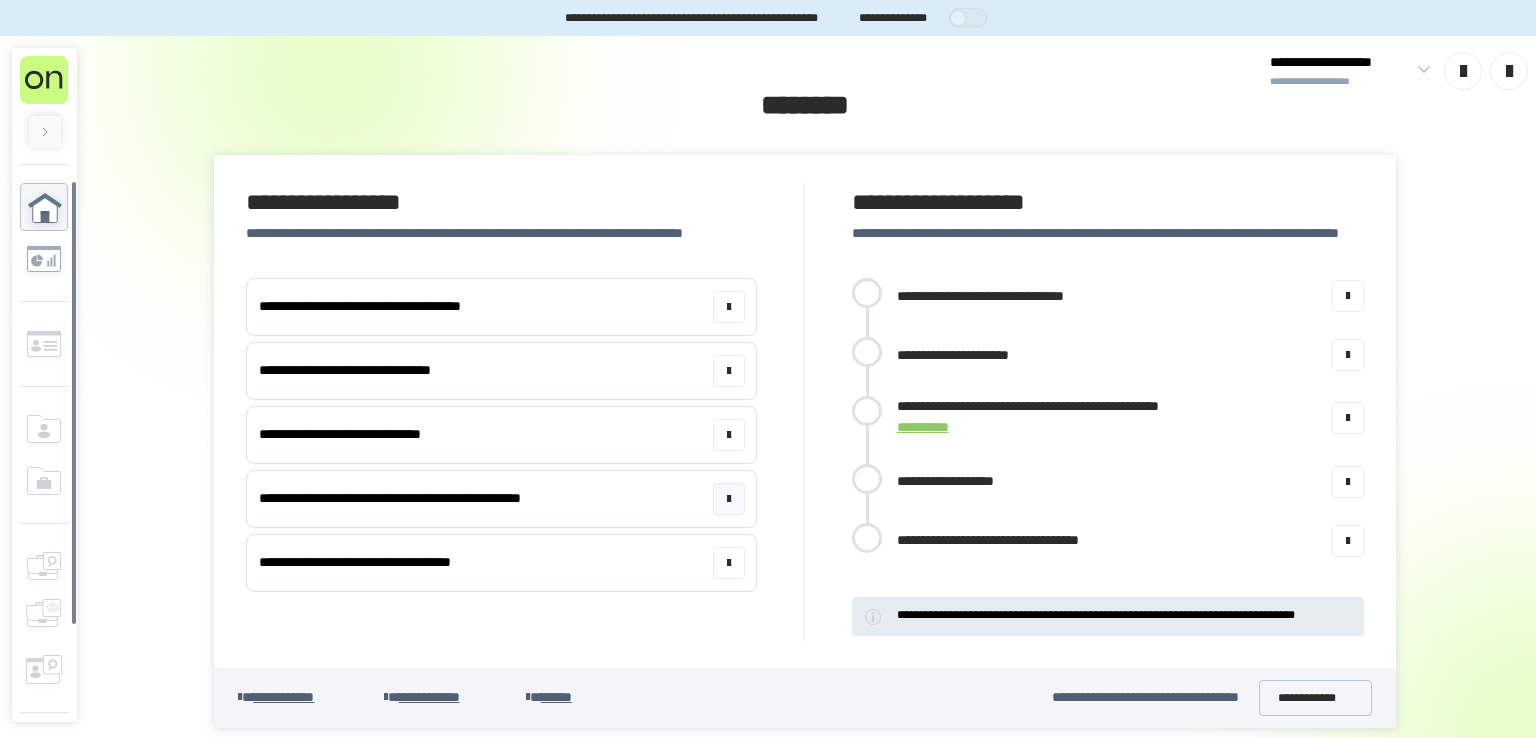 scroll, scrollTop: 0, scrollLeft: 0, axis: both 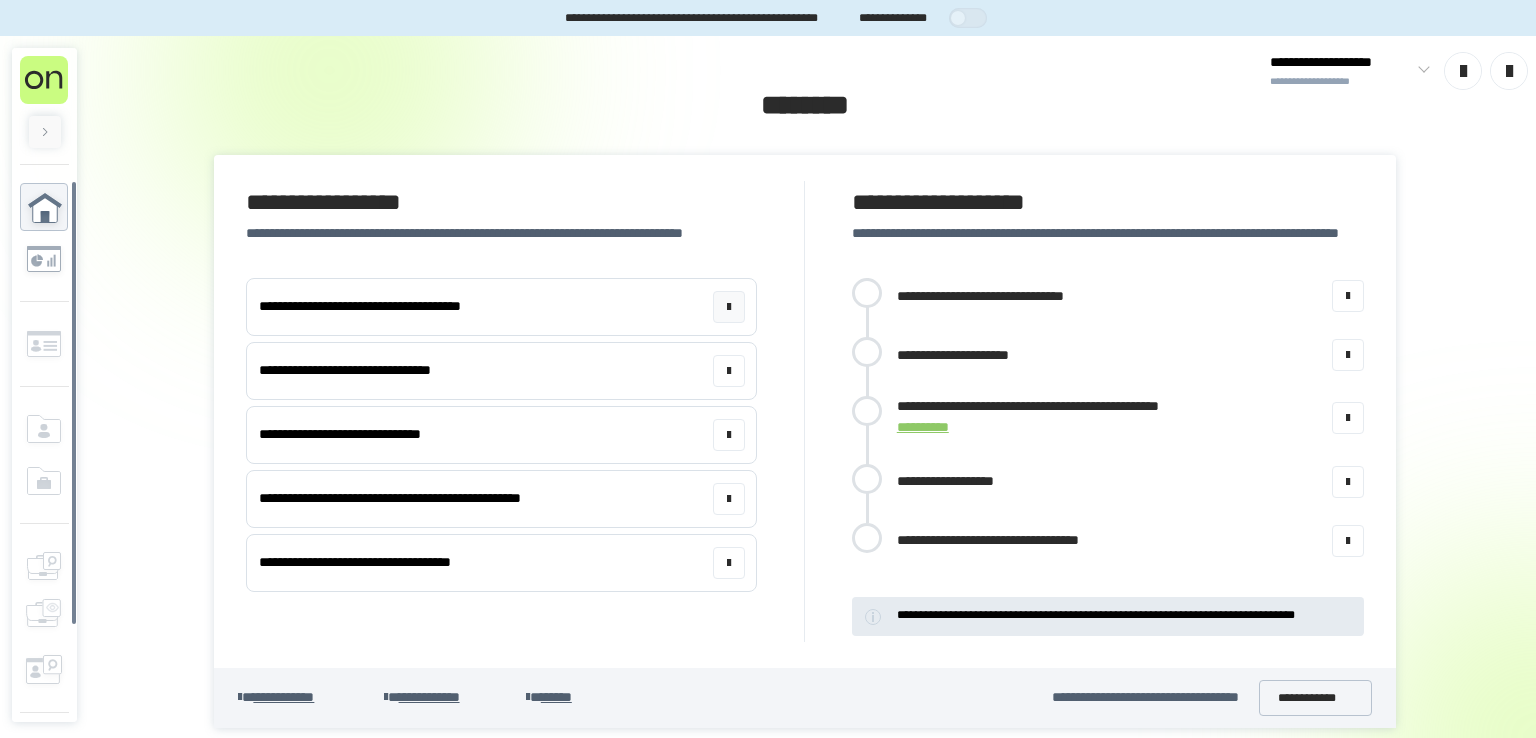 click on "**********" at bounding box center [501, 307] 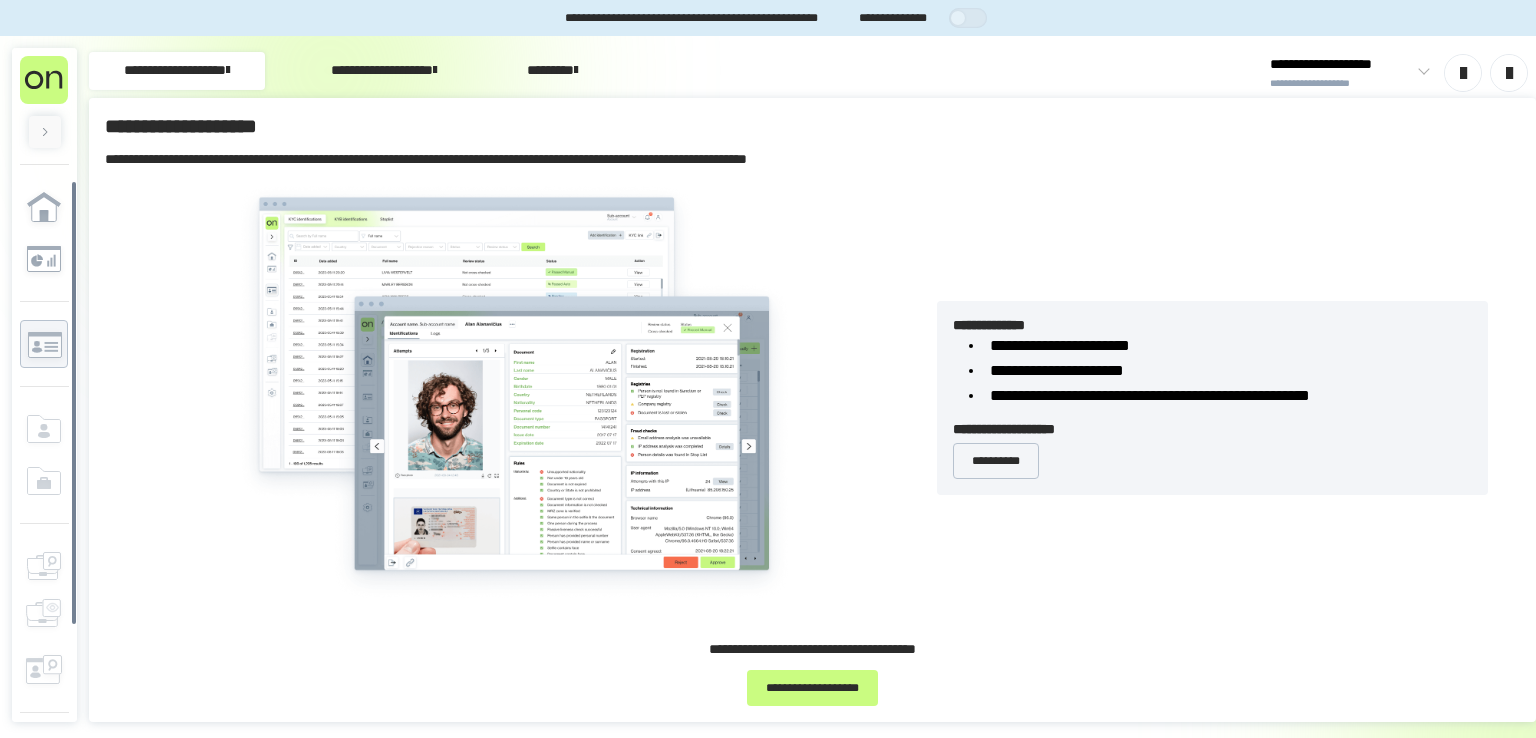 scroll, scrollTop: 0, scrollLeft: 0, axis: both 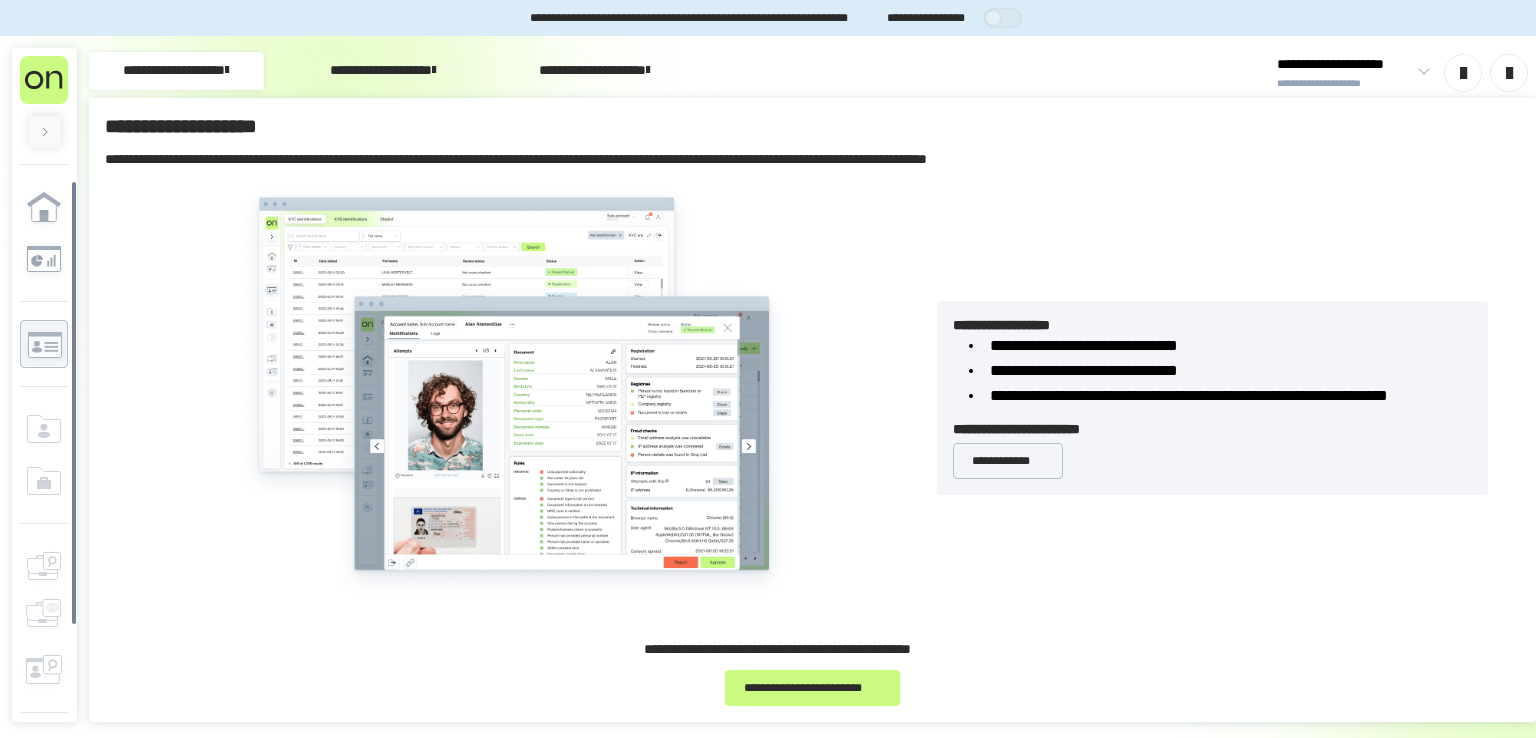 click on "**********" at bounding box center [176, 71] 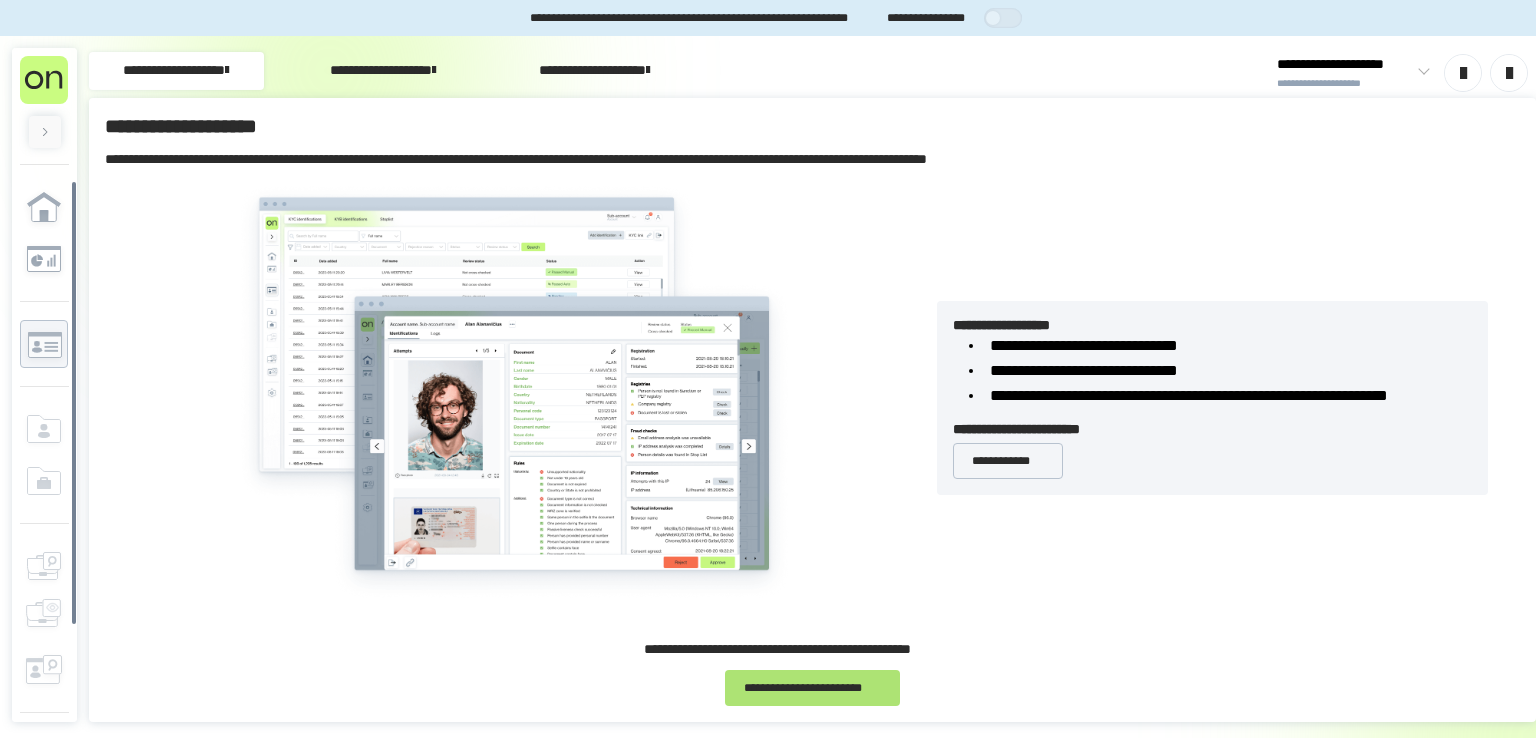 click on "**********" at bounding box center [803, 688] 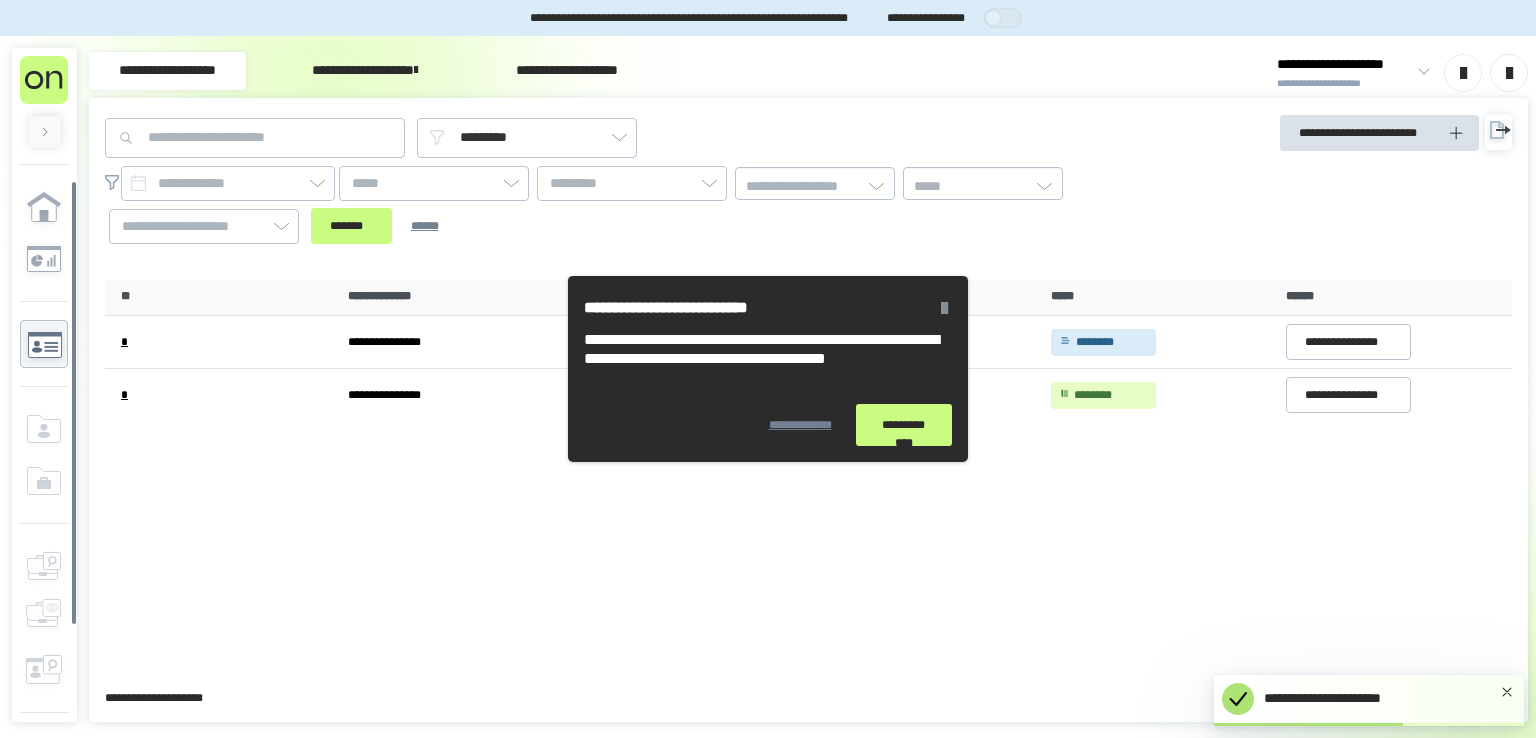 click on "**********" at bounding box center [904, 425] 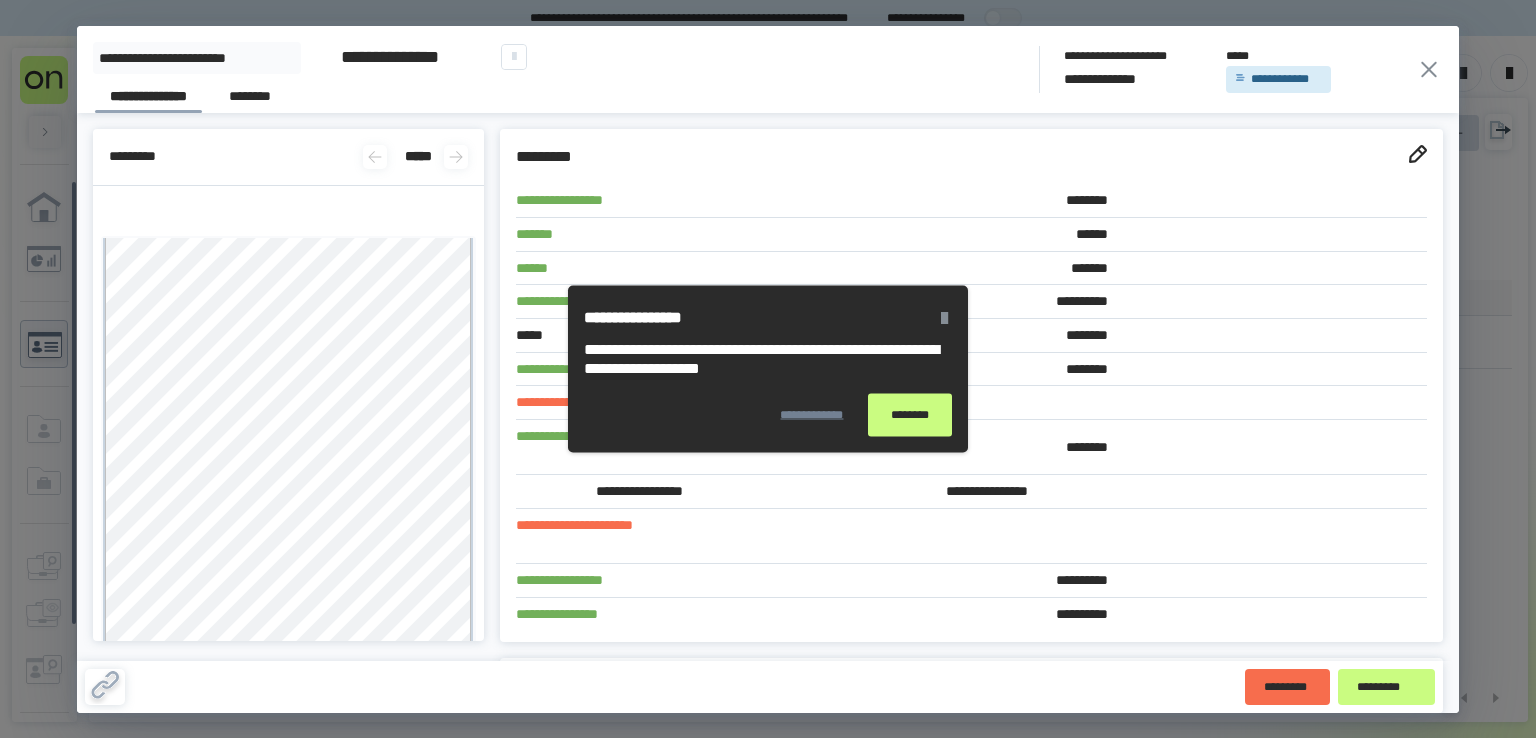 click on "********" at bounding box center (910, 415) 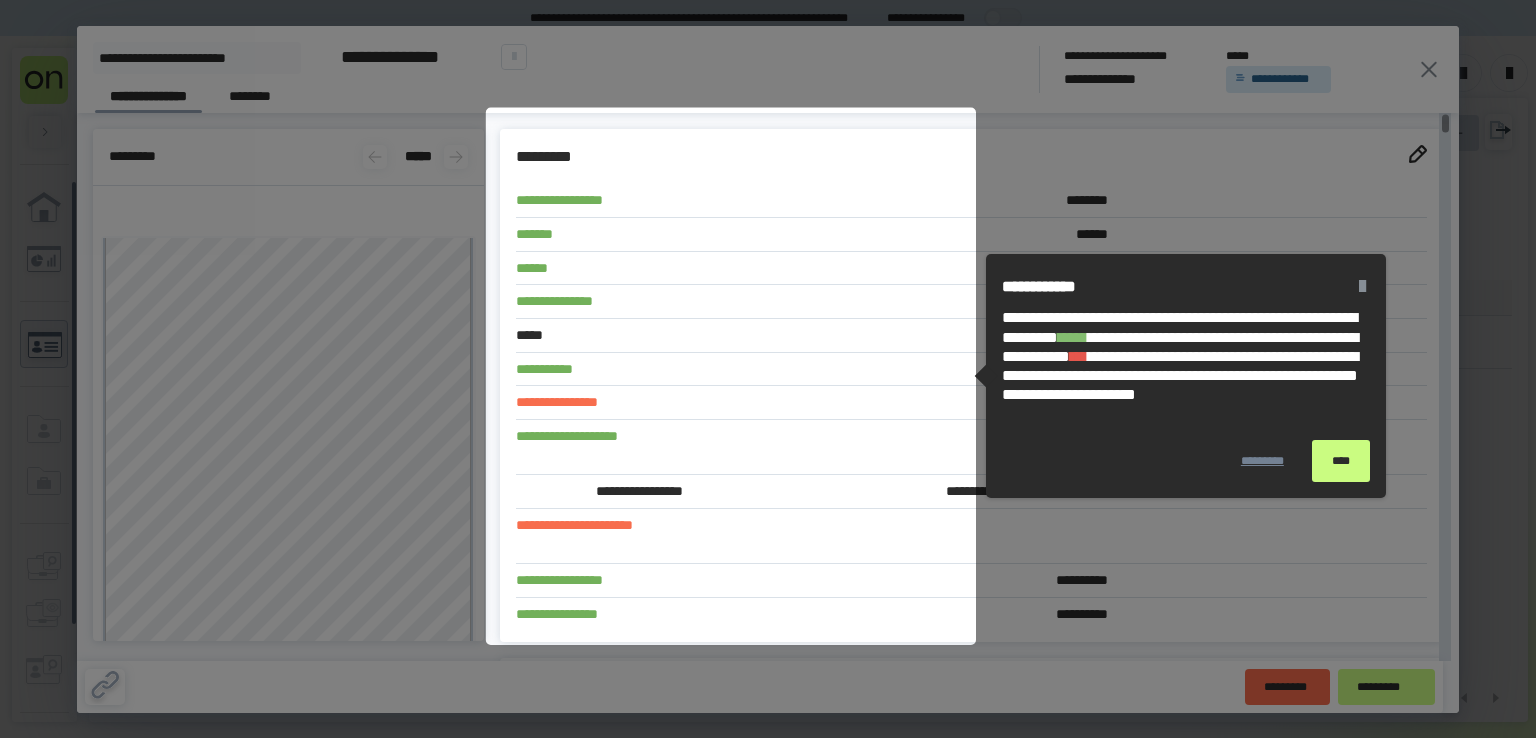scroll, scrollTop: 16, scrollLeft: 0, axis: vertical 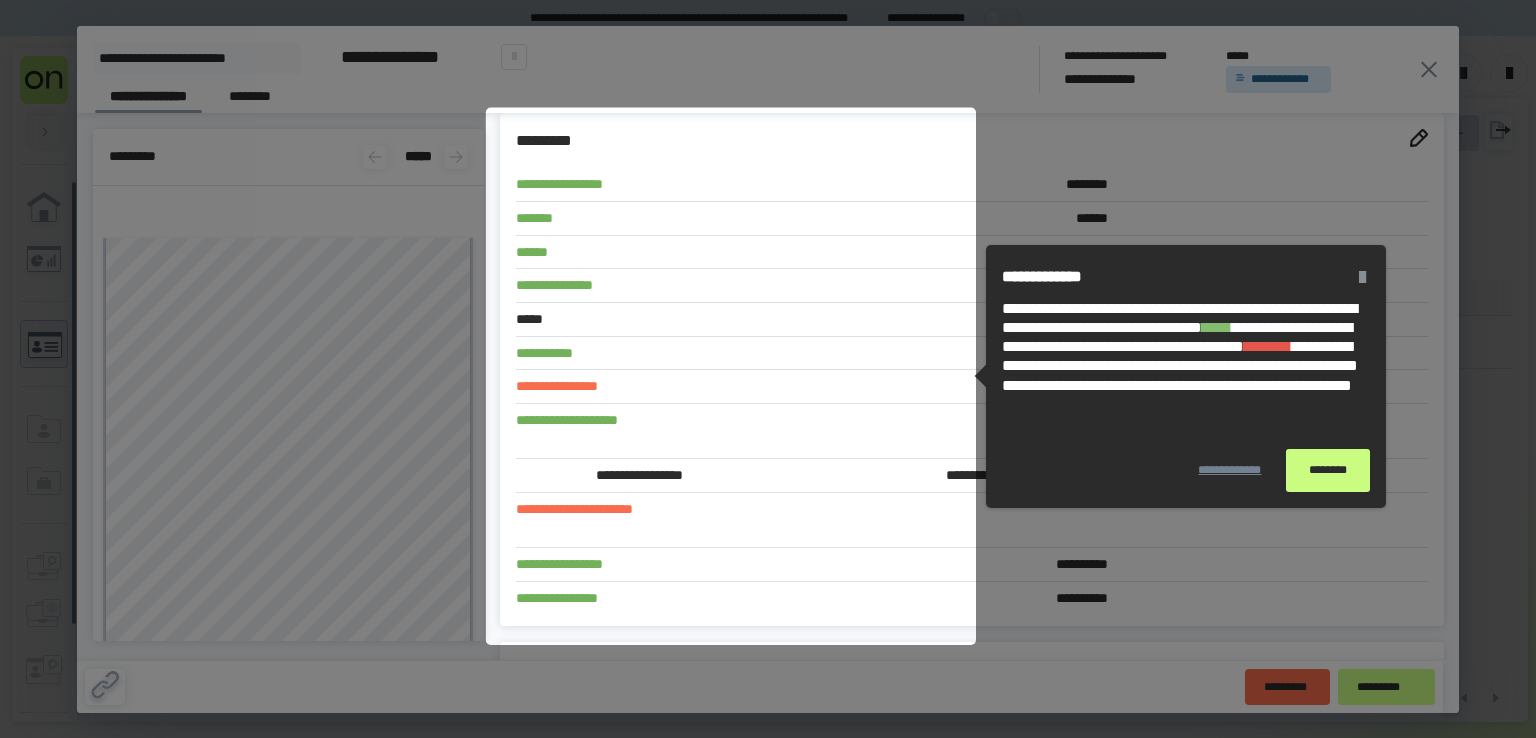 click on "********" at bounding box center (1328, 470) 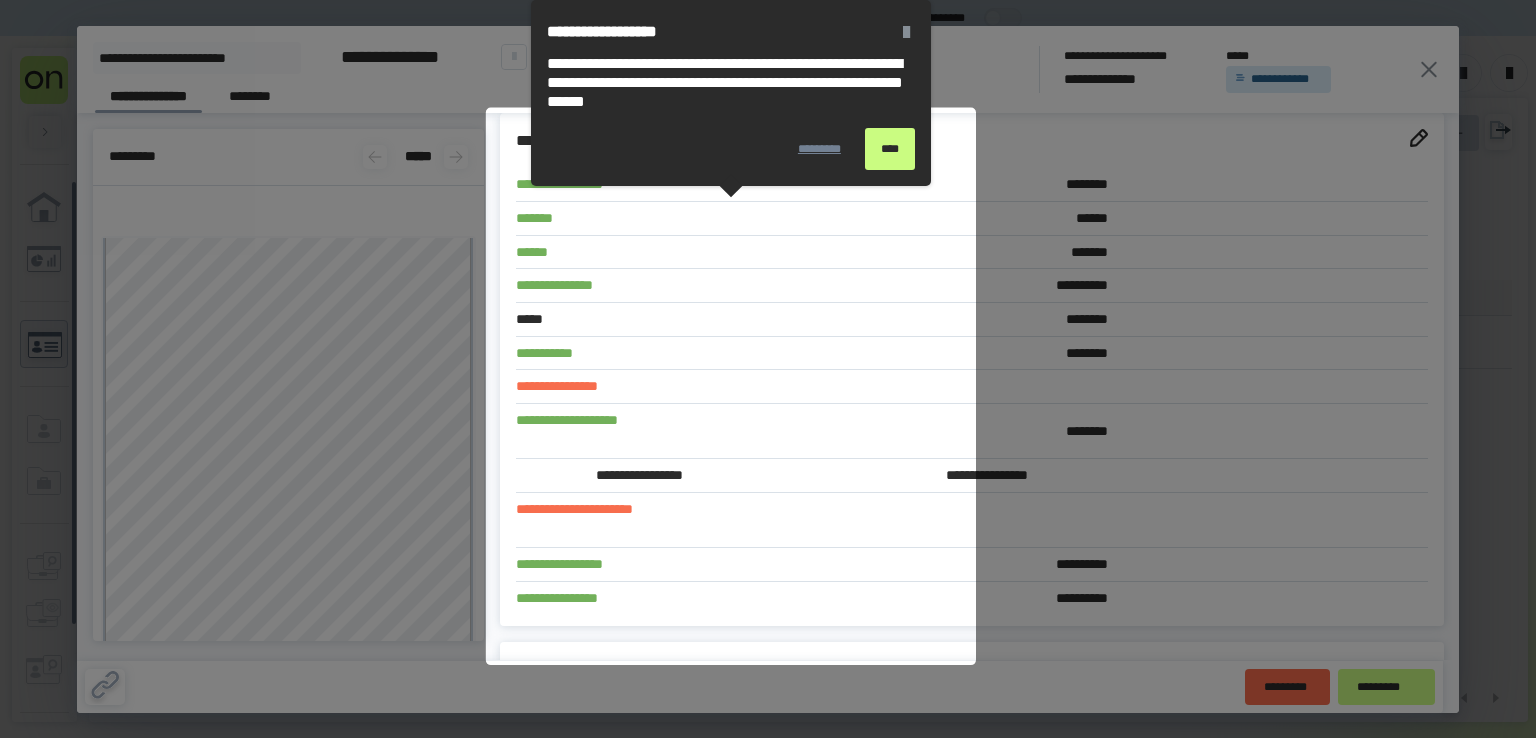 scroll, scrollTop: 649, scrollLeft: 0, axis: vertical 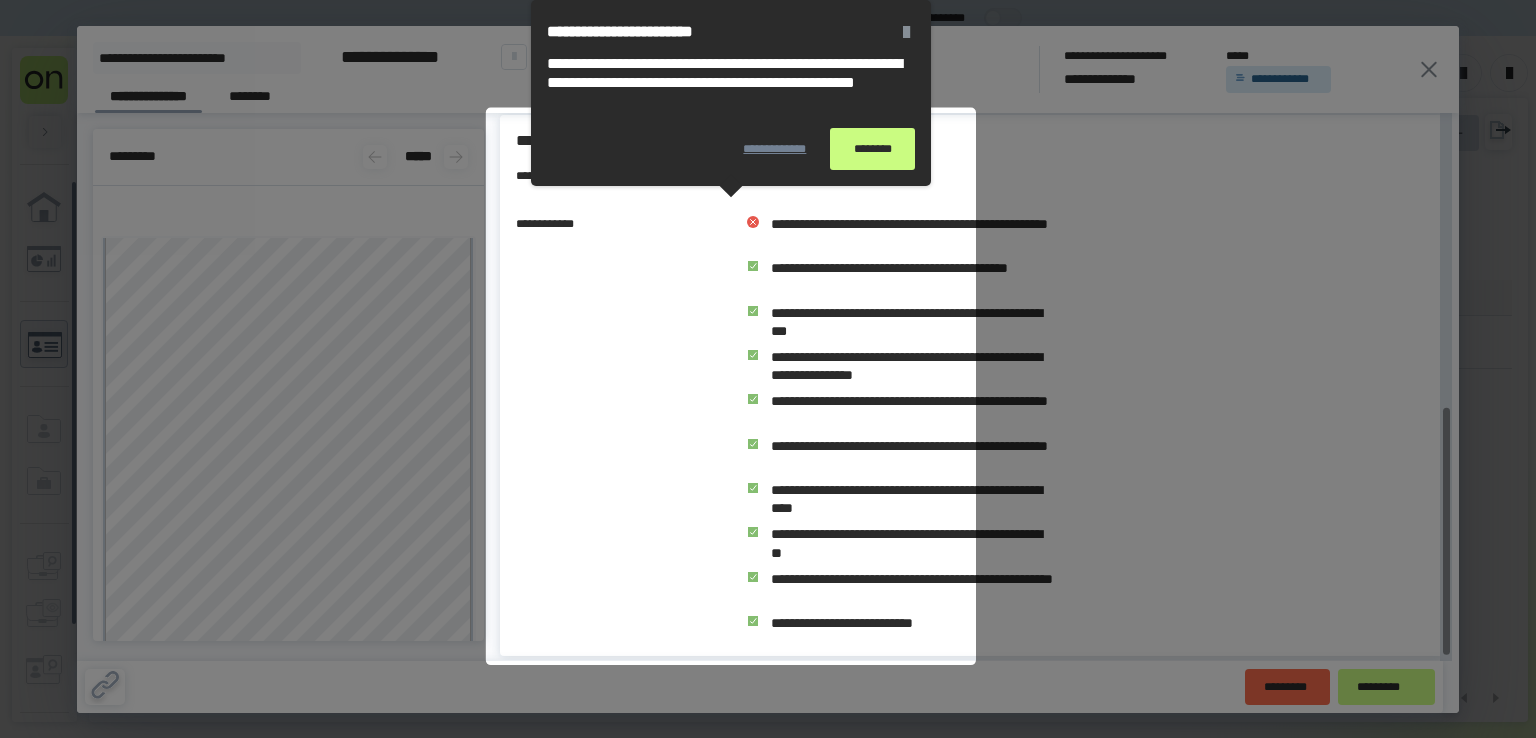 click on "********" at bounding box center (873, 149) 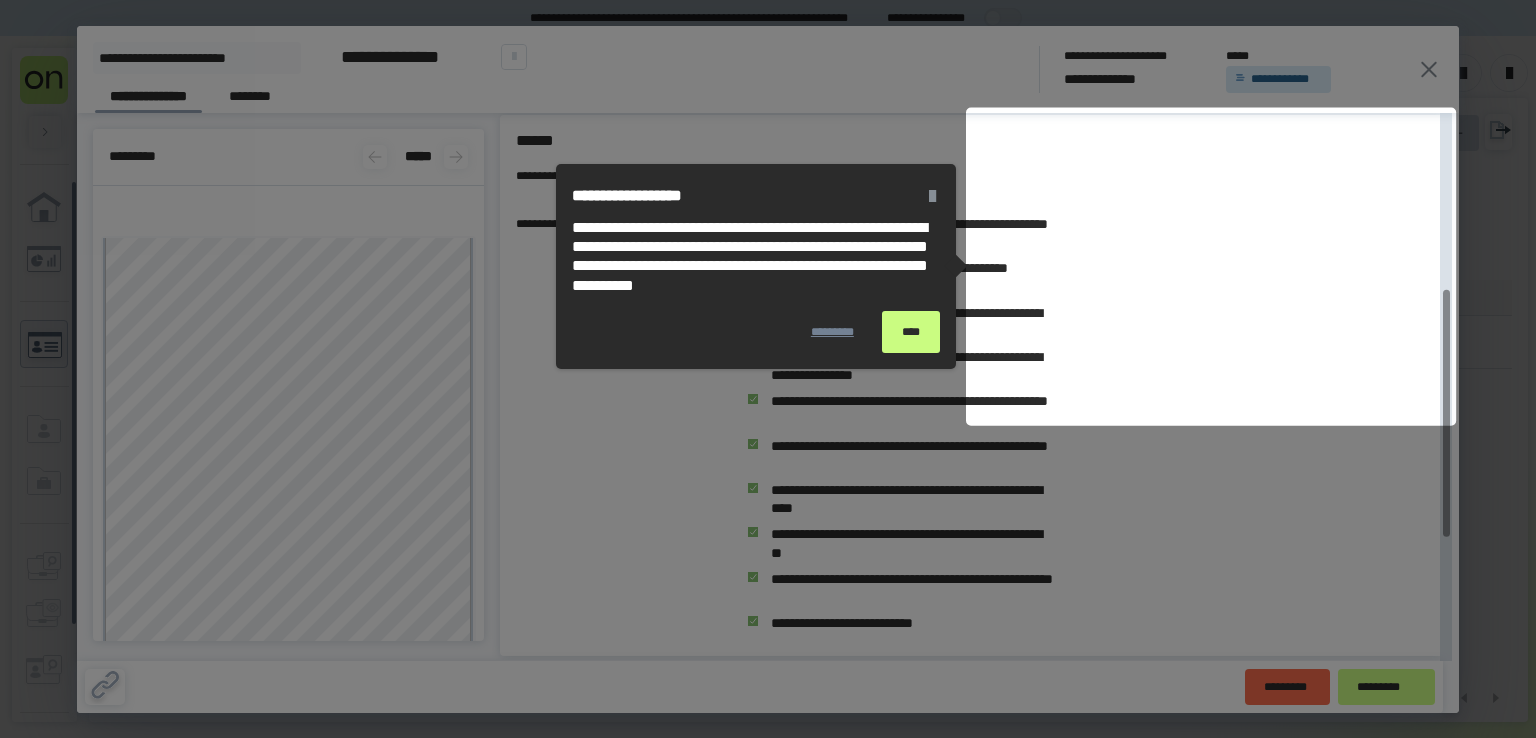 scroll, scrollTop: 388, scrollLeft: 0, axis: vertical 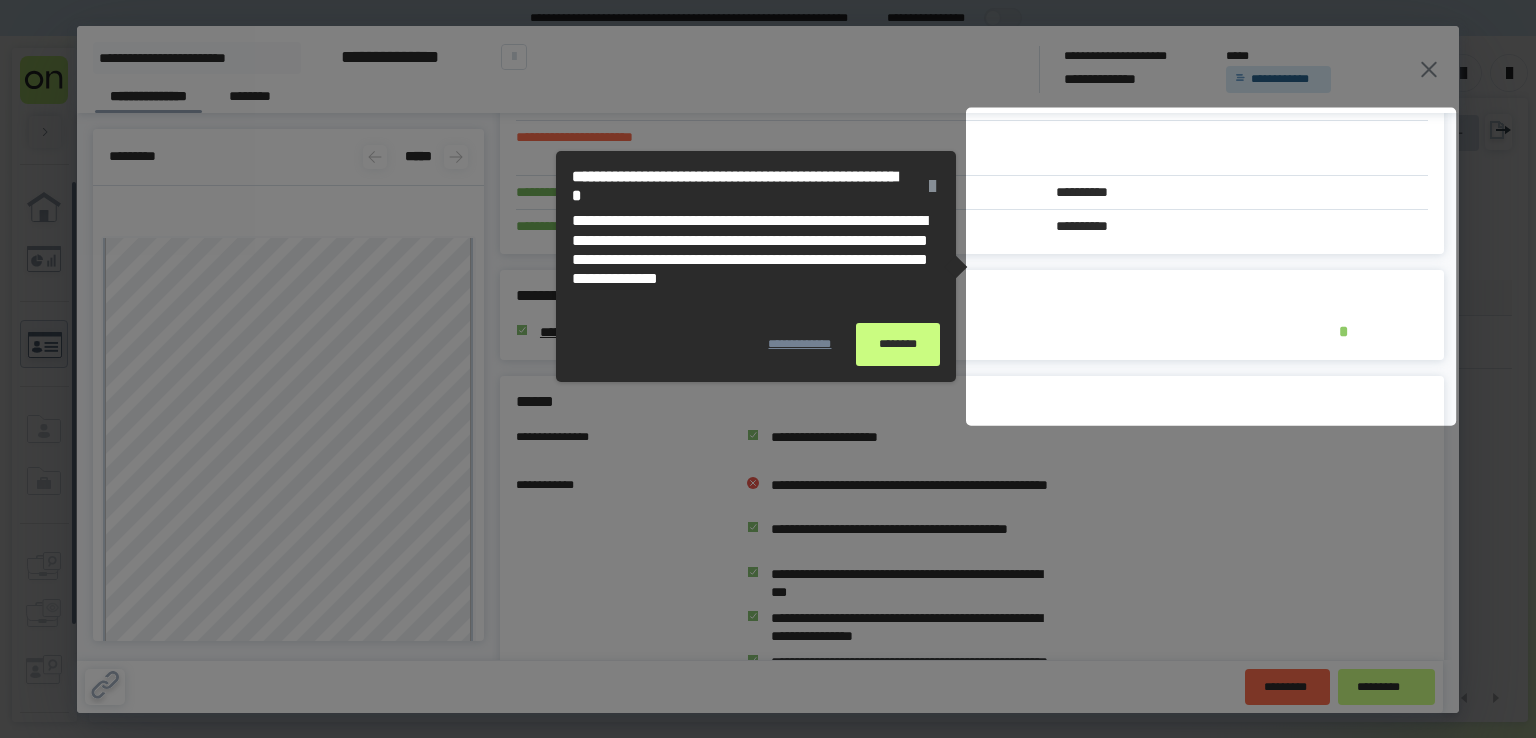 click on "********" at bounding box center (898, 344) 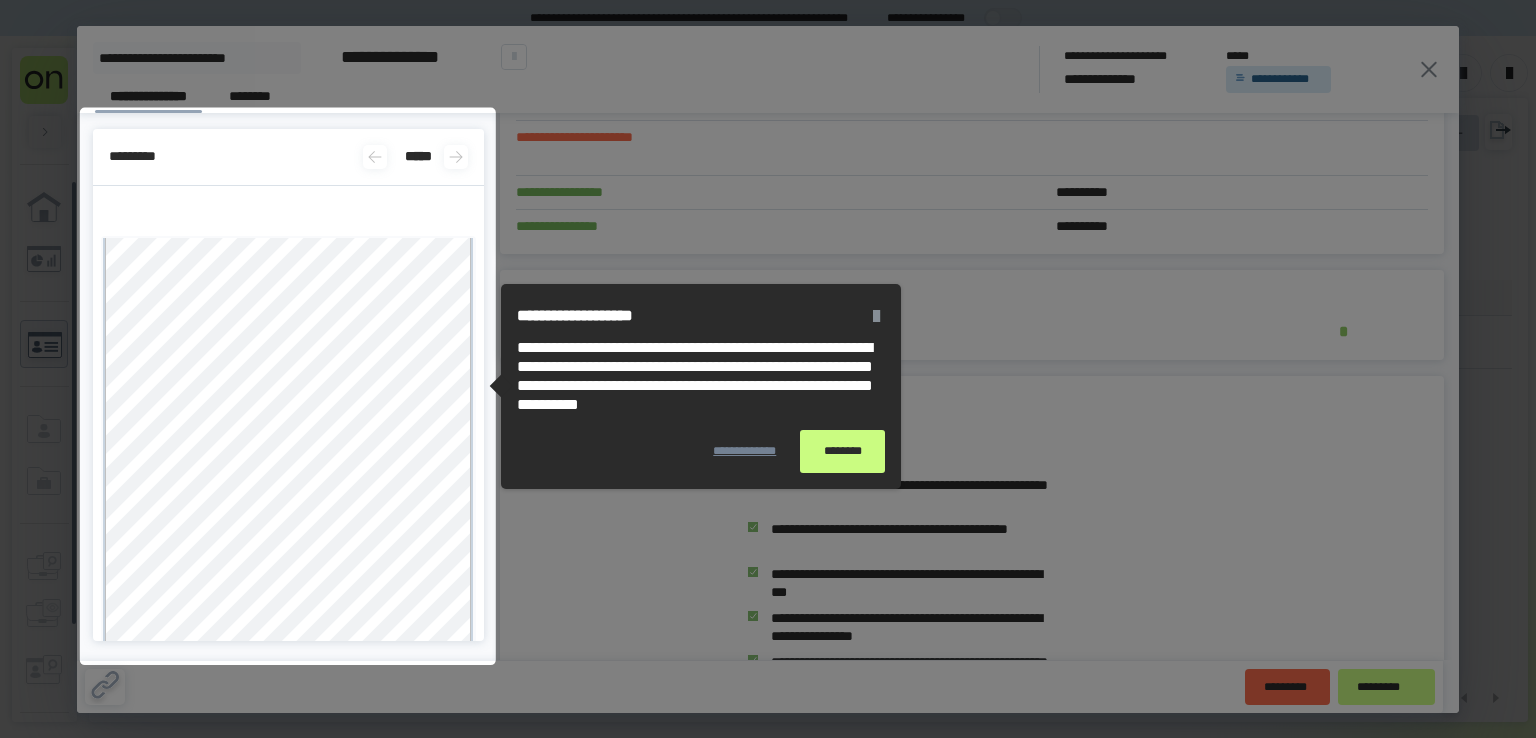 click on "********" at bounding box center (842, 451) 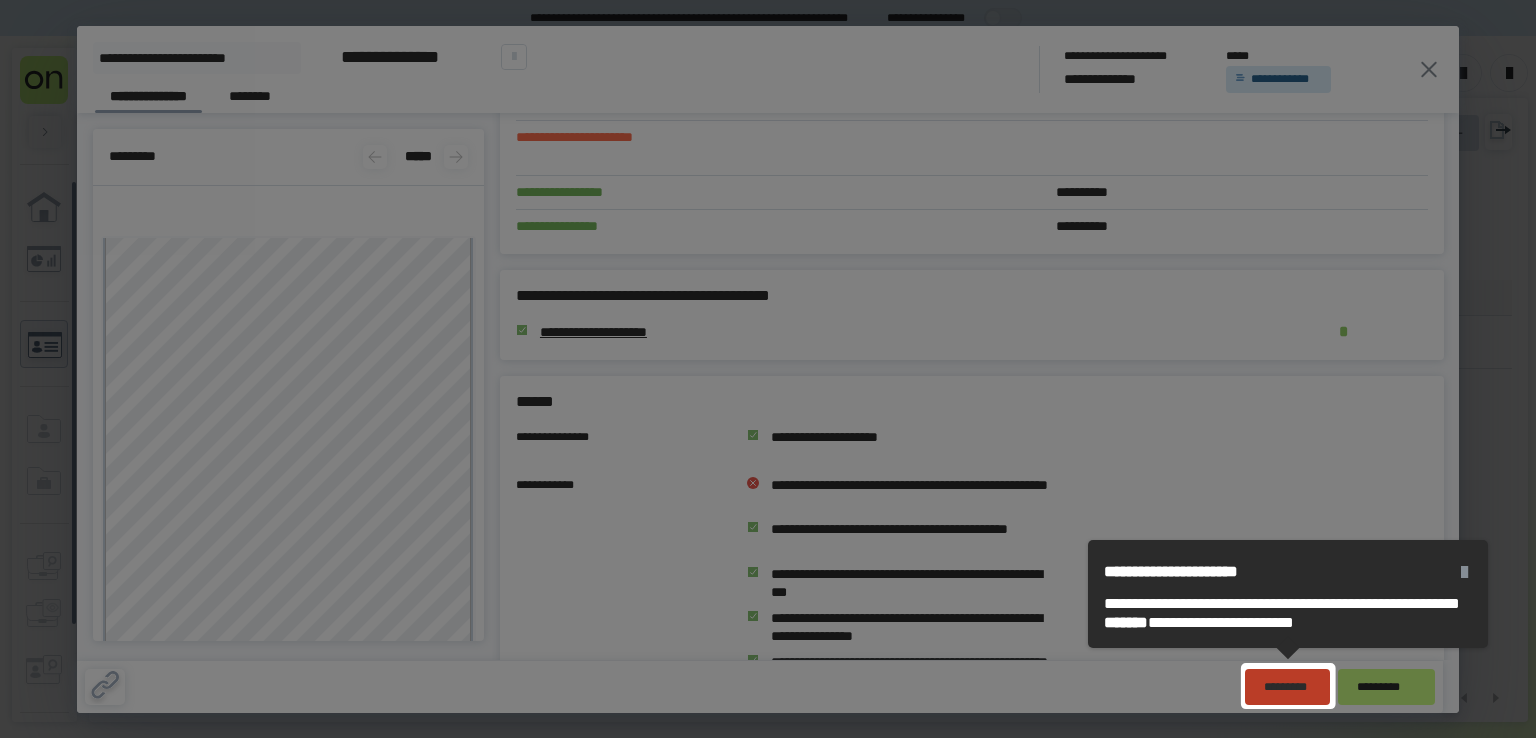 click on "*********" at bounding box center (1287, 687) 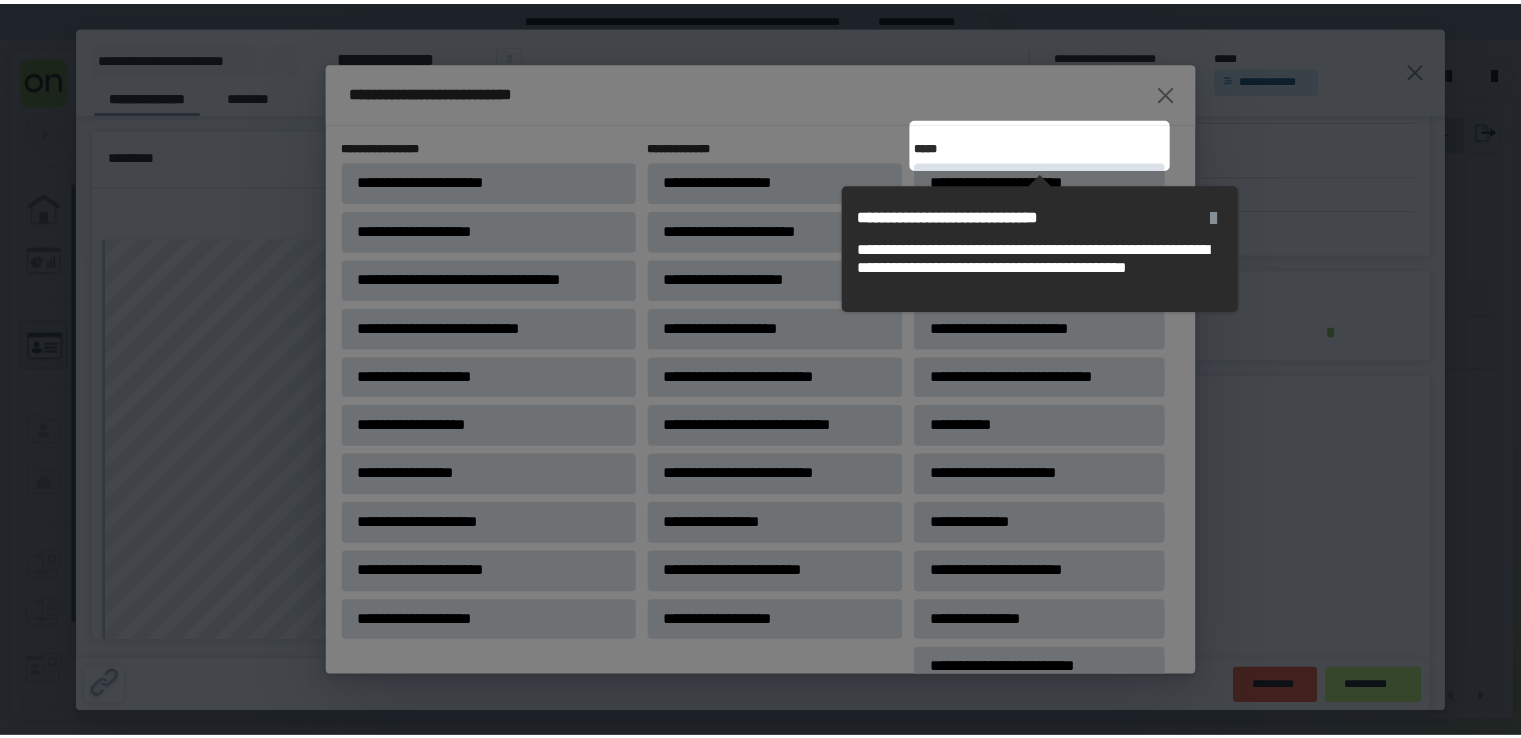 scroll, scrollTop: 38, scrollLeft: 0, axis: vertical 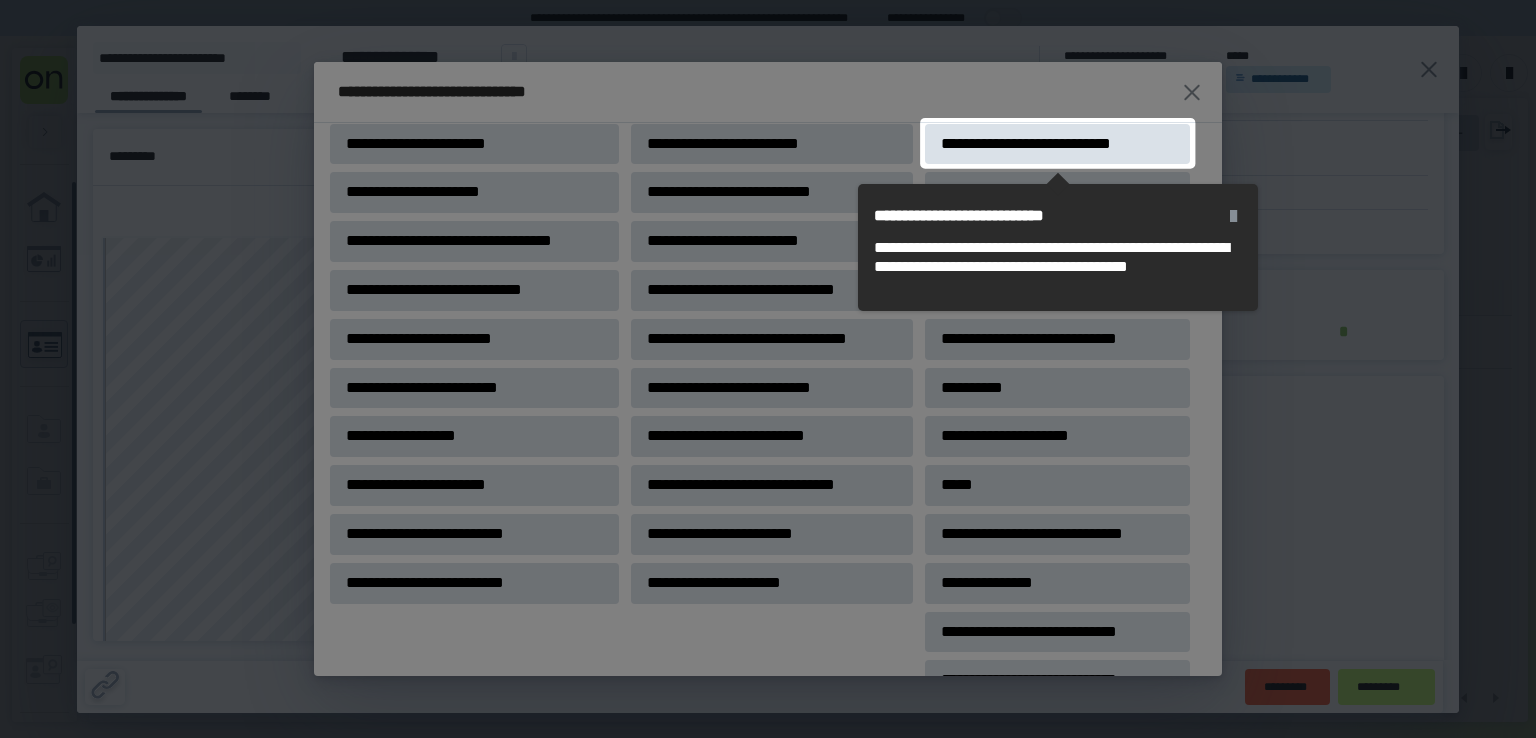 click 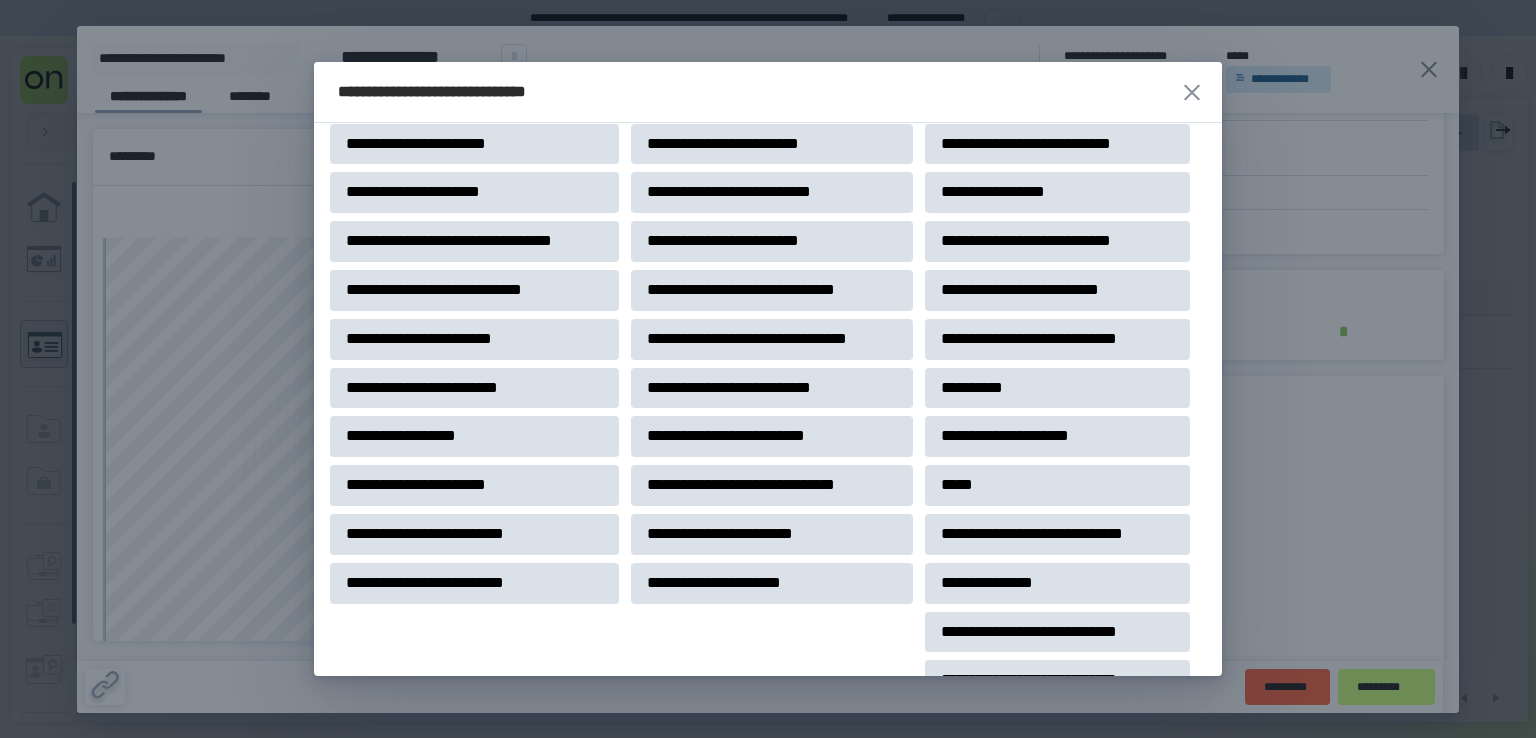 click 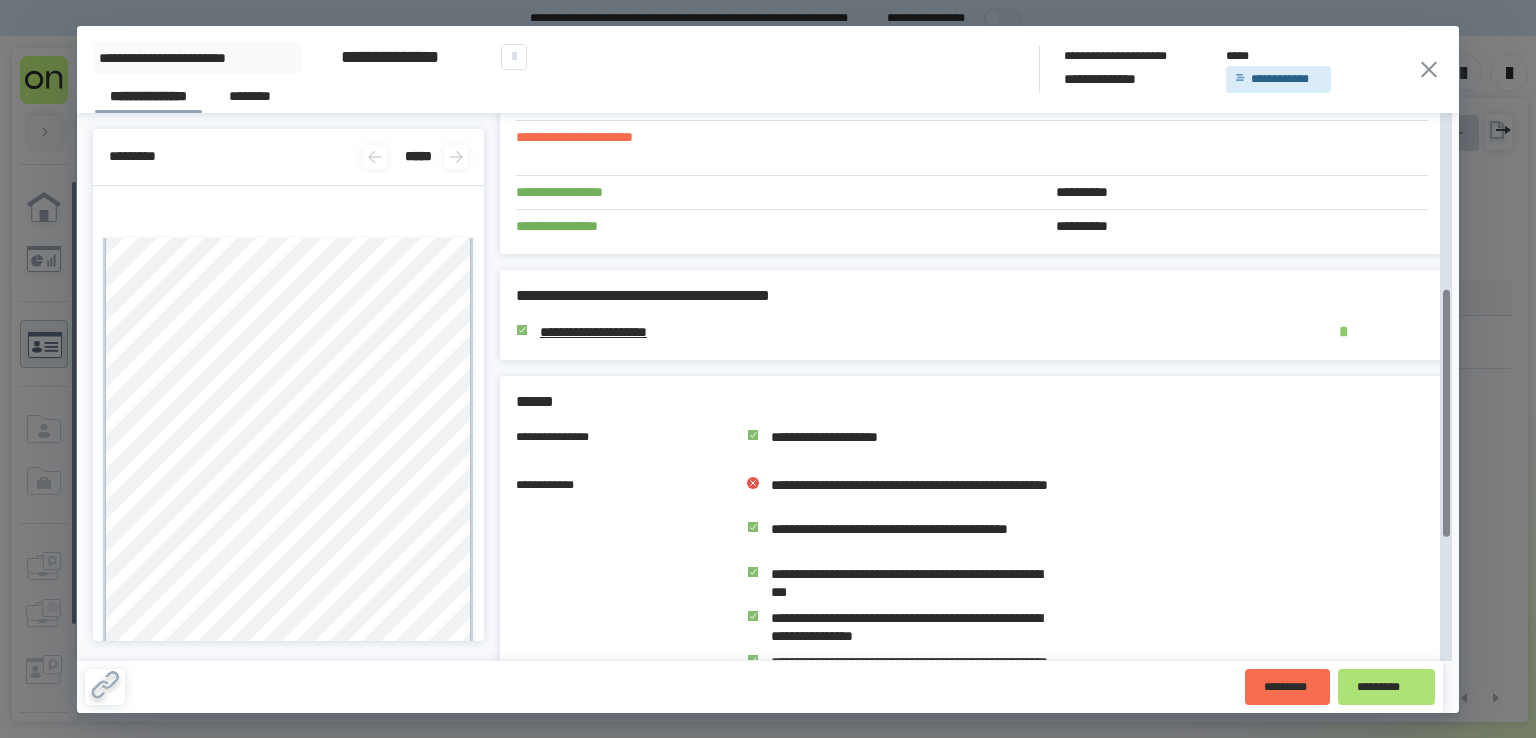 click on "********* *********" at bounding box center (1100, 687) 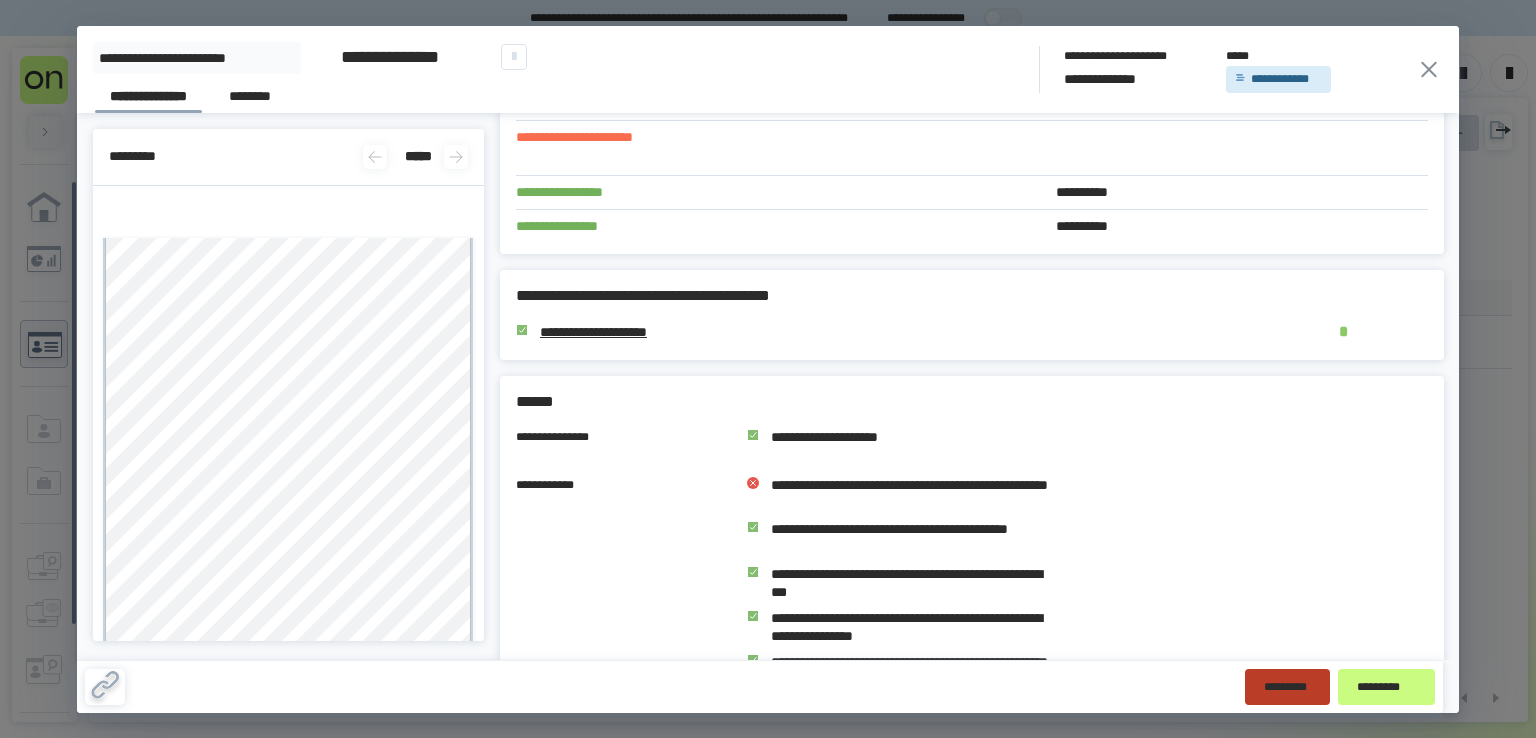 click on "*********" at bounding box center (1287, 687) 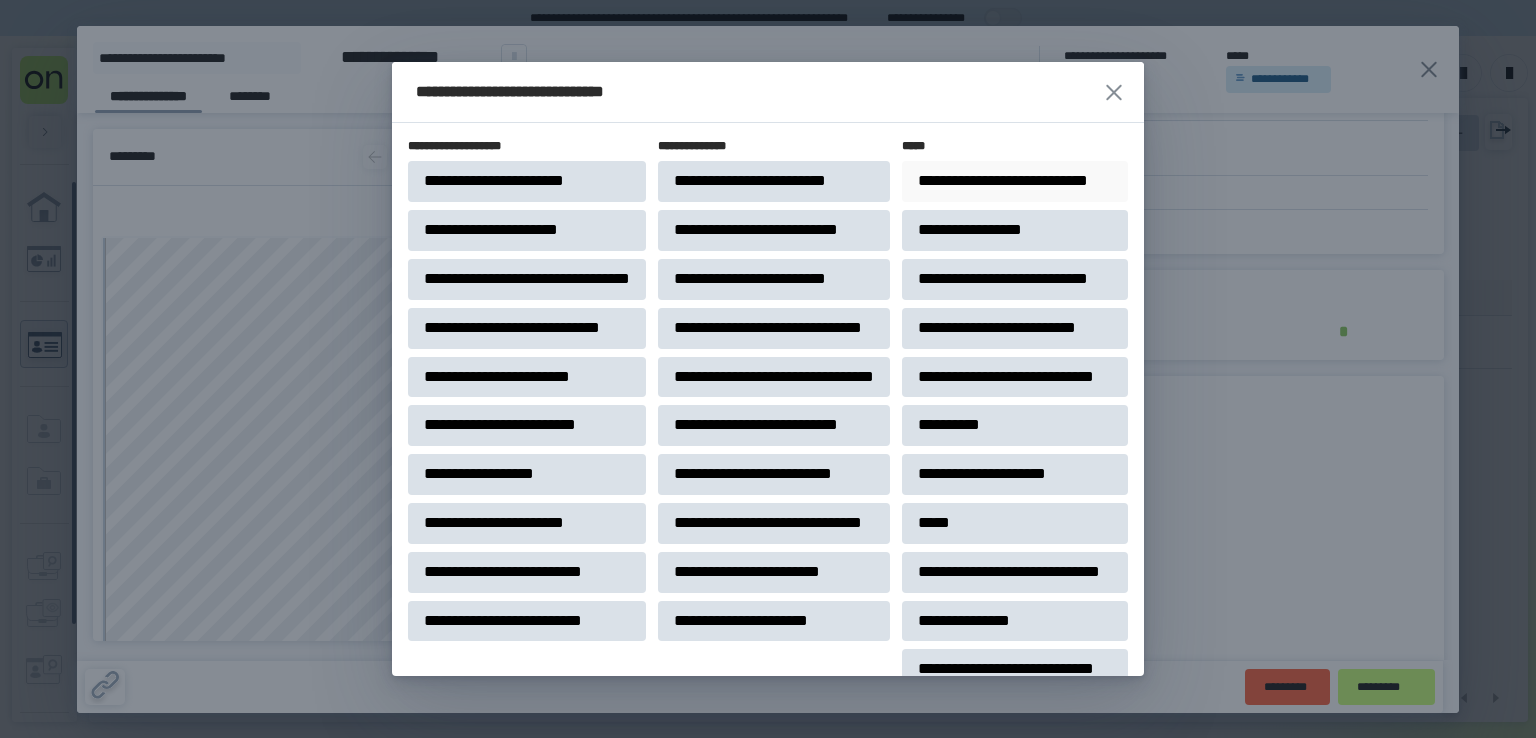 click on "**********" at bounding box center (1003, 180) 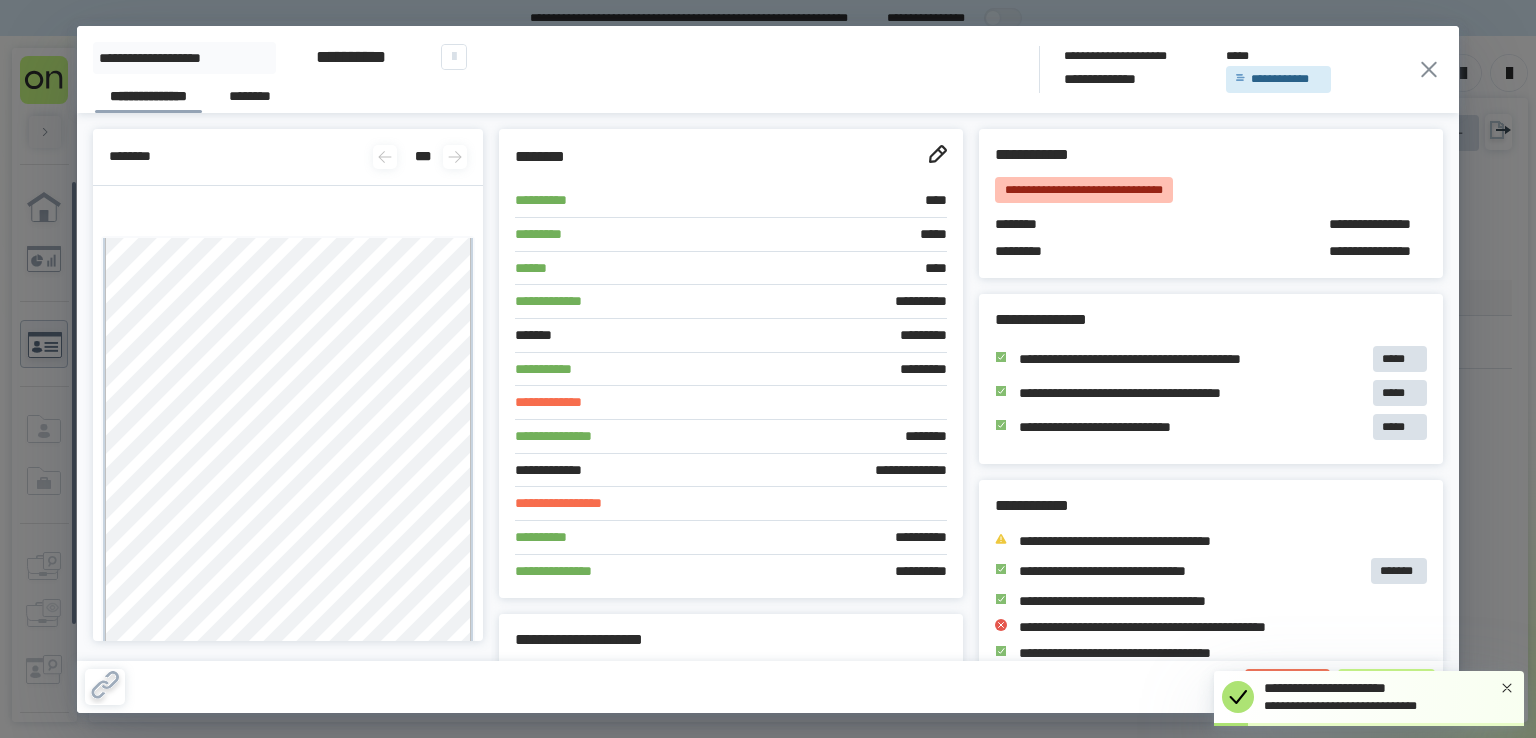 click on "********* *********" at bounding box center [1100, 687] 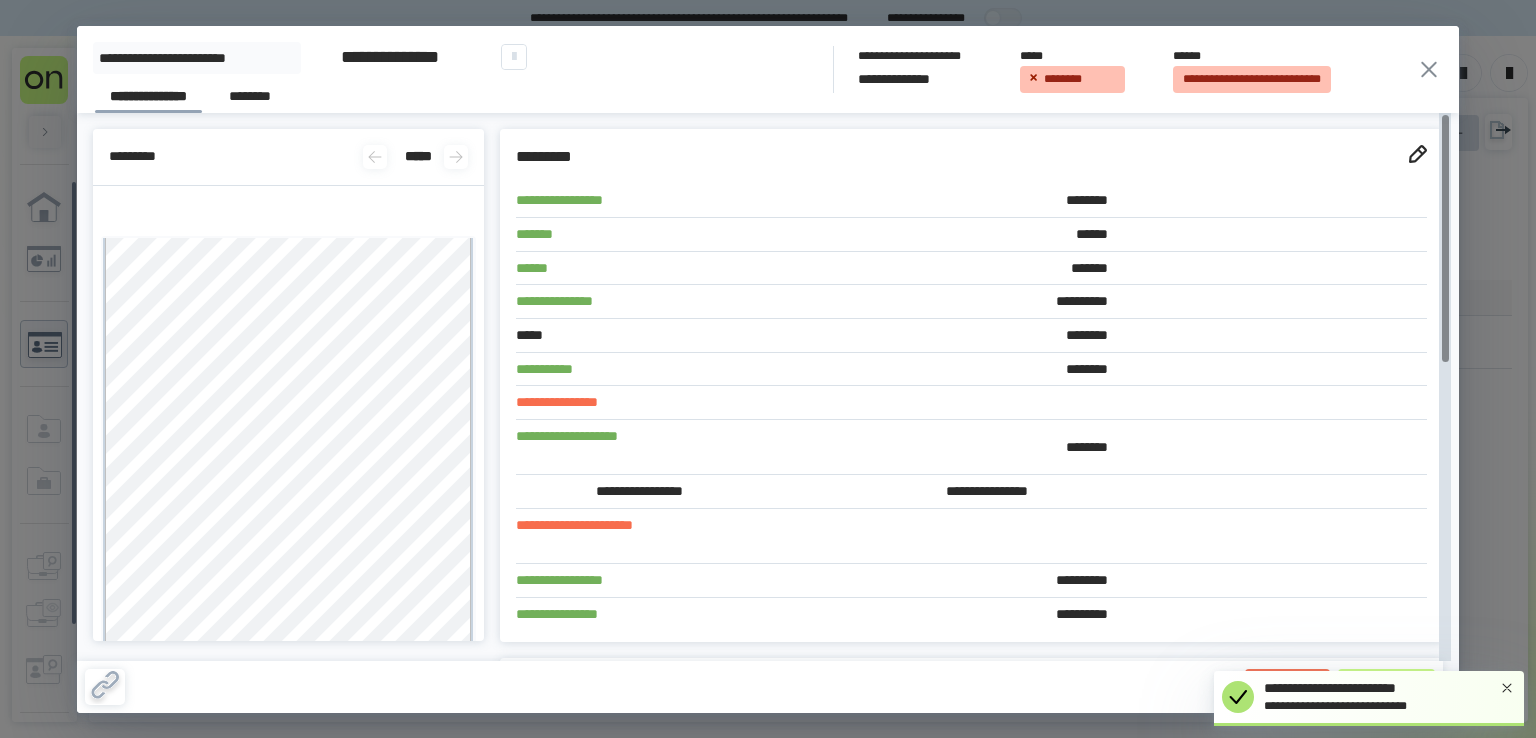 click 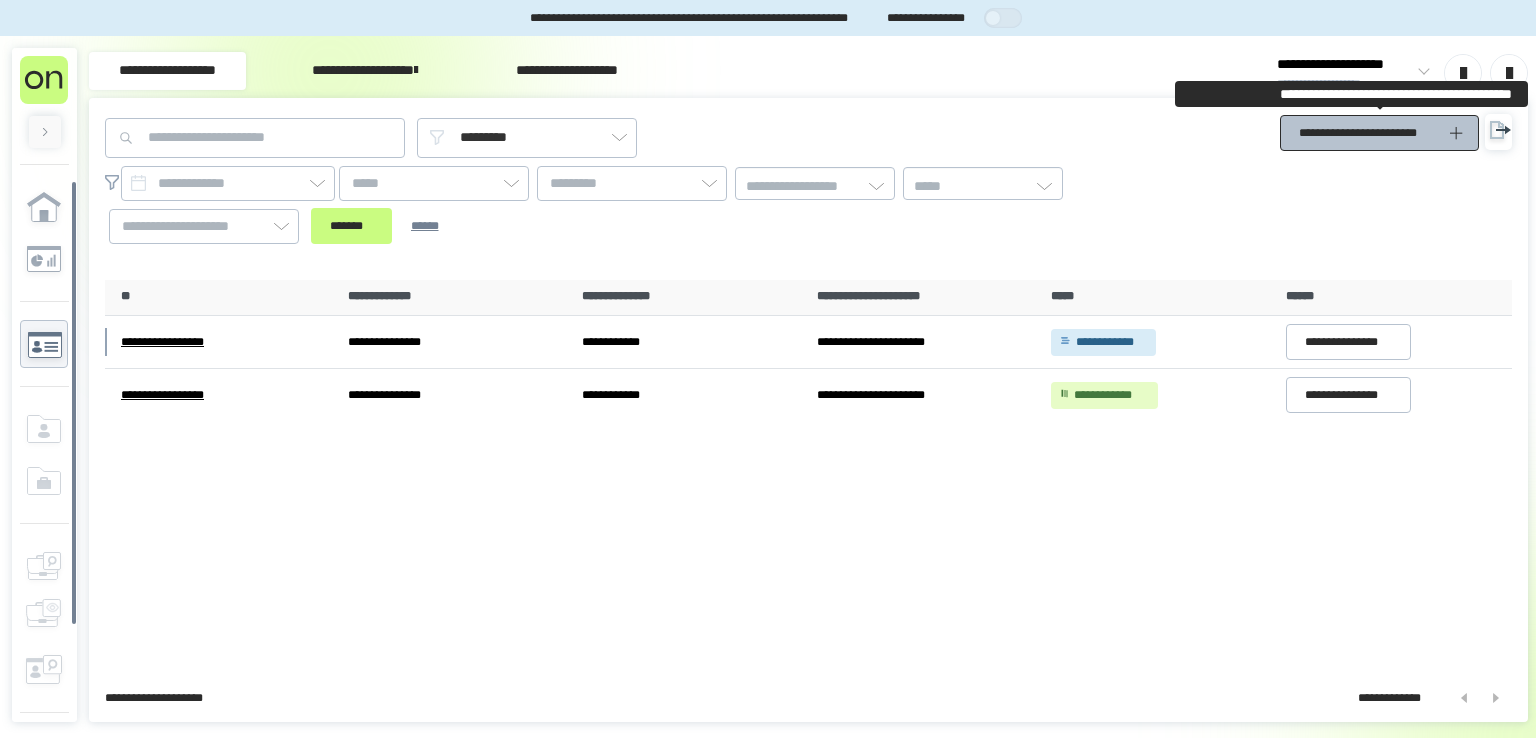 click on "**********" at bounding box center (1358, 133) 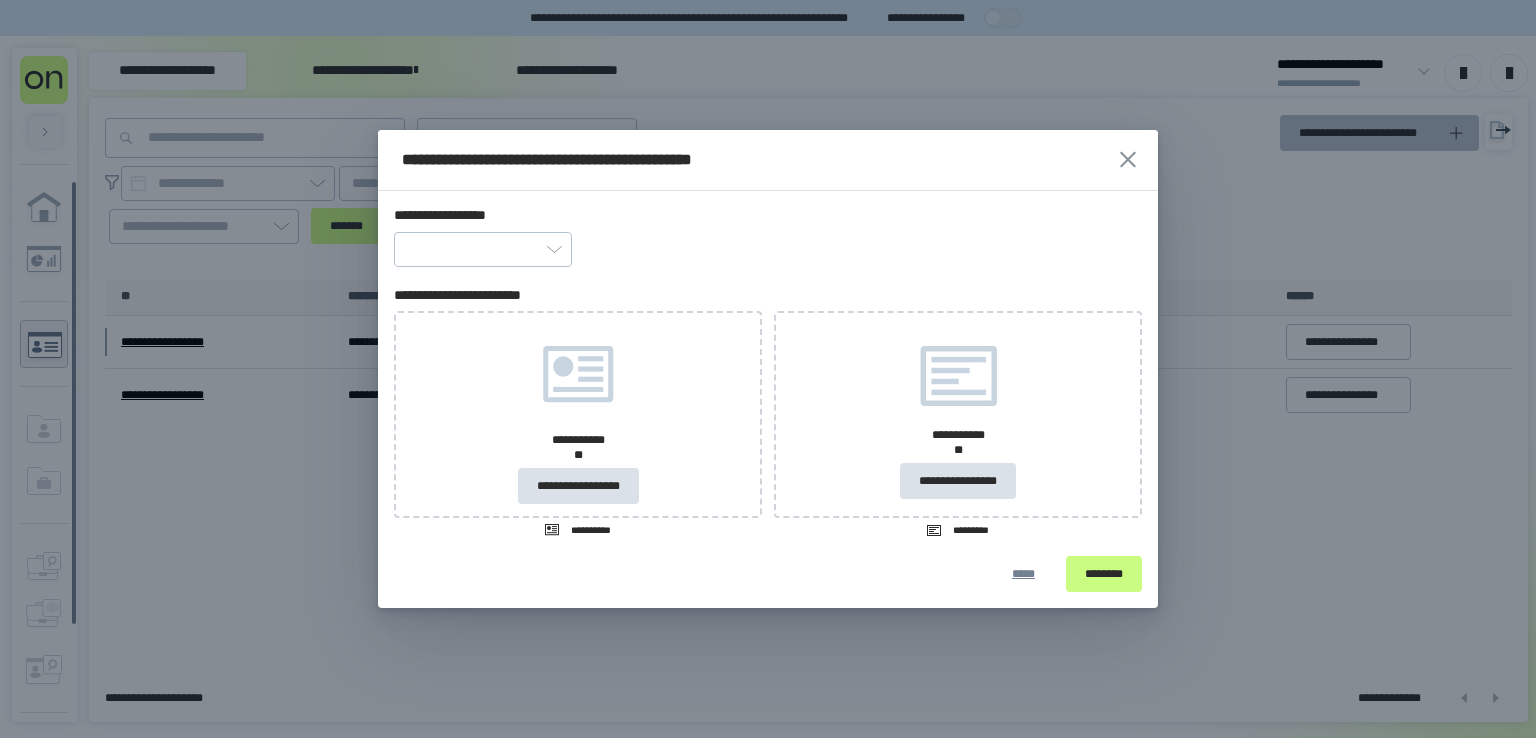 type on "**********" 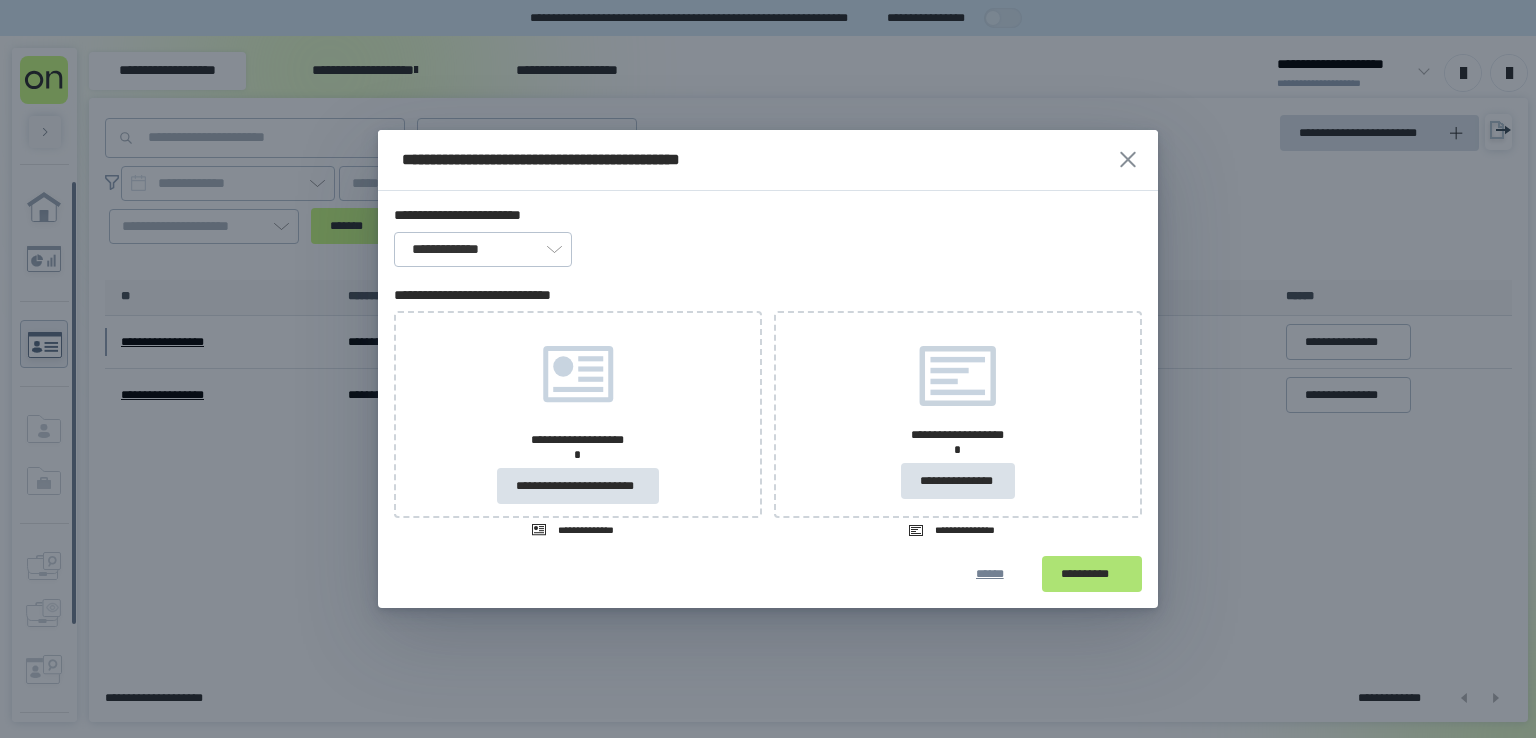 click on "**********" at bounding box center (1085, 574) 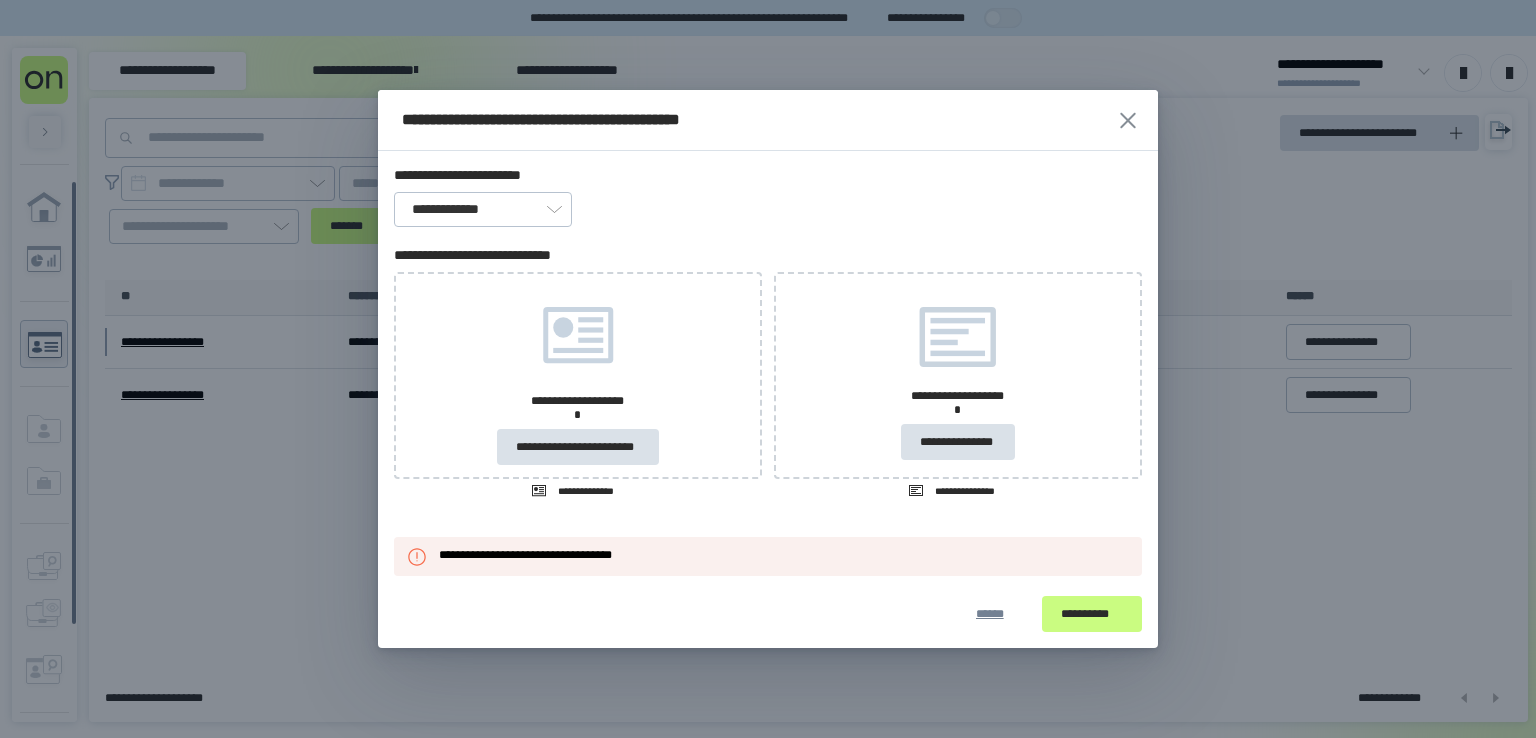 click 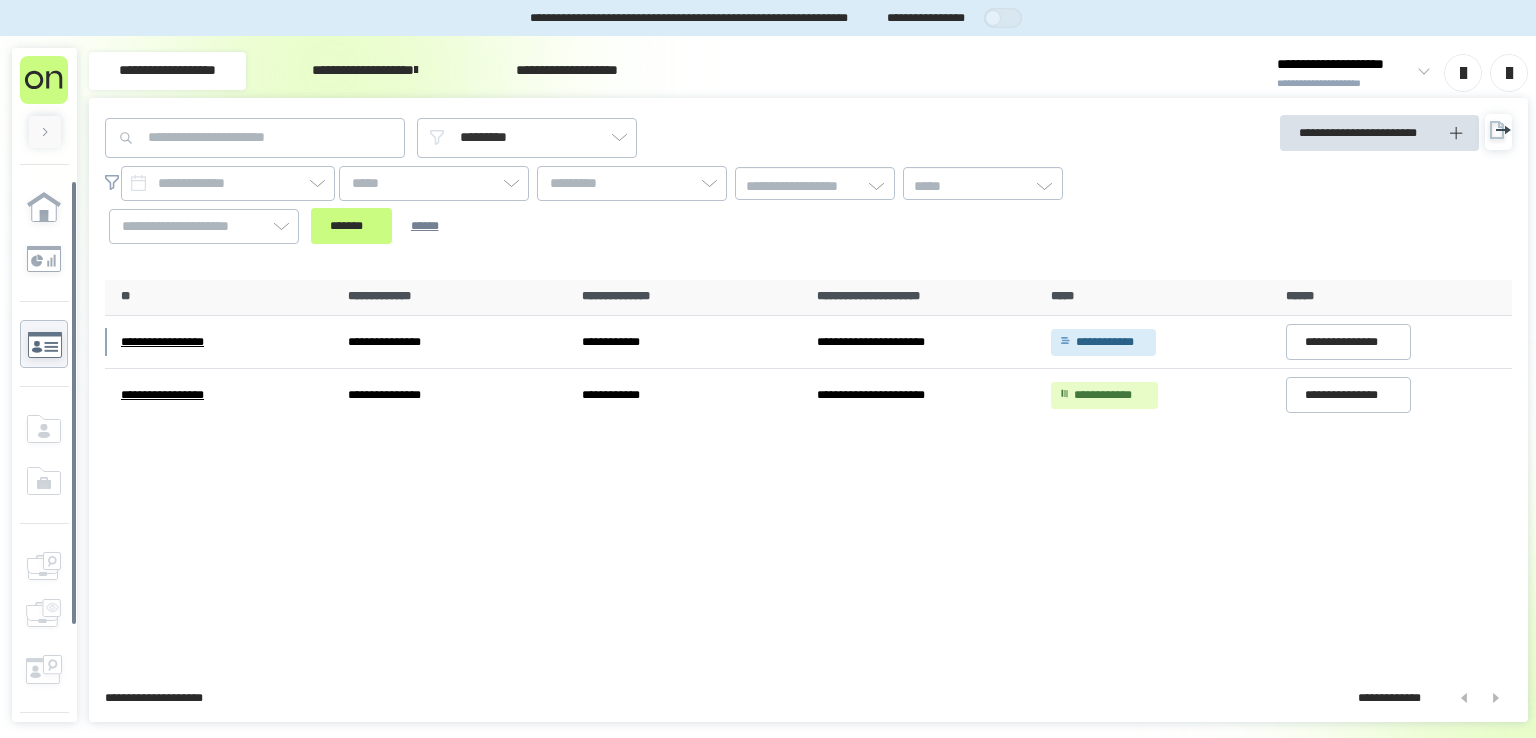 click at bounding box center (45, 132) 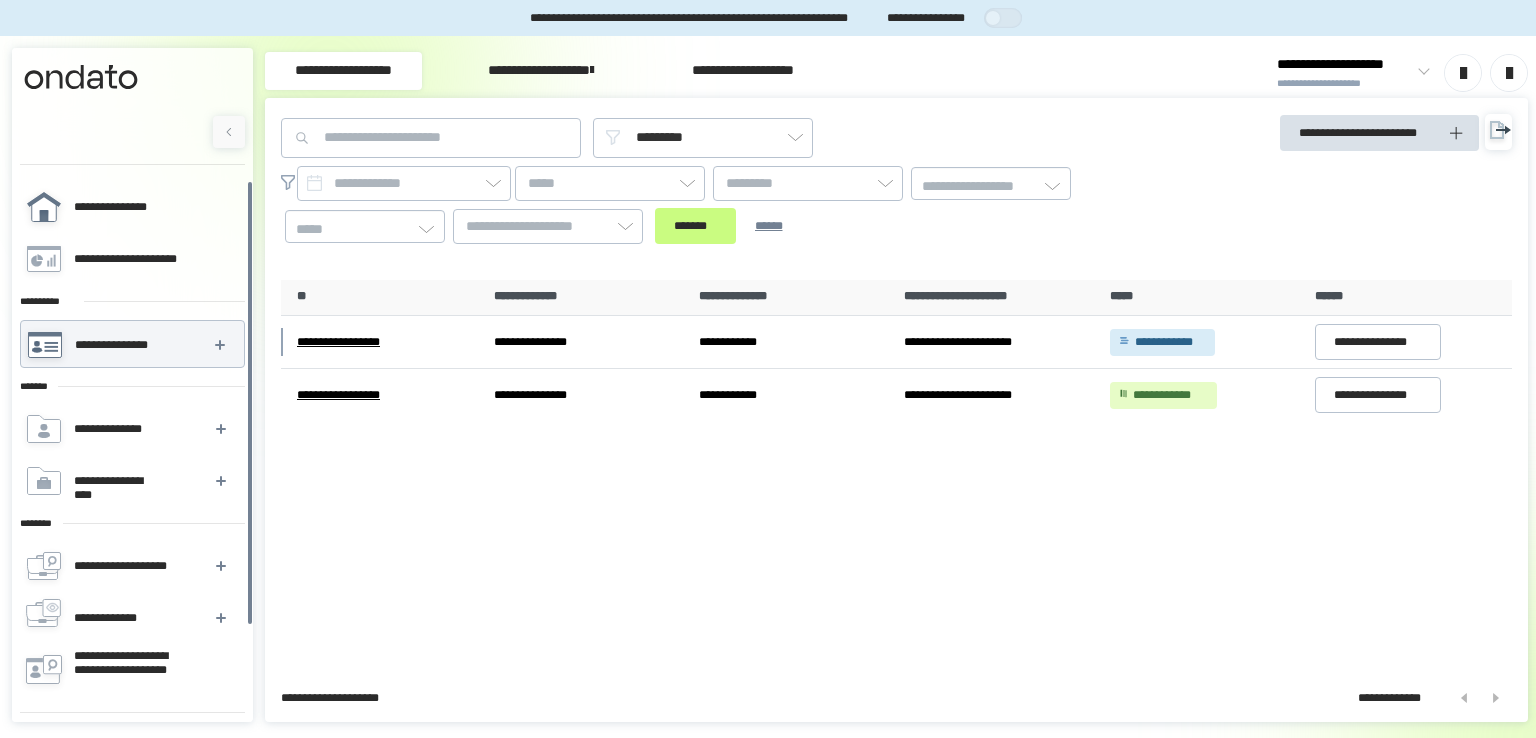 click on "**********" at bounding box center [110, 207] 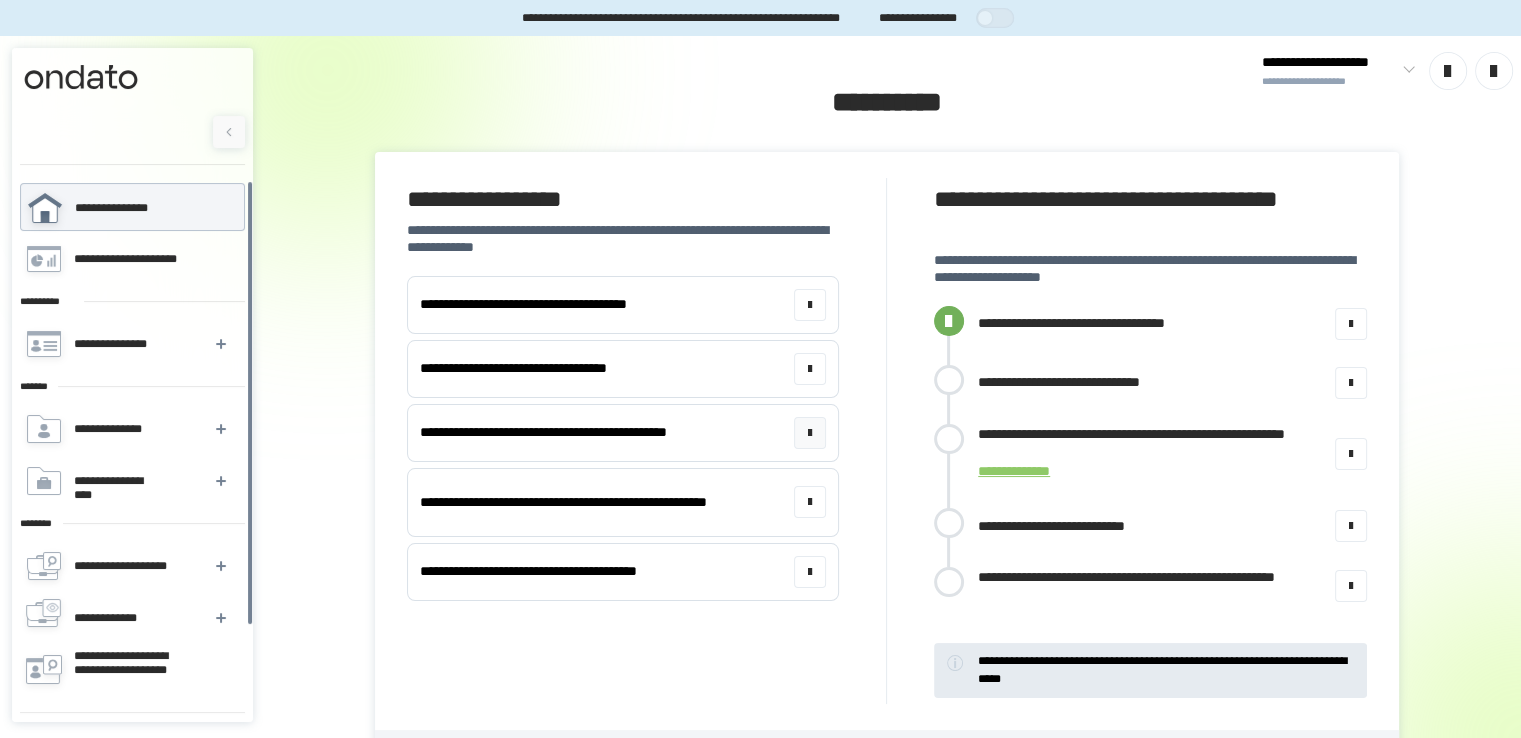 click on "**********" at bounding box center [543, 432] 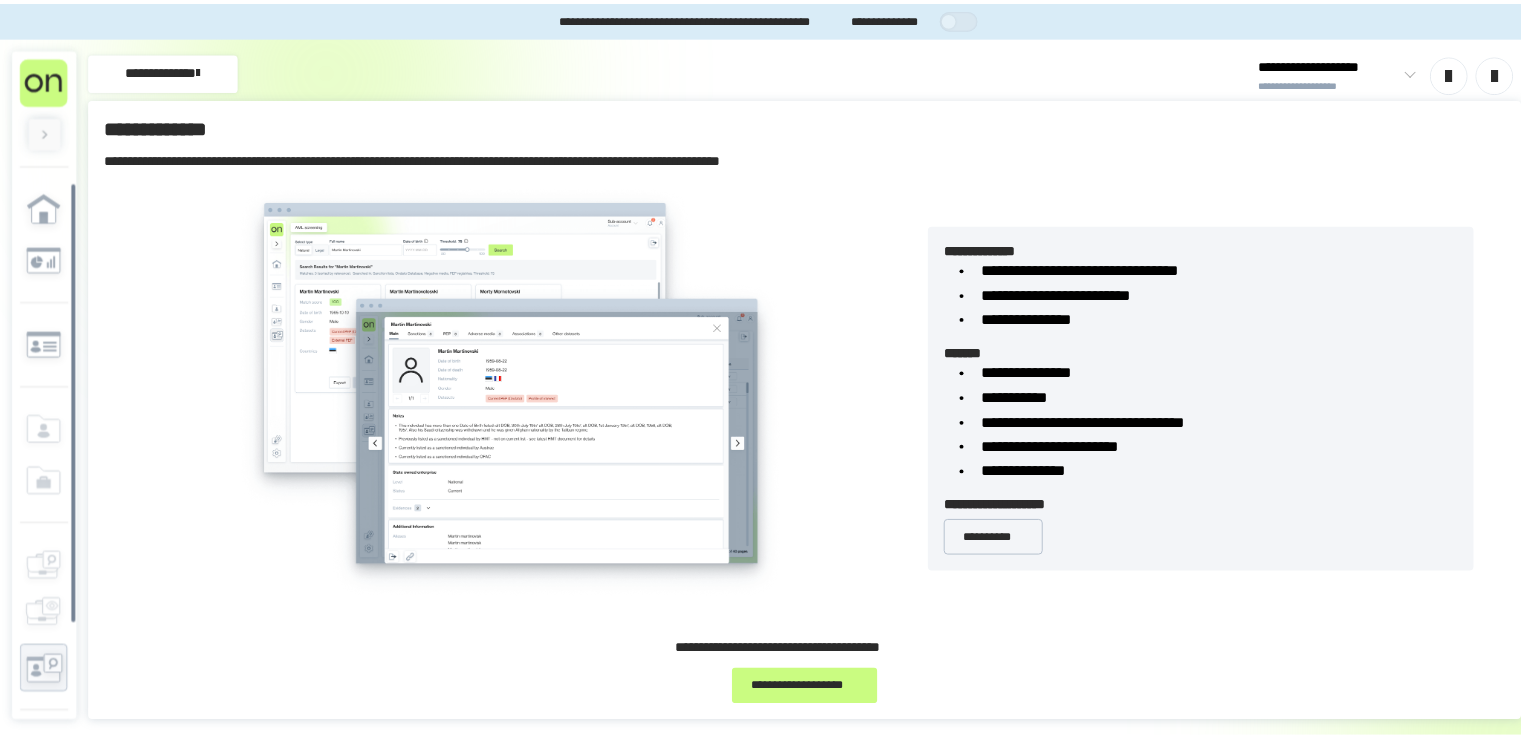 scroll, scrollTop: 0, scrollLeft: 0, axis: both 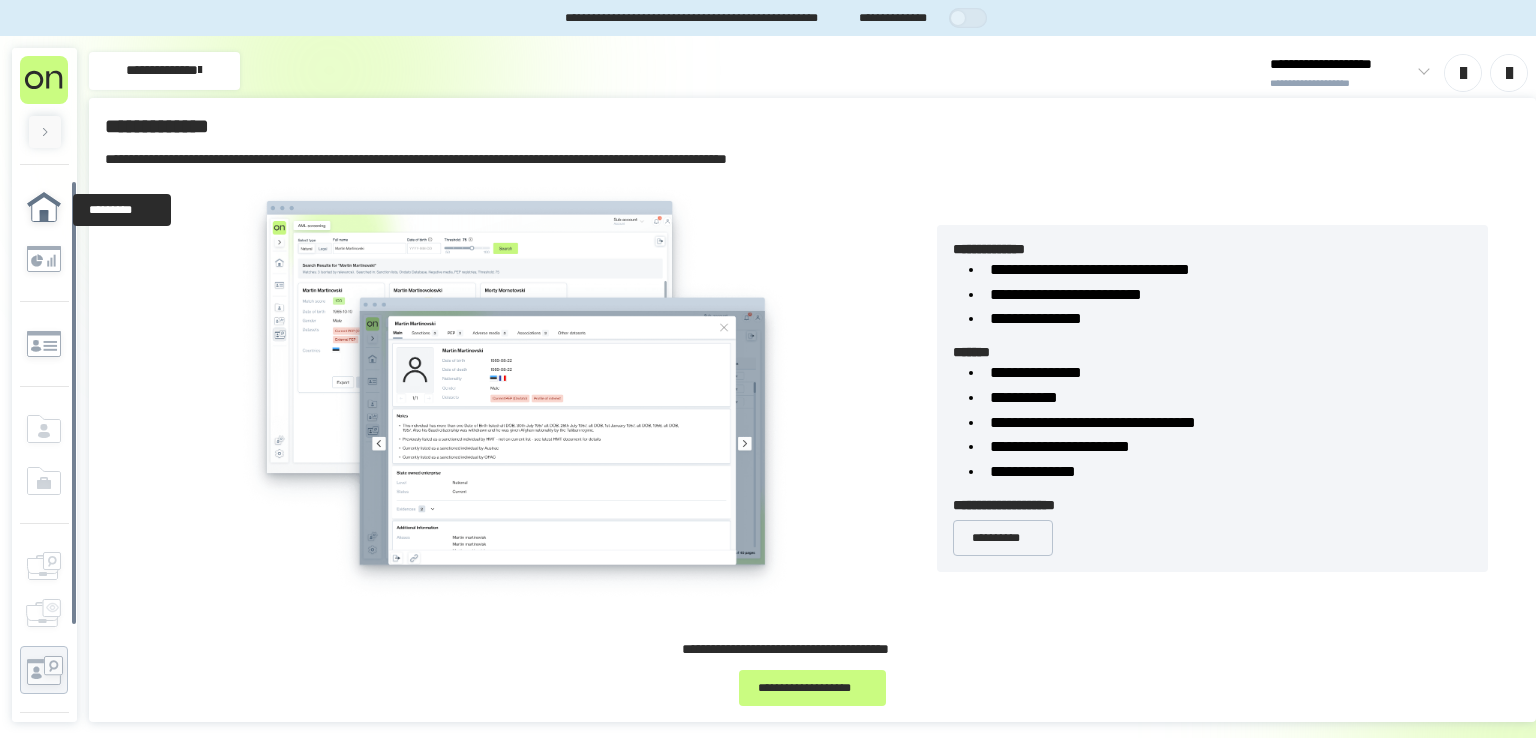 click 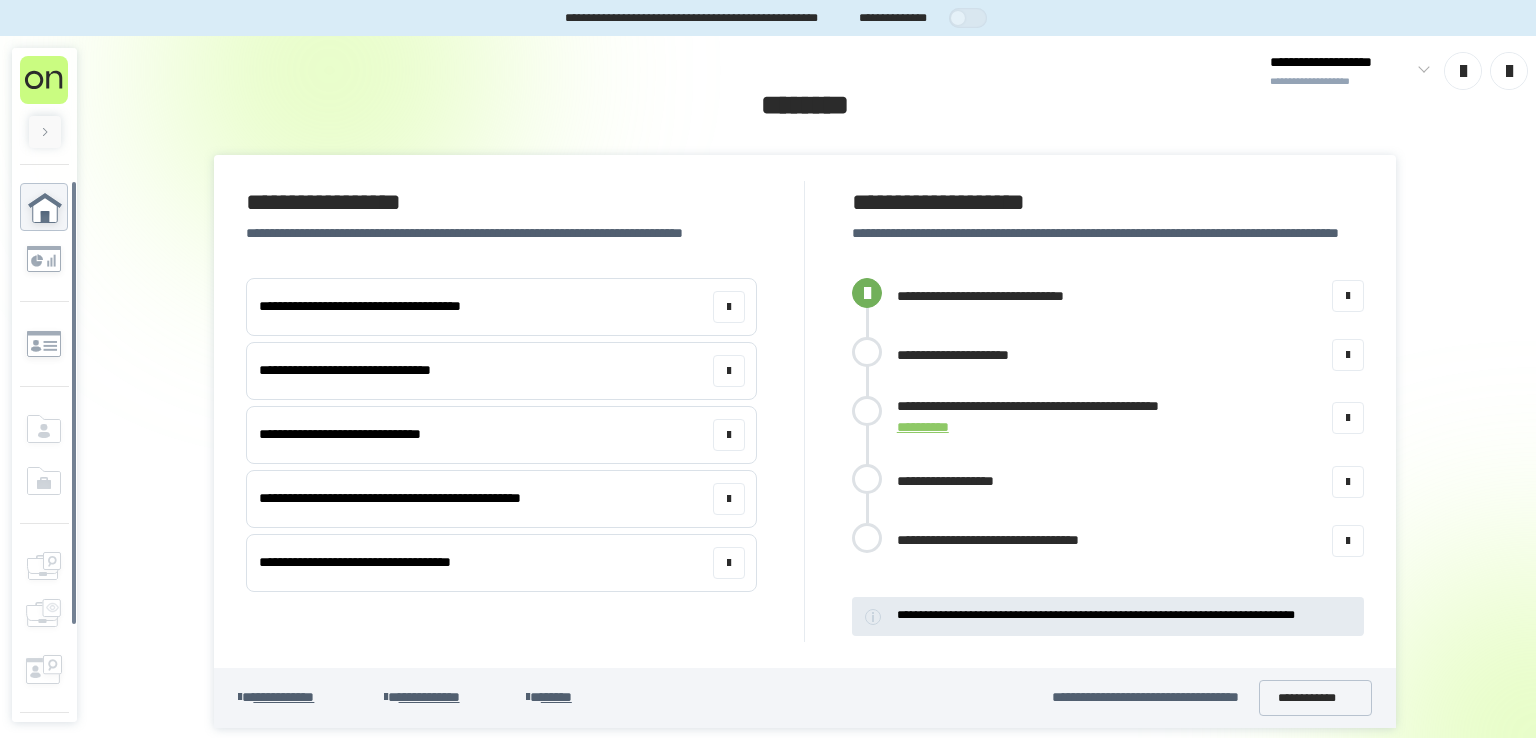 click on "**********" at bounding box center (1124, 615) 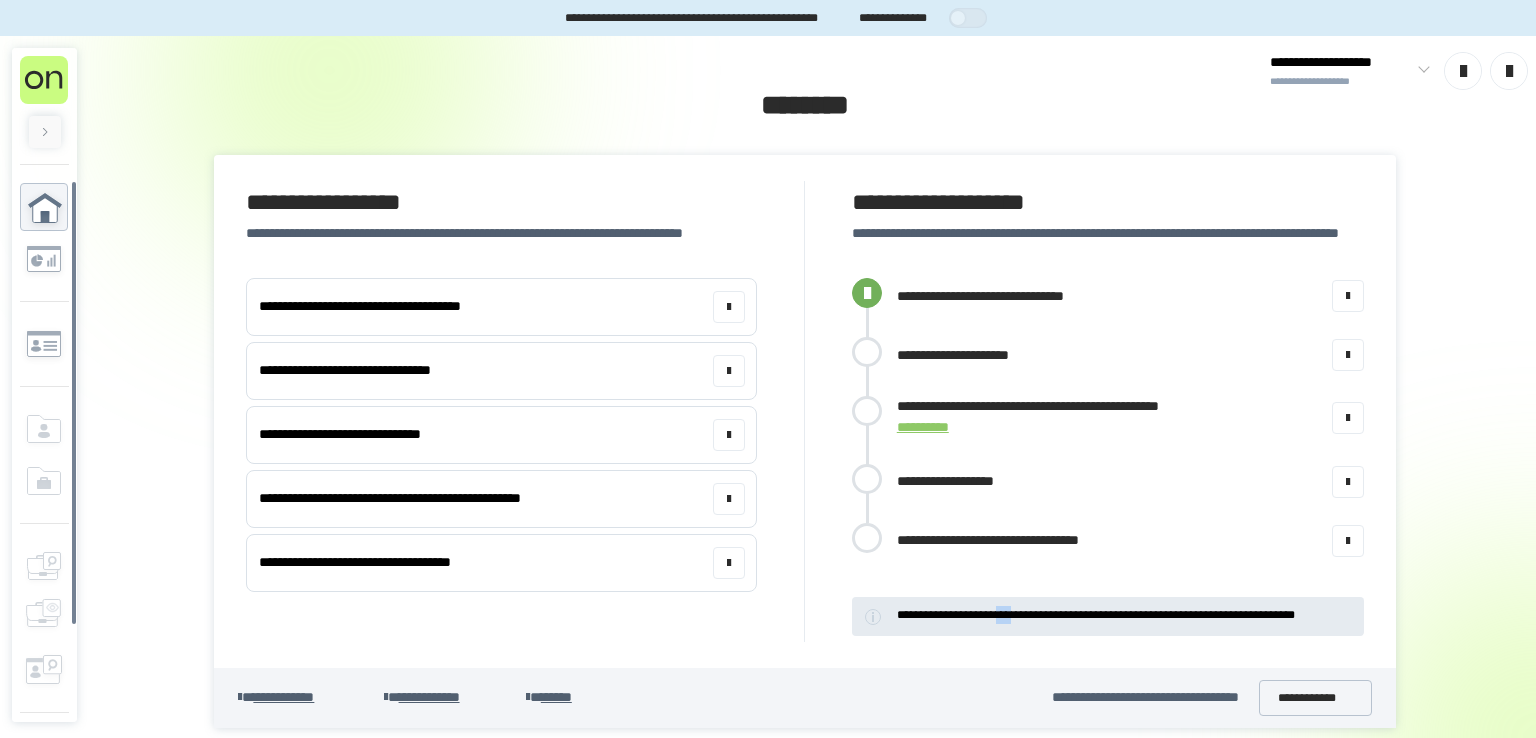 drag, startPoint x: 1024, startPoint y: 629, endPoint x: 951, endPoint y: 373, distance: 266.2048 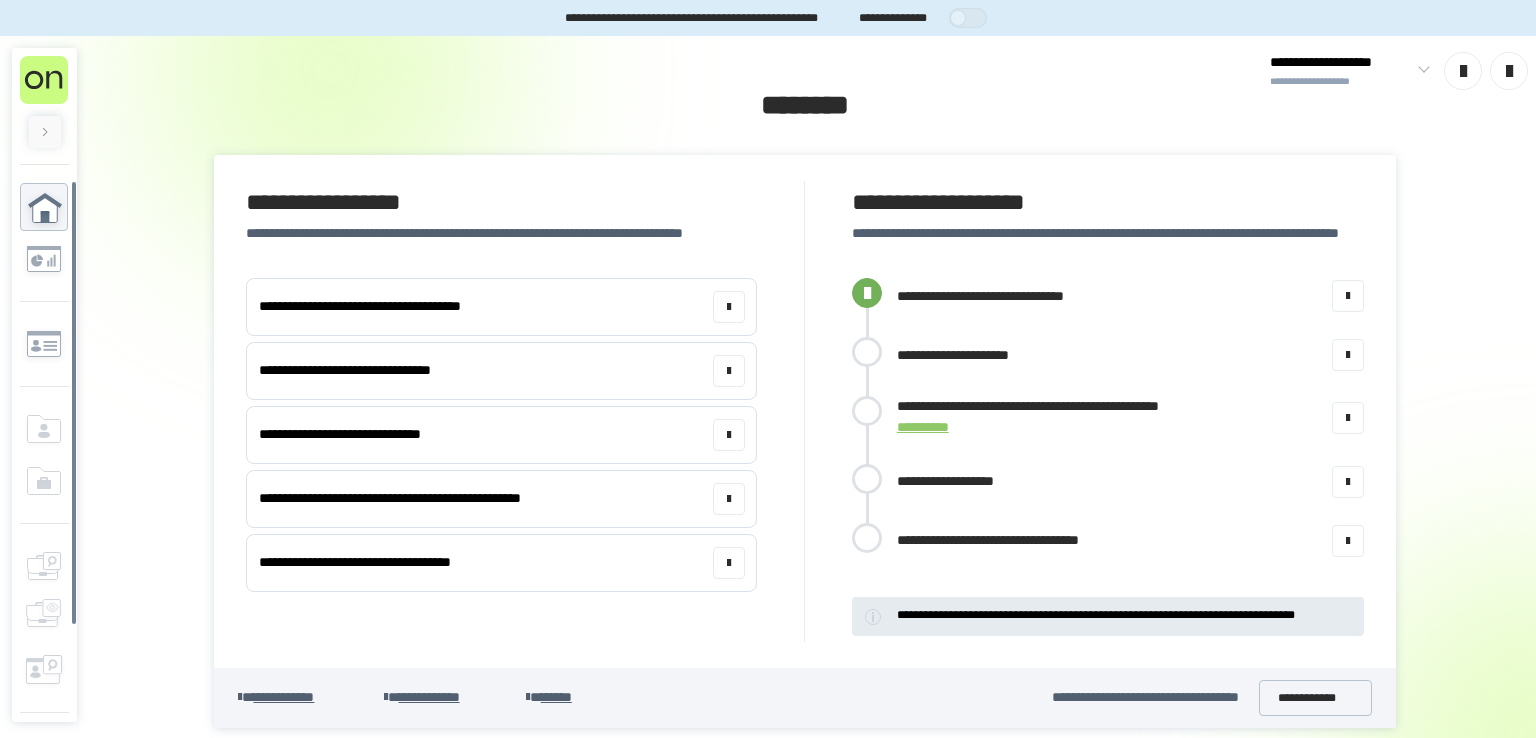 click on "**********" at bounding box center (1116, 356) 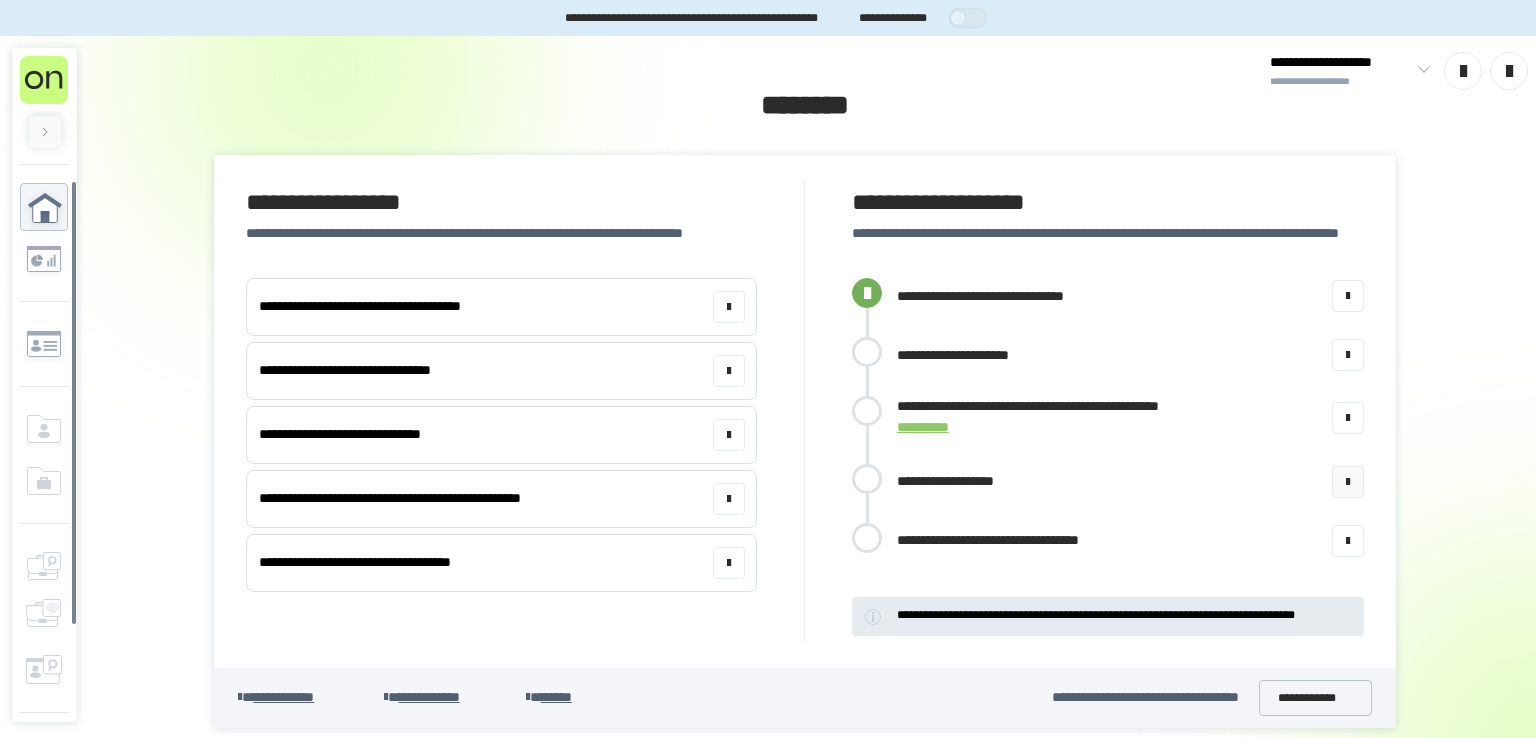 click on "**********" at bounding box center [959, 481] 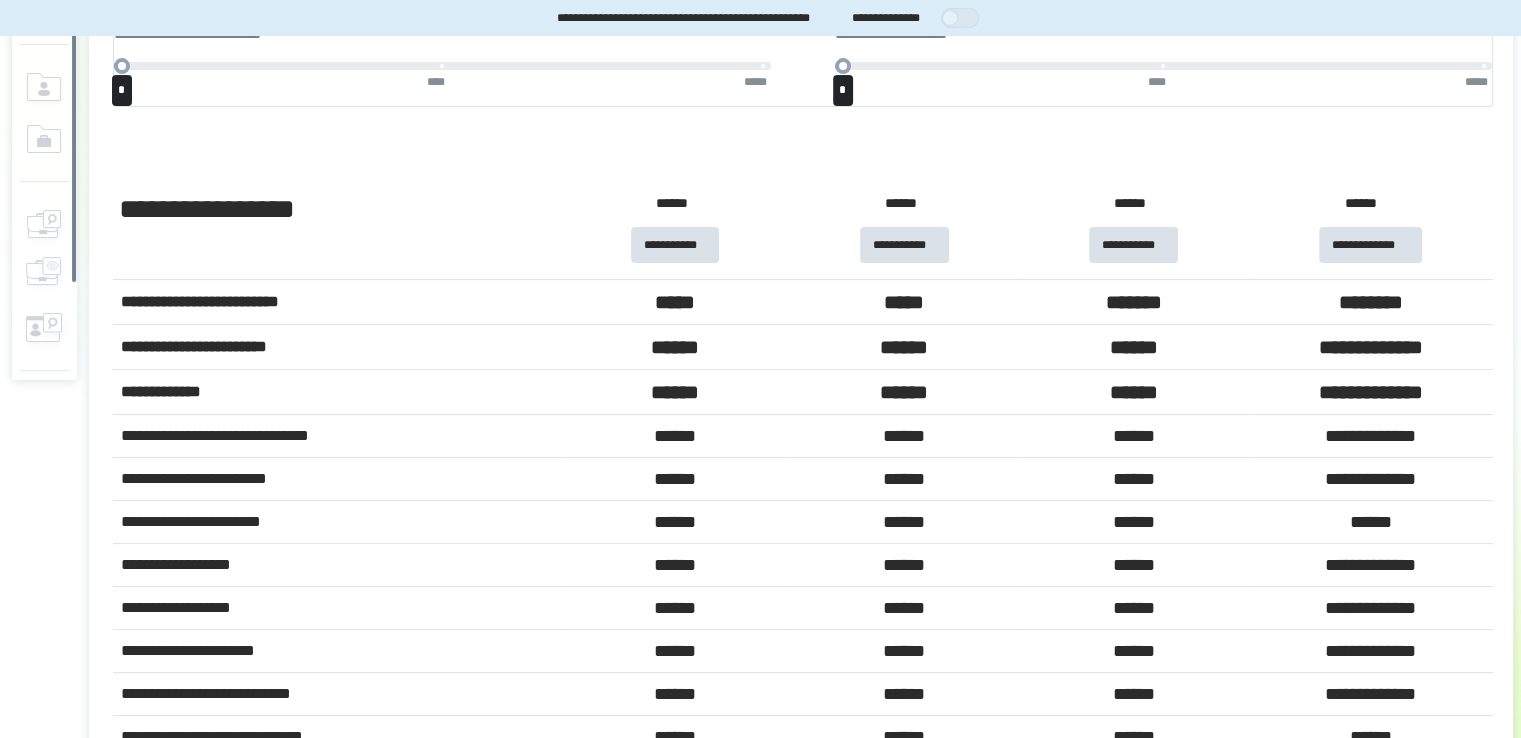 scroll, scrollTop: 0, scrollLeft: 0, axis: both 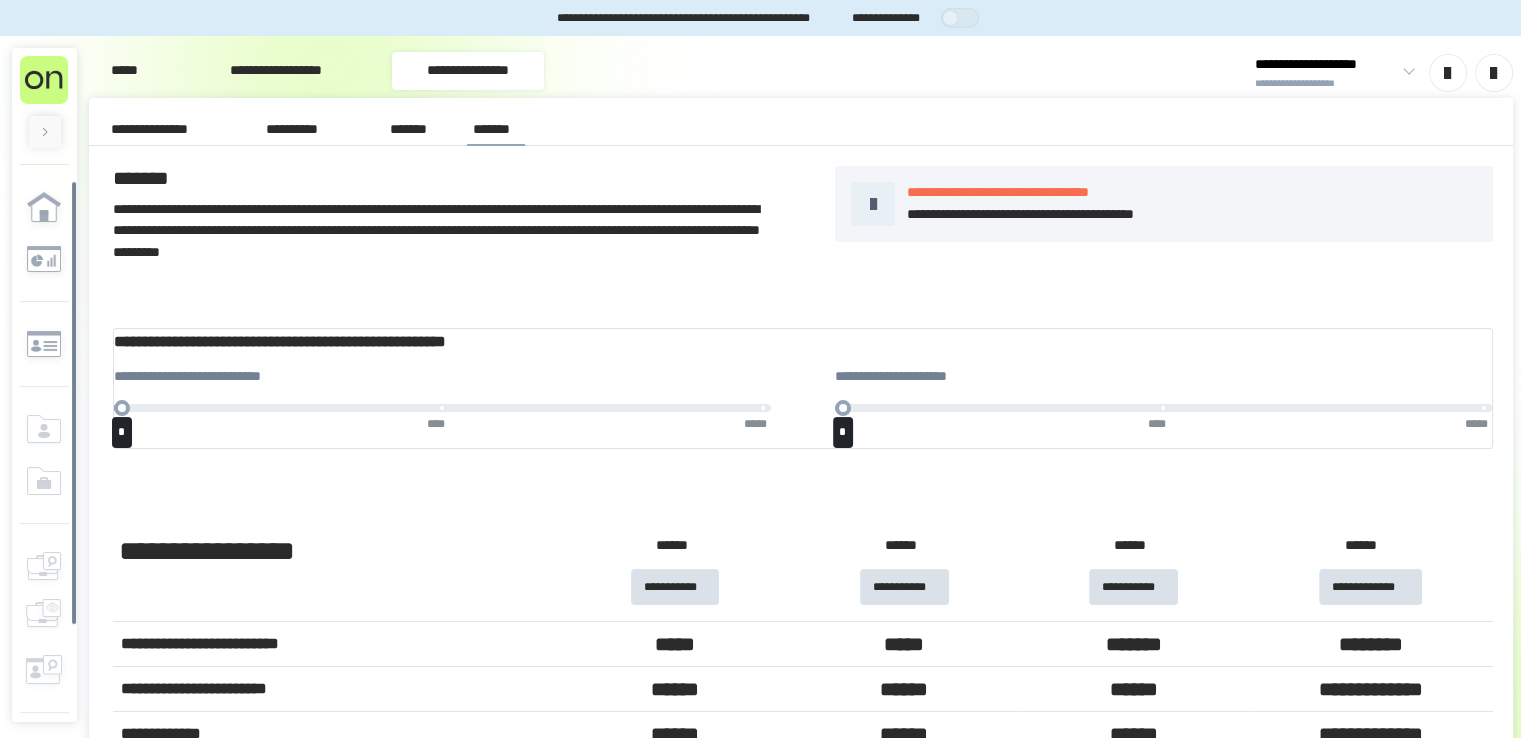 click on "**********" at bounding box center (276, 71) 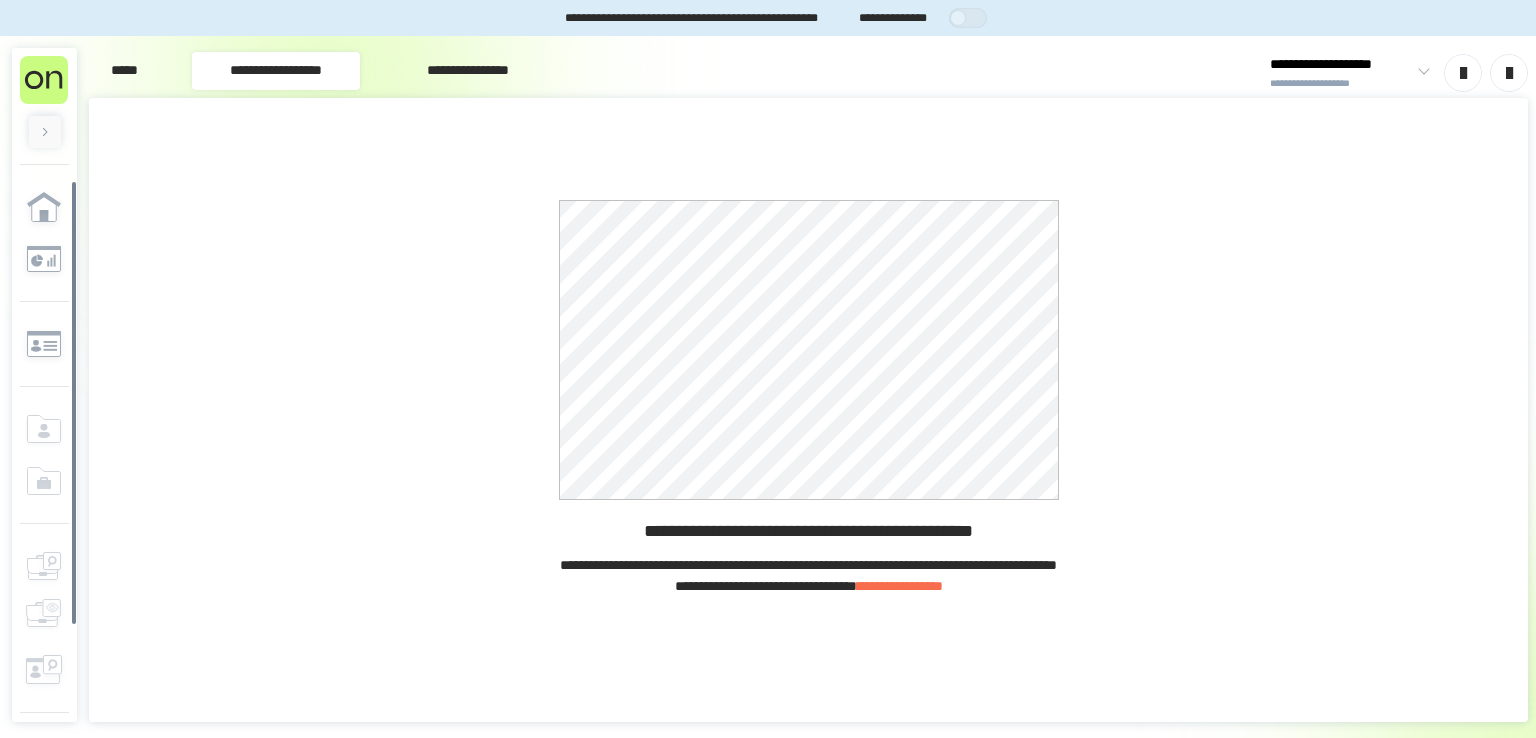 click on "**********" at bounding box center [276, 71] 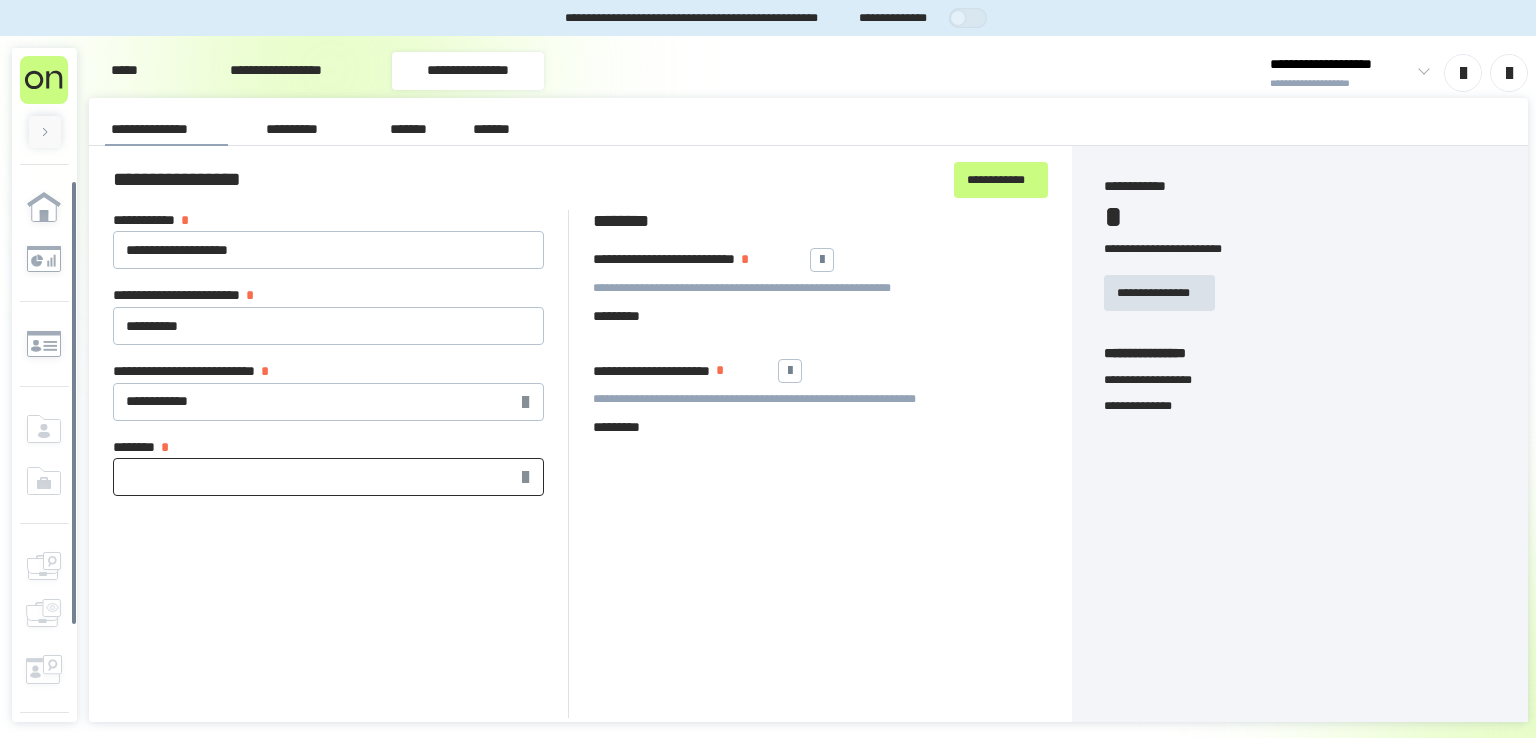 click on "******** *" at bounding box center (328, 477) 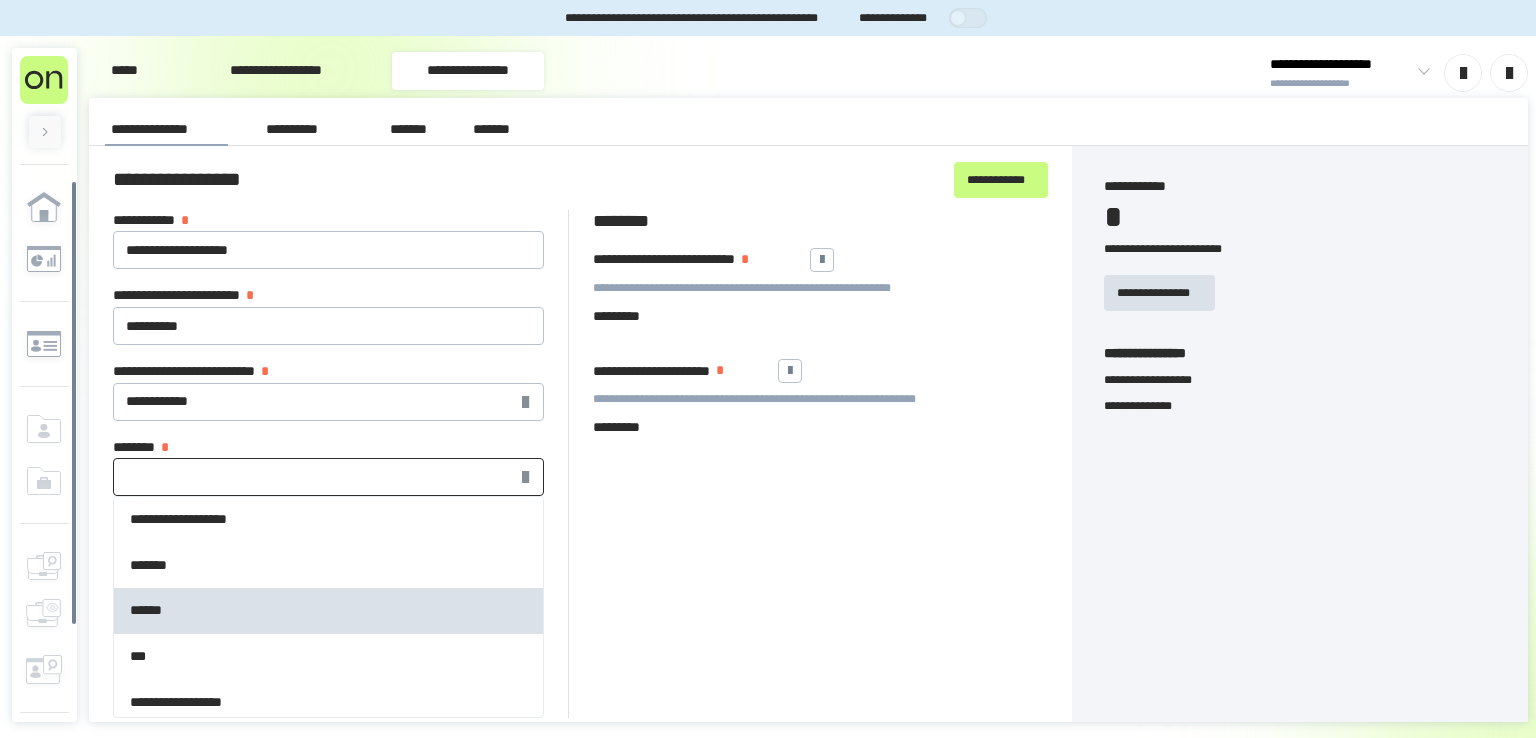 click on "******" at bounding box center (328, 611) 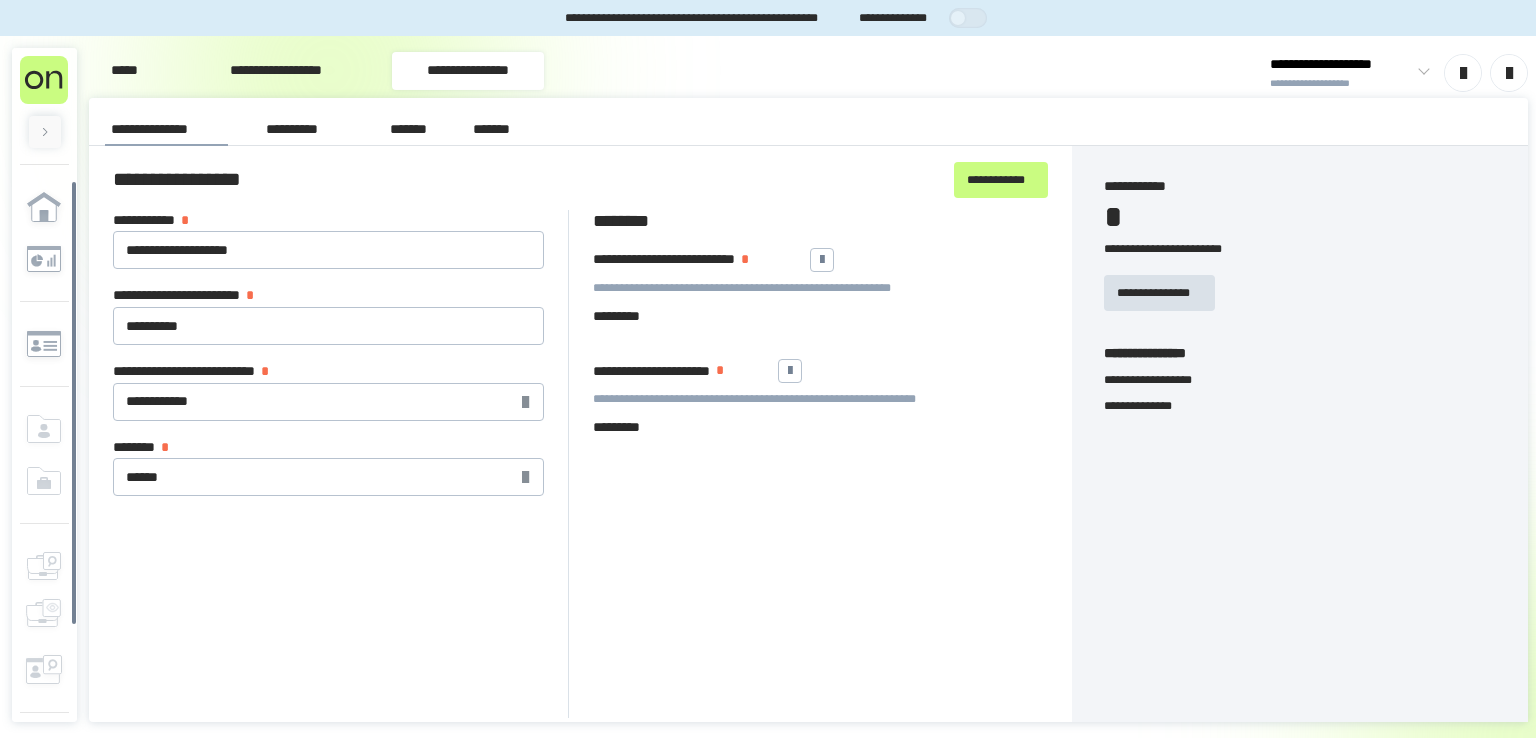click on "**********" at bounding box center [306, 129] 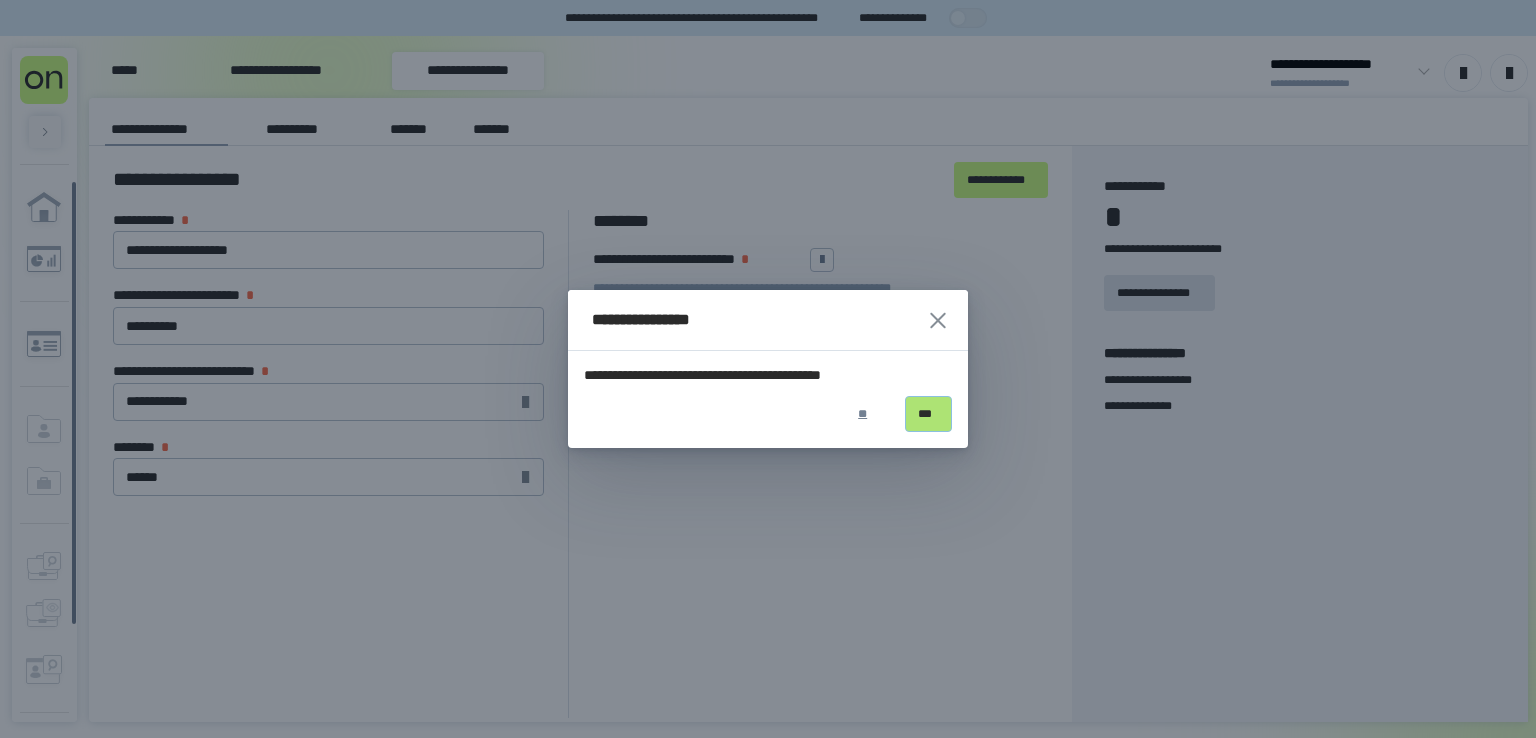 click on "***" at bounding box center (928, 414) 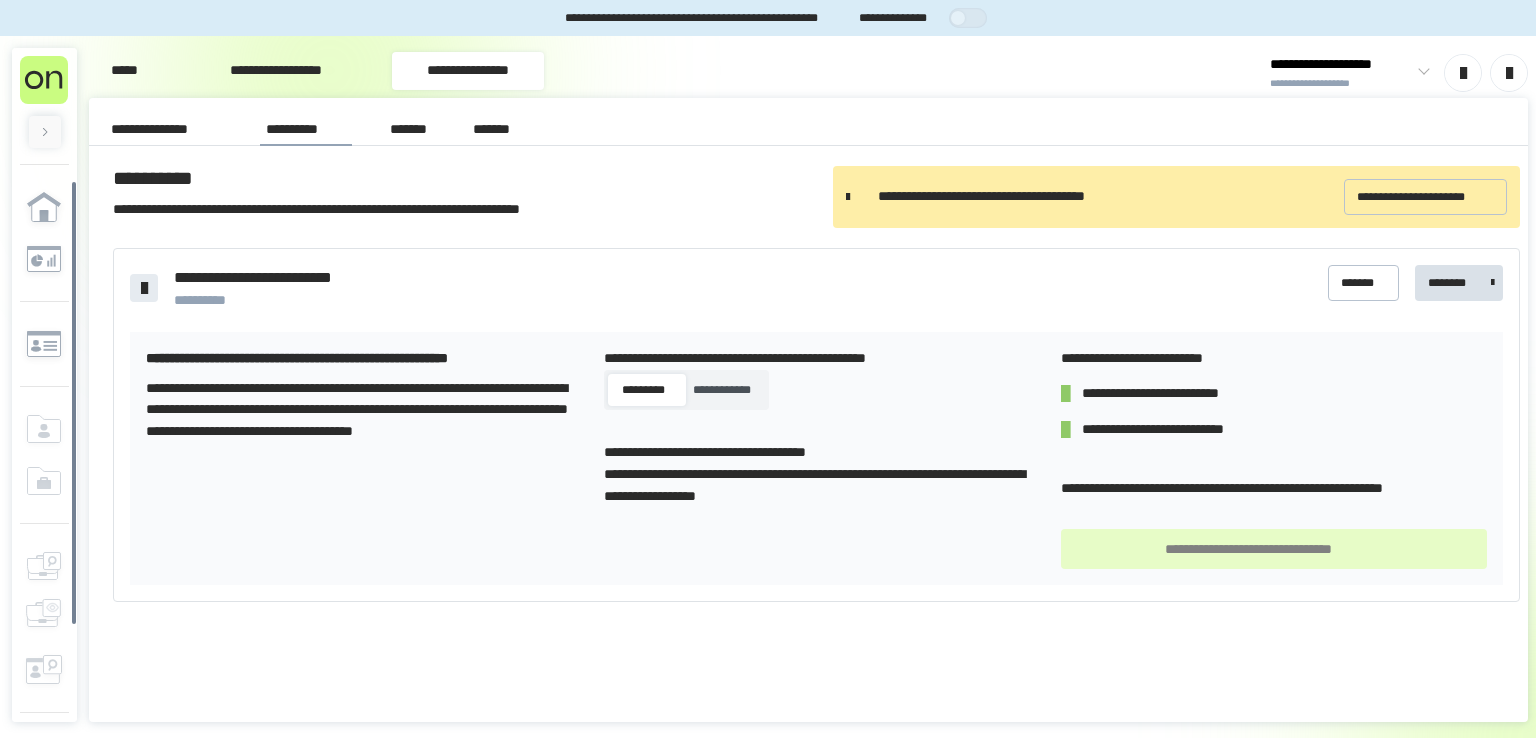 click on "*******" at bounding box center [410, 129] 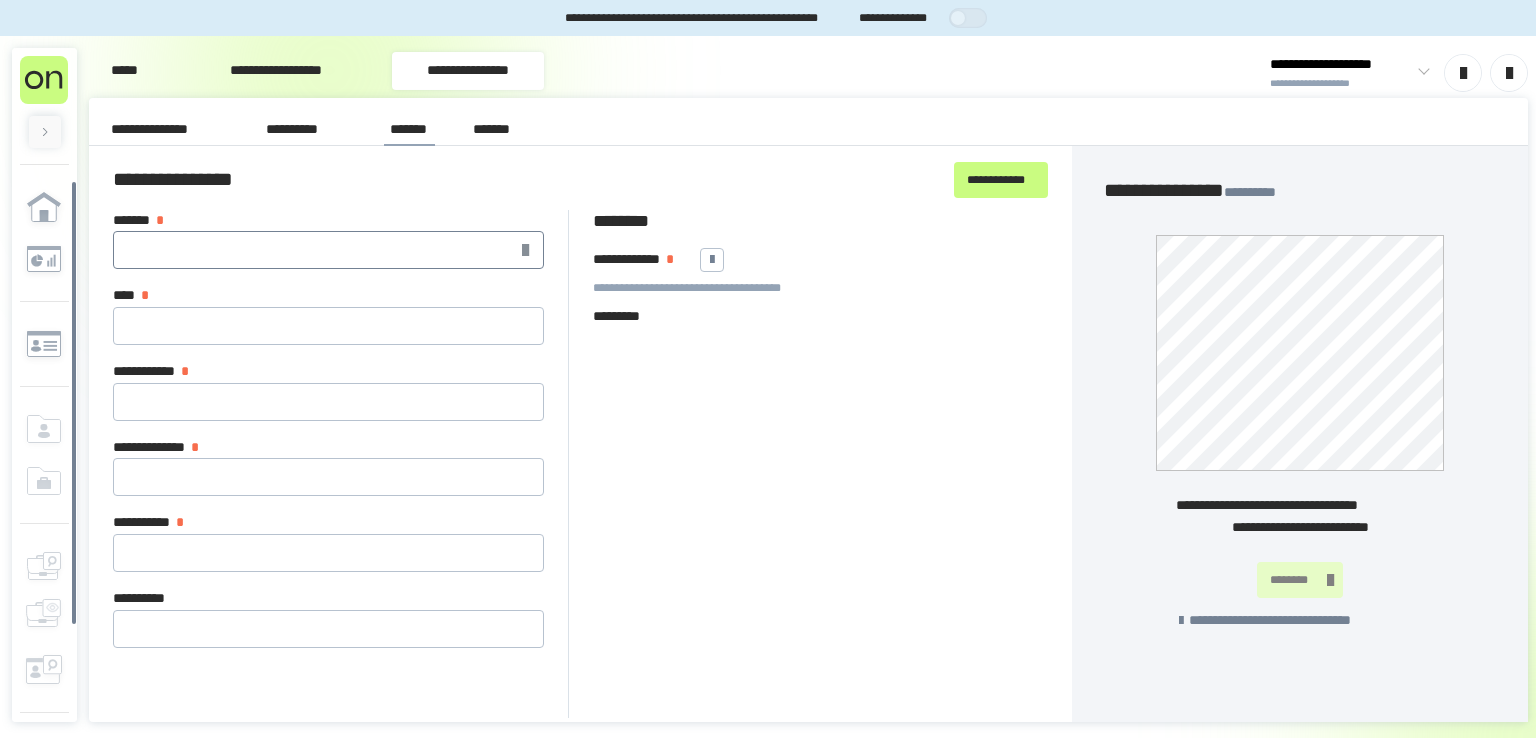 click on "******* *" at bounding box center (328, 240) 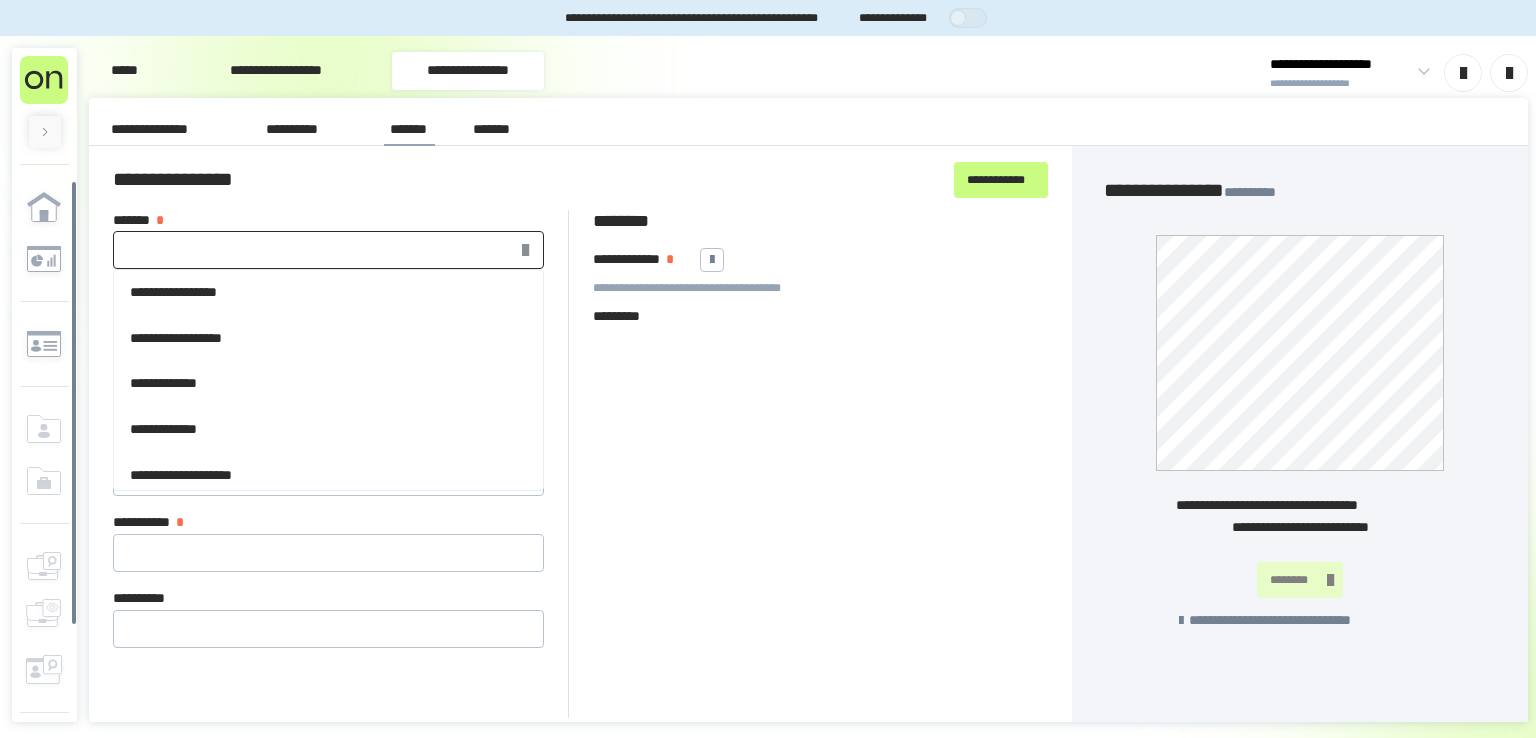 click on "******* *" at bounding box center [328, 250] 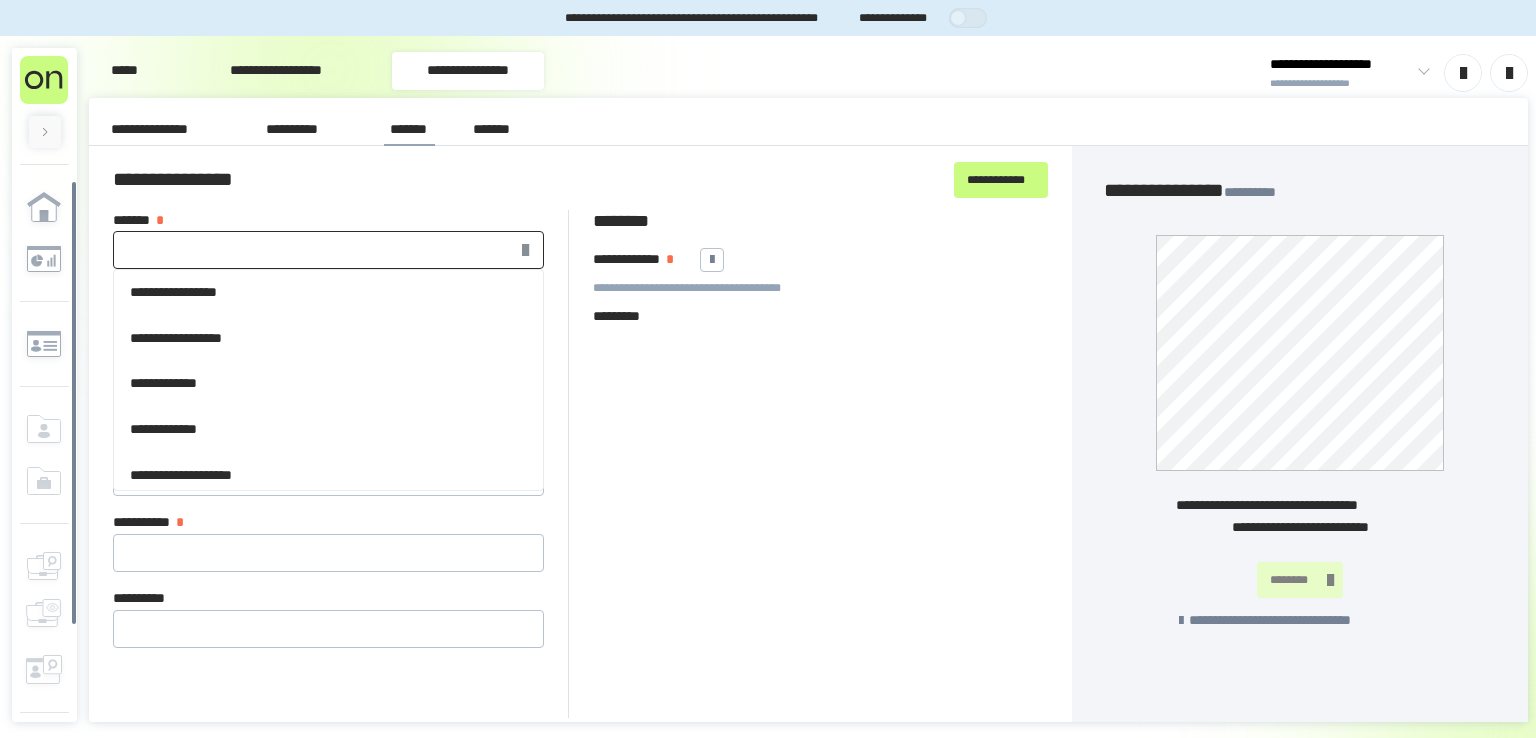type on "*******" 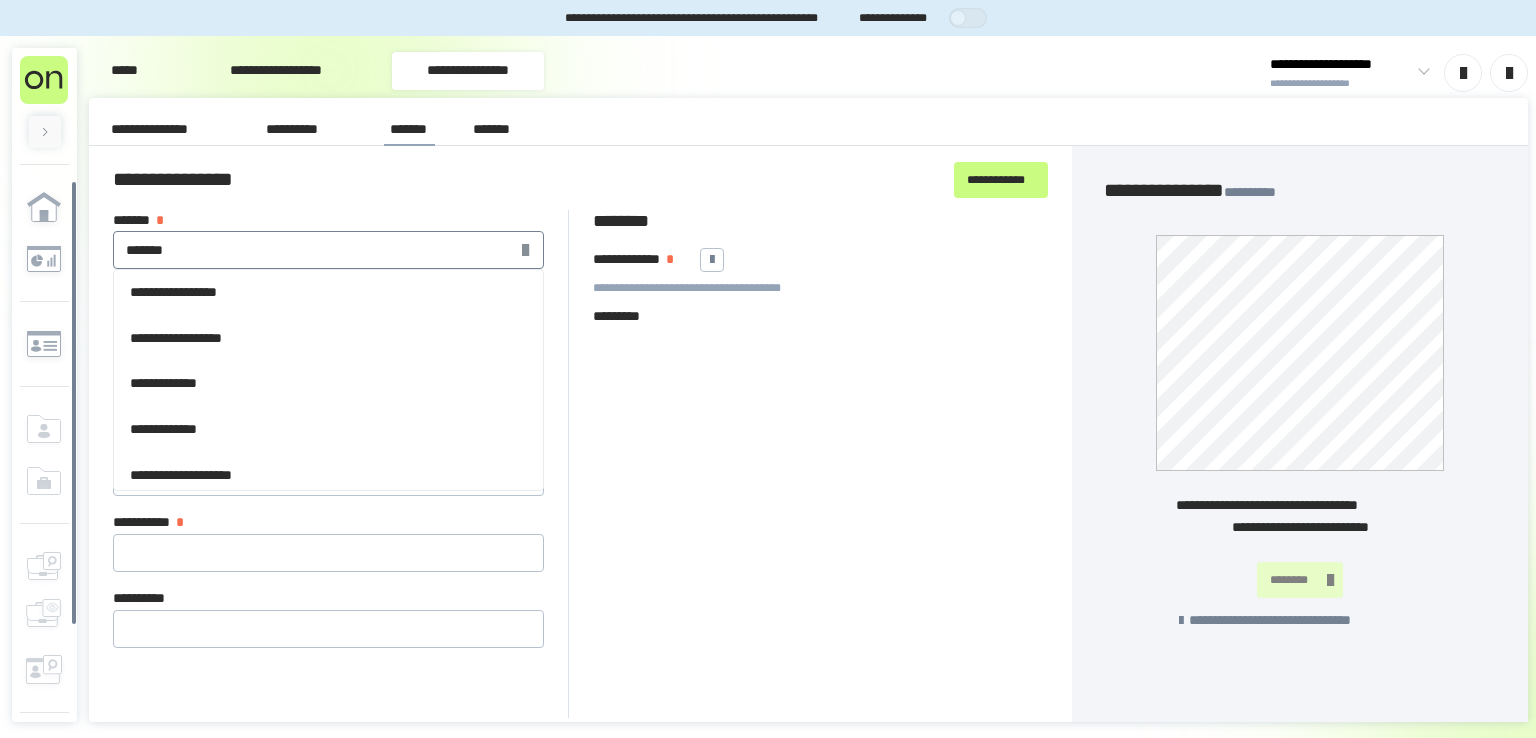 type on "****" 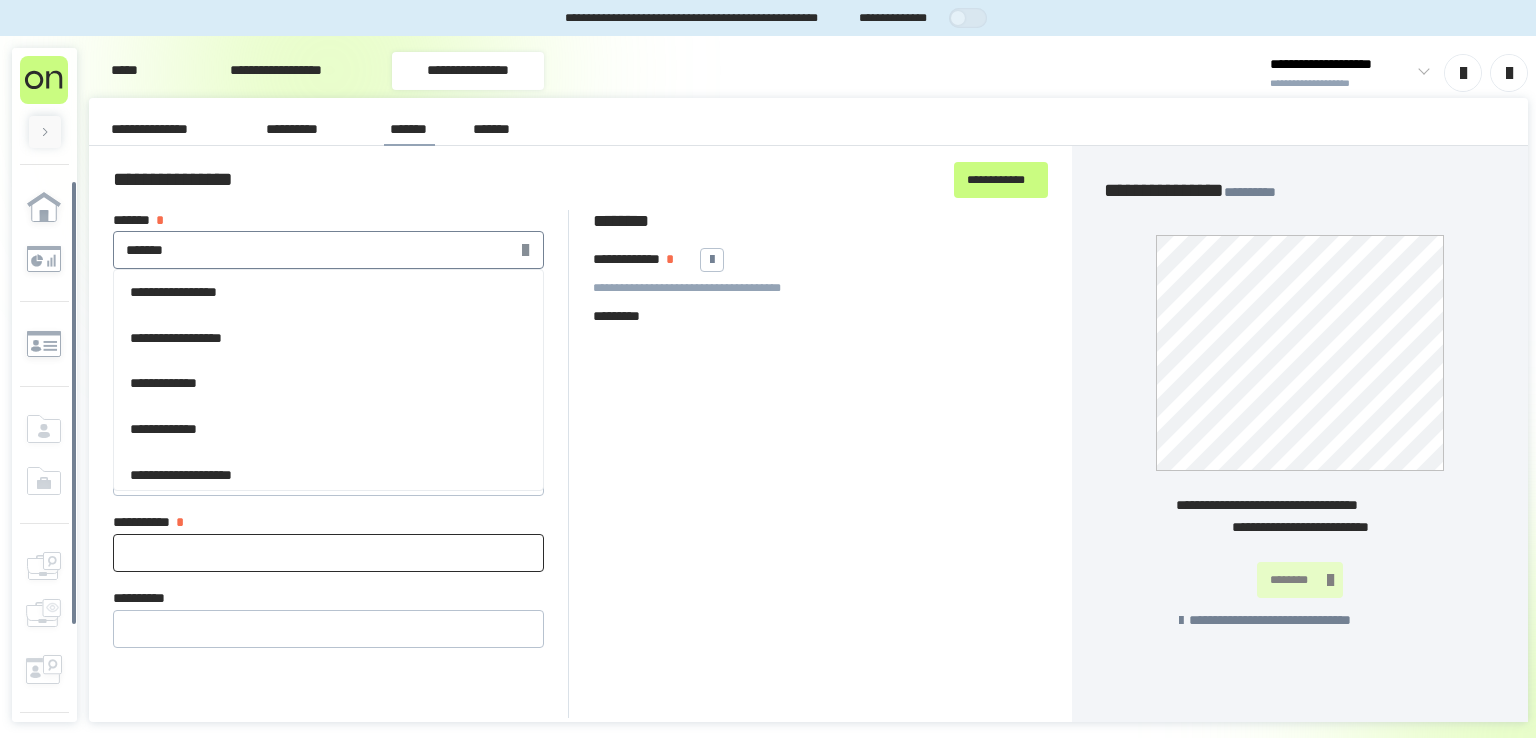 type on "******" 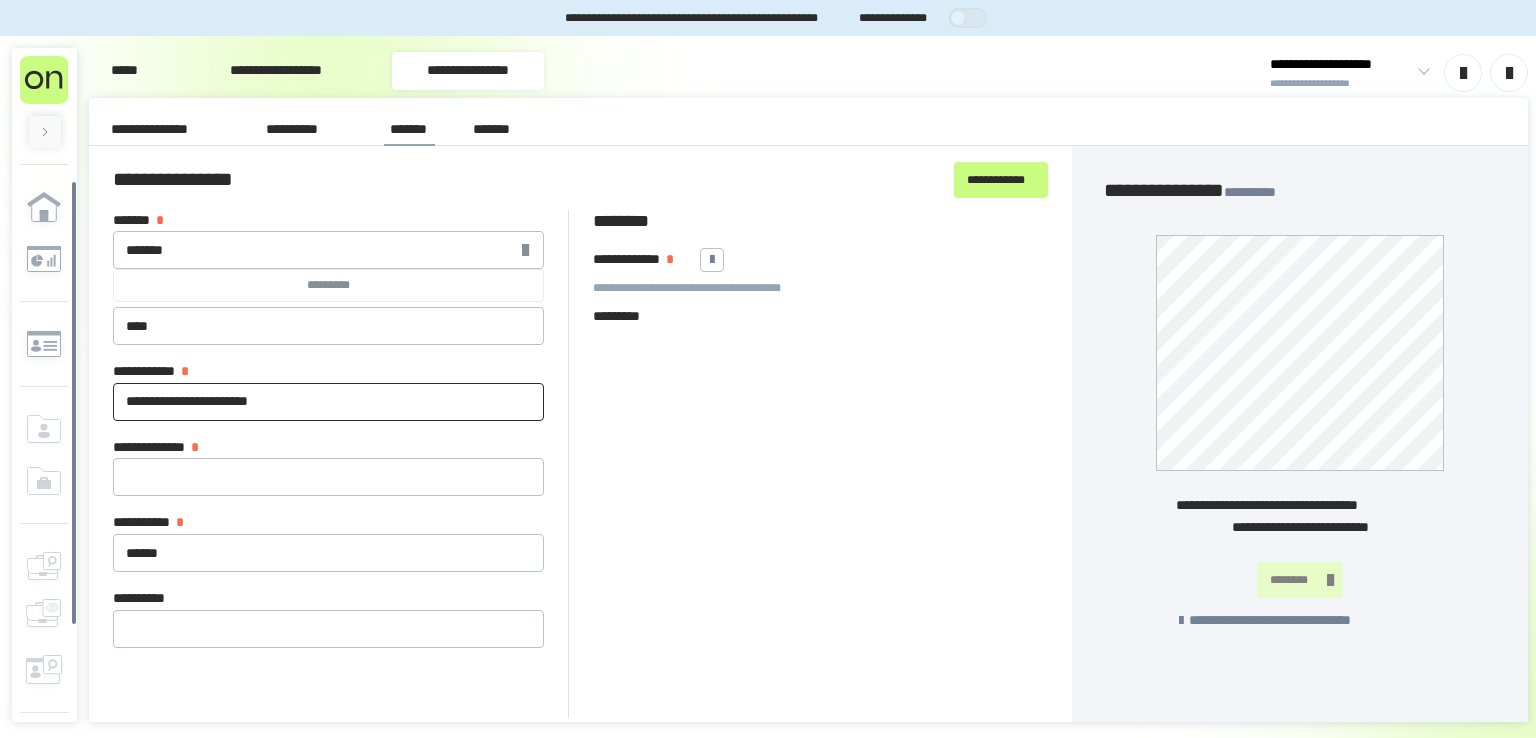 type 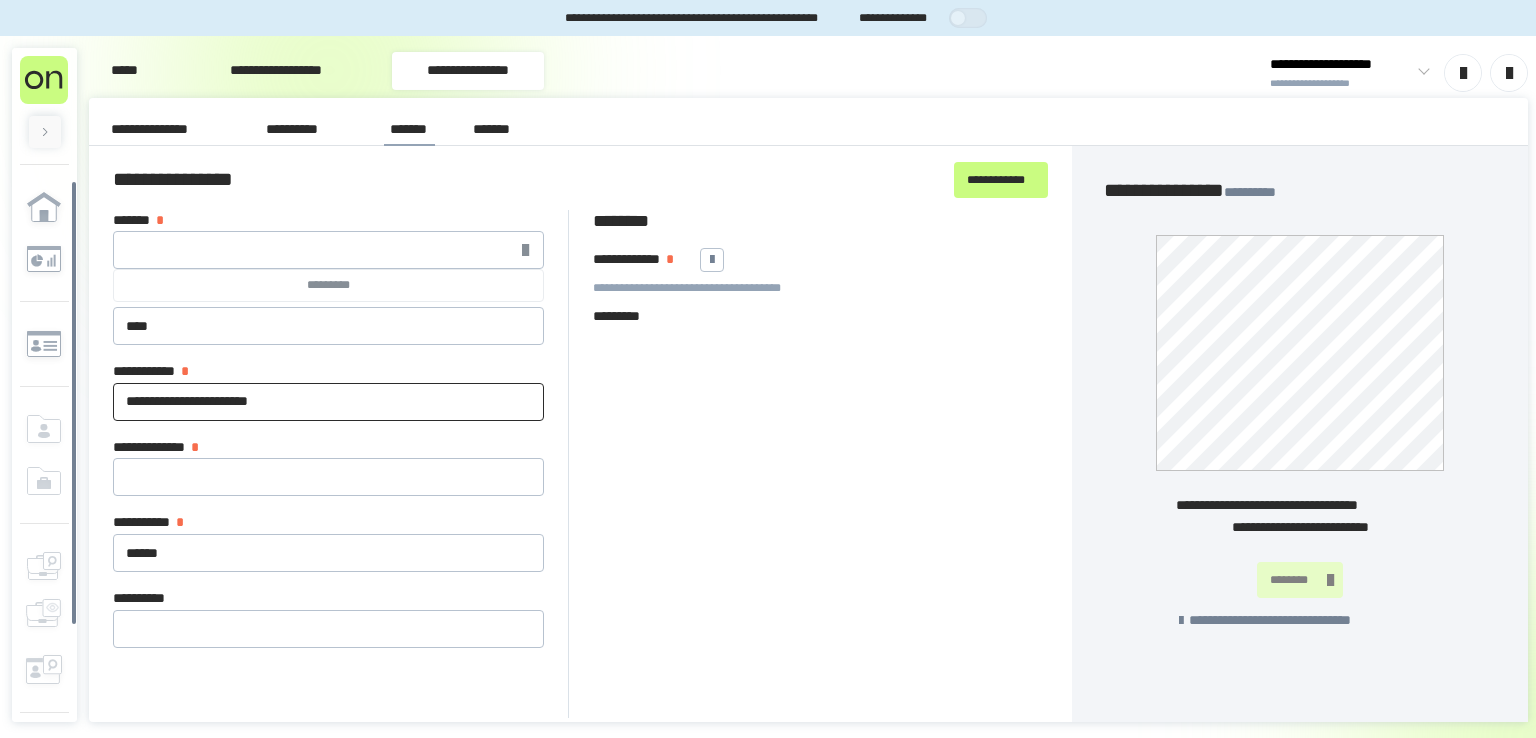 click on "**********" at bounding box center [328, 402] 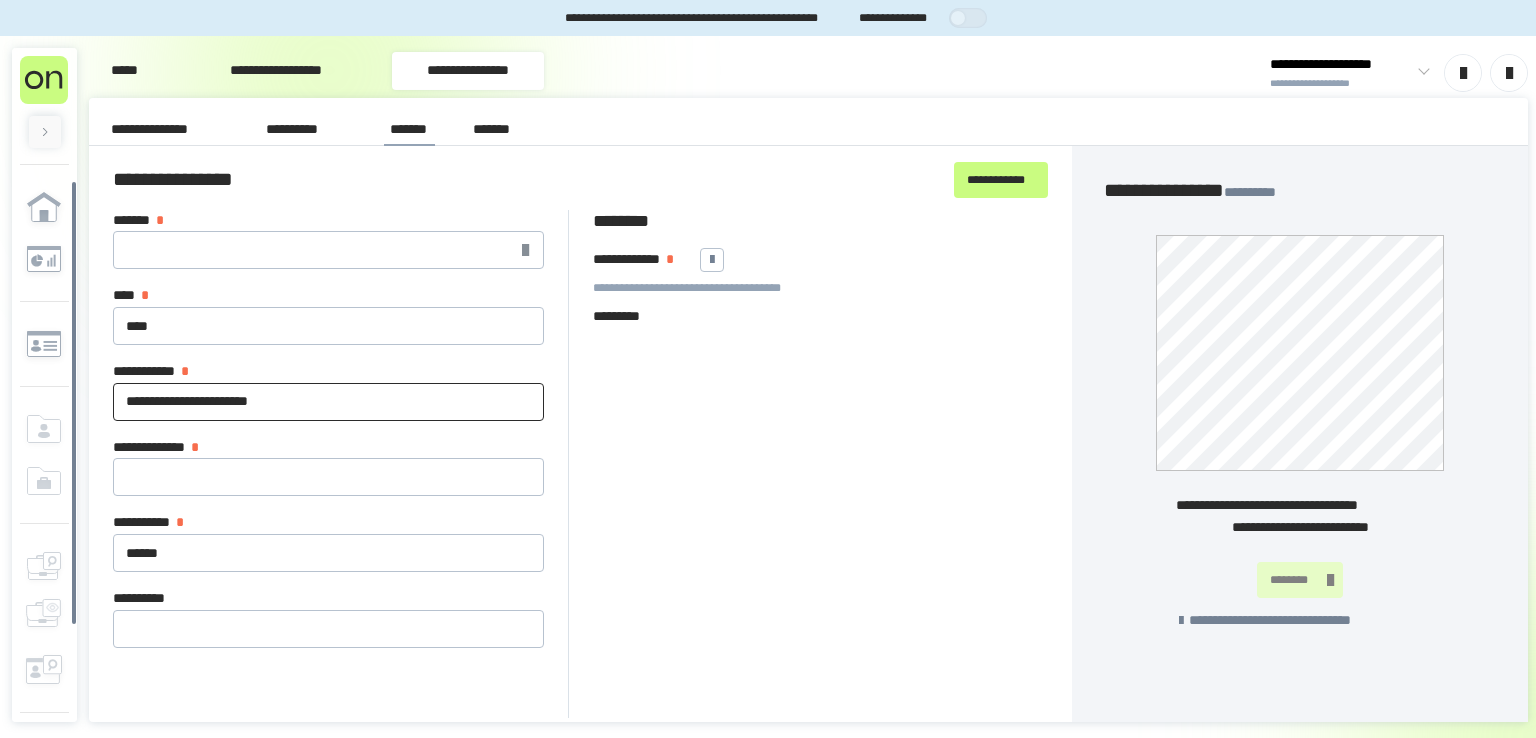 drag, startPoint x: 307, startPoint y: 405, endPoint x: 13, endPoint y: 376, distance: 295.42682 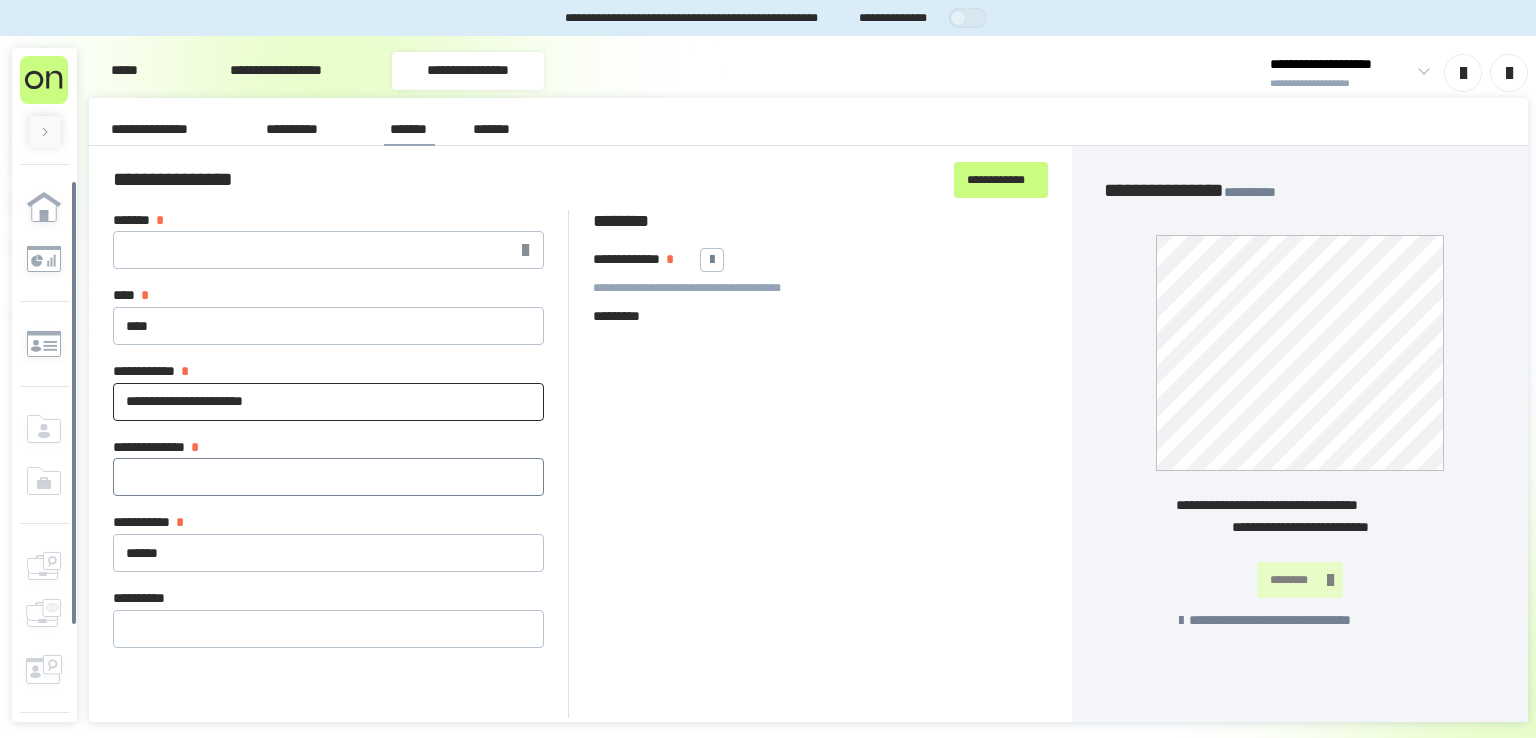 type on "**********" 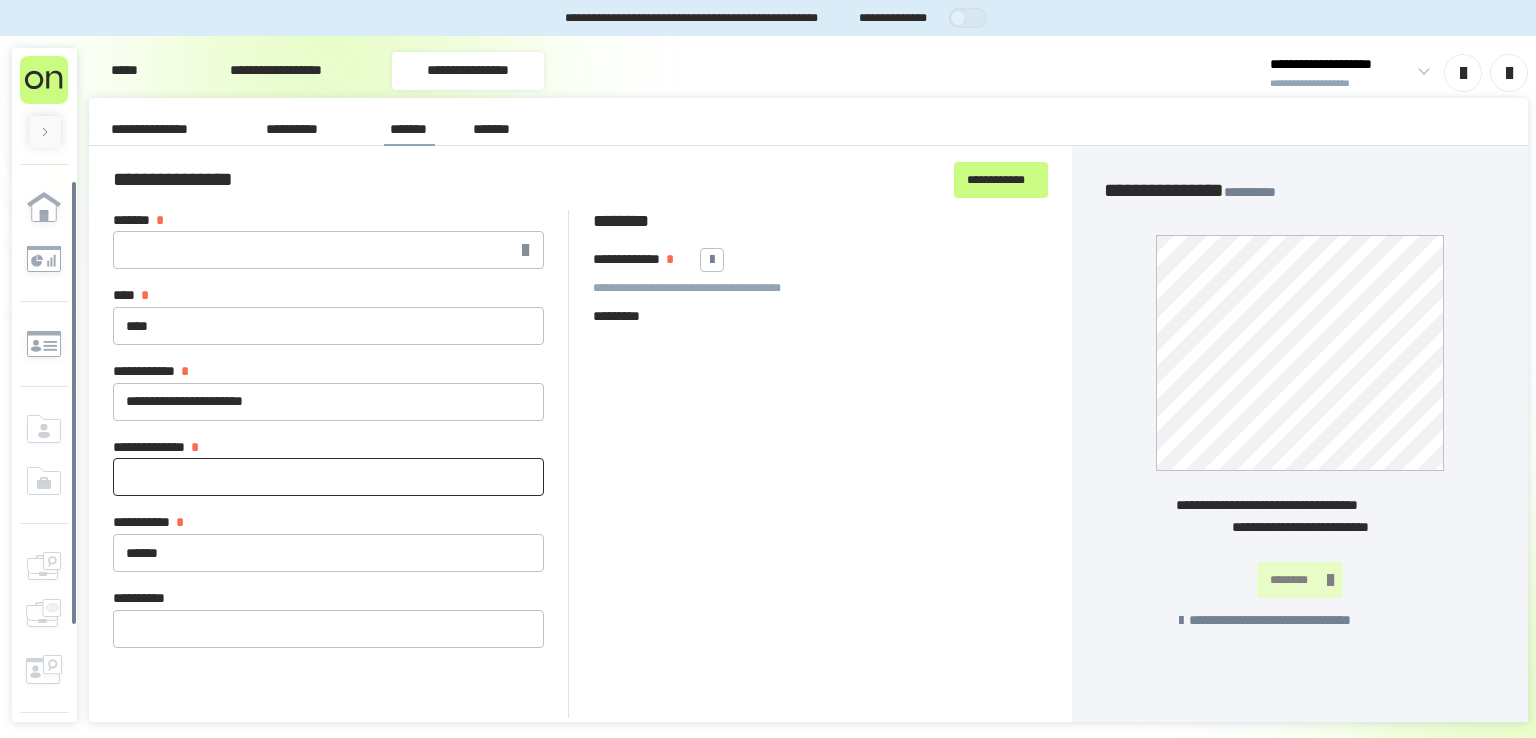 click on "**********" at bounding box center [328, 477] 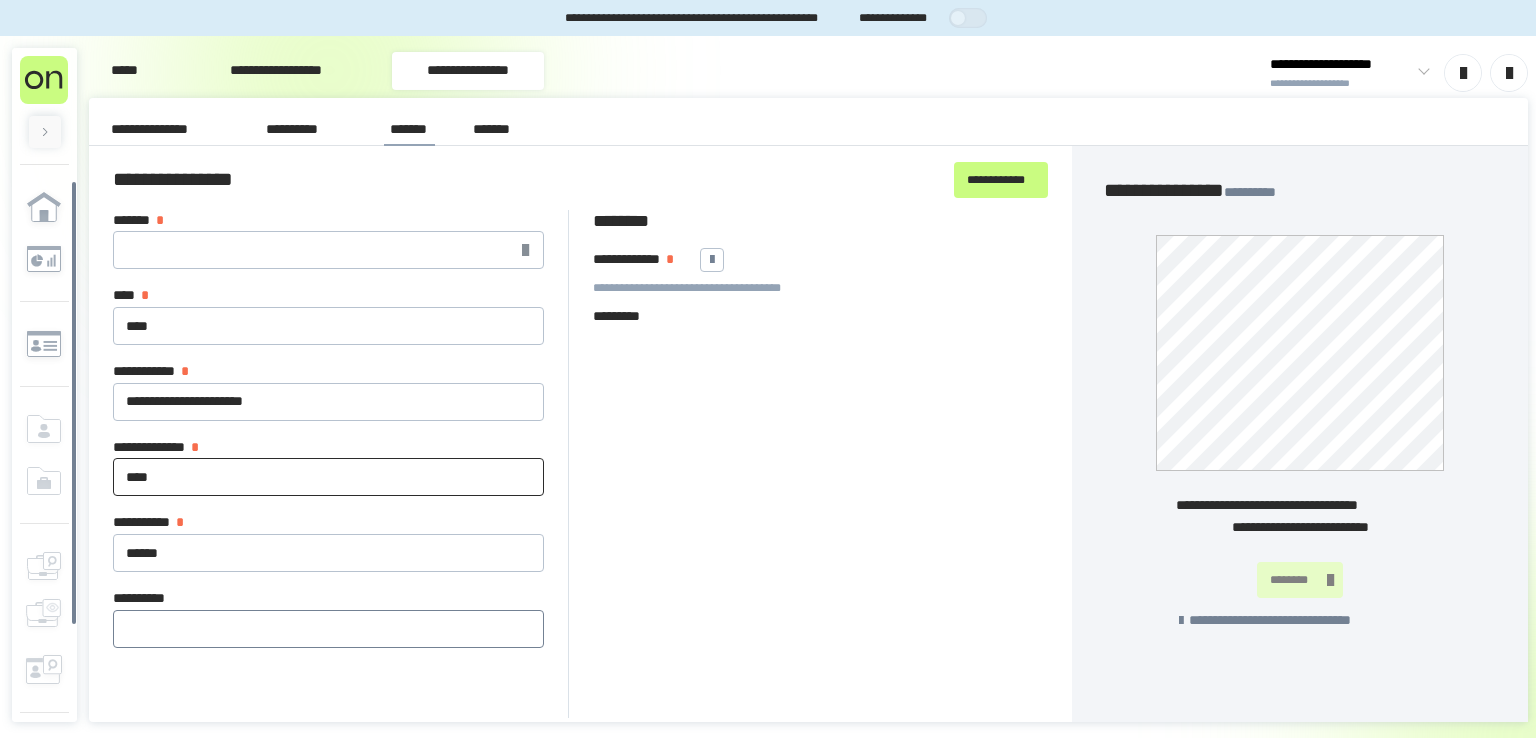 type on "****" 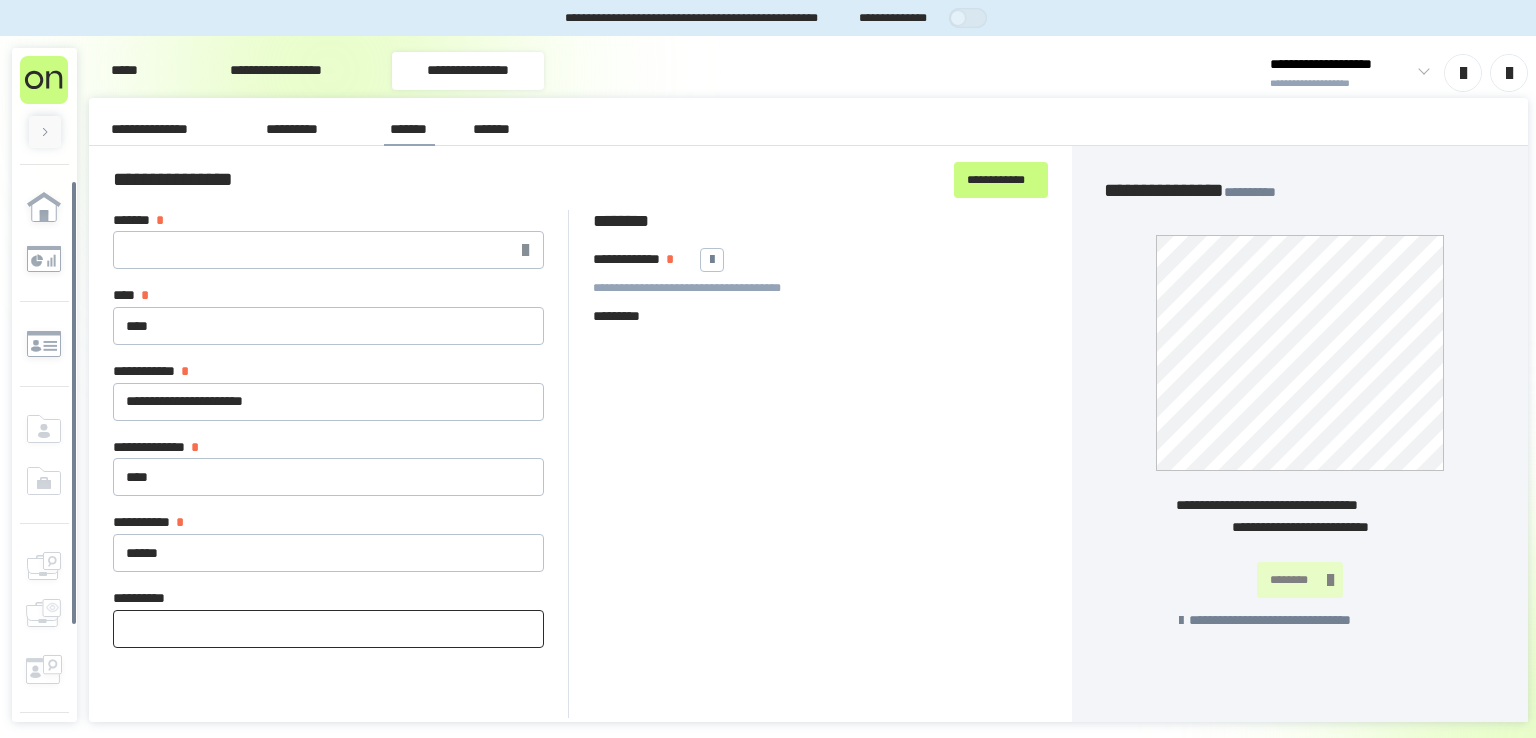 click on "**********" at bounding box center [328, 629] 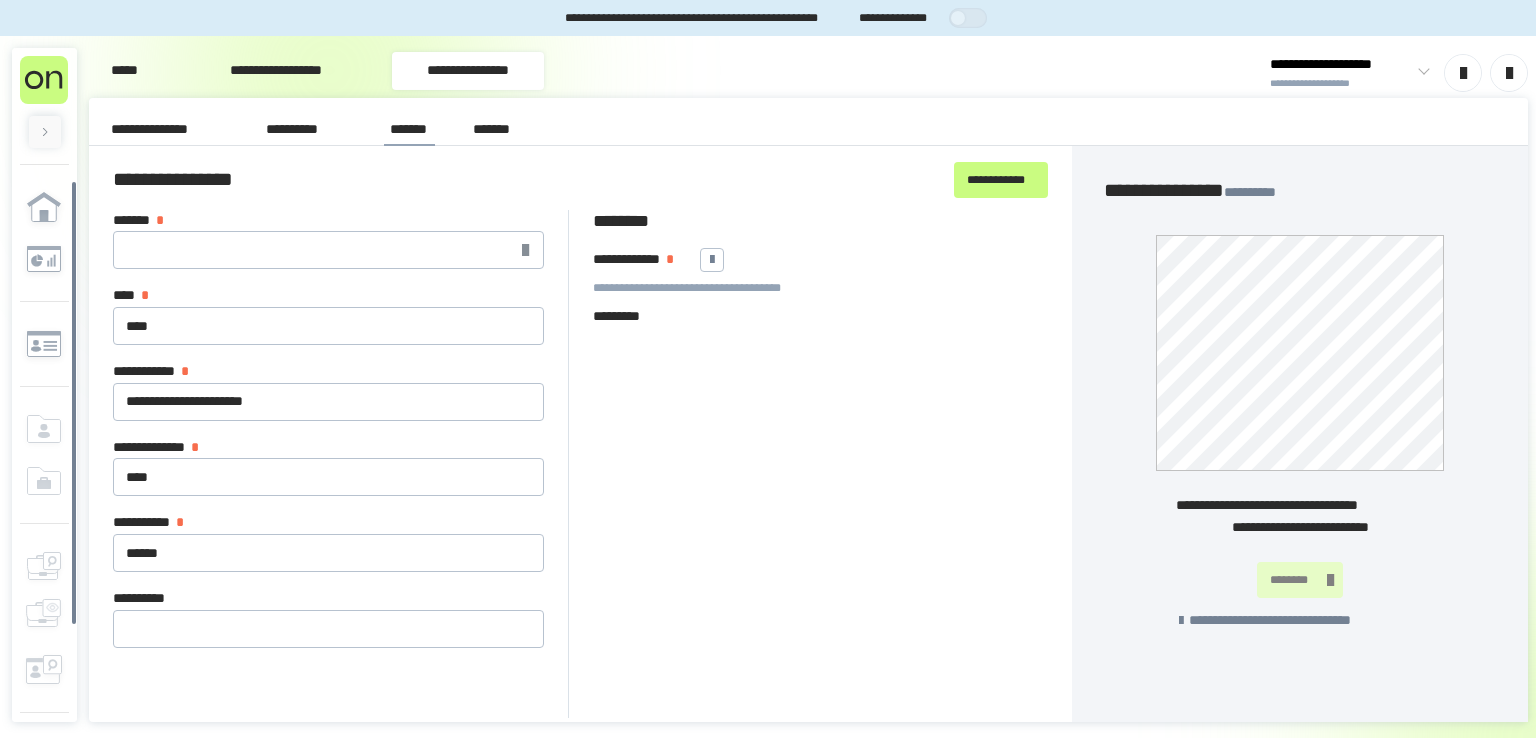 click on "**********" at bounding box center (821, 464) 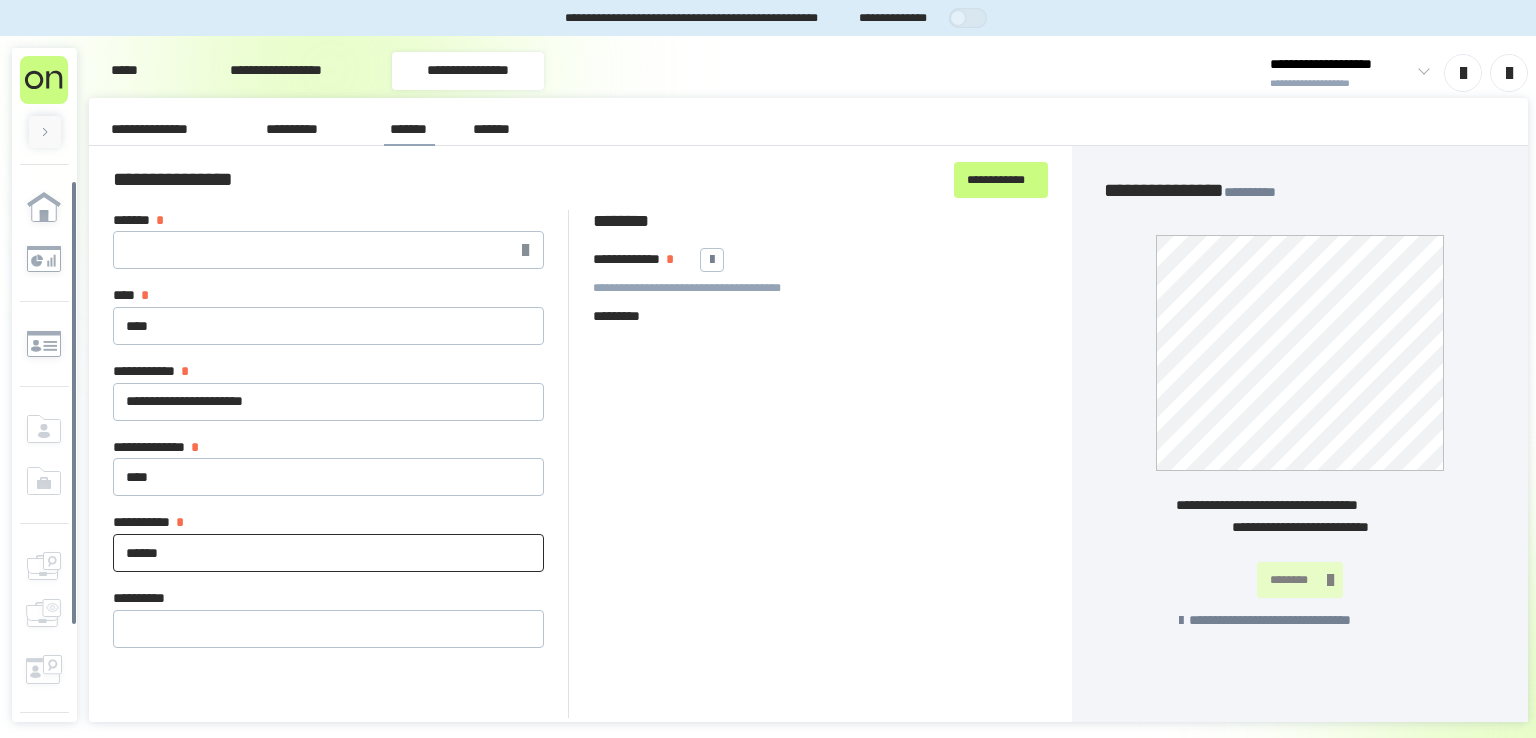 click on "******" at bounding box center [328, 553] 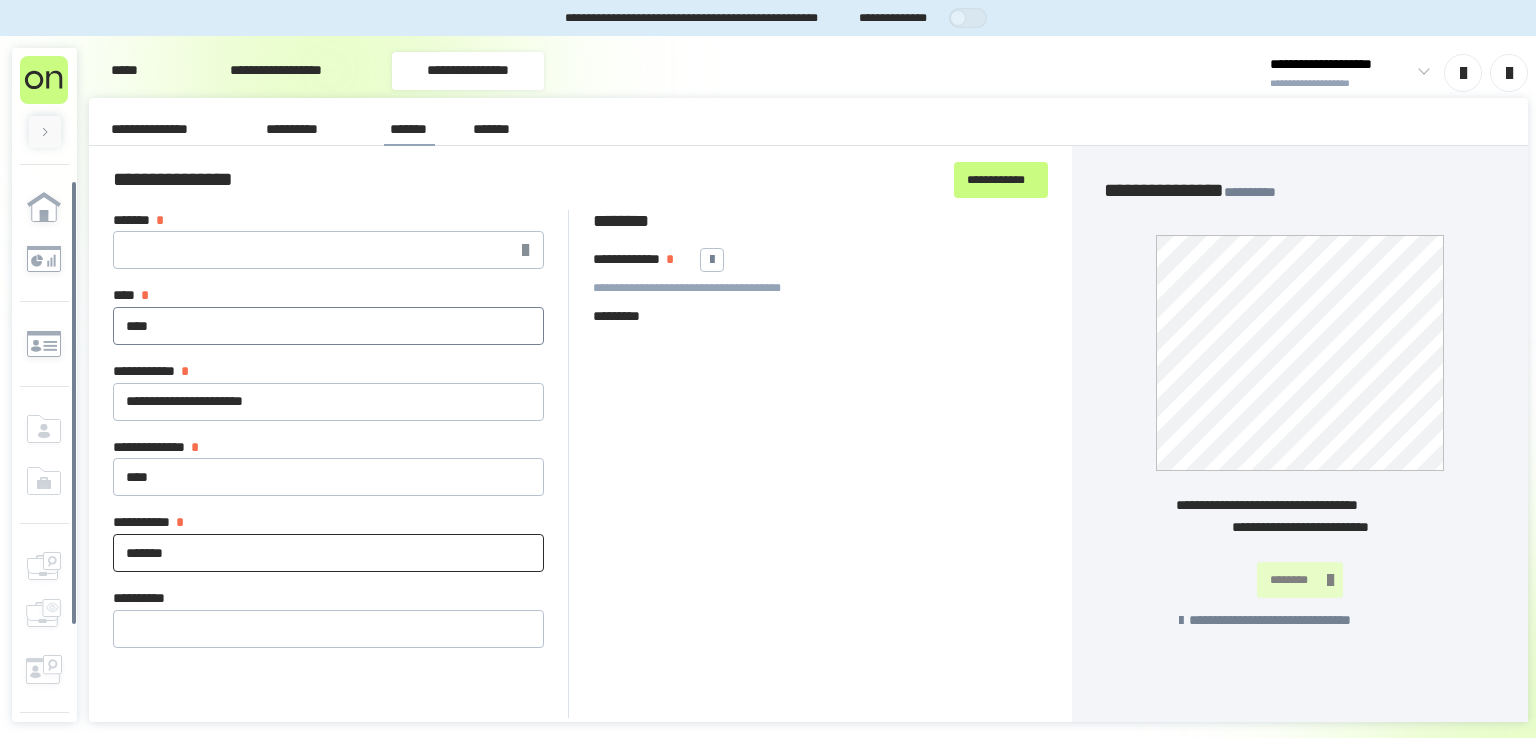 type on "******" 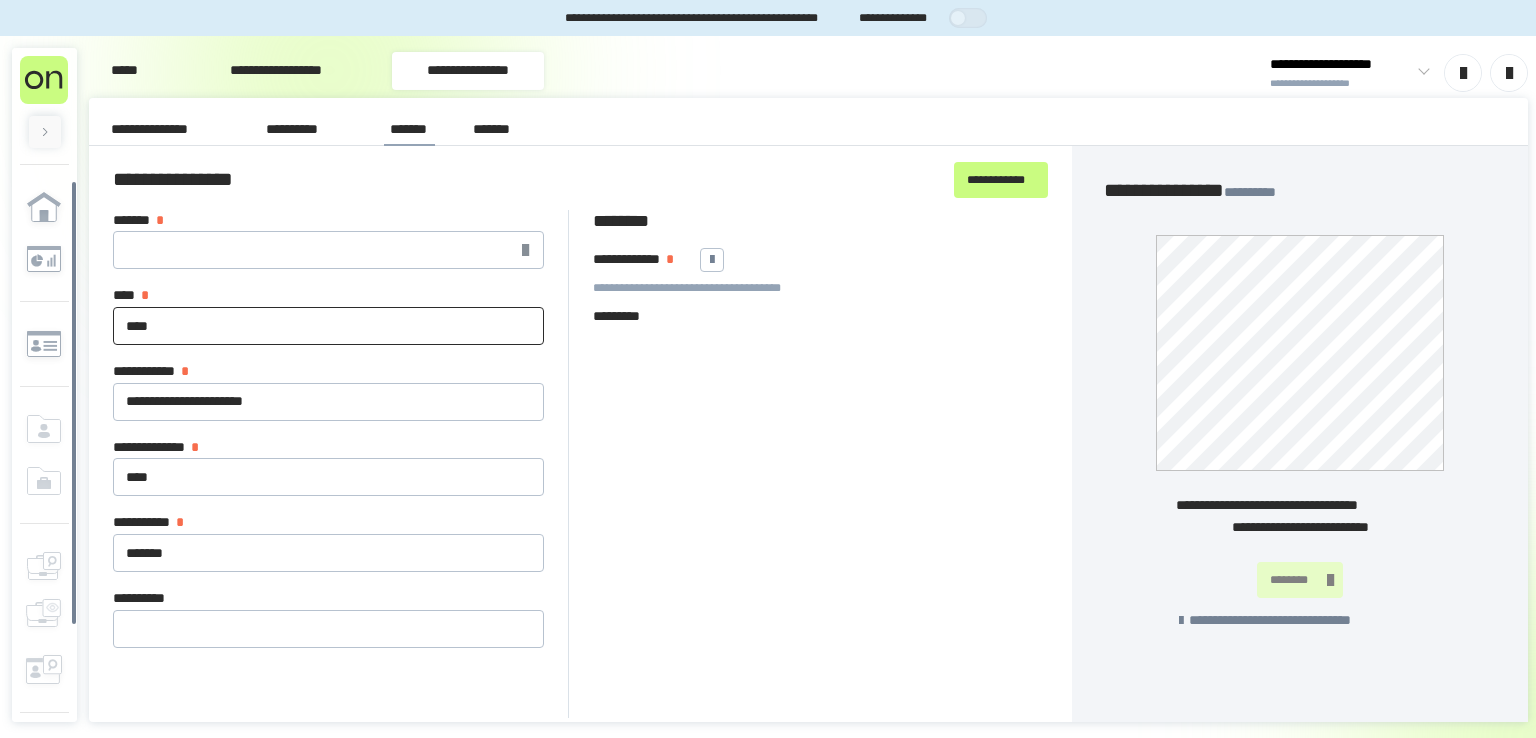 click on "****" at bounding box center (328, 326) 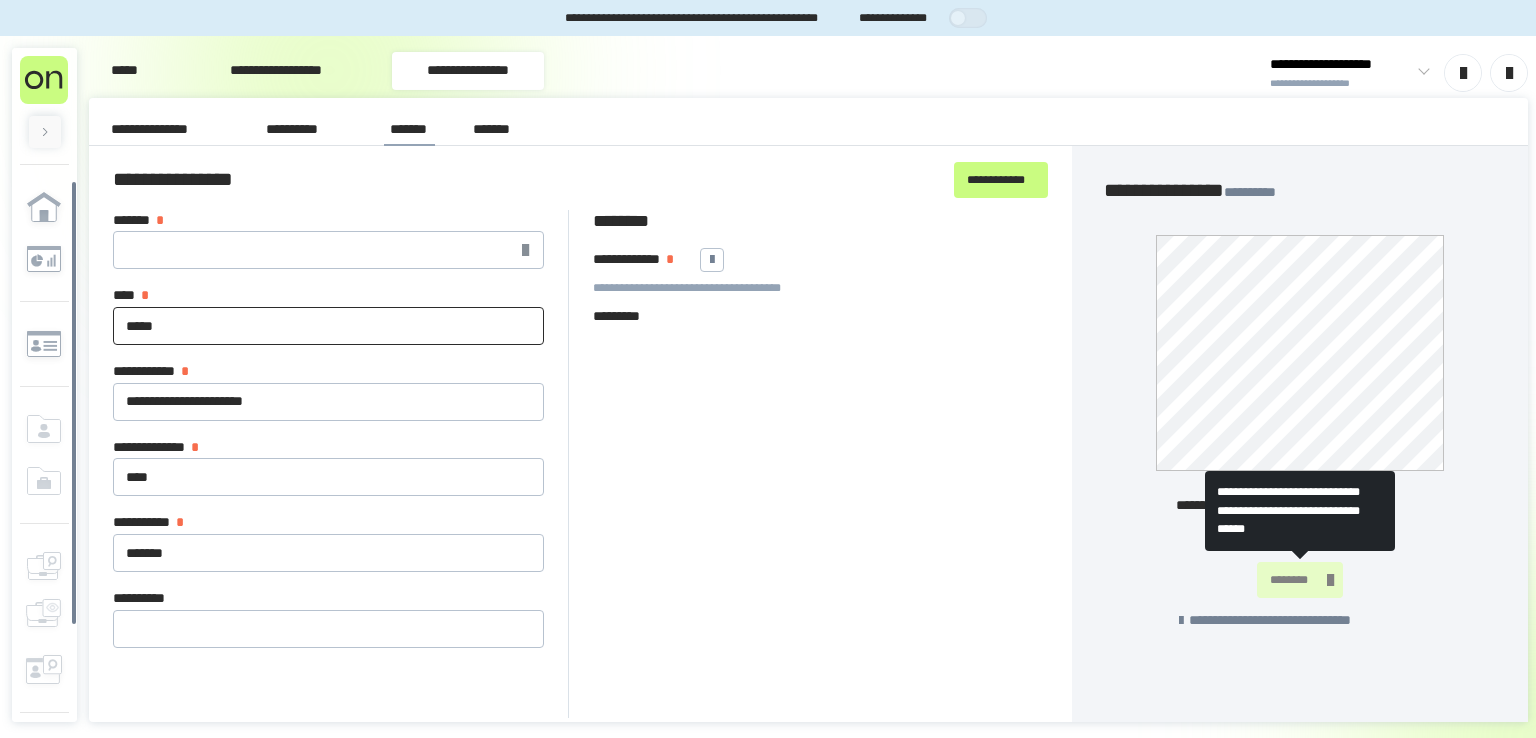 type on "****" 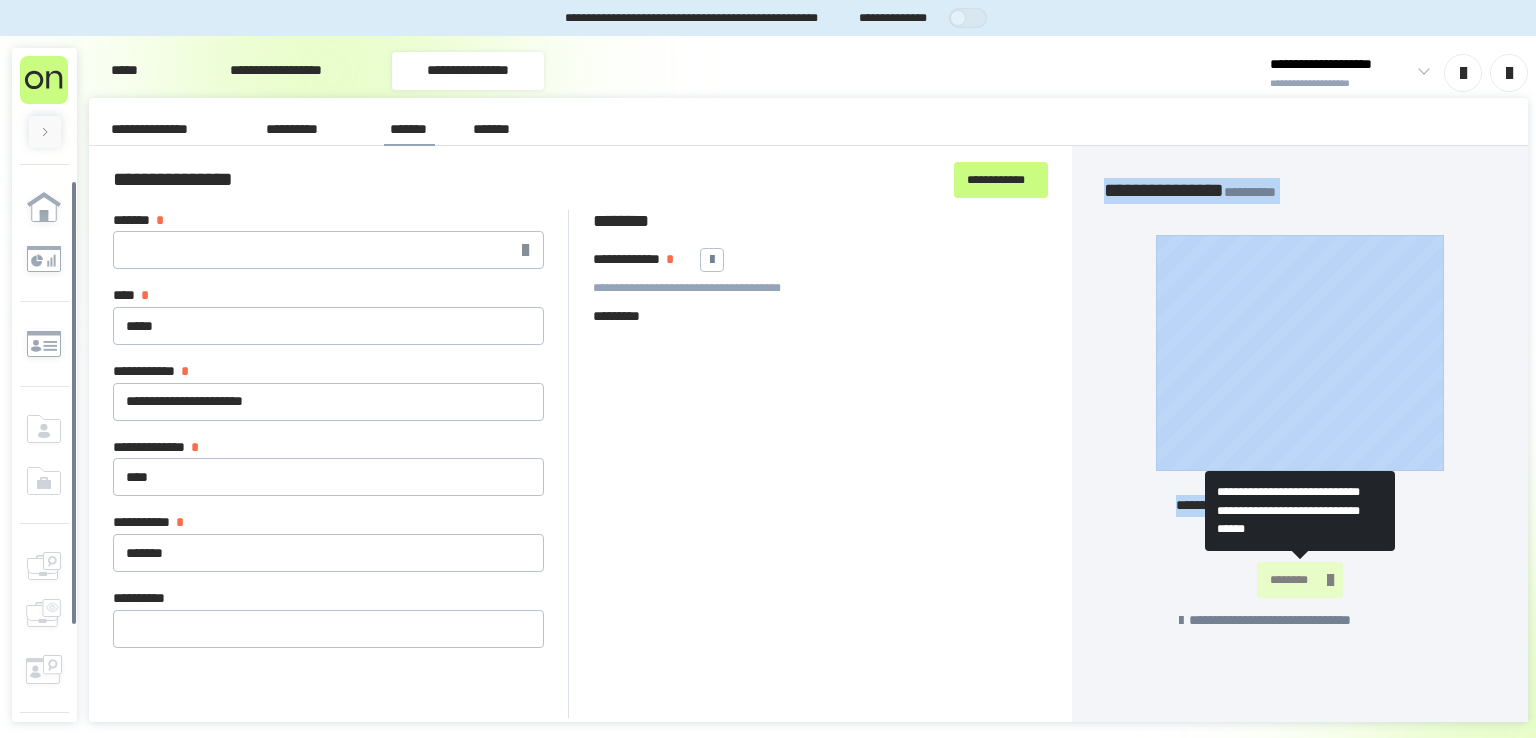 drag, startPoint x: 981, startPoint y: 487, endPoint x: 803, endPoint y: 238, distance: 306.08005 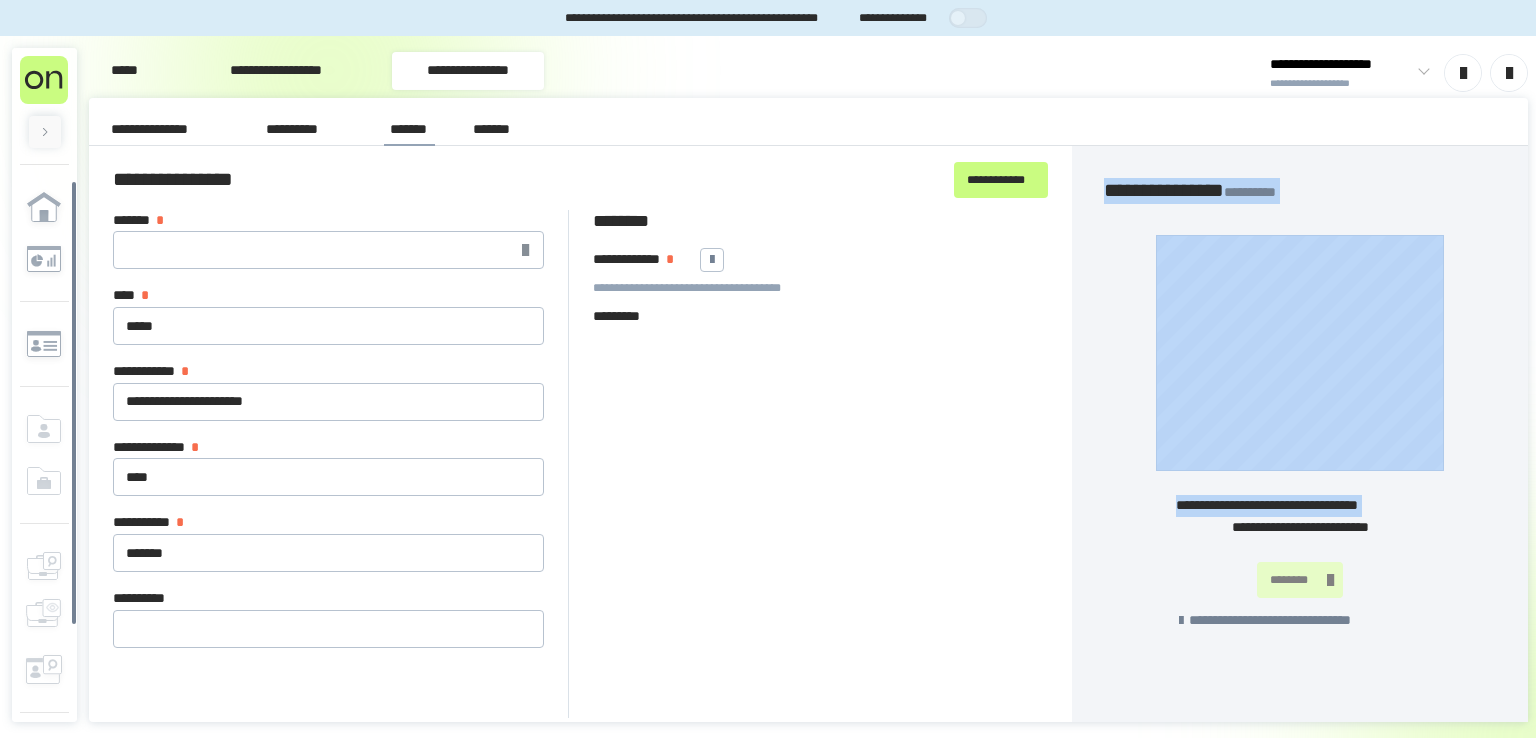 click on "**********" at bounding box center [821, 464] 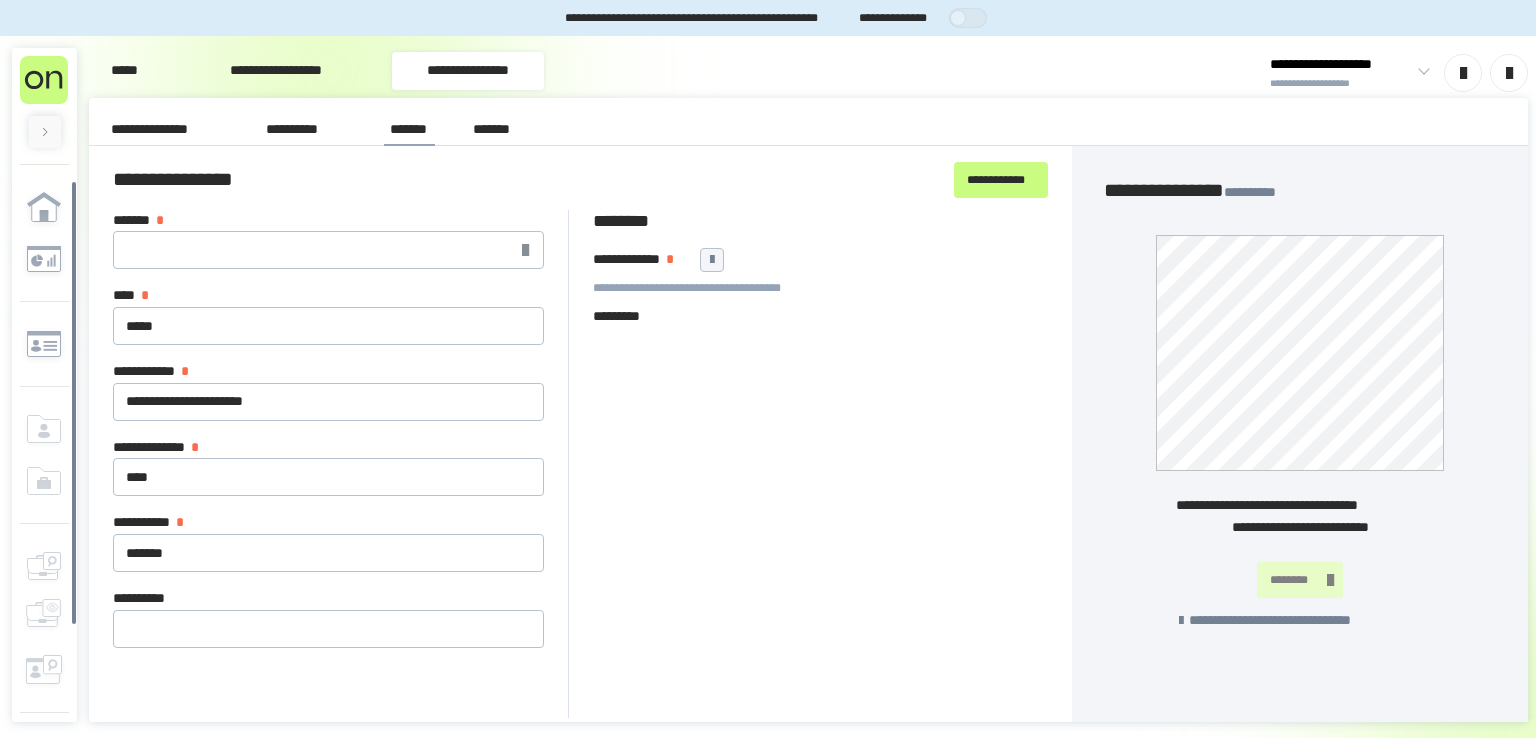 click at bounding box center (712, 260) 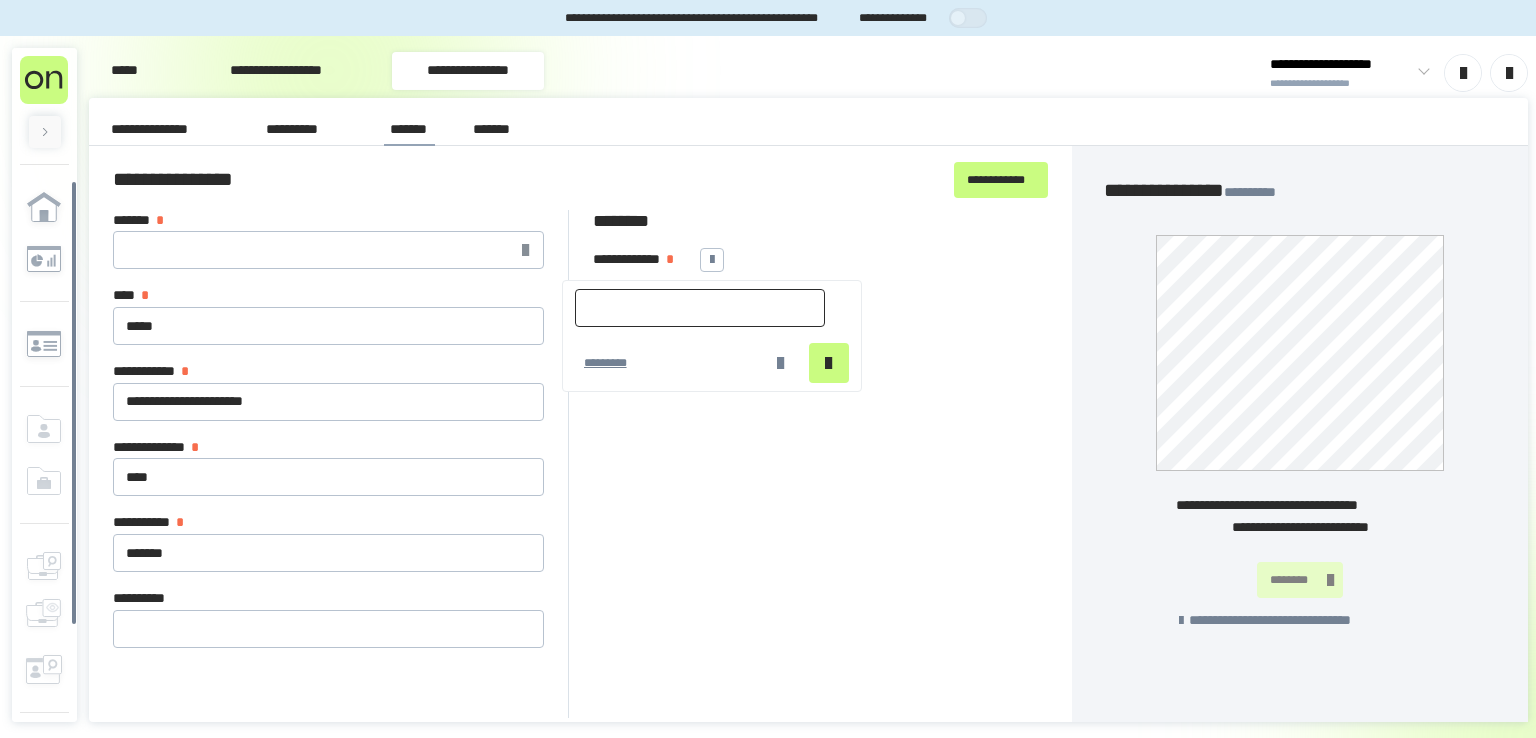click at bounding box center (700, 308) 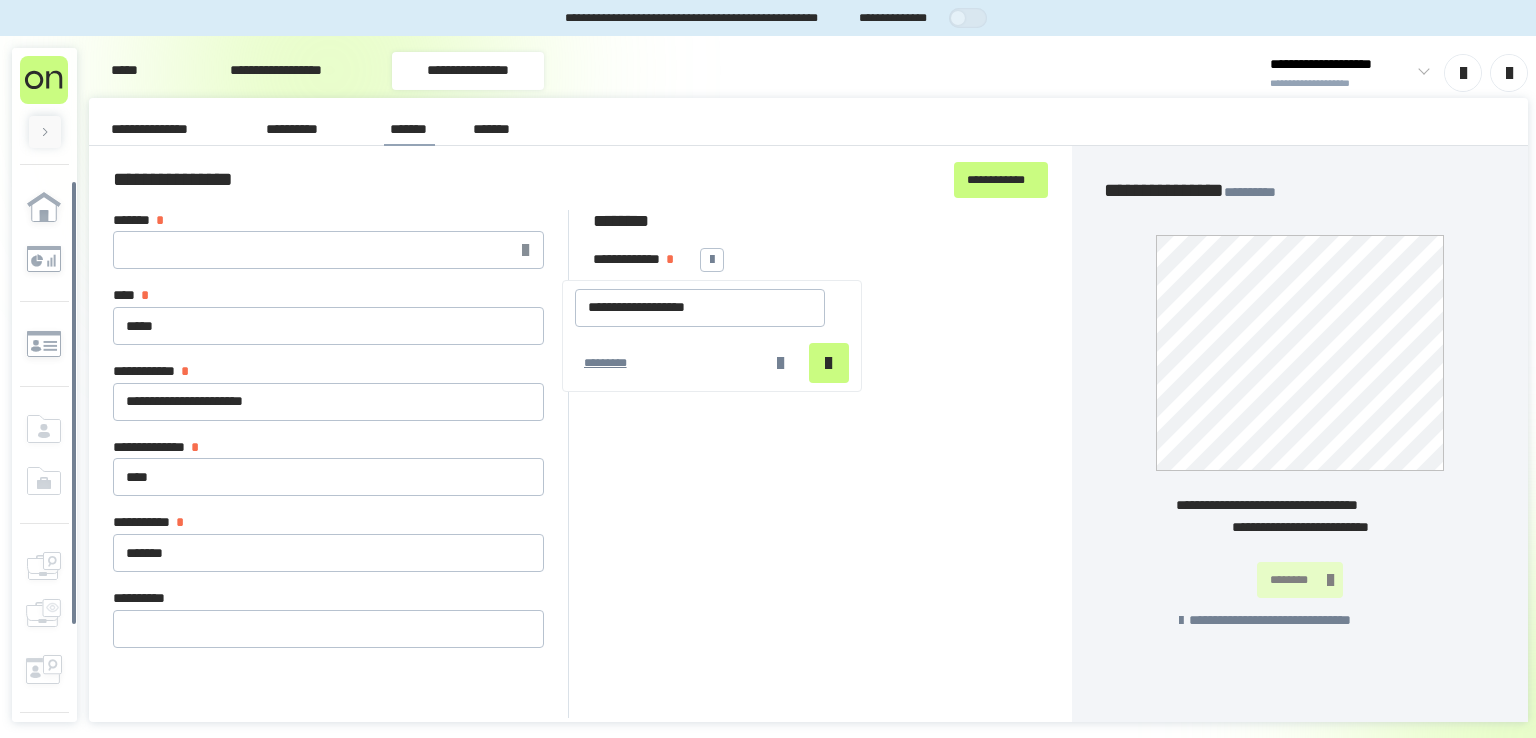 click on "**********" at bounding box center (712, 336) 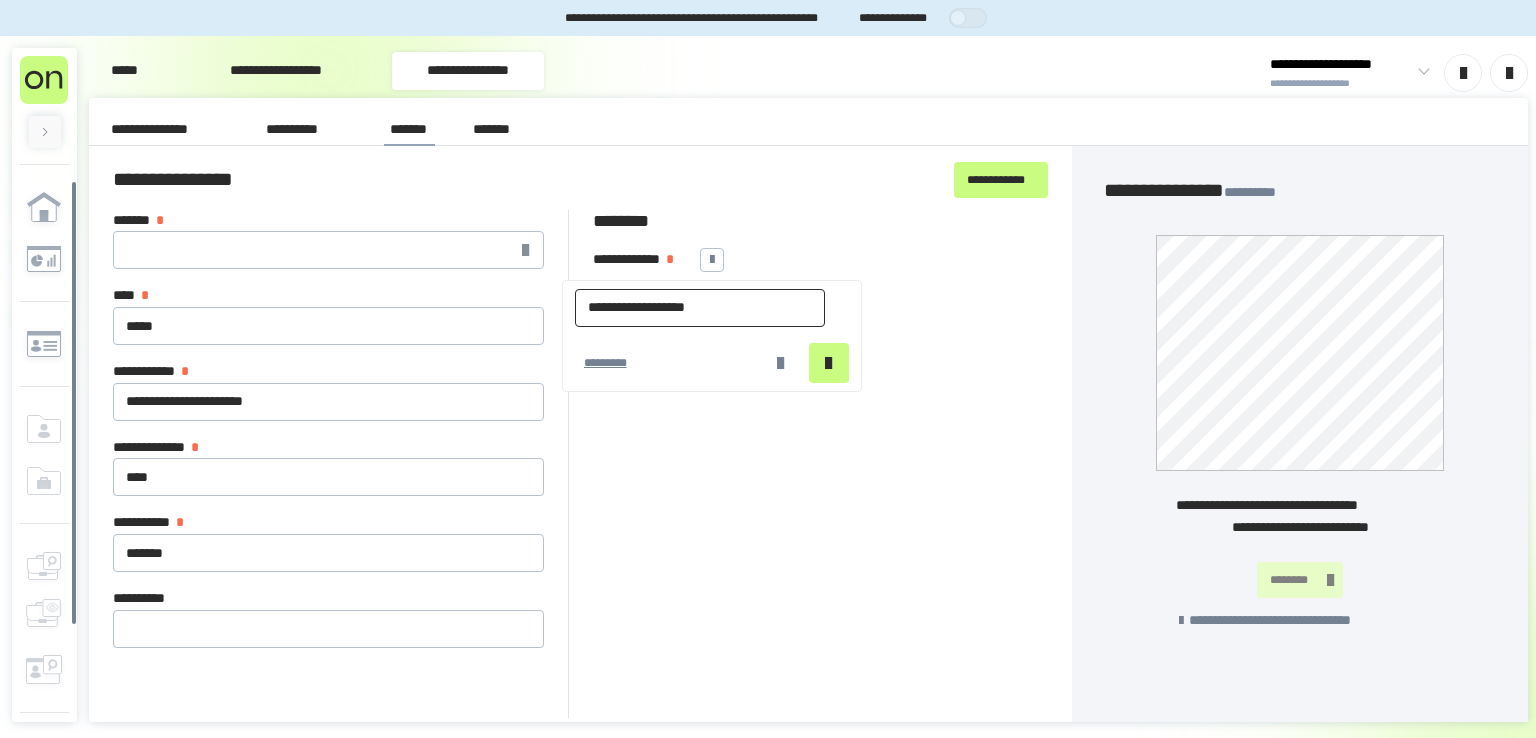 click on "**********" at bounding box center [700, 308] 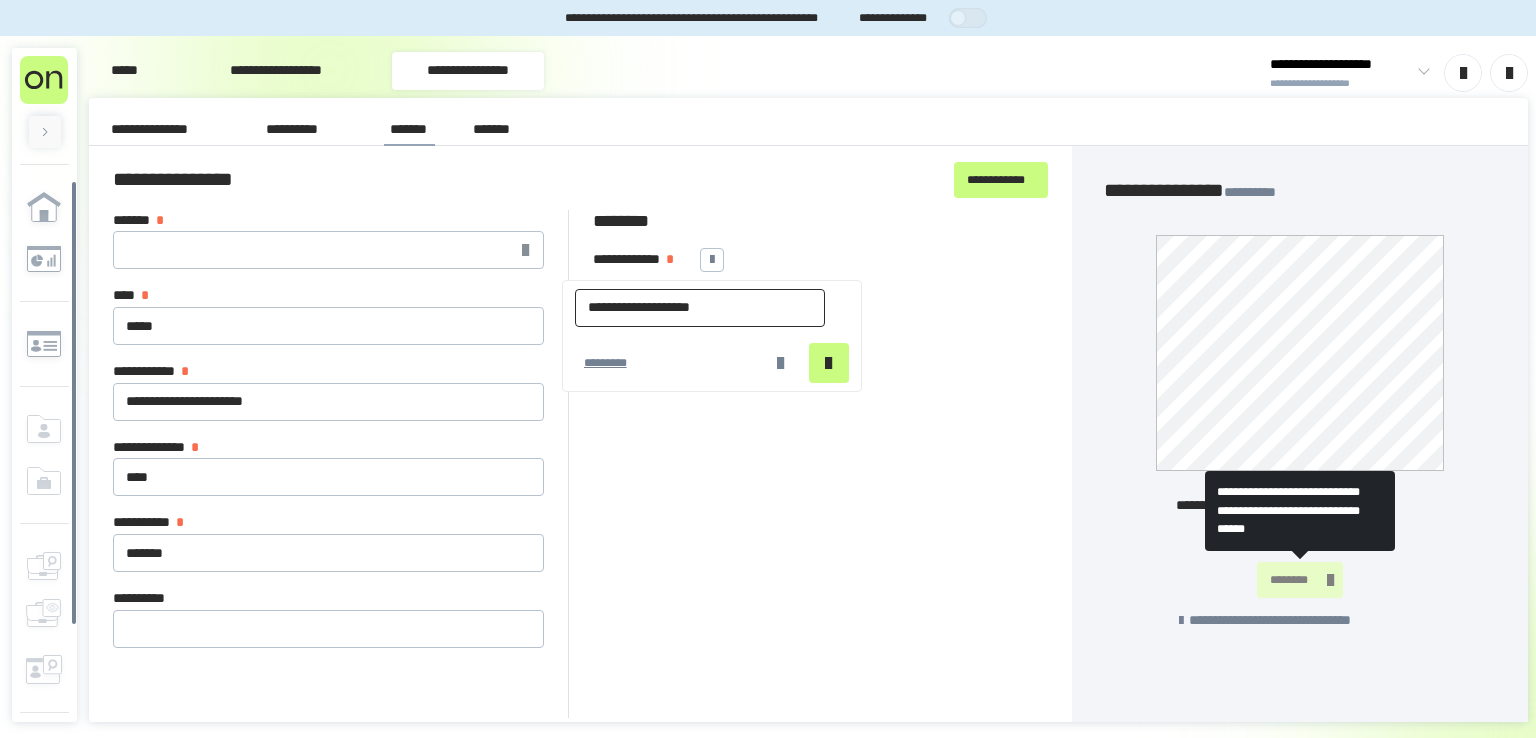 type on "**********" 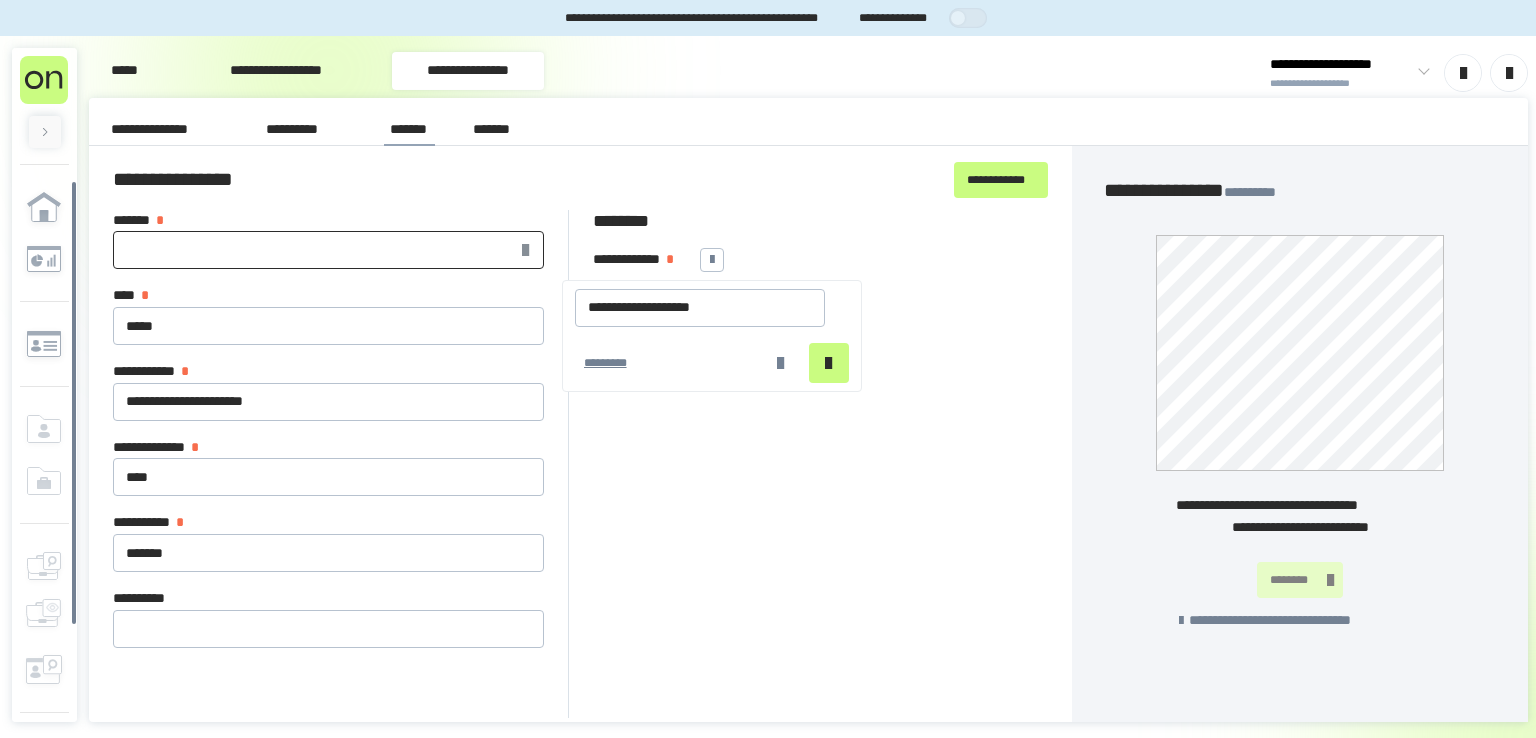 click on "******* *" at bounding box center (328, 250) 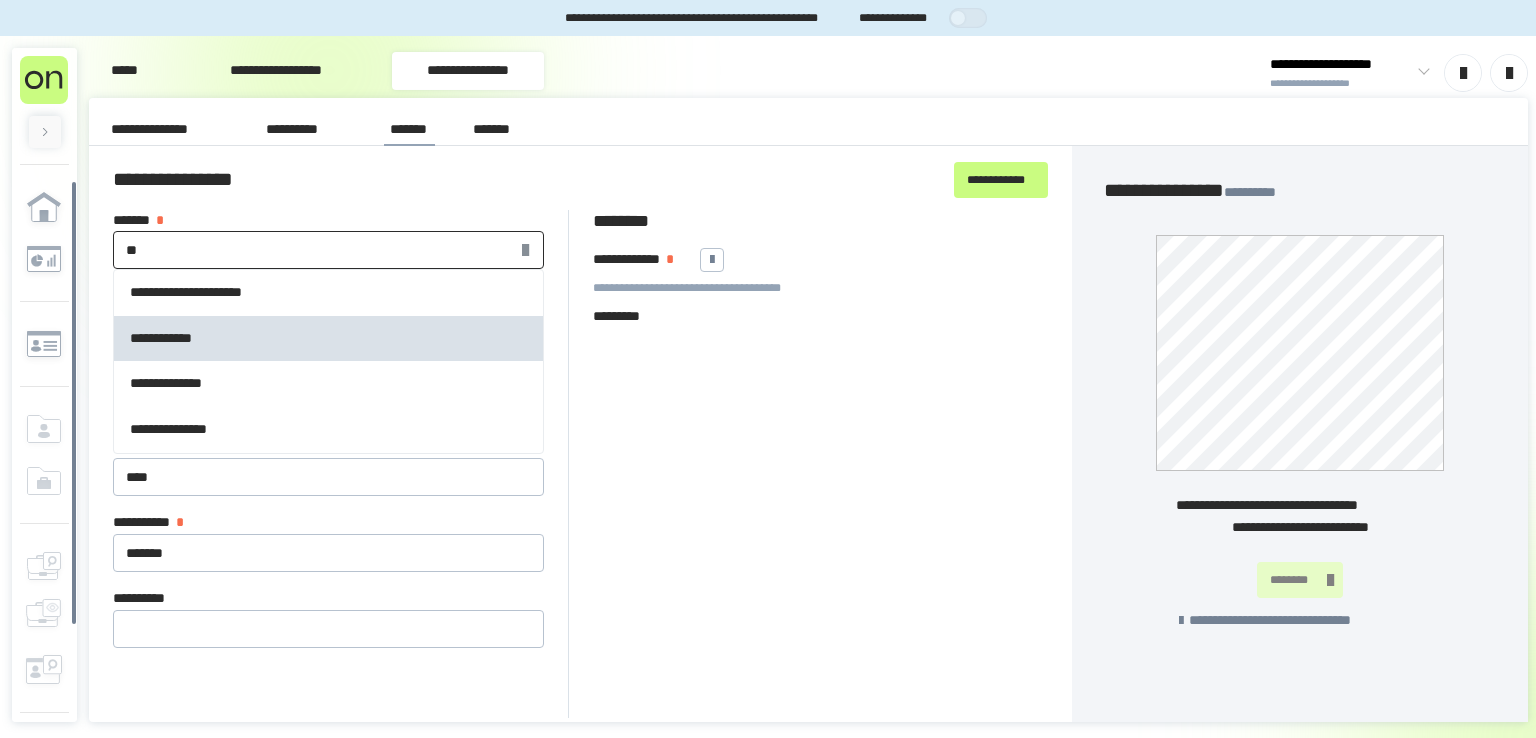 click on "**********" at bounding box center (168, 339) 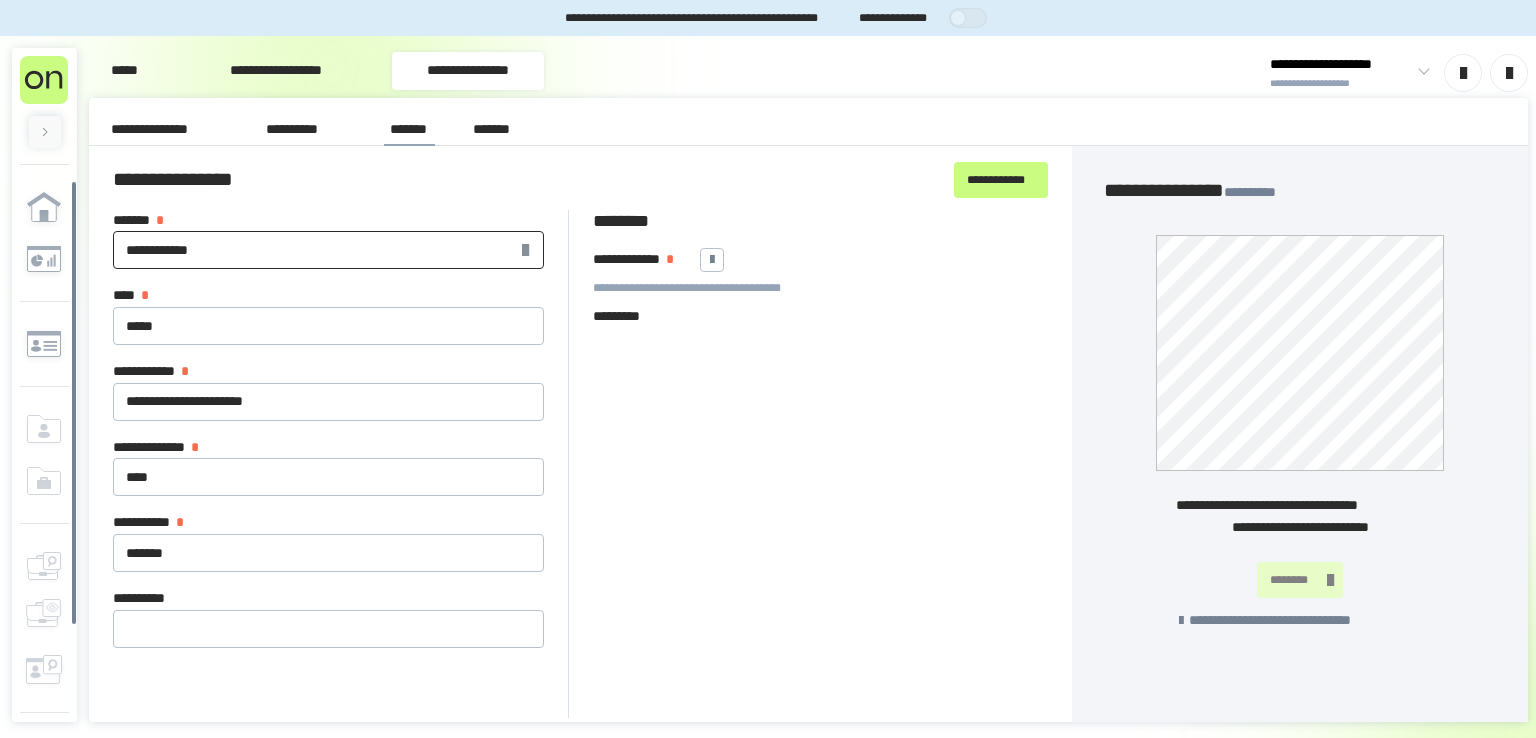 type on "**********" 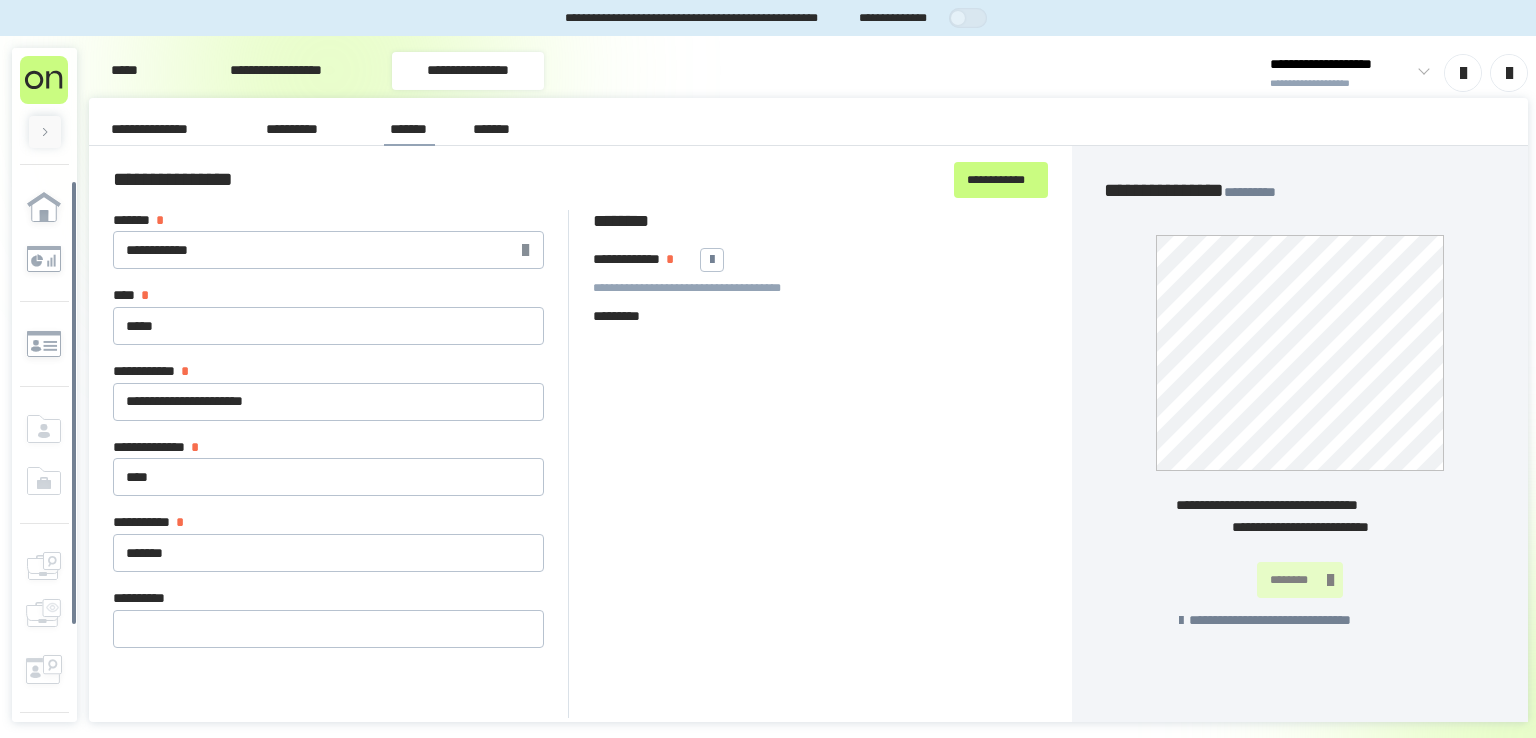 click on "**********" at bounding box center (821, 464) 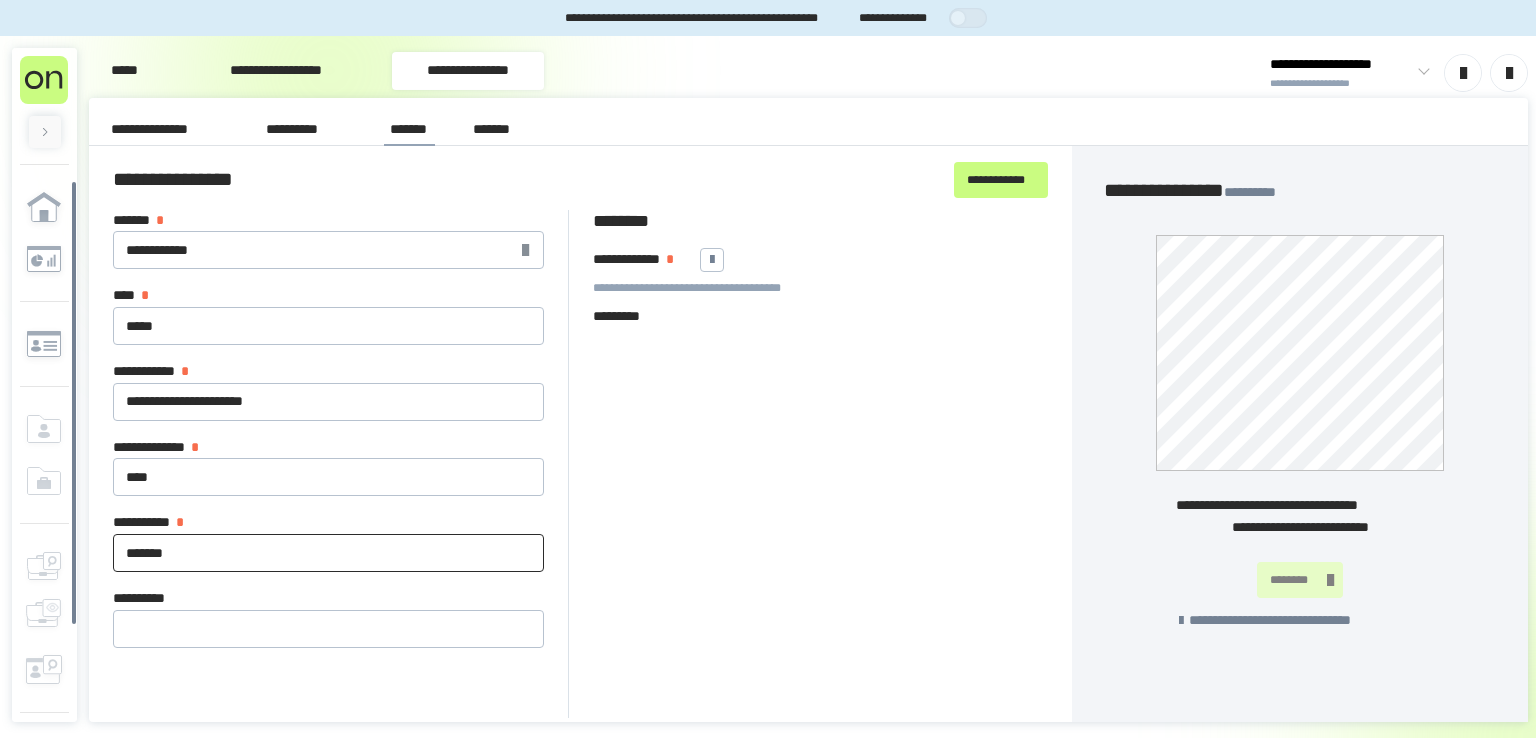 click on "******" at bounding box center (328, 553) 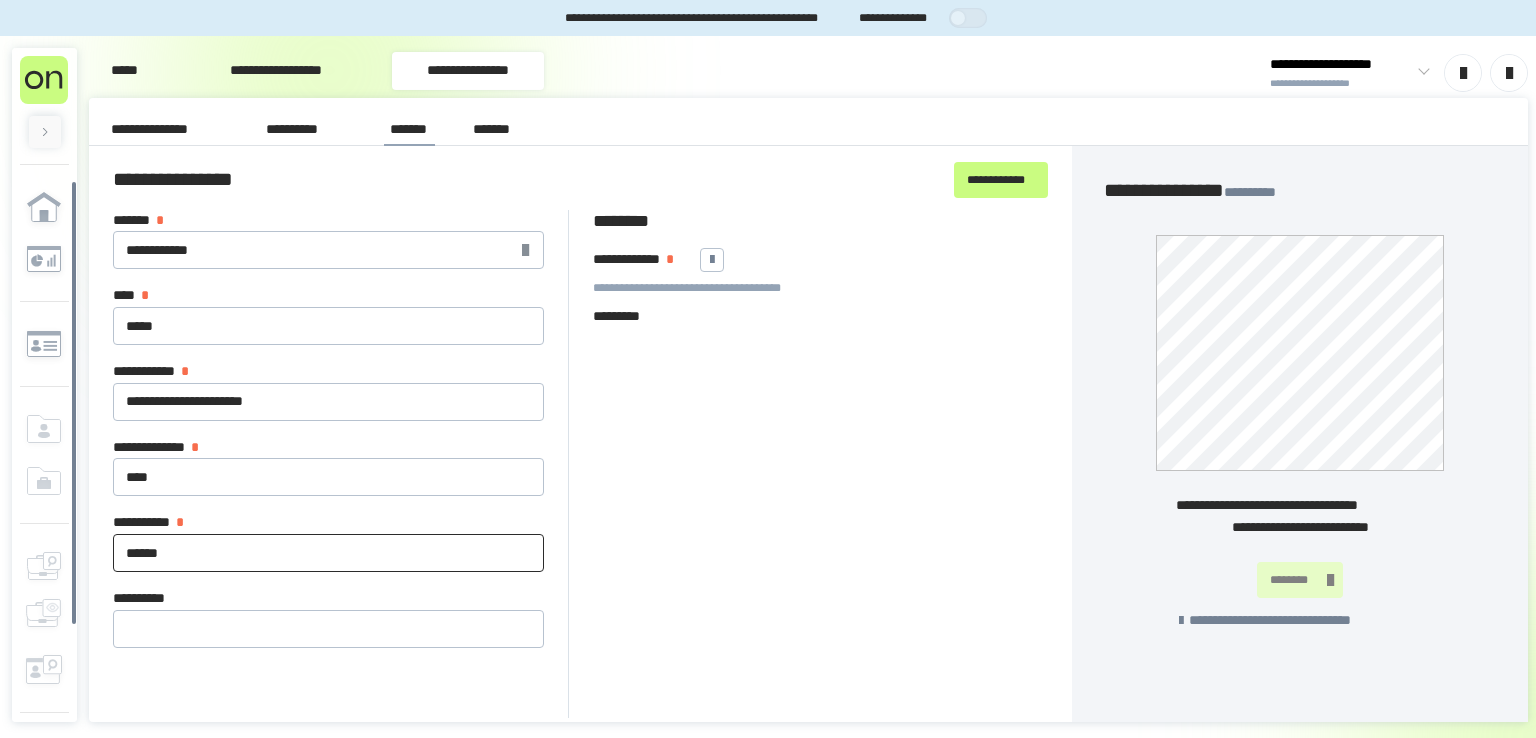 type on "*****" 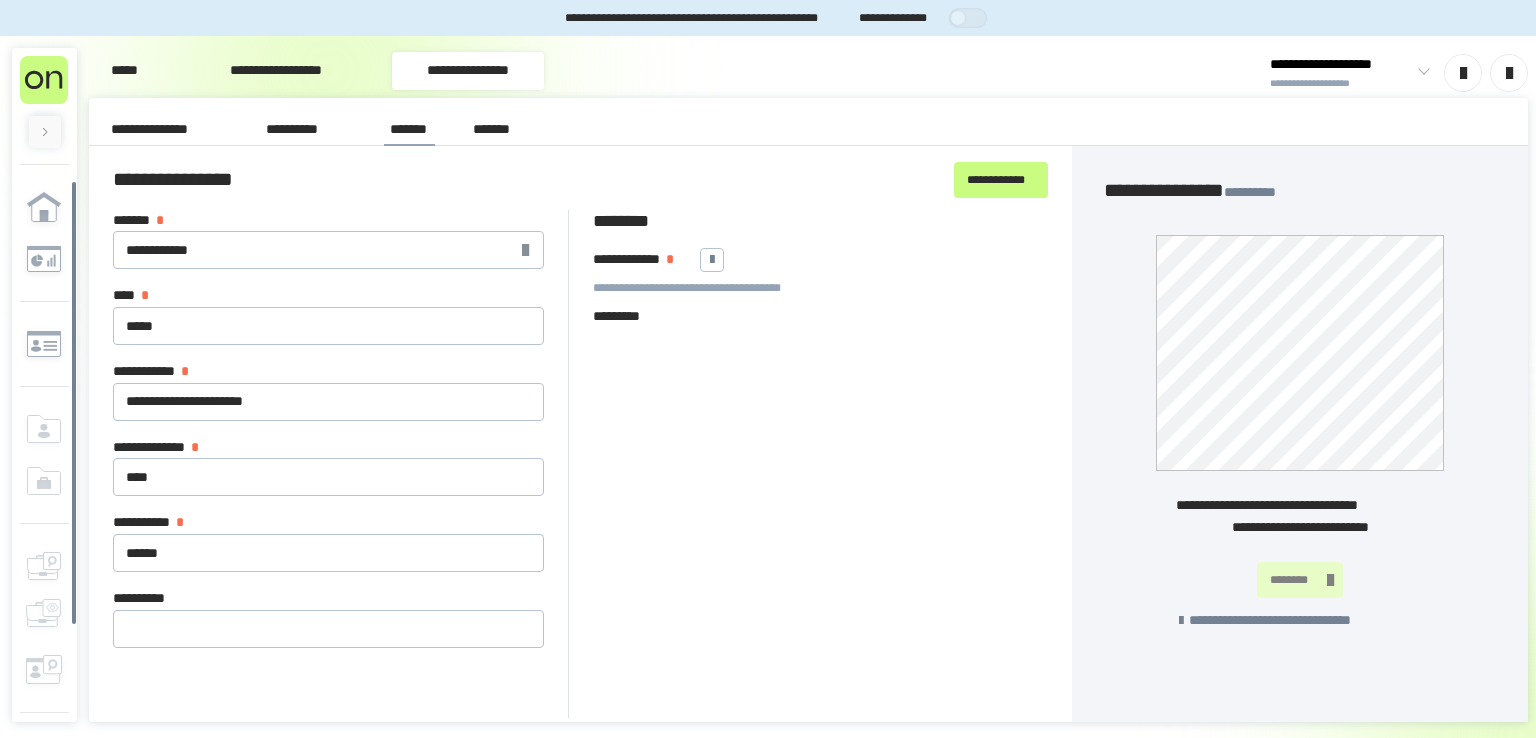 click on "**********" at bounding box center [821, 464] 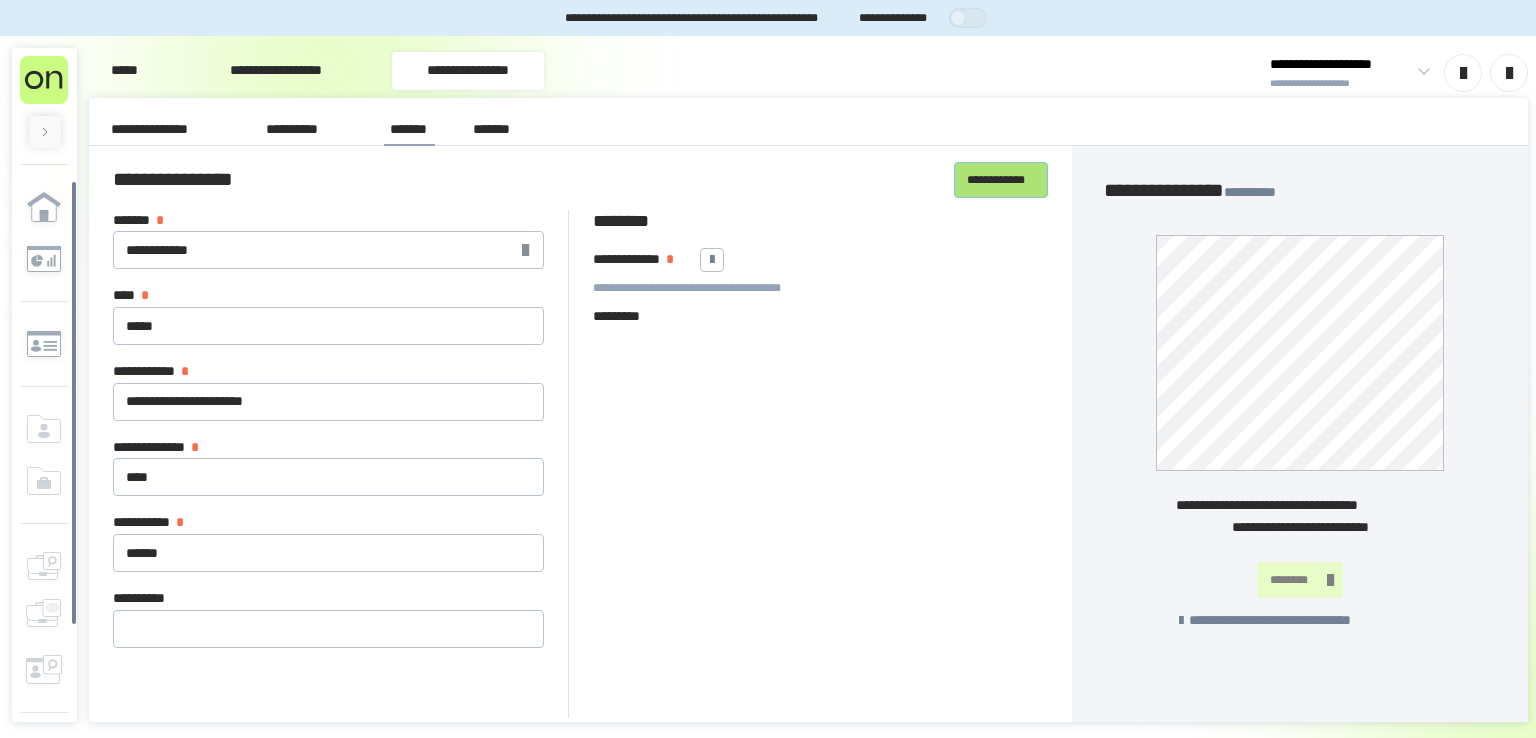 click on "**********" at bounding box center [1001, 180] 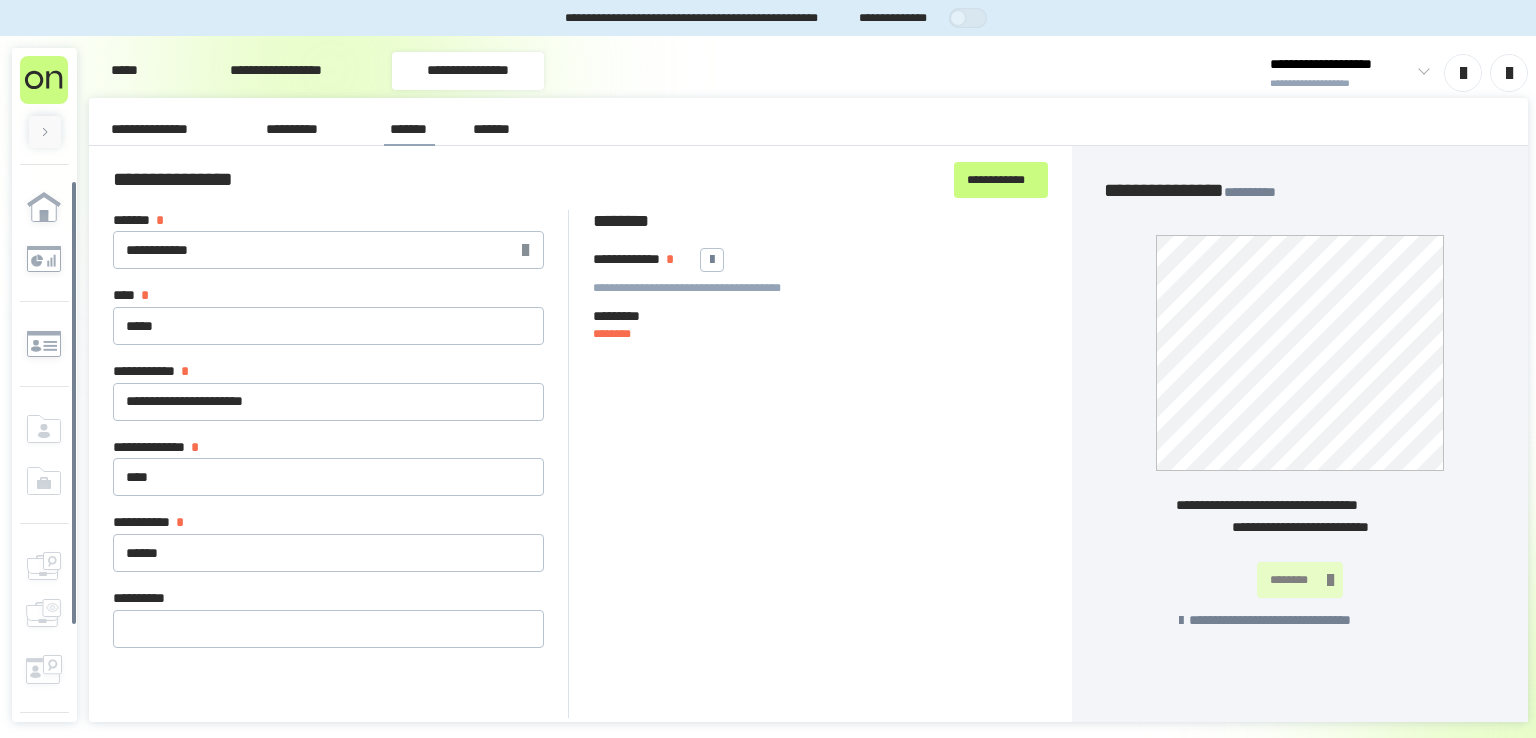 click on "**********" at bounding box center (821, 294) 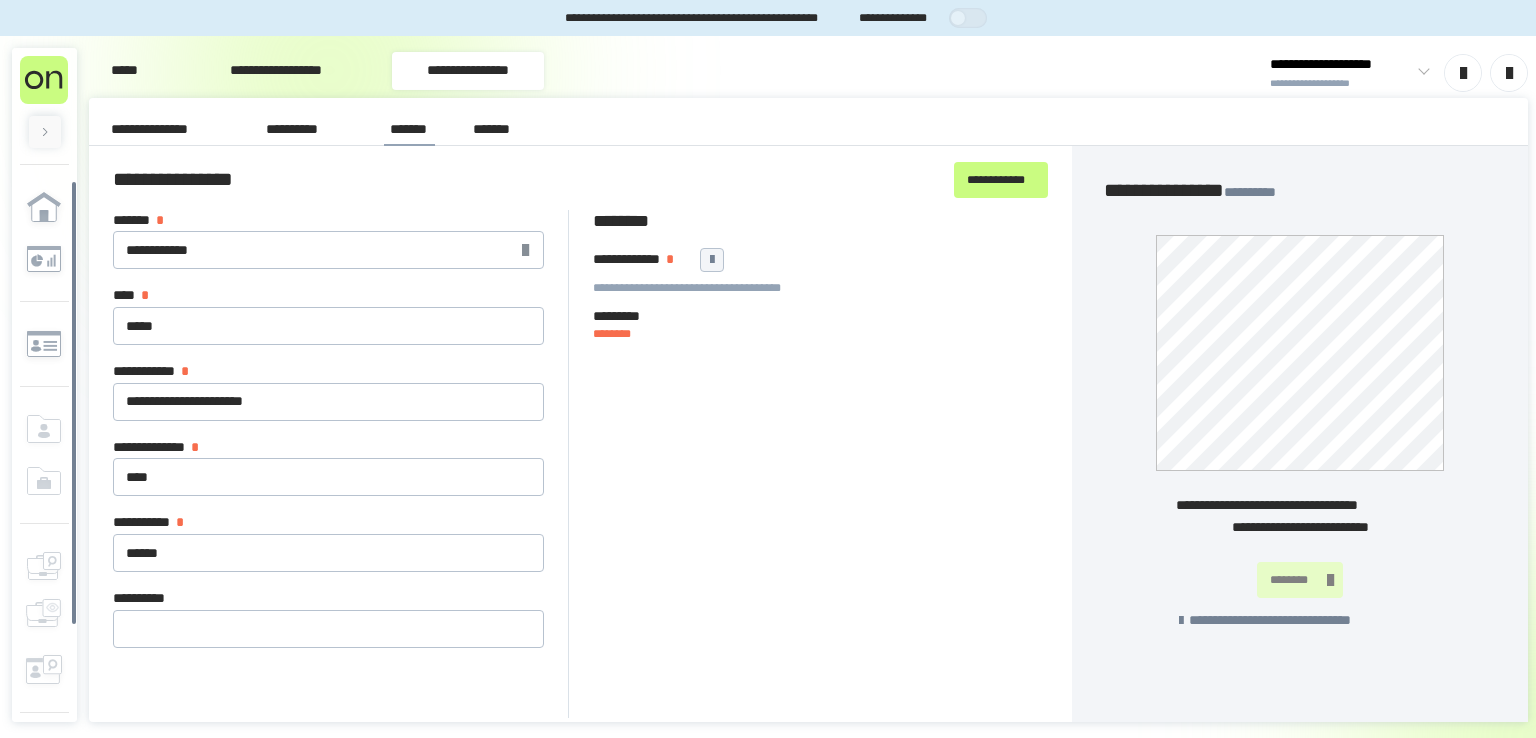 click at bounding box center [712, 260] 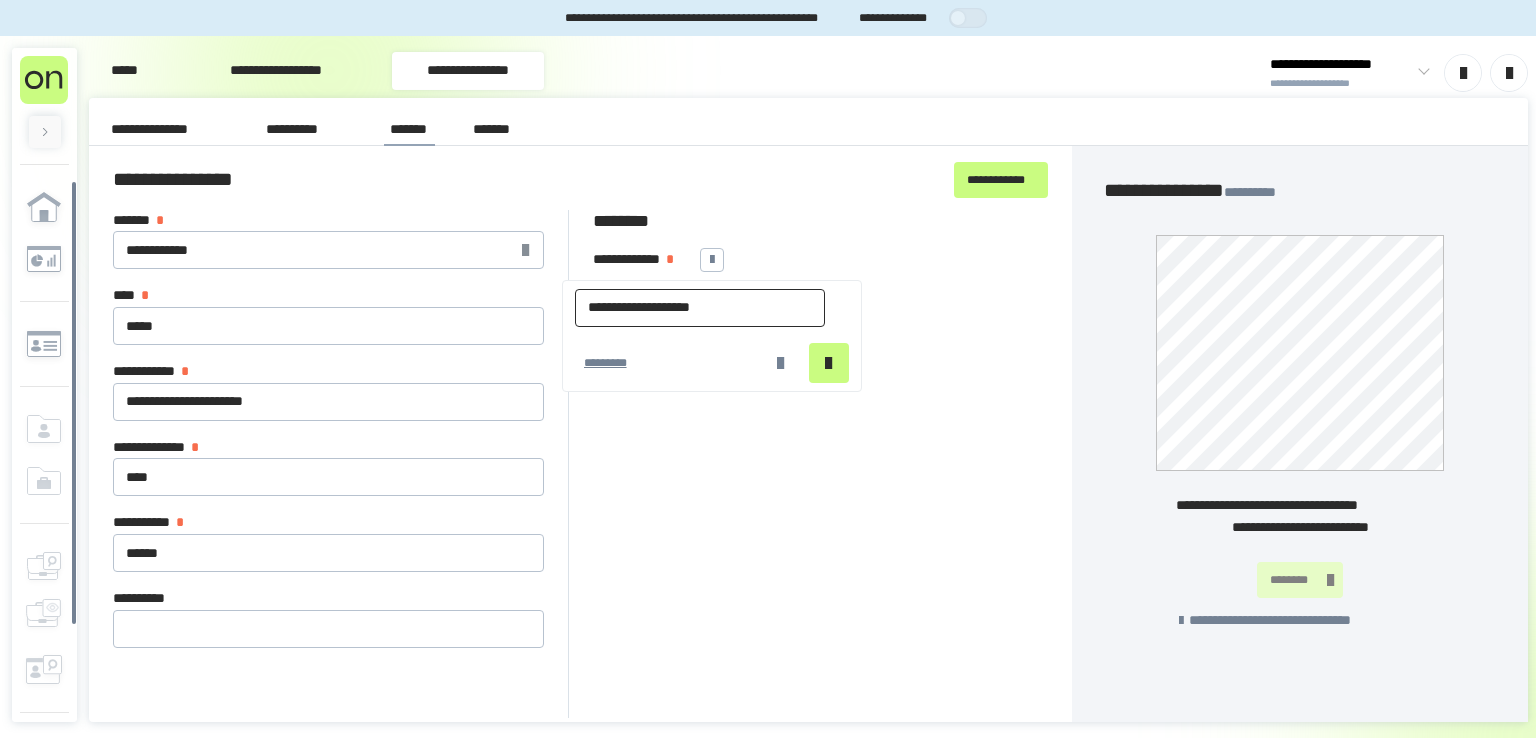 click on "**********" at bounding box center (700, 308) 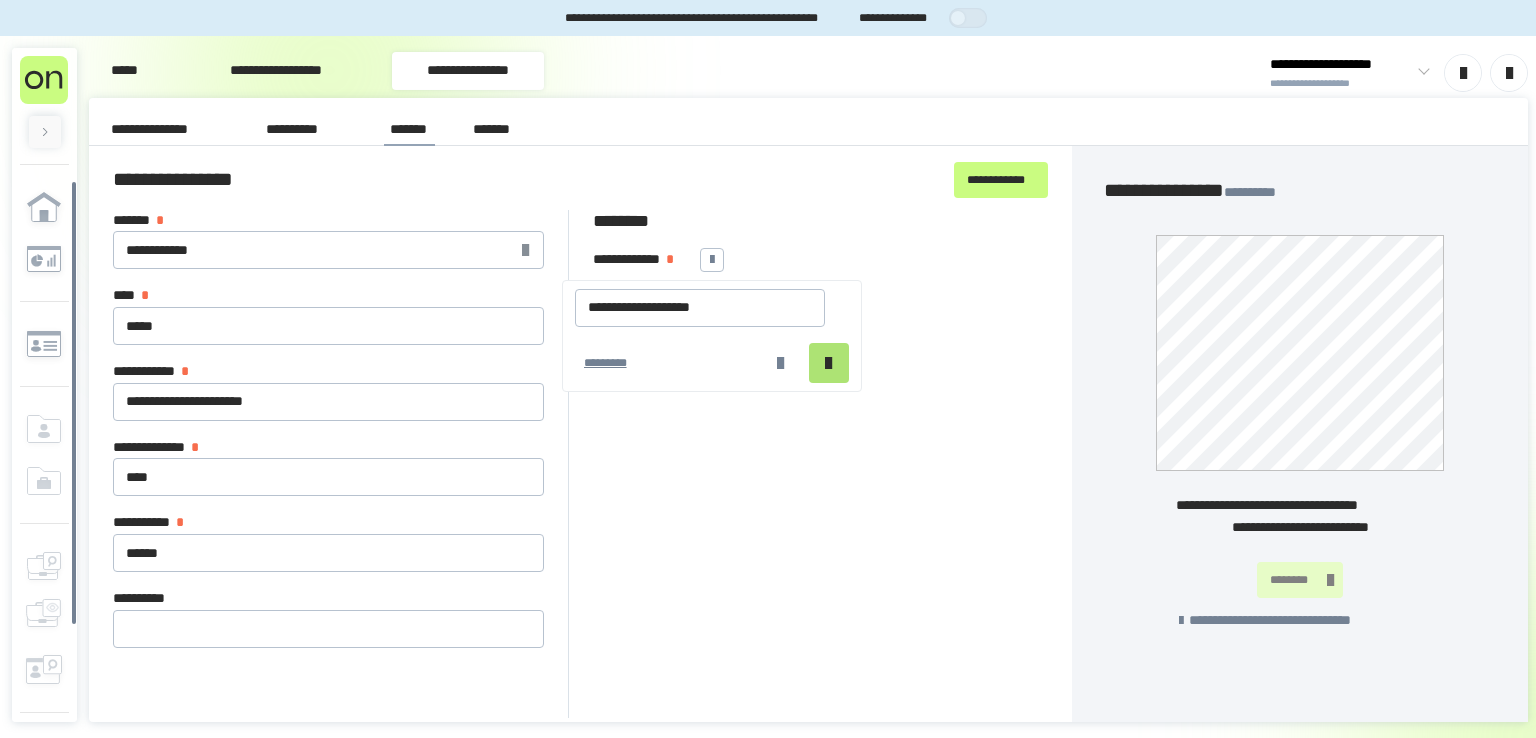 click at bounding box center [829, 363] 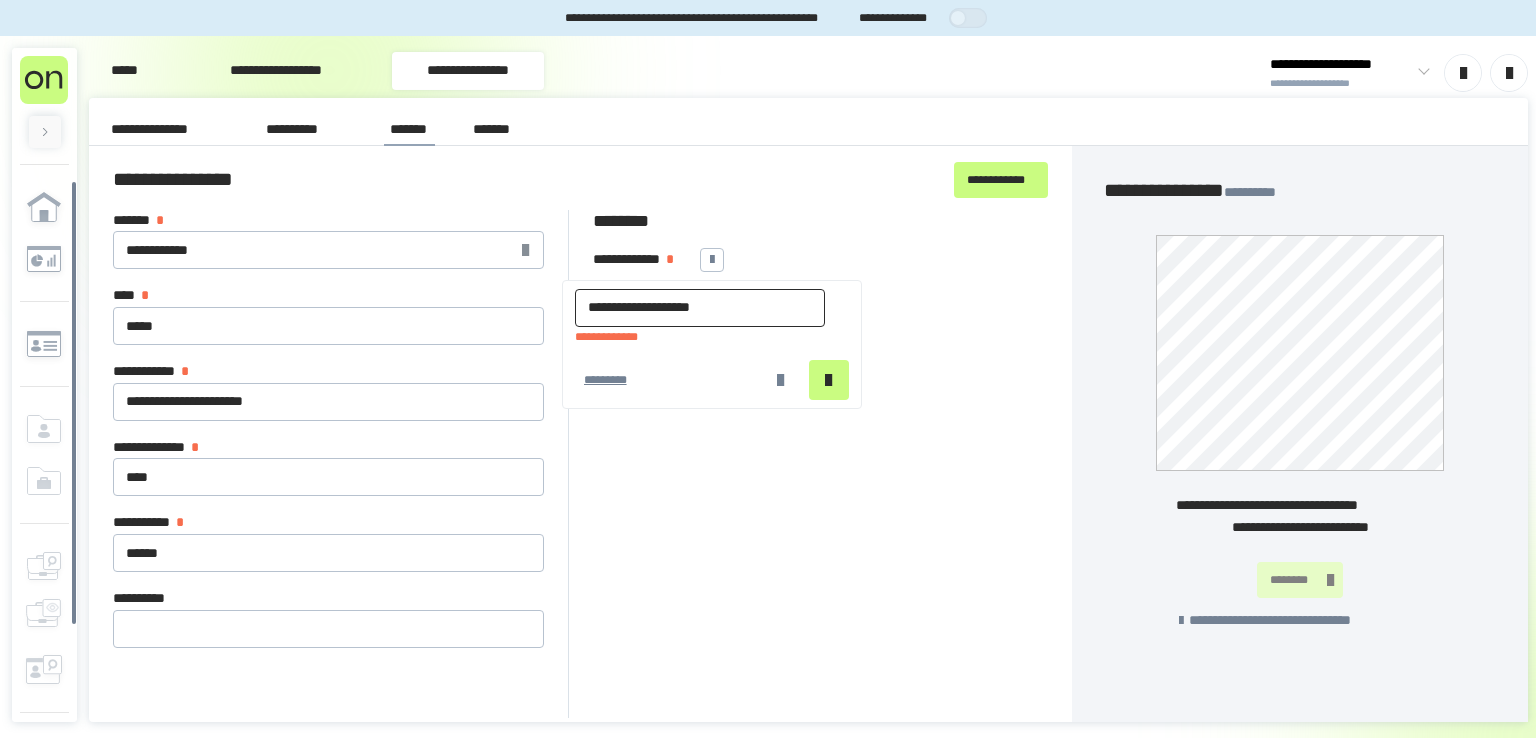drag, startPoint x: 744, startPoint y: 306, endPoint x: 547, endPoint y: 308, distance: 197.01015 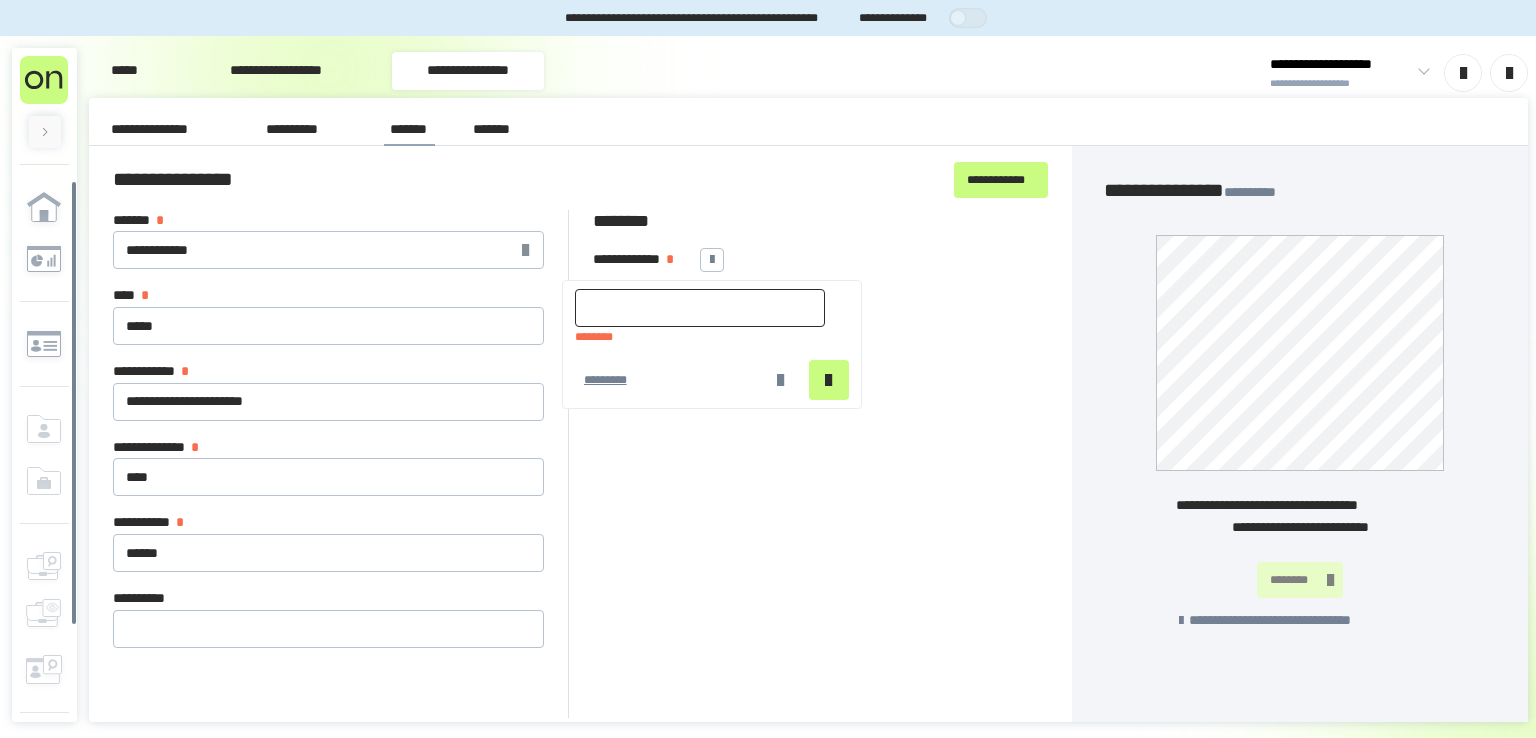 click at bounding box center [700, 308] 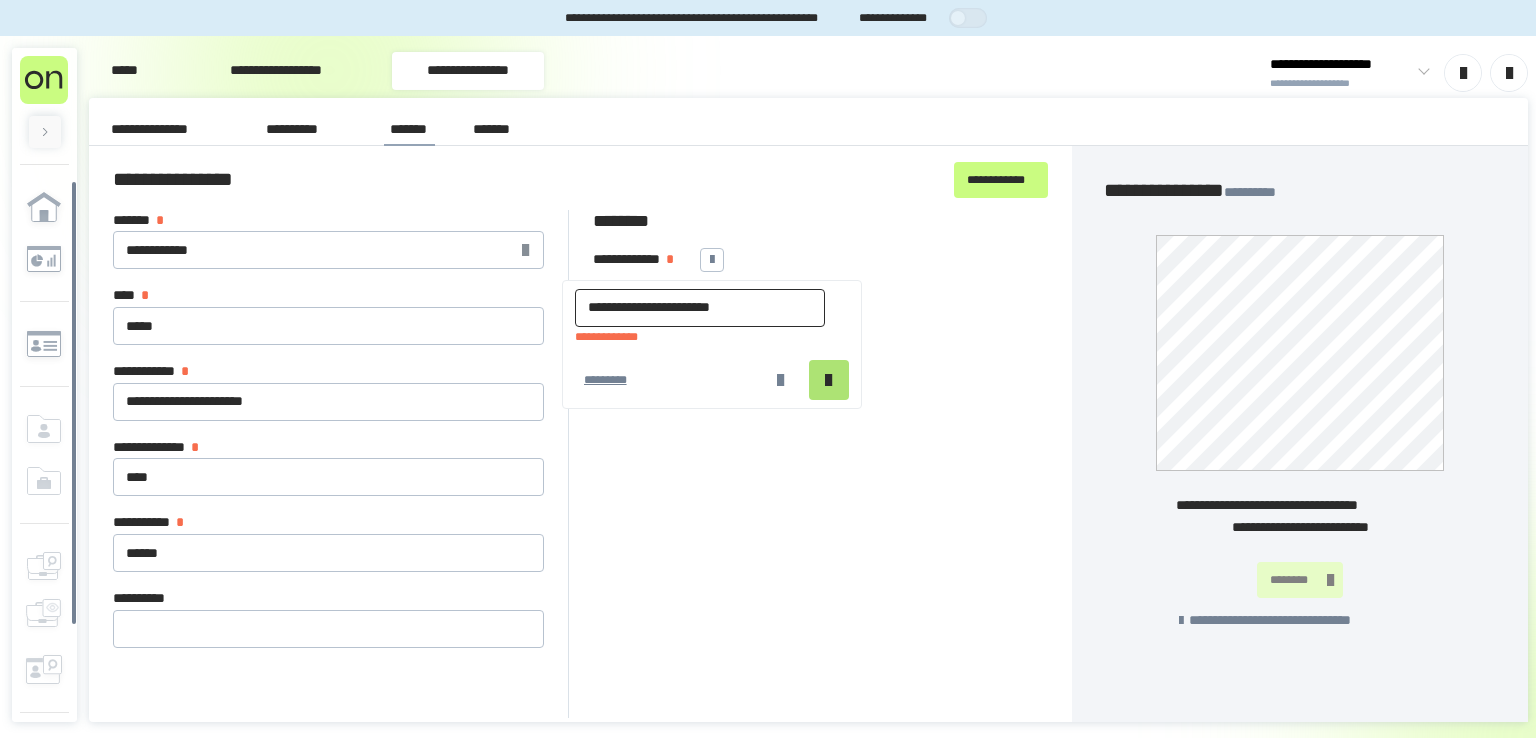type on "**********" 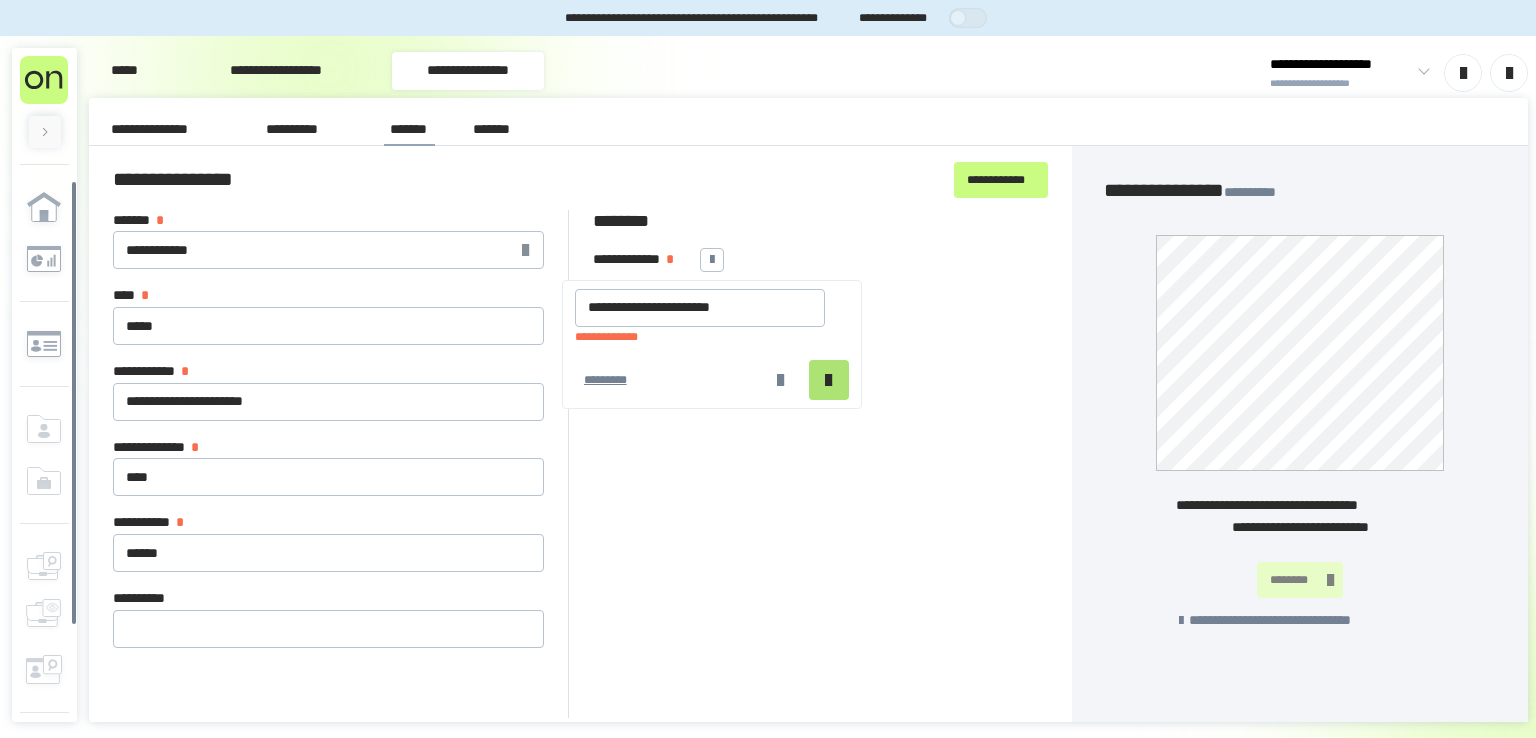 click at bounding box center (828, 380) 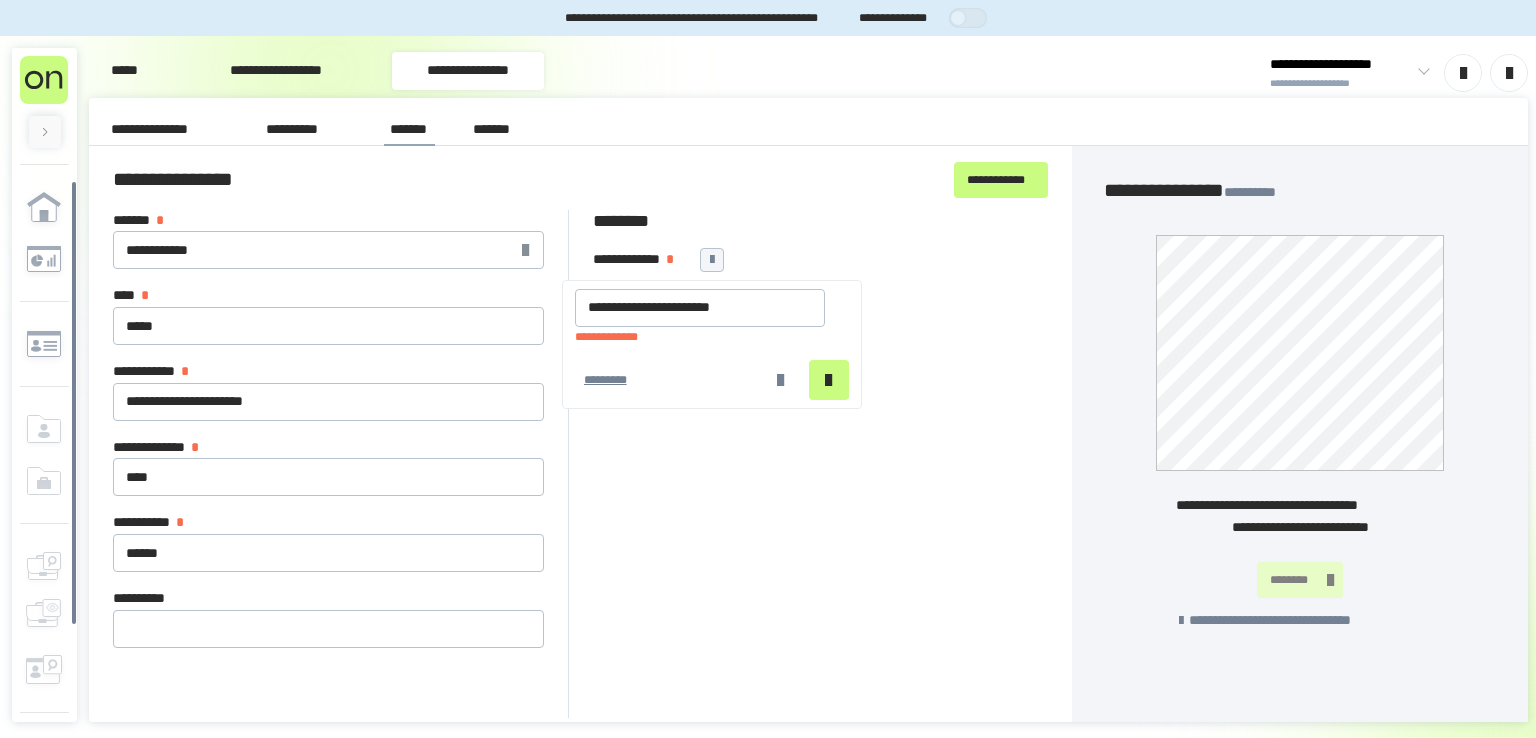 click at bounding box center [712, 260] 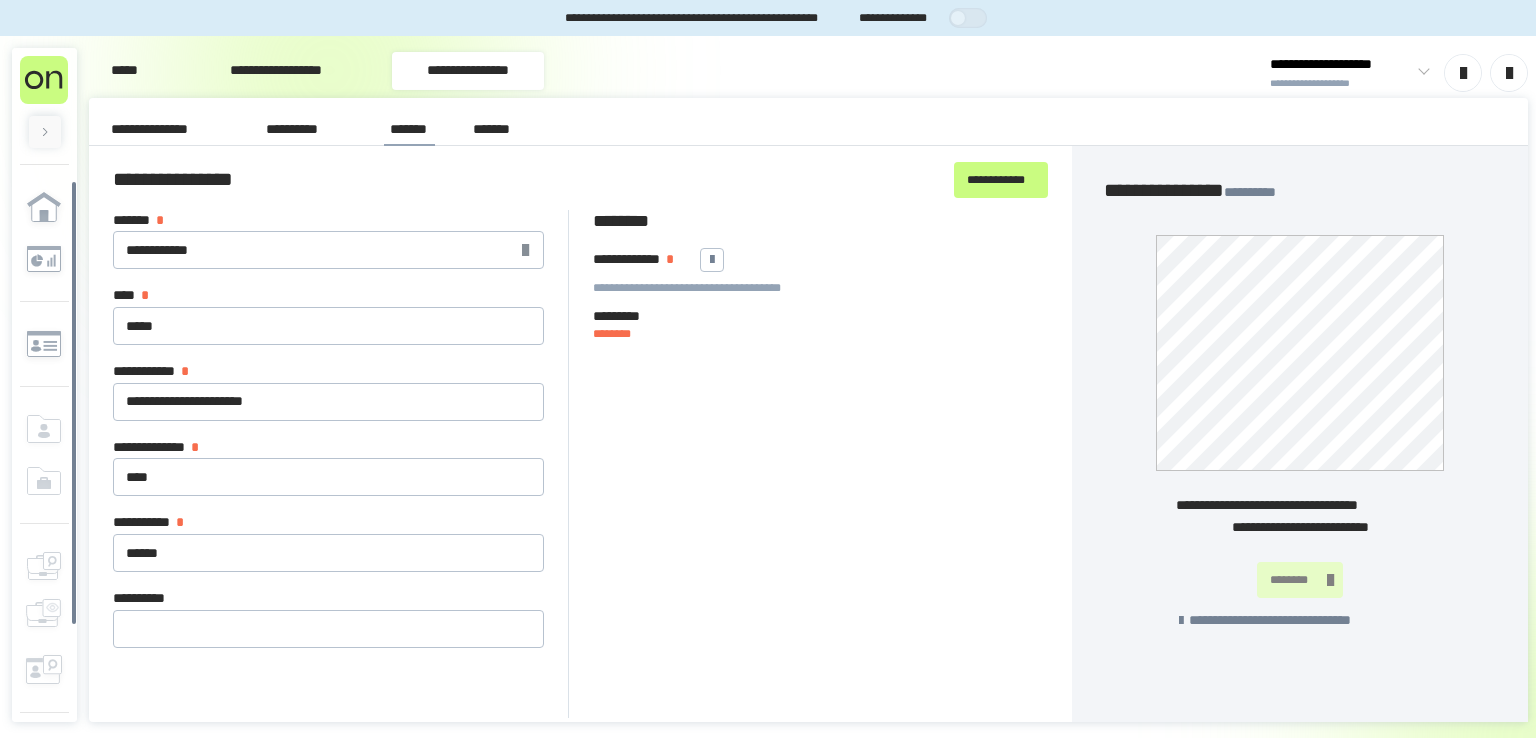 click on "********" at bounding box center (821, 334) 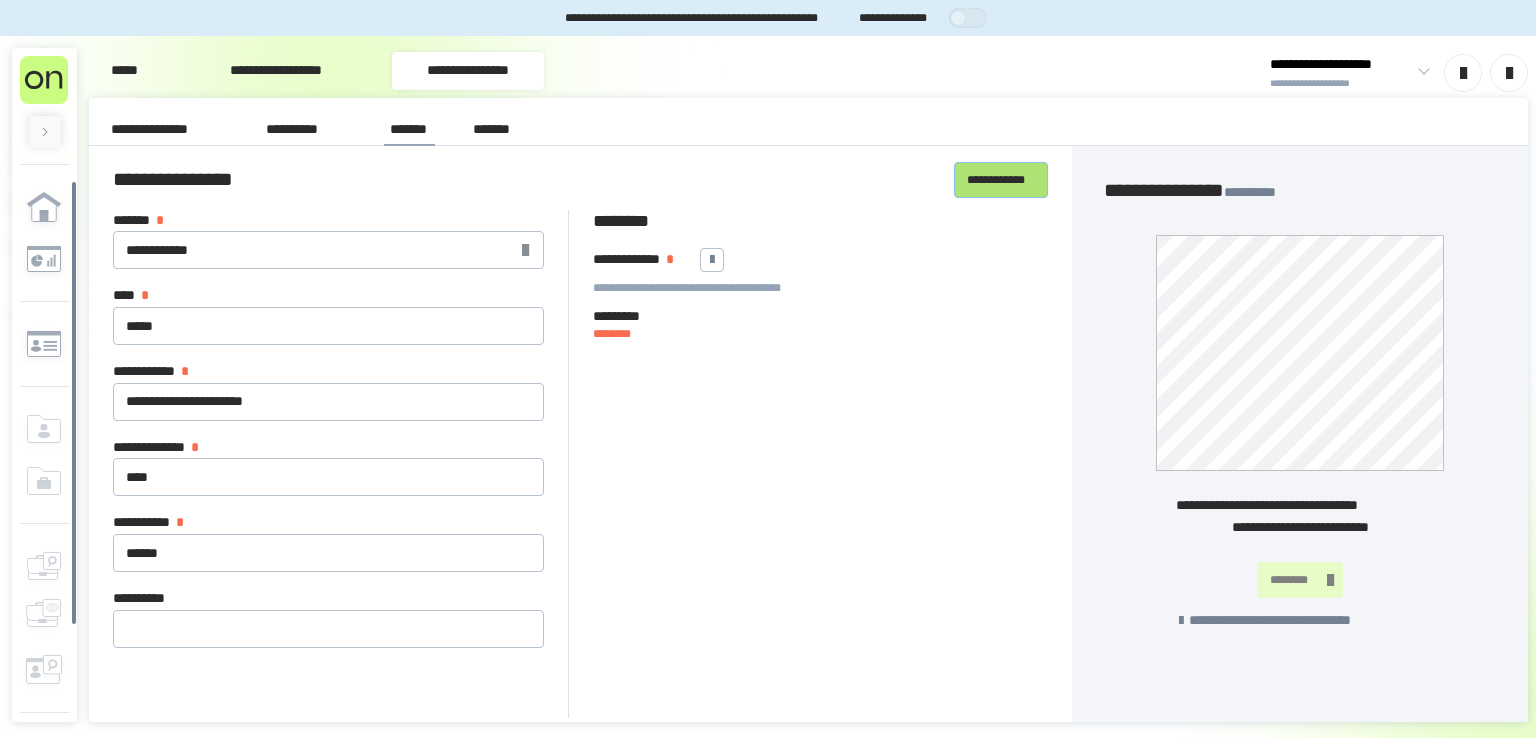click on "**********" at bounding box center (1001, 180) 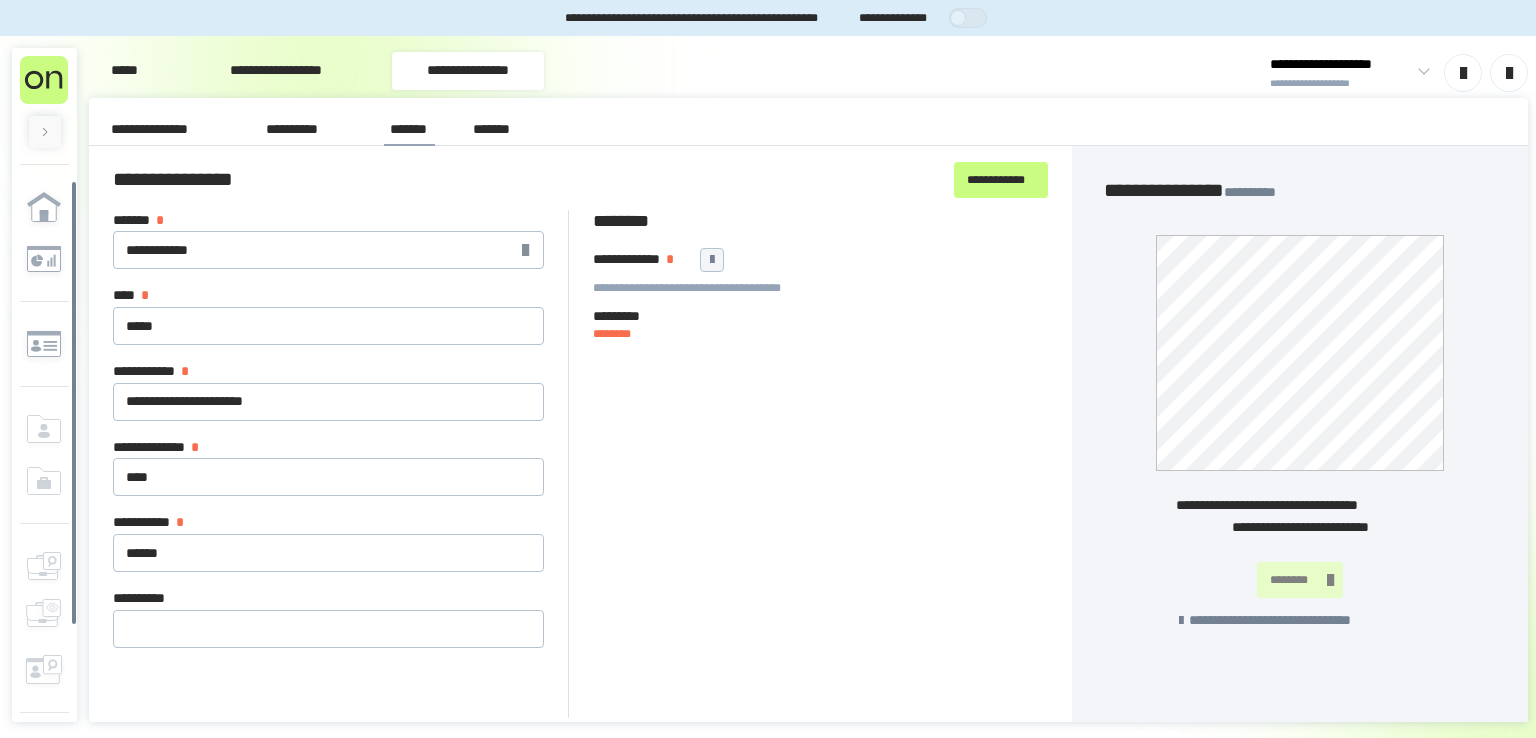 click at bounding box center (712, 260) 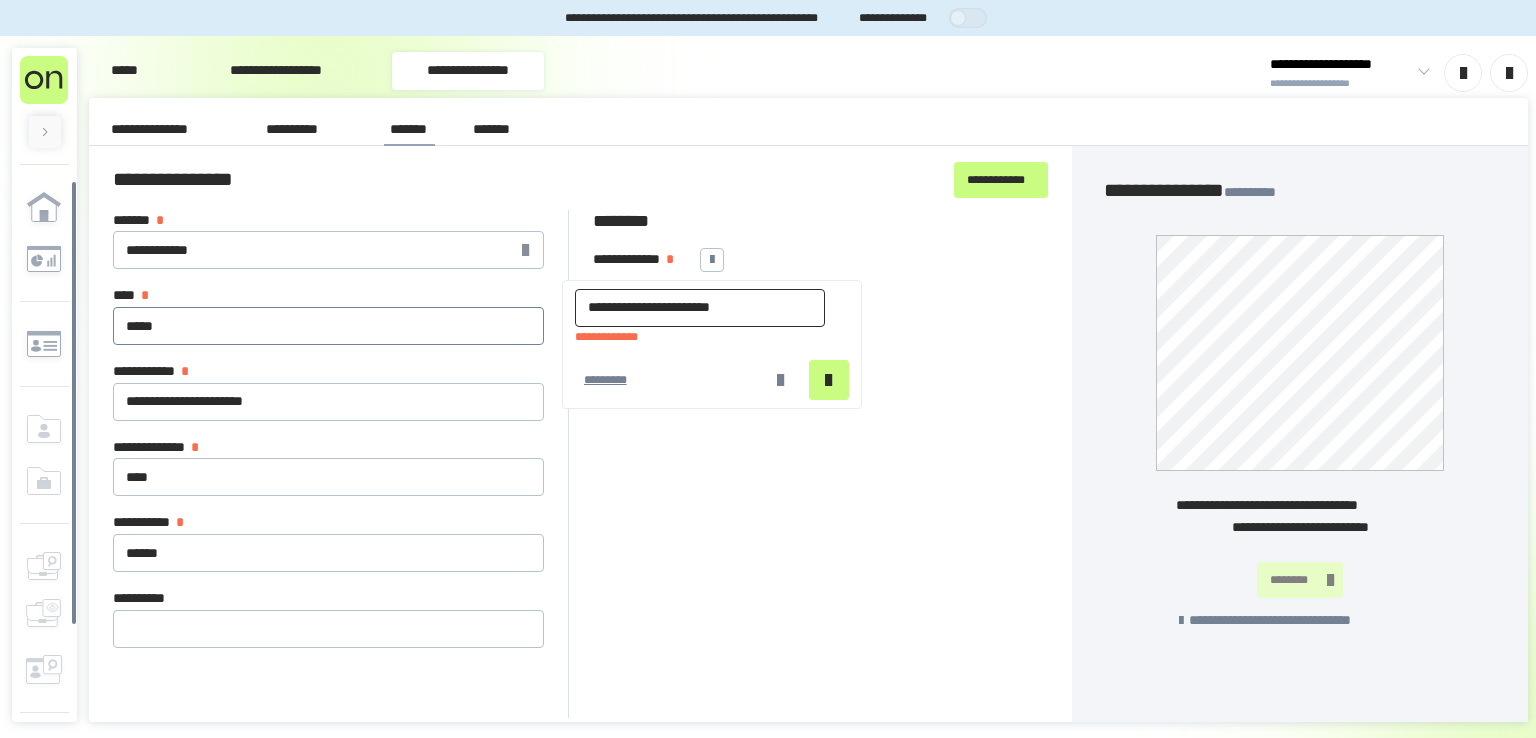 drag, startPoint x: 780, startPoint y: 309, endPoint x: 431, endPoint y: 340, distance: 350.37408 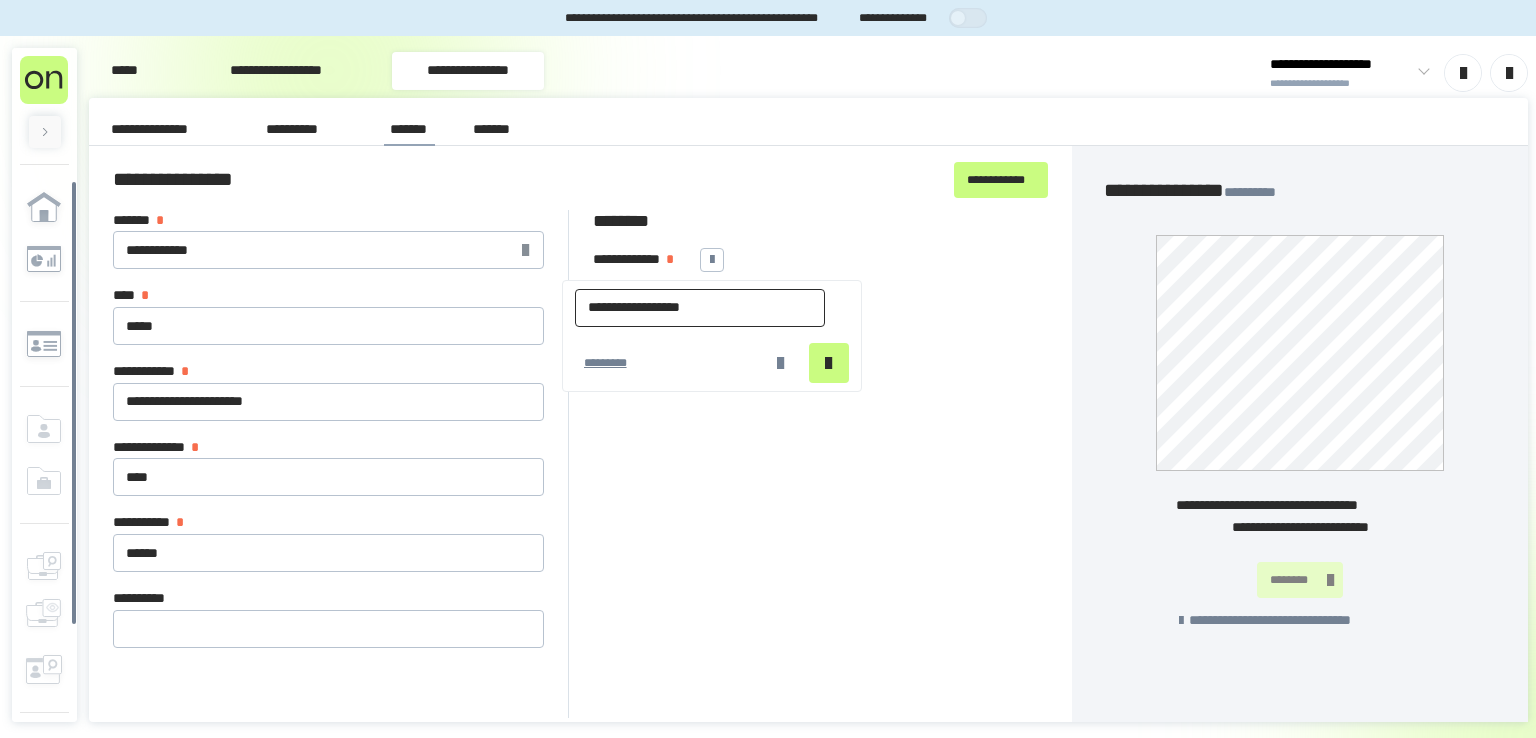 type on "**********" 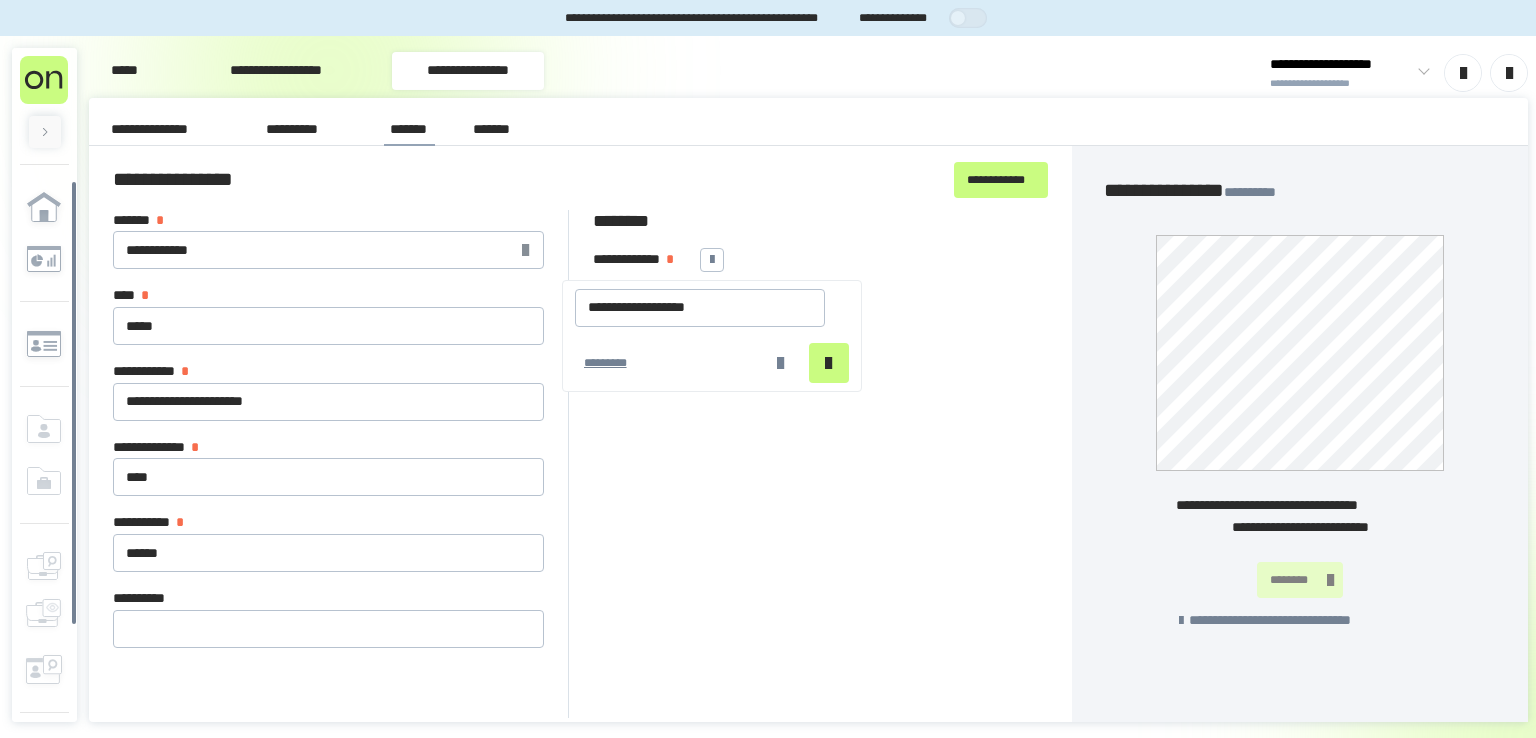 click on "*********" at bounding box center [821, 317] 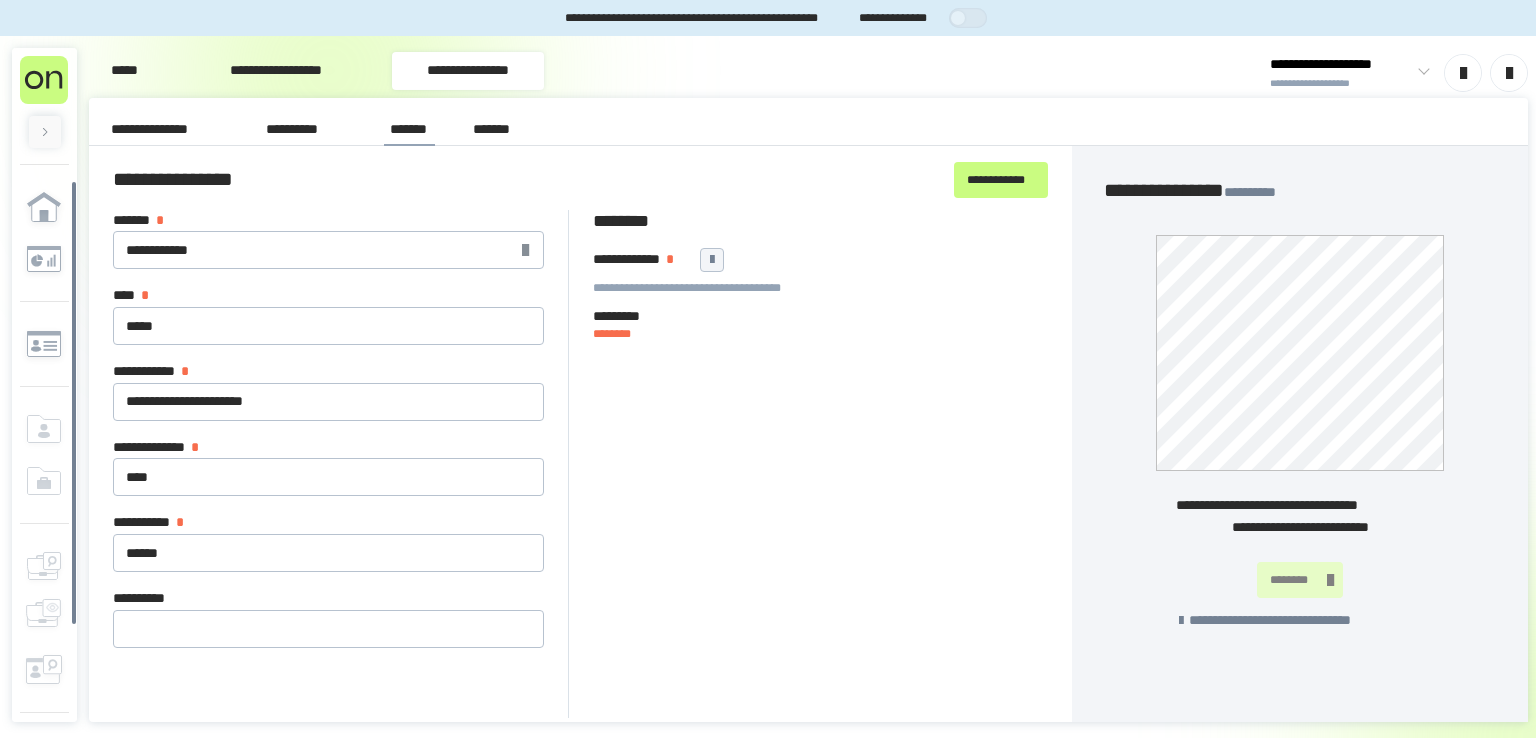 click at bounding box center [712, 260] 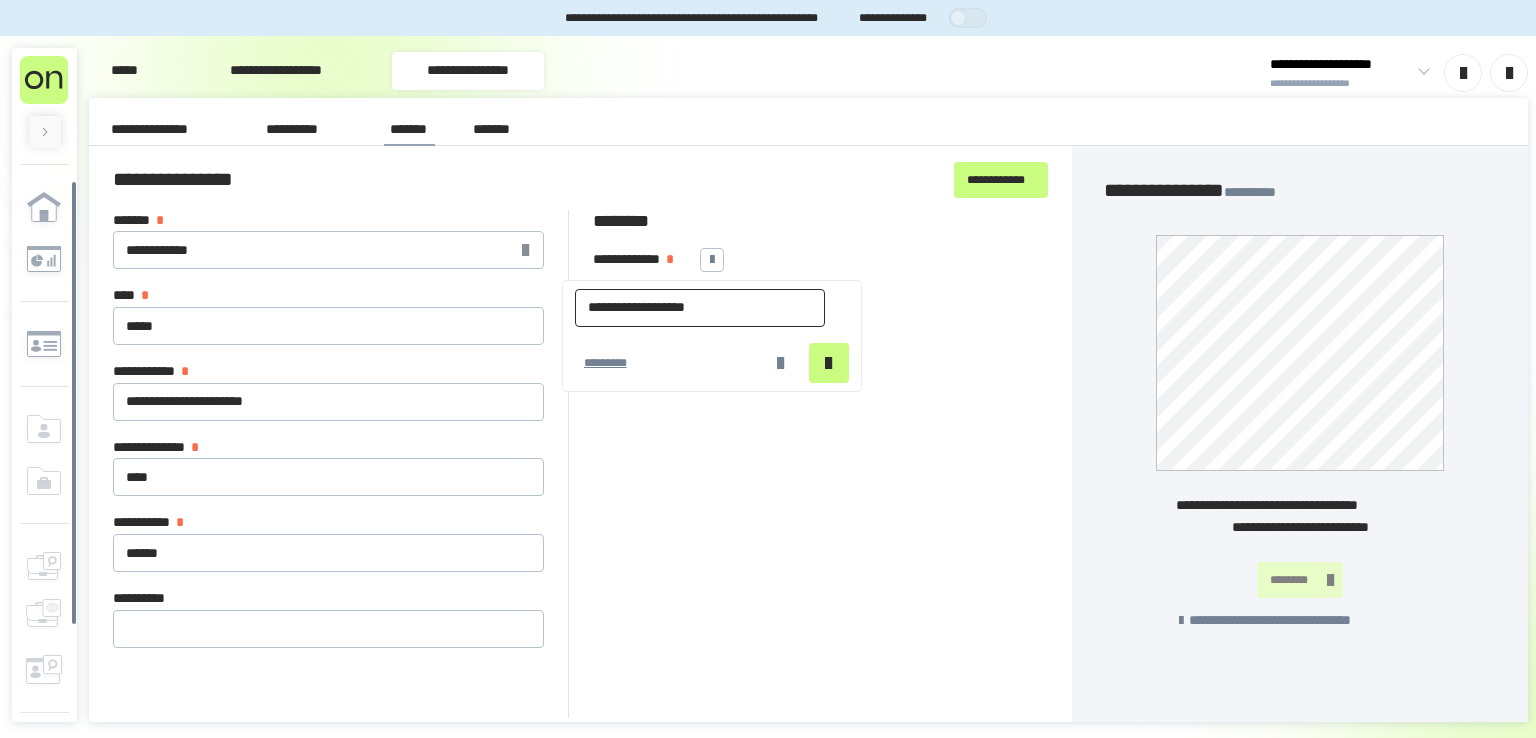 click on "**********" at bounding box center (700, 308) 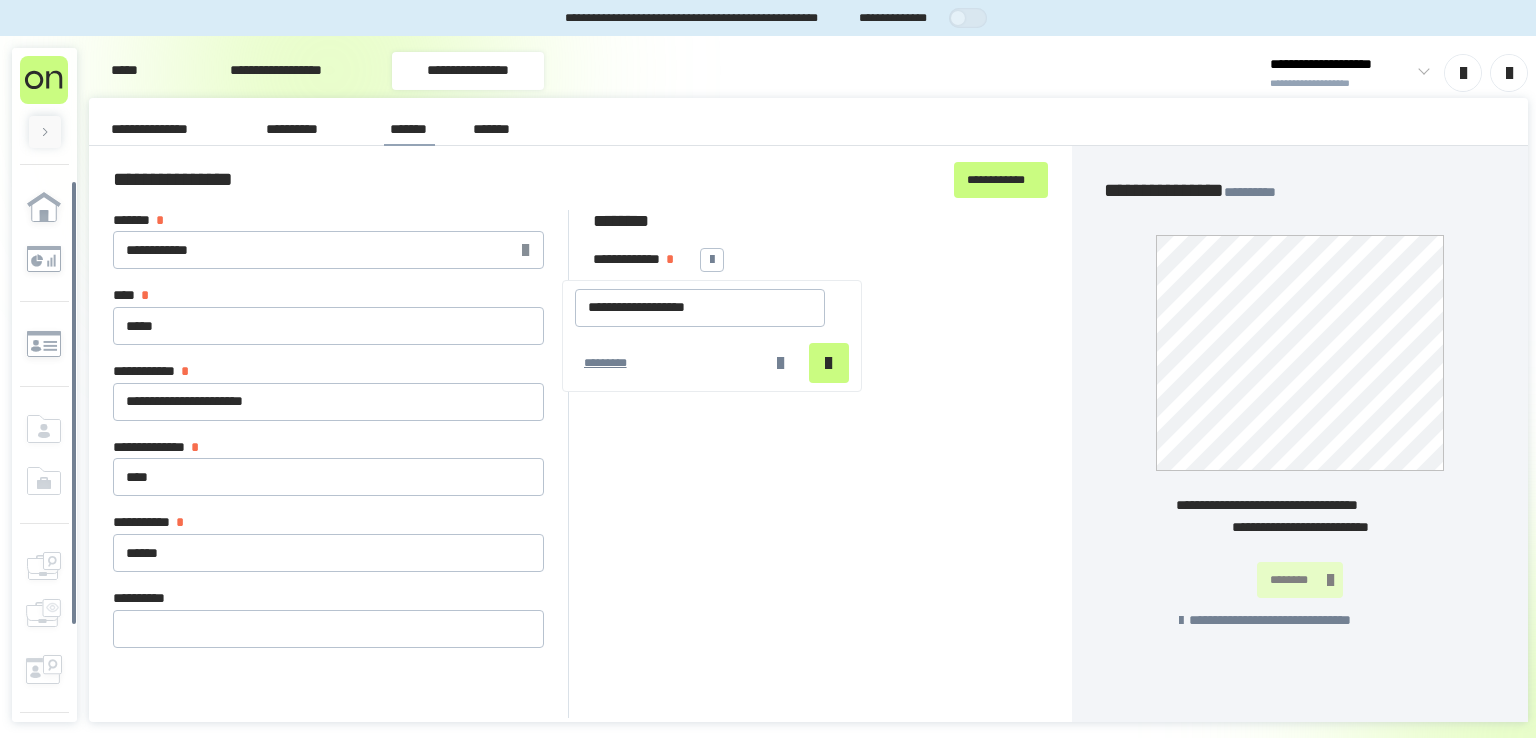 click on "**********" at bounding box center [821, 287] 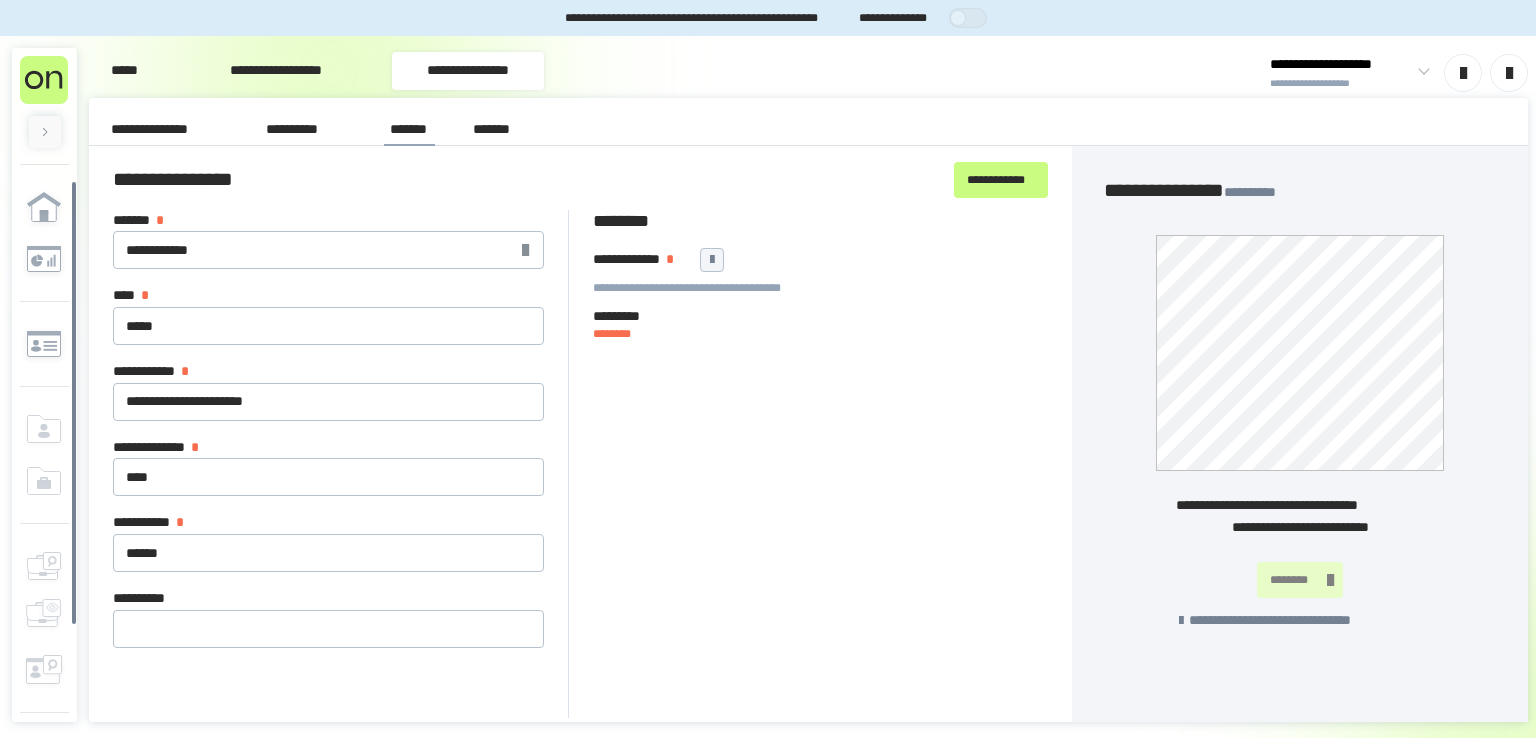 click at bounding box center (712, 260) 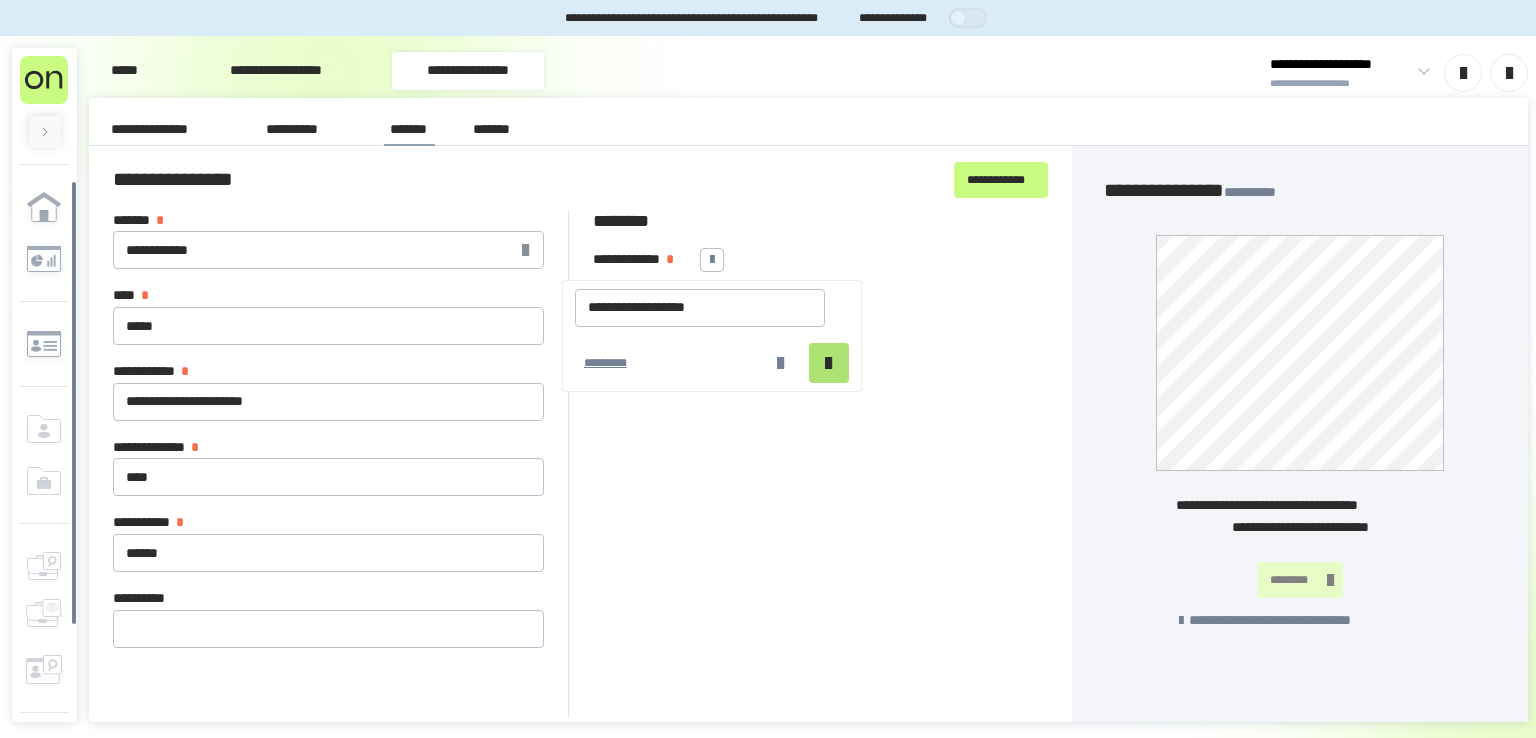 click at bounding box center [828, 363] 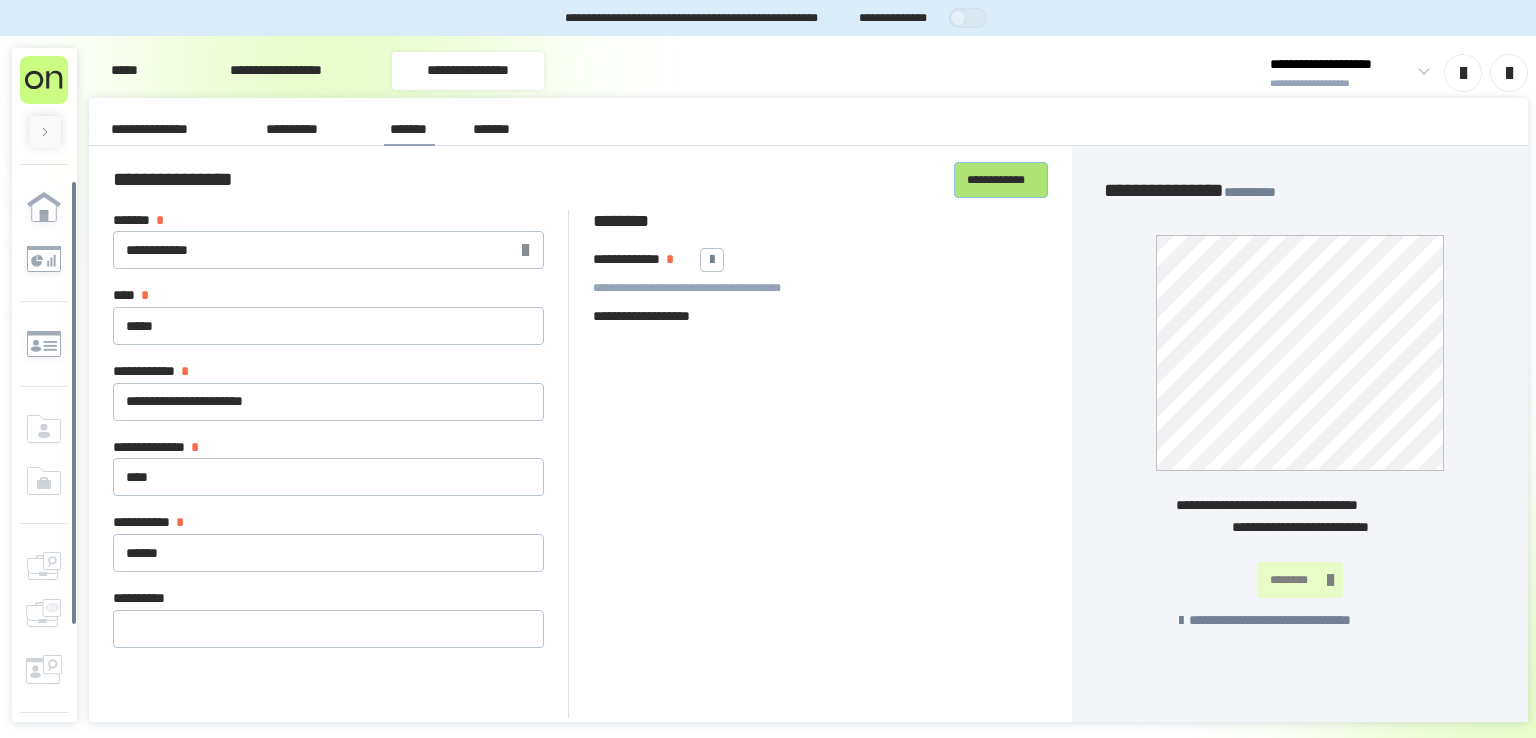 click on "**********" at bounding box center (1001, 180) 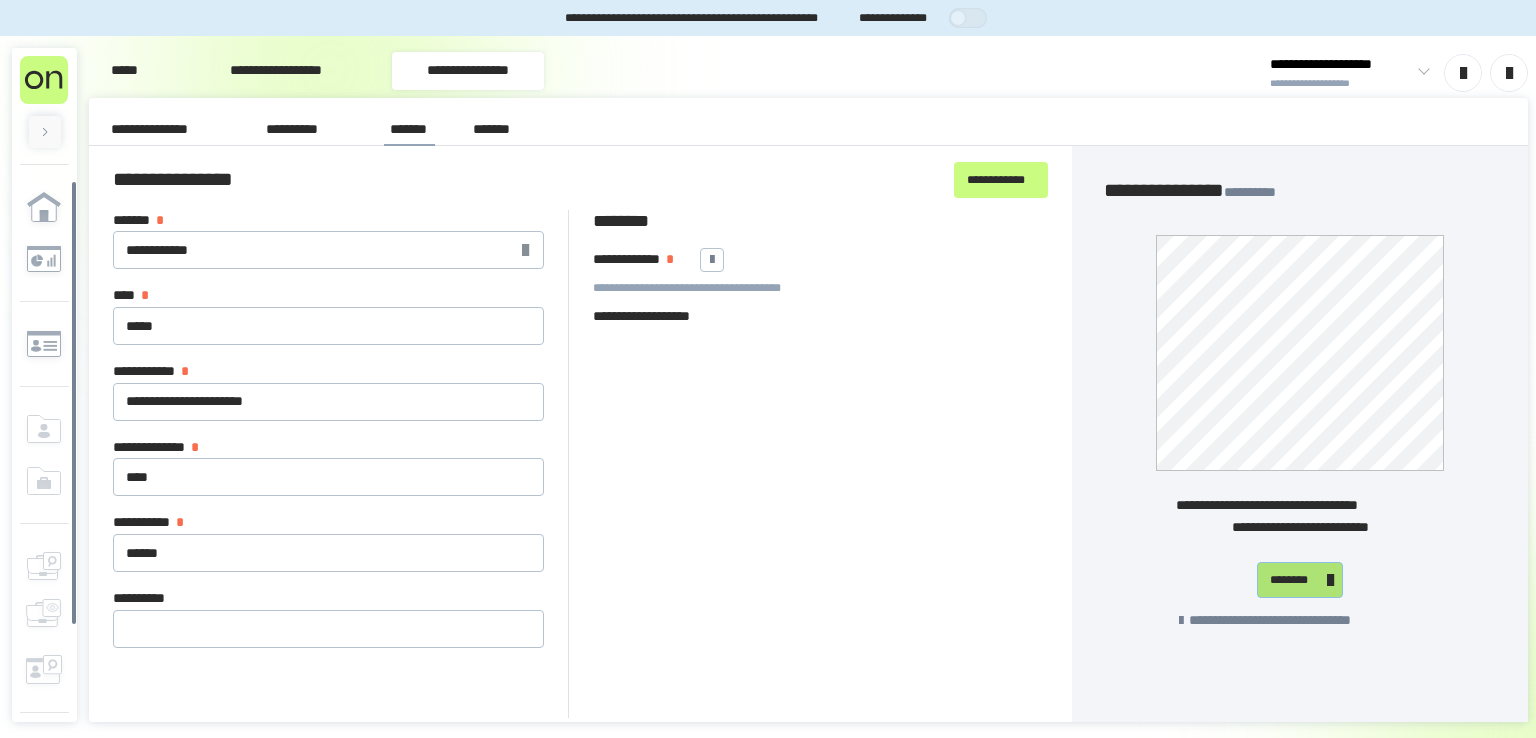 click on "********" at bounding box center (1296, 580) 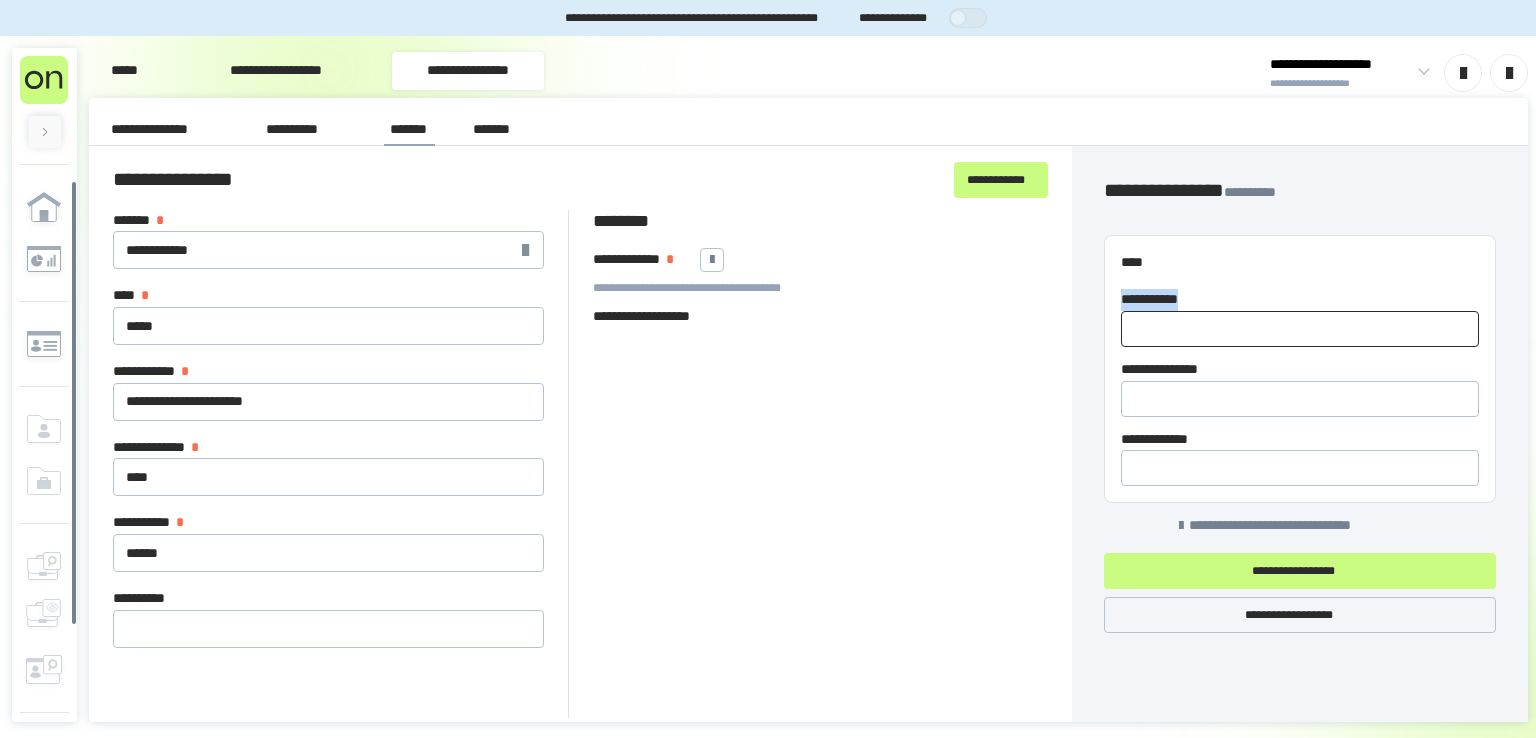 click on "**********" at bounding box center (1300, 369) 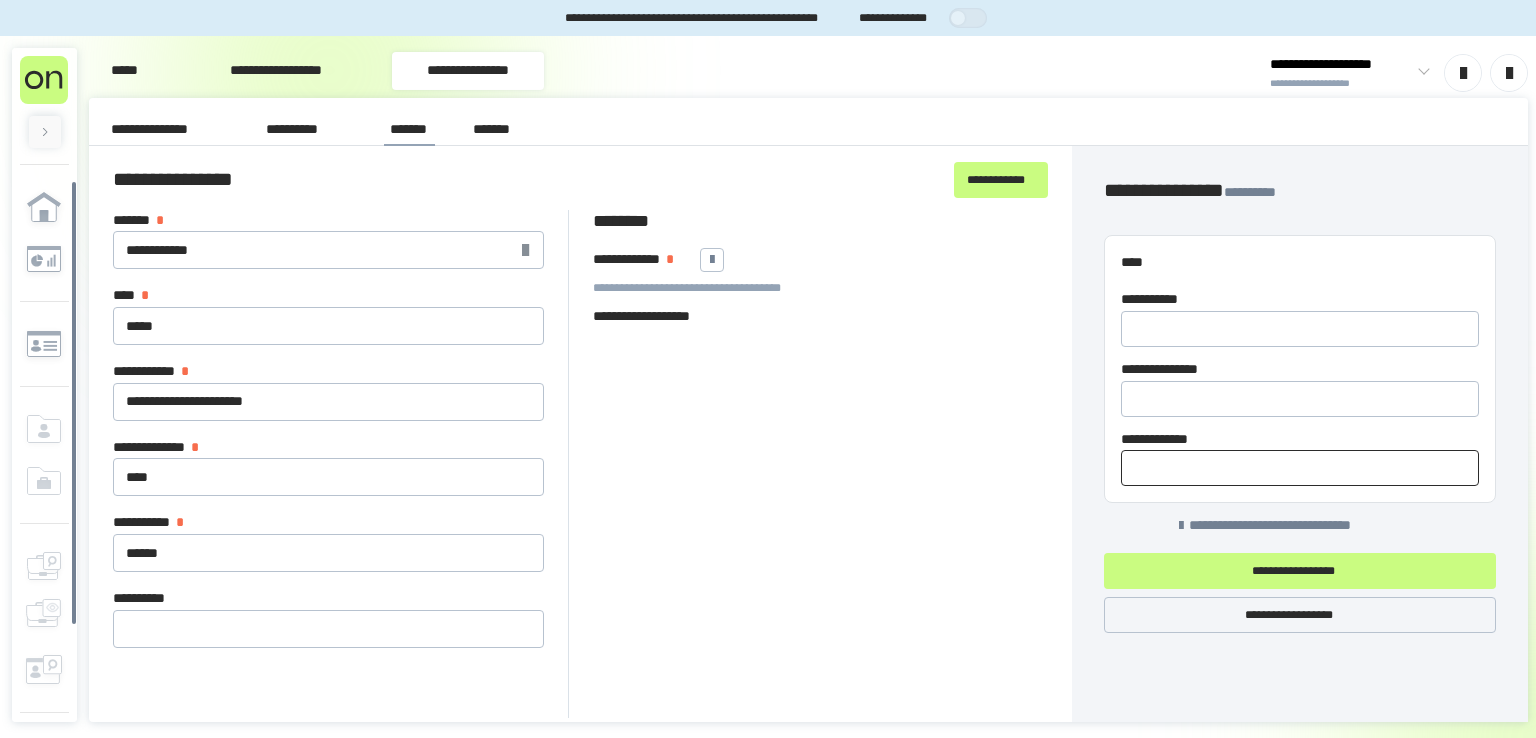 click on "**********" at bounding box center [821, 464] 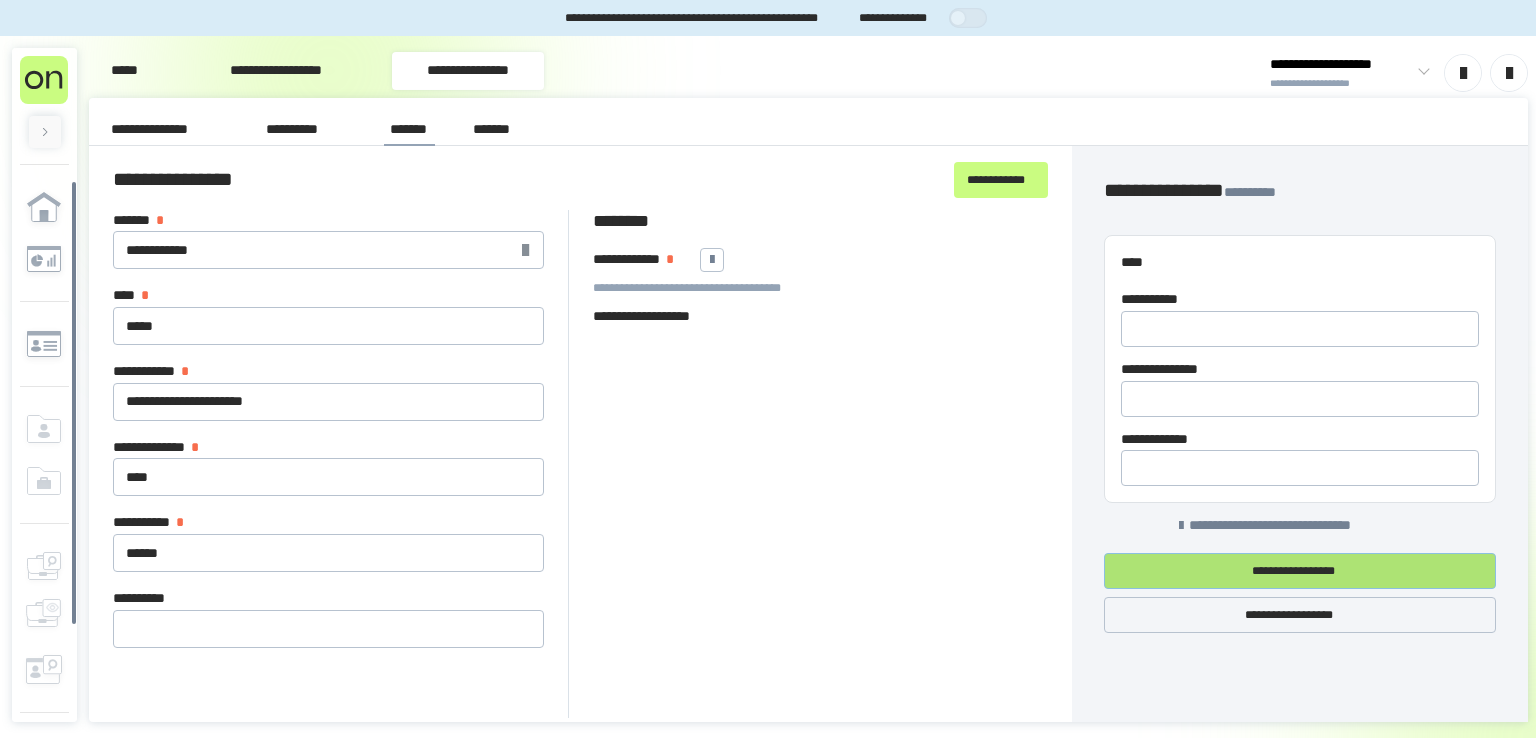 click on "**********" at bounding box center (1300, 571) 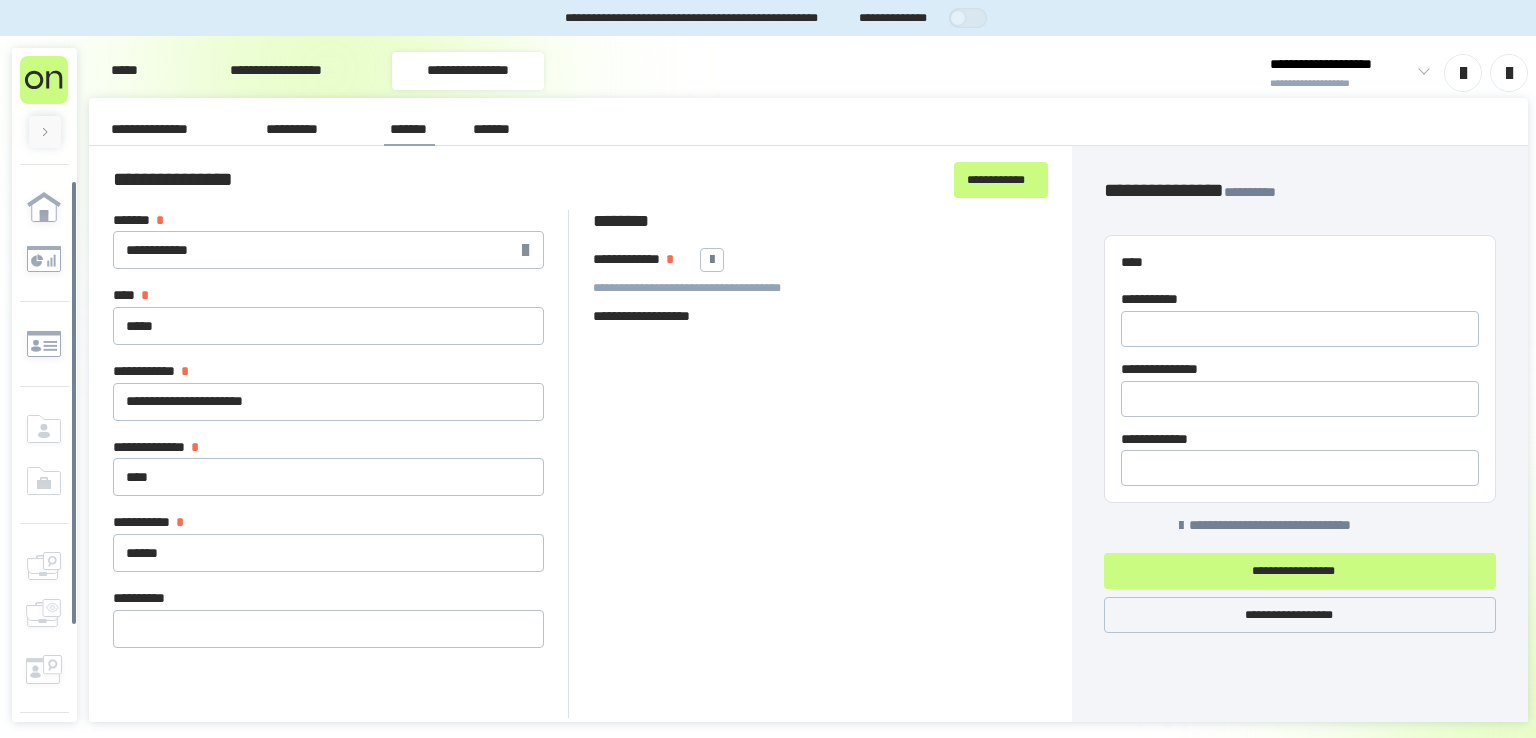 click on "*******" at bounding box center [496, 130] 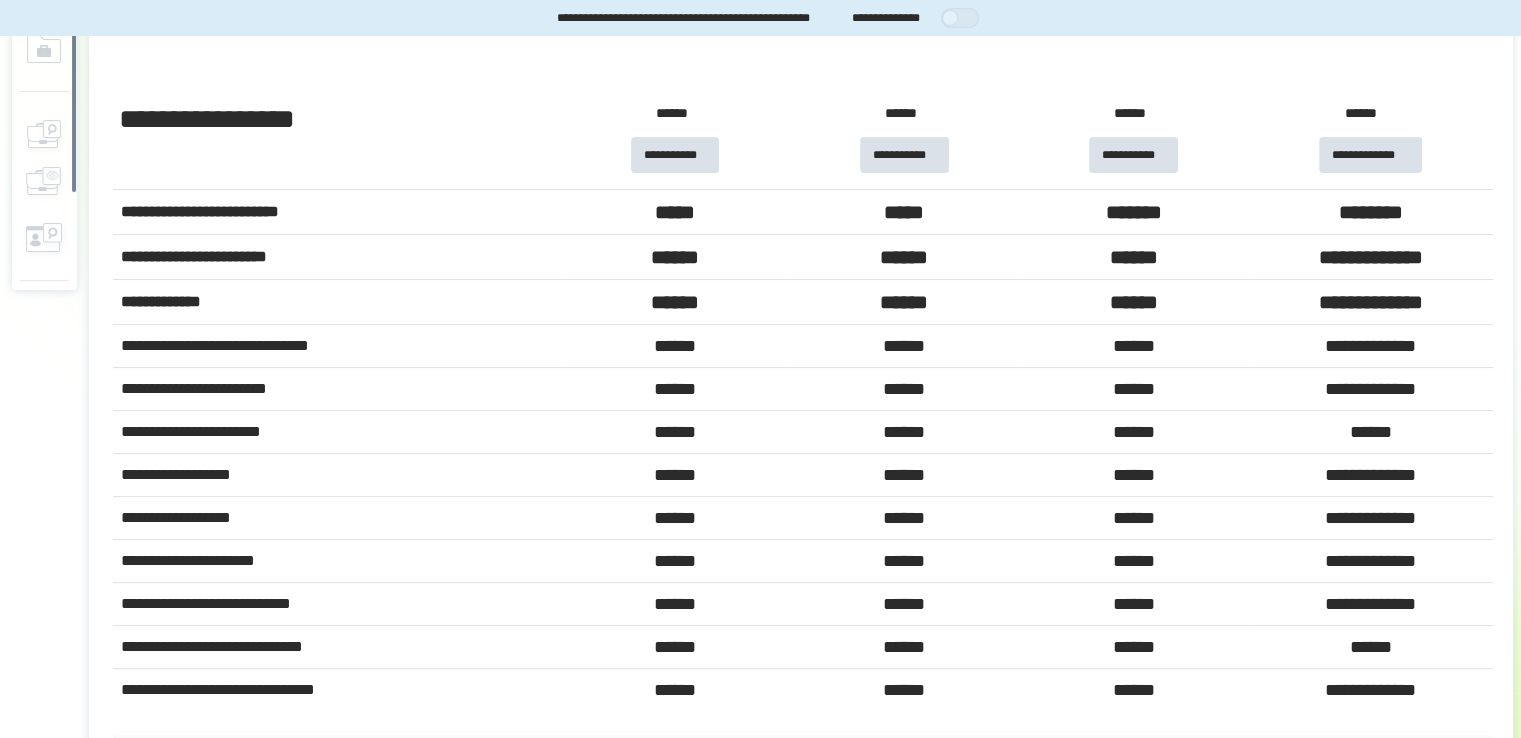 scroll, scrollTop: 396, scrollLeft: 0, axis: vertical 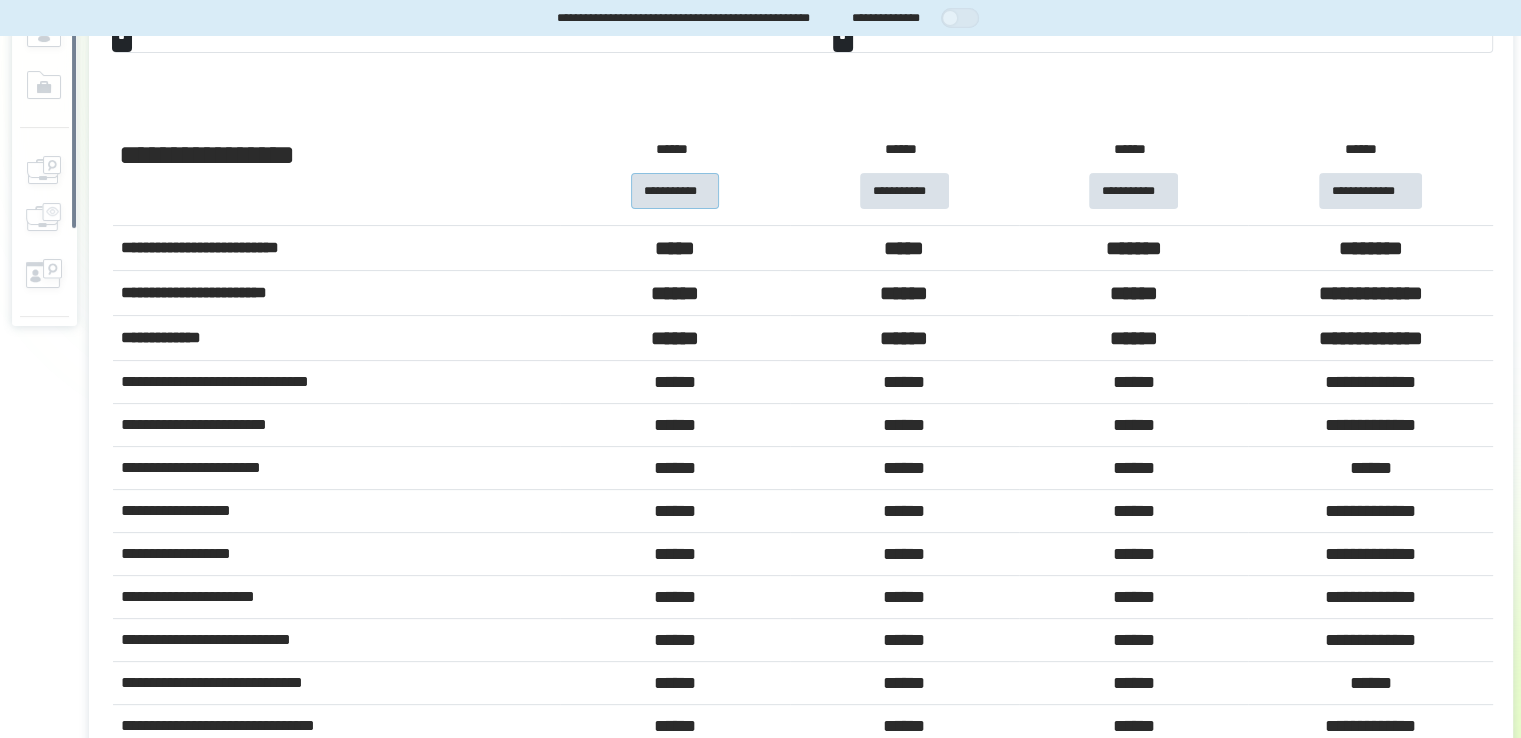 click on "**********" at bounding box center [675, 191] 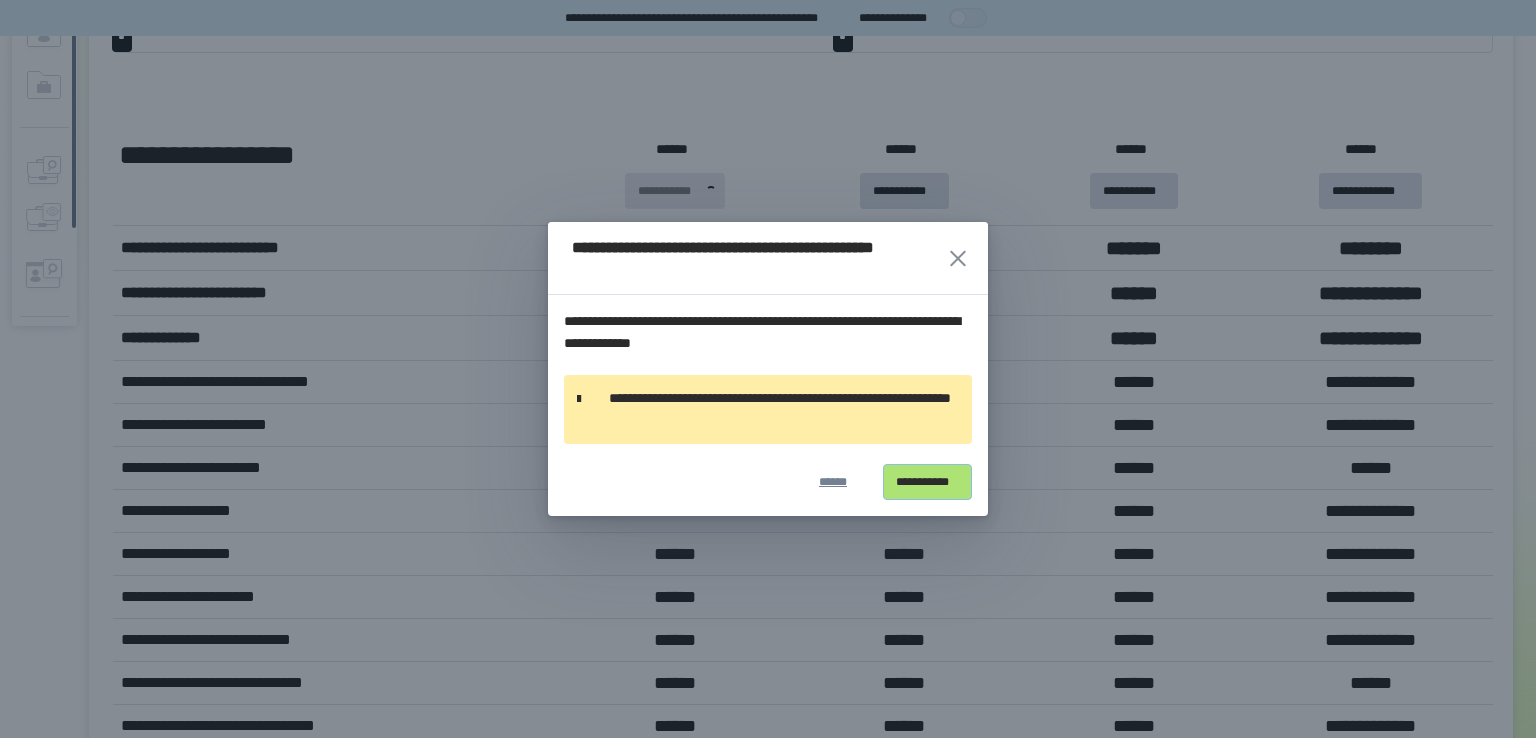 click on "**********" at bounding box center (927, 482) 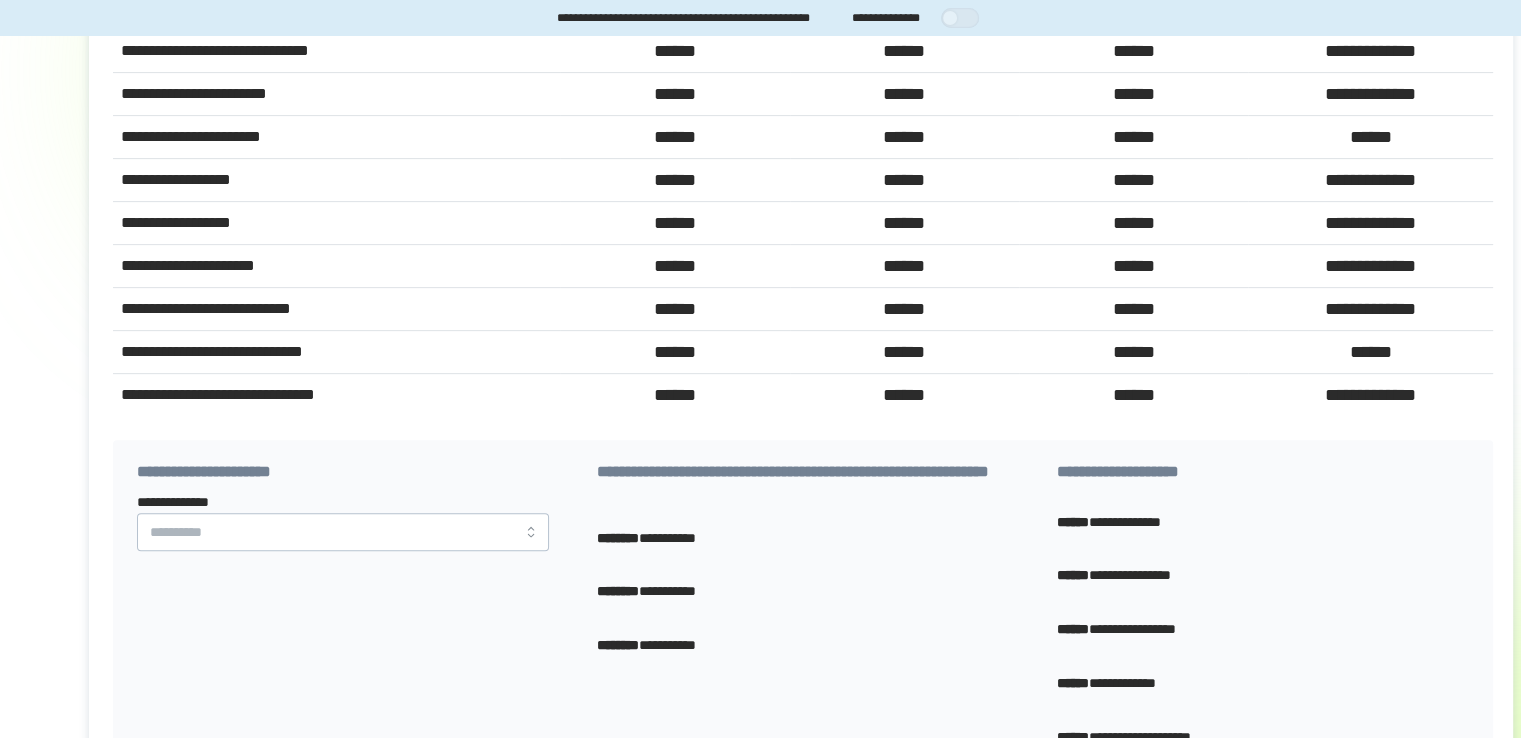 scroll, scrollTop: 731, scrollLeft: 0, axis: vertical 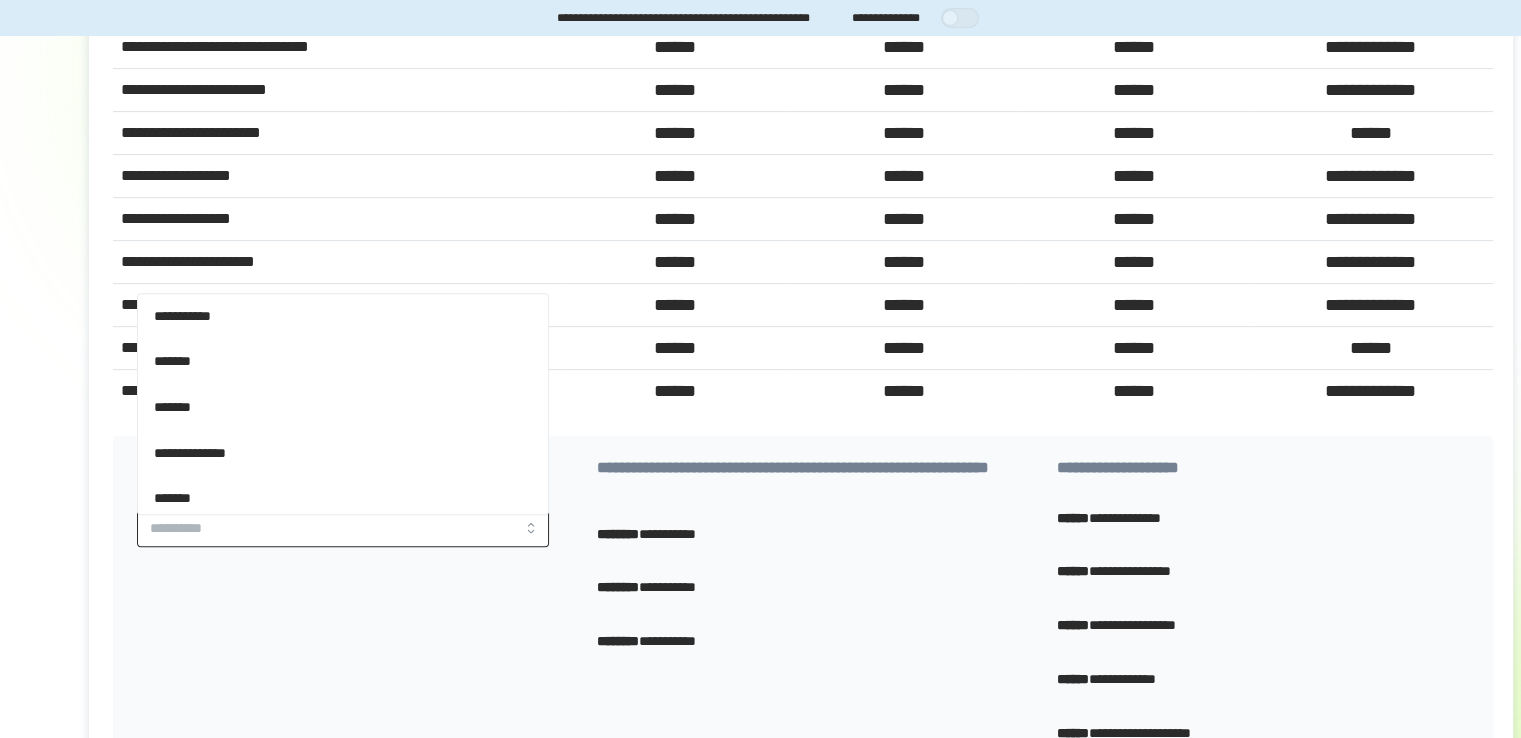 click on "**********" at bounding box center [343, 528] 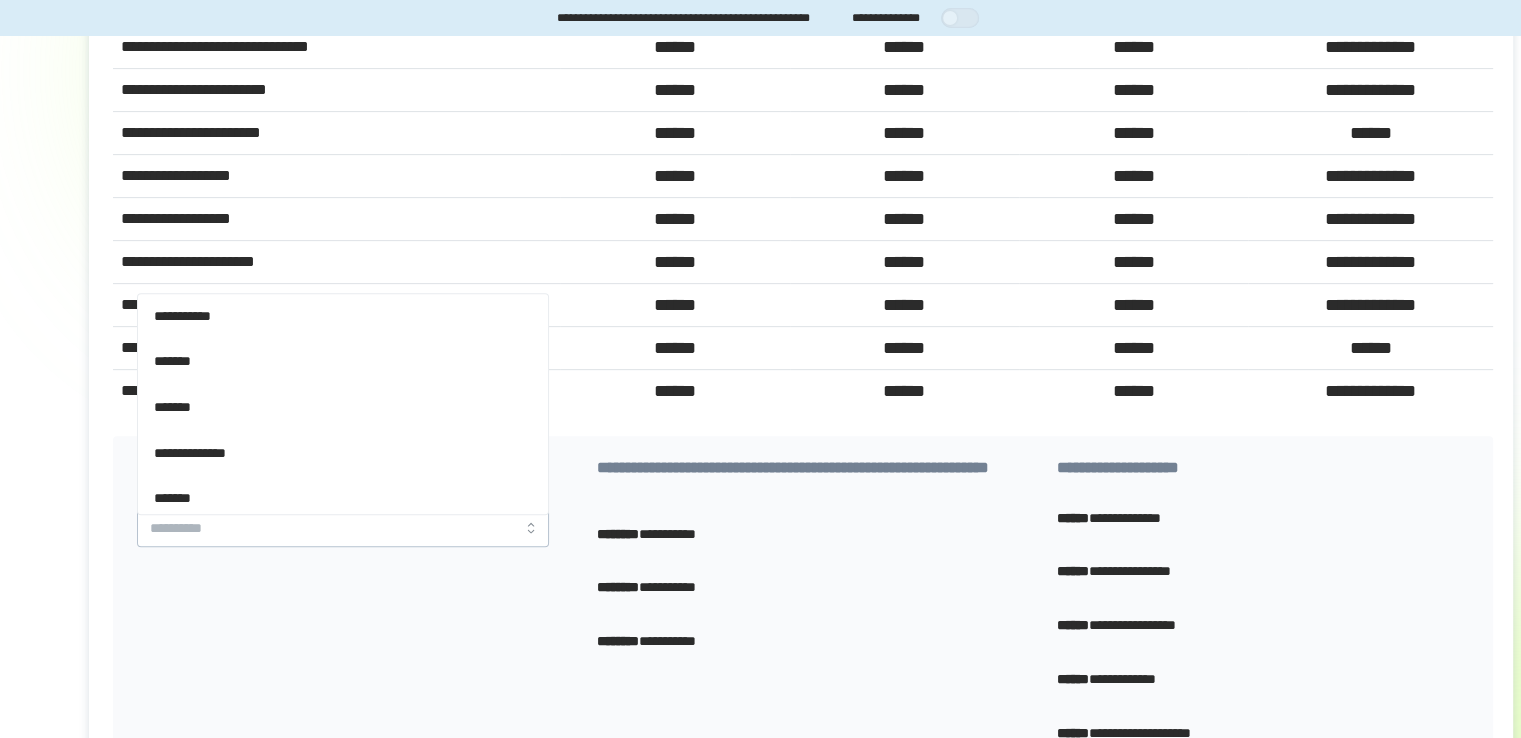 click on "**********" at bounding box center (343, 602) 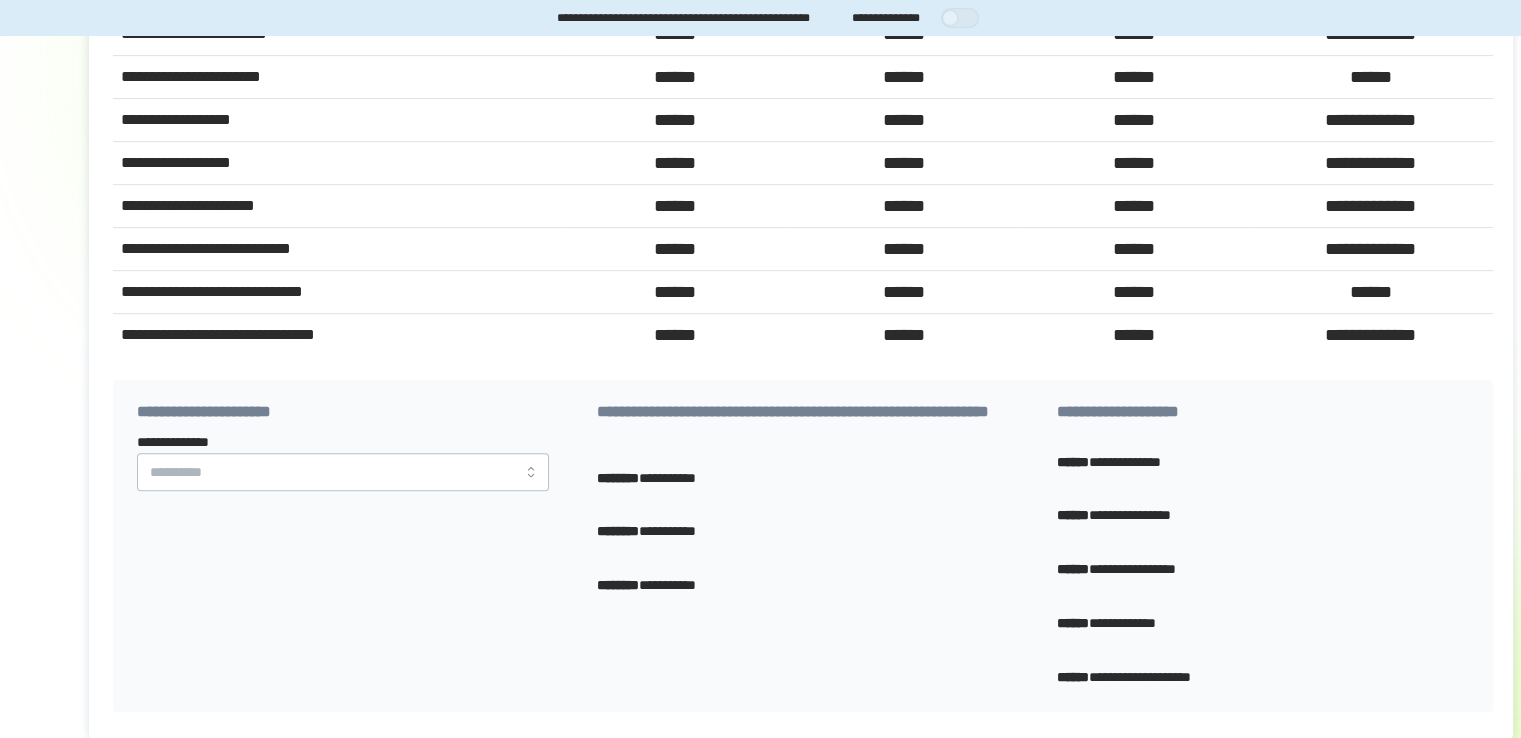 scroll, scrollTop: 816, scrollLeft: 0, axis: vertical 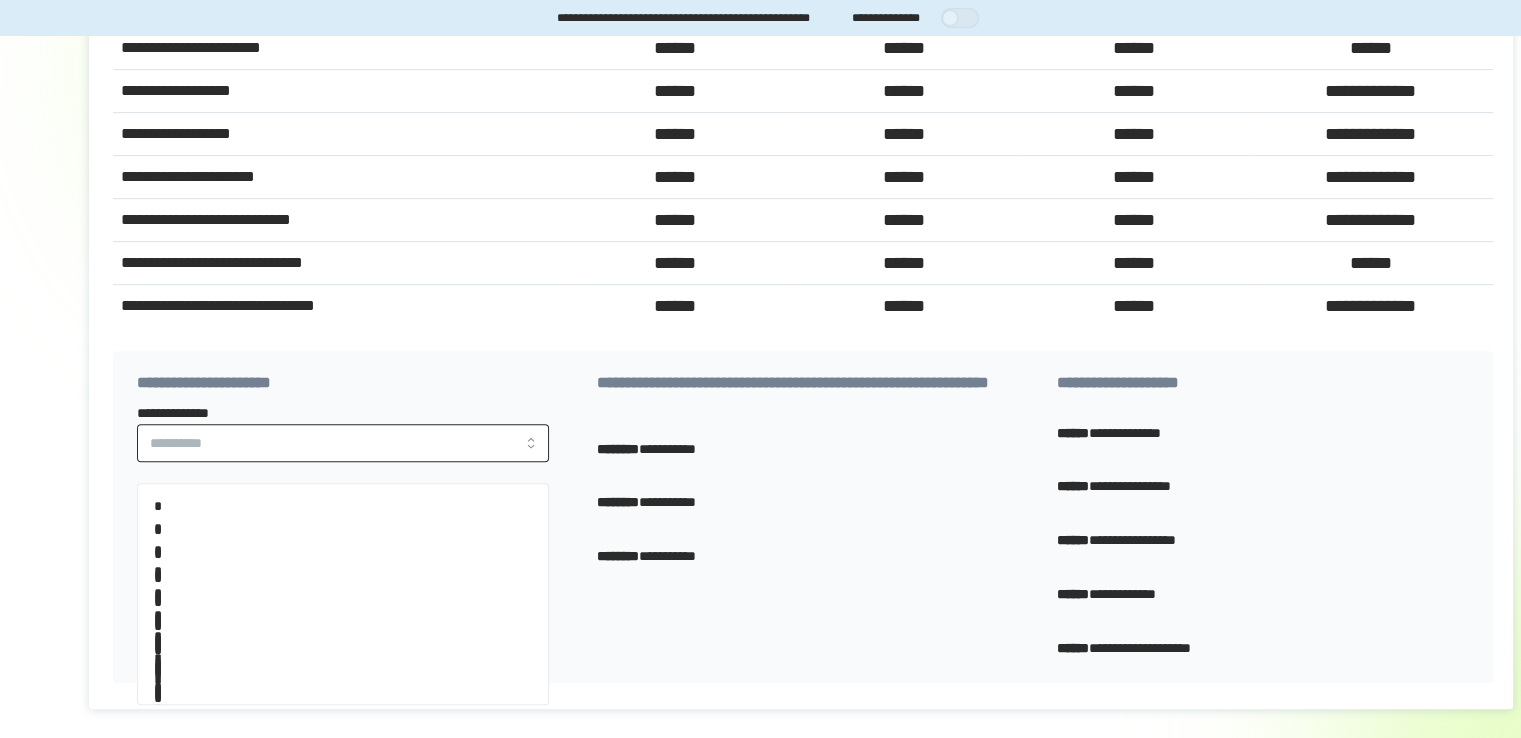 click on "**********" at bounding box center (343, 443) 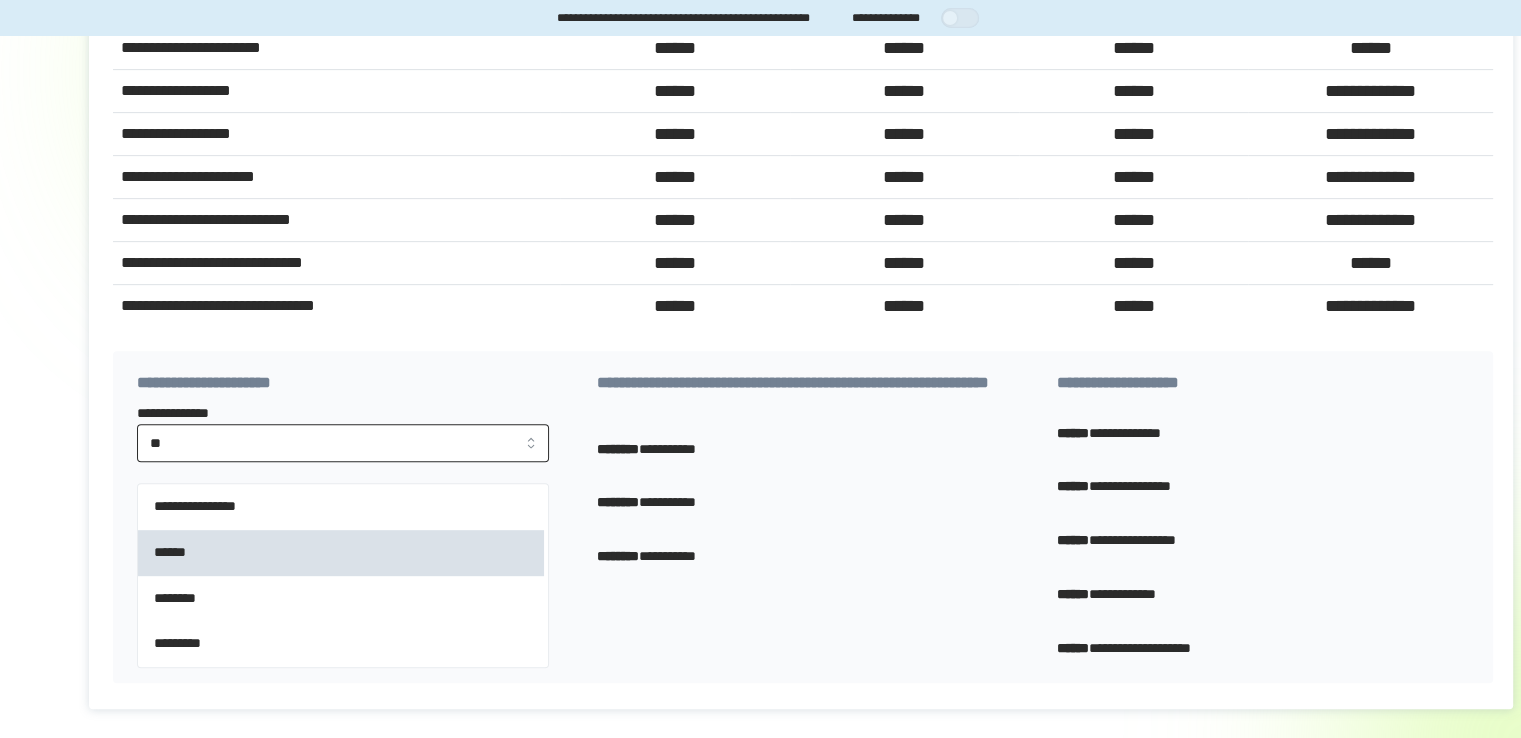 click on "******" at bounding box center [341, 553] 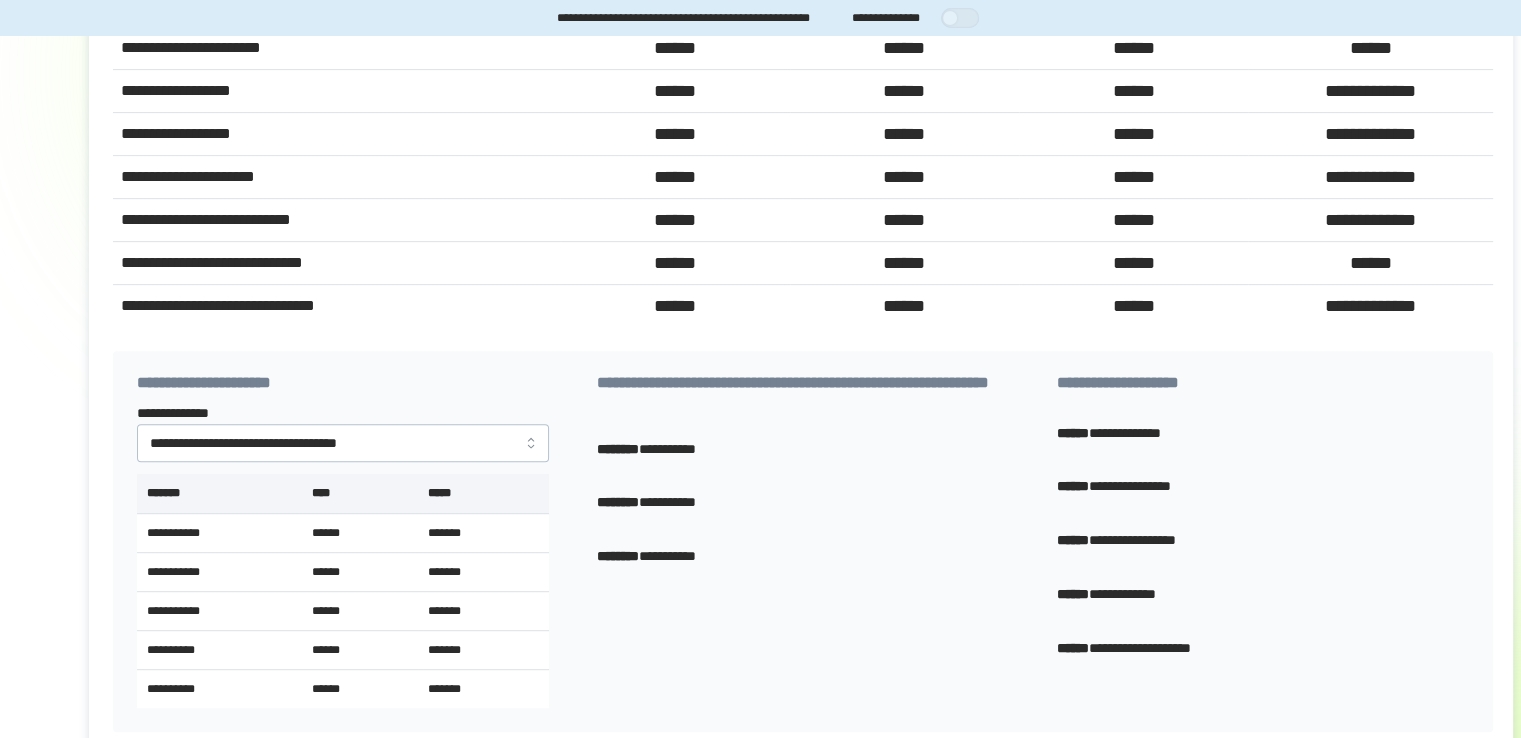 type on "******" 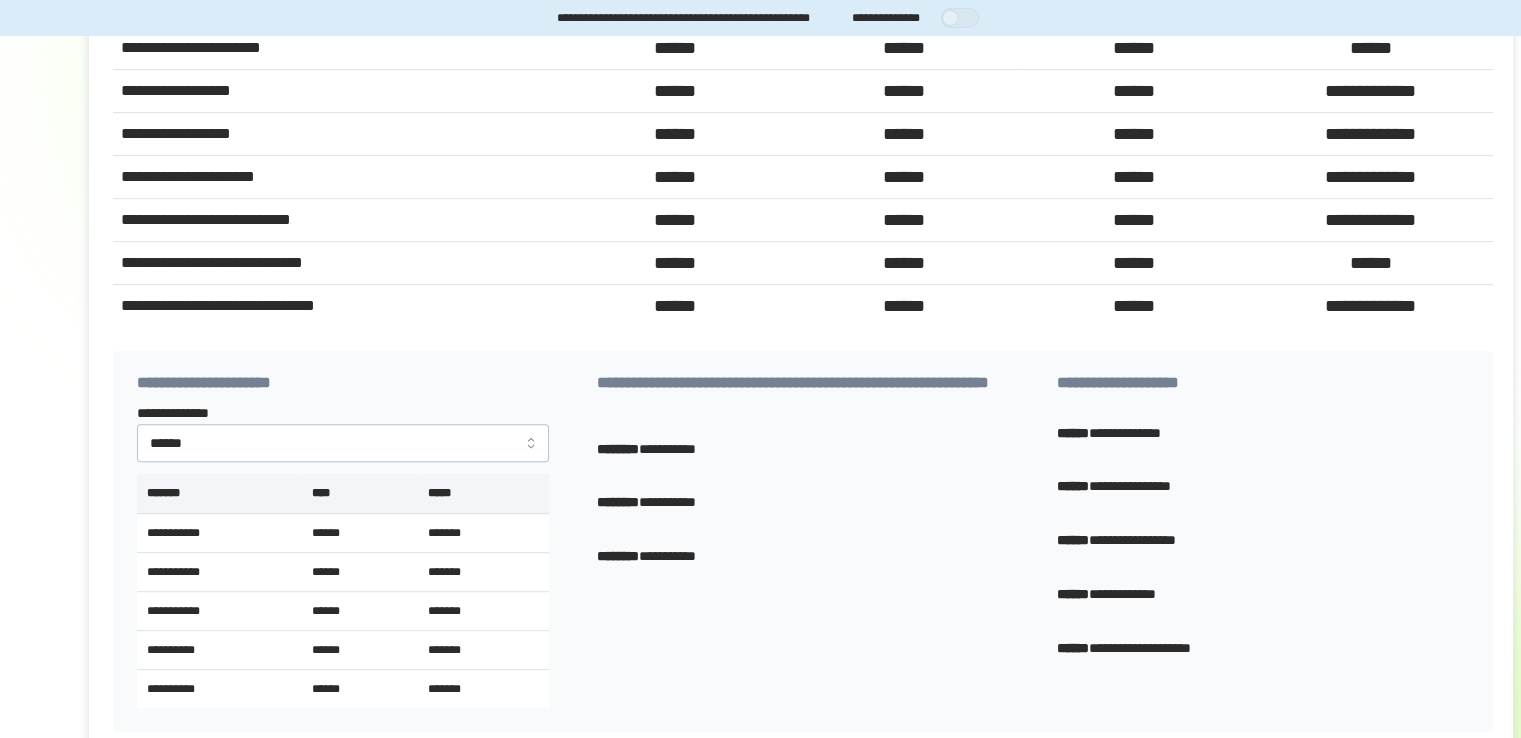 click on "**********" at bounding box center [803, 541] 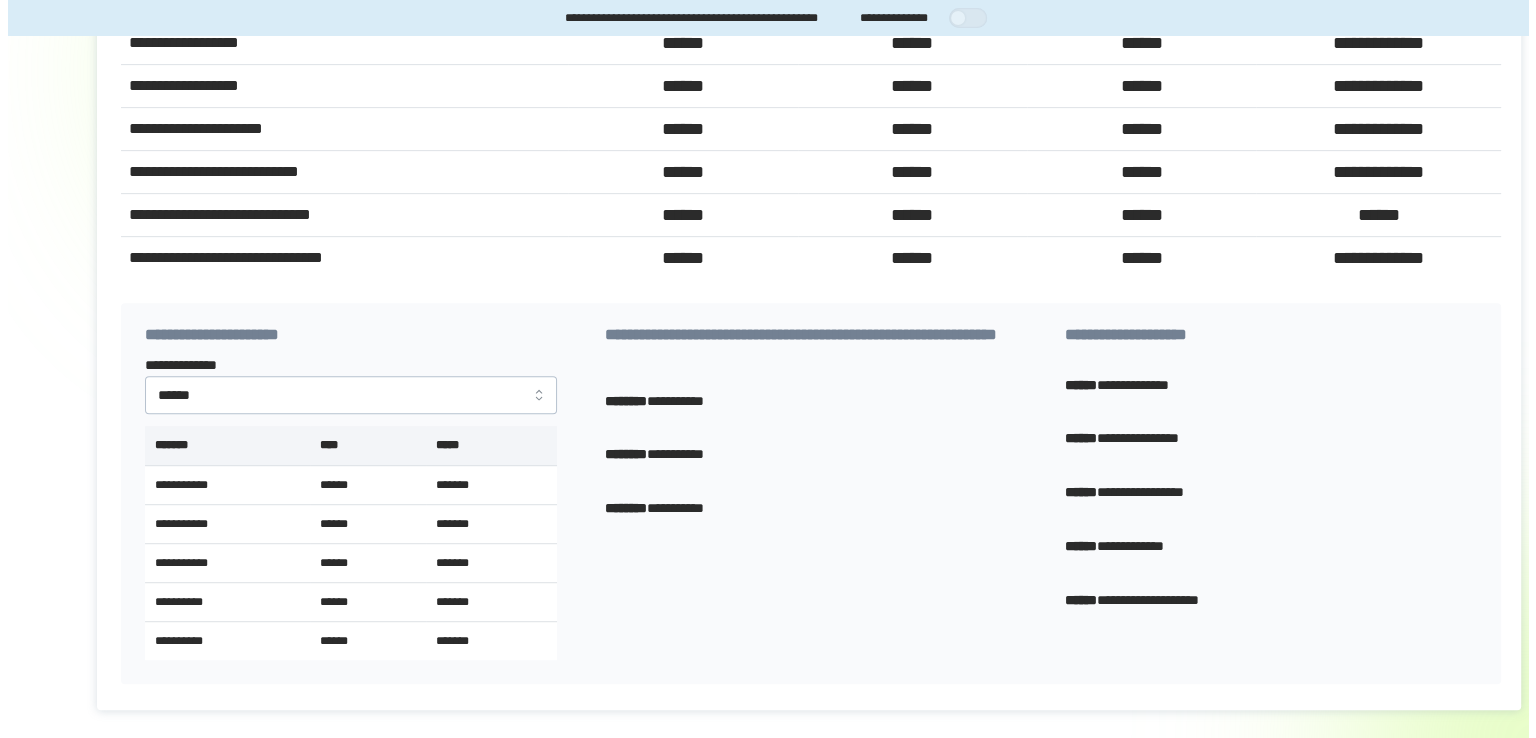 scroll, scrollTop: 0, scrollLeft: 0, axis: both 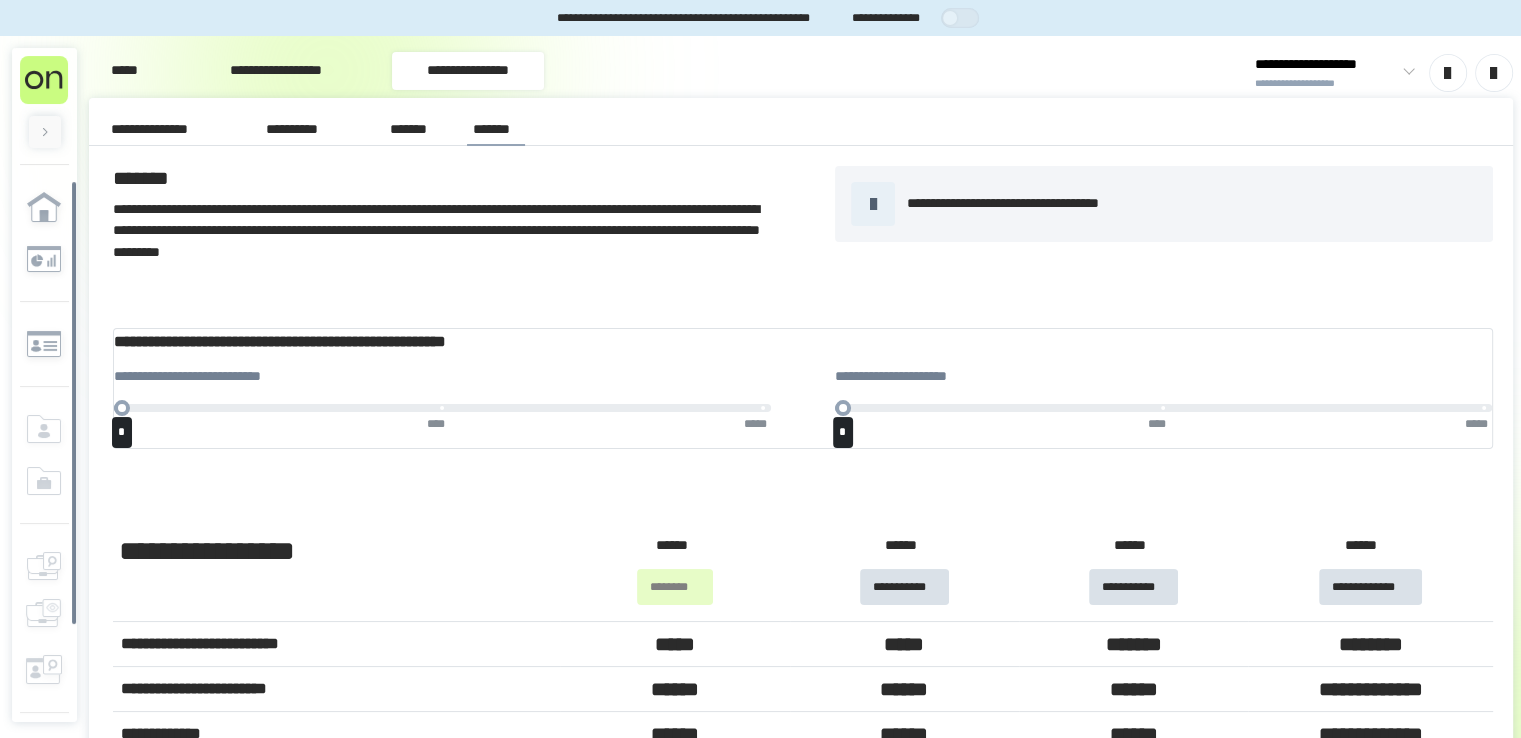 click 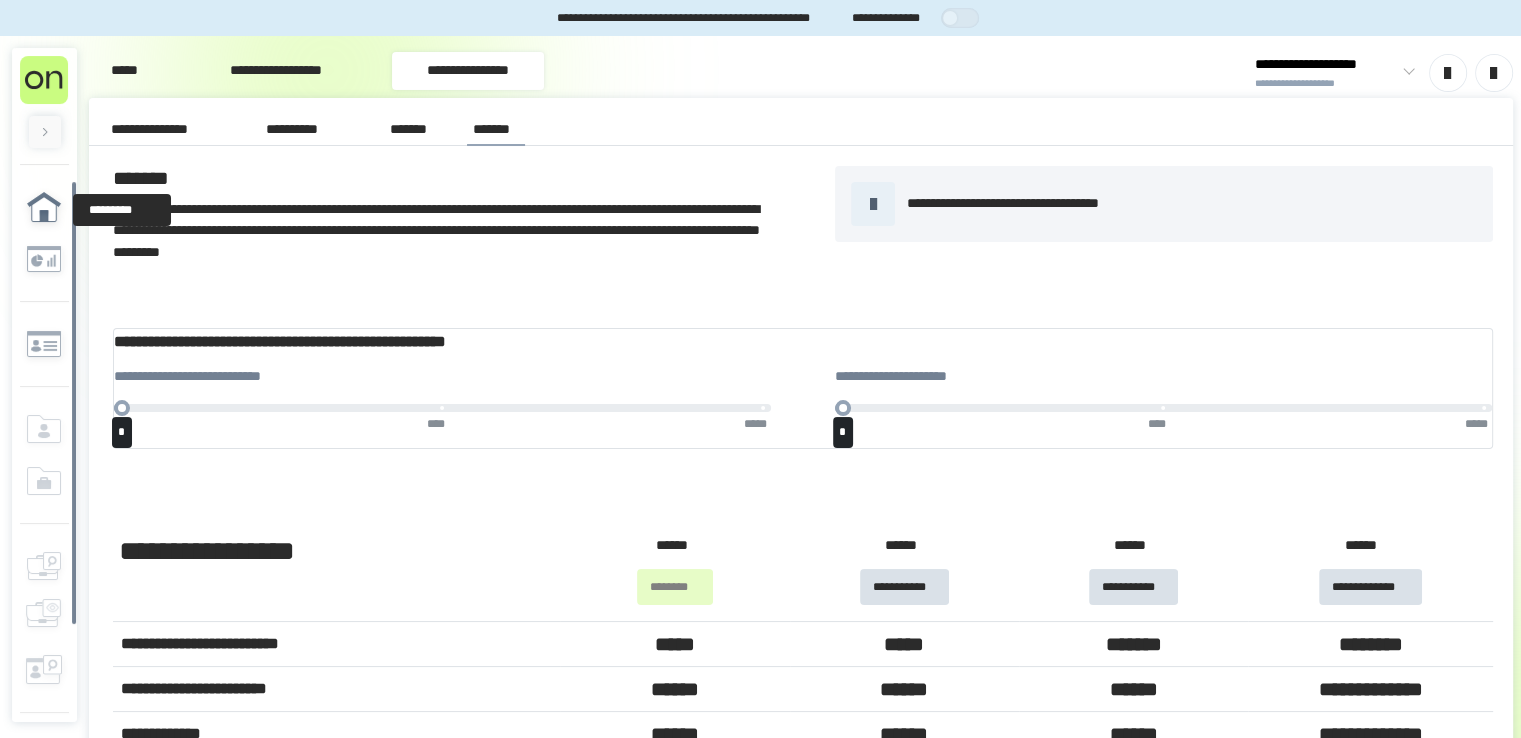 click 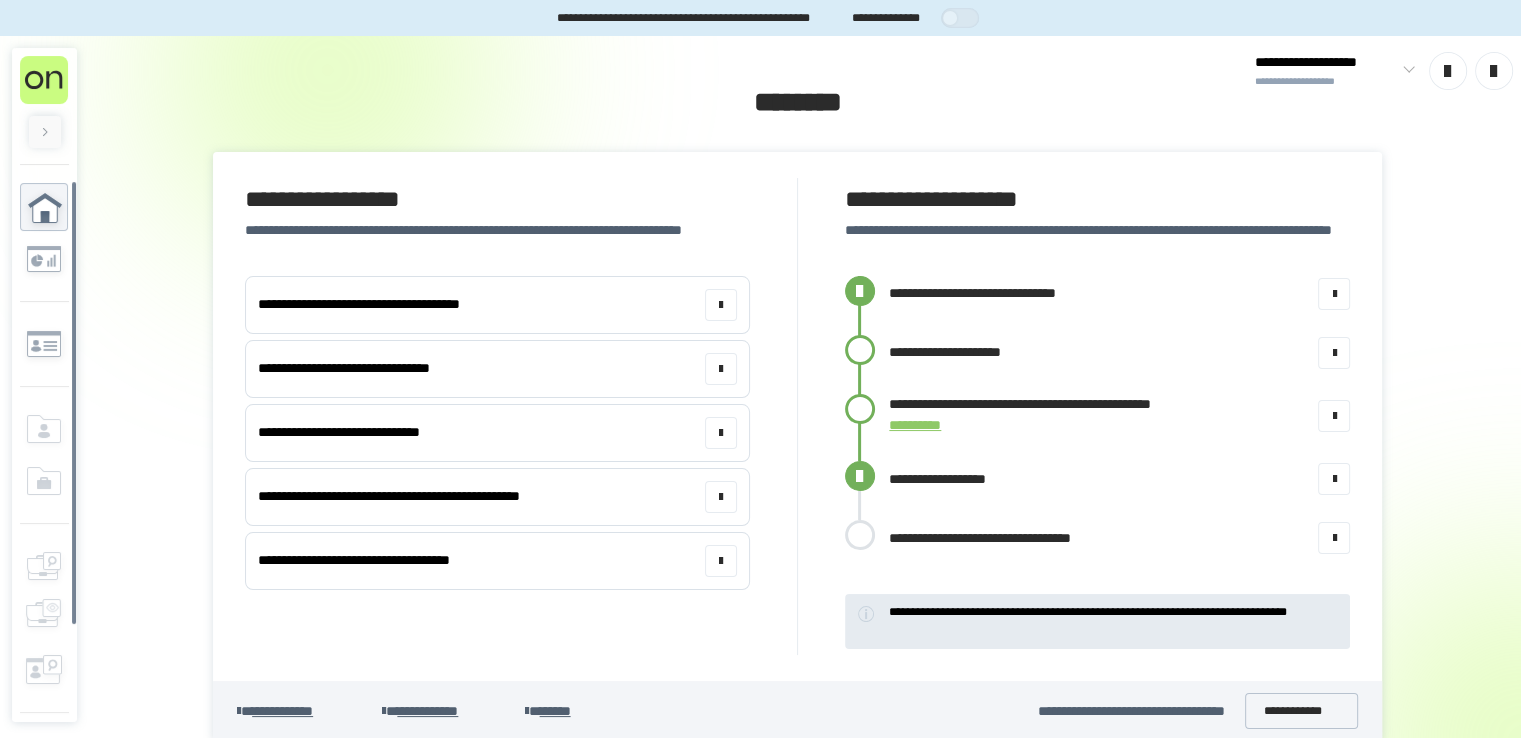 click at bounding box center [860, 535] 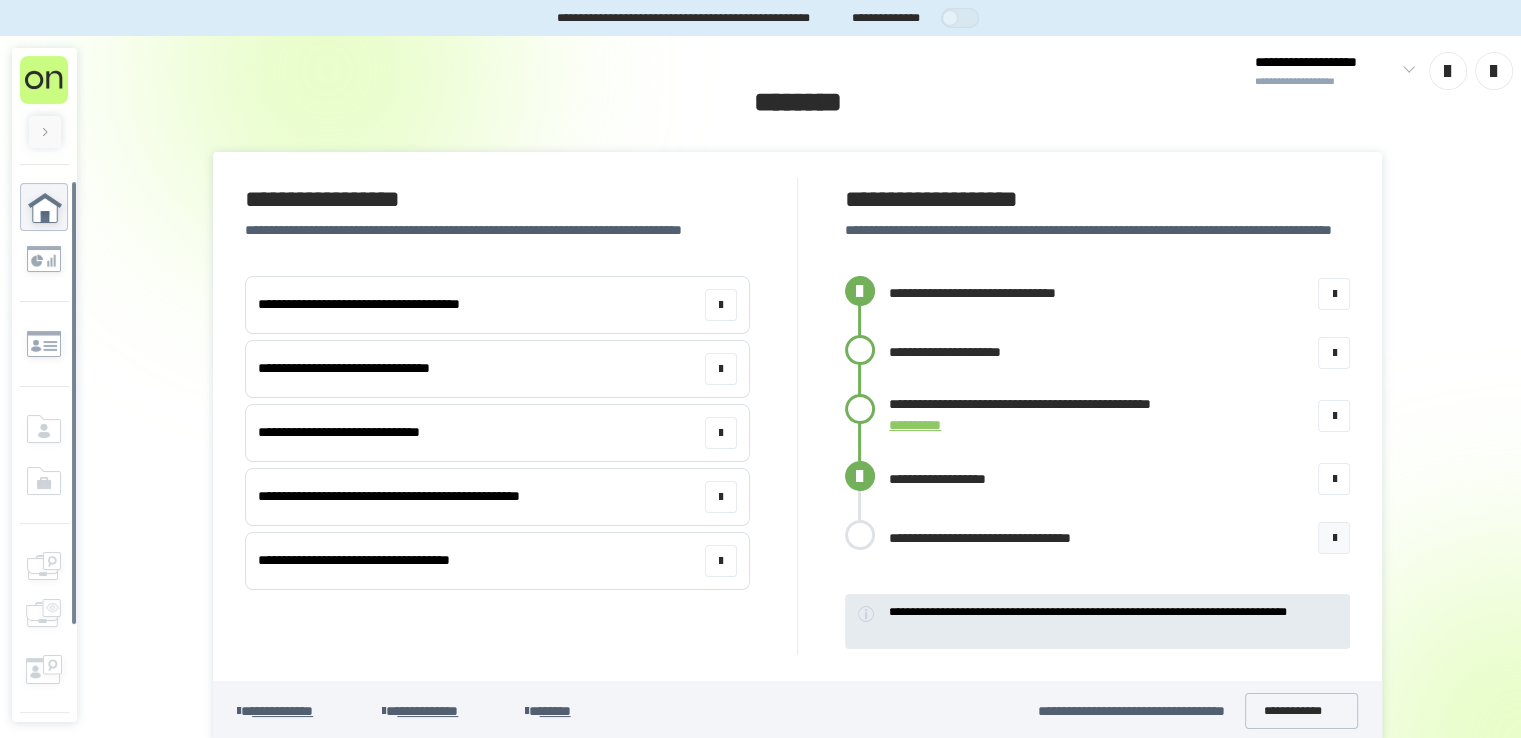 click at bounding box center [1334, 538] 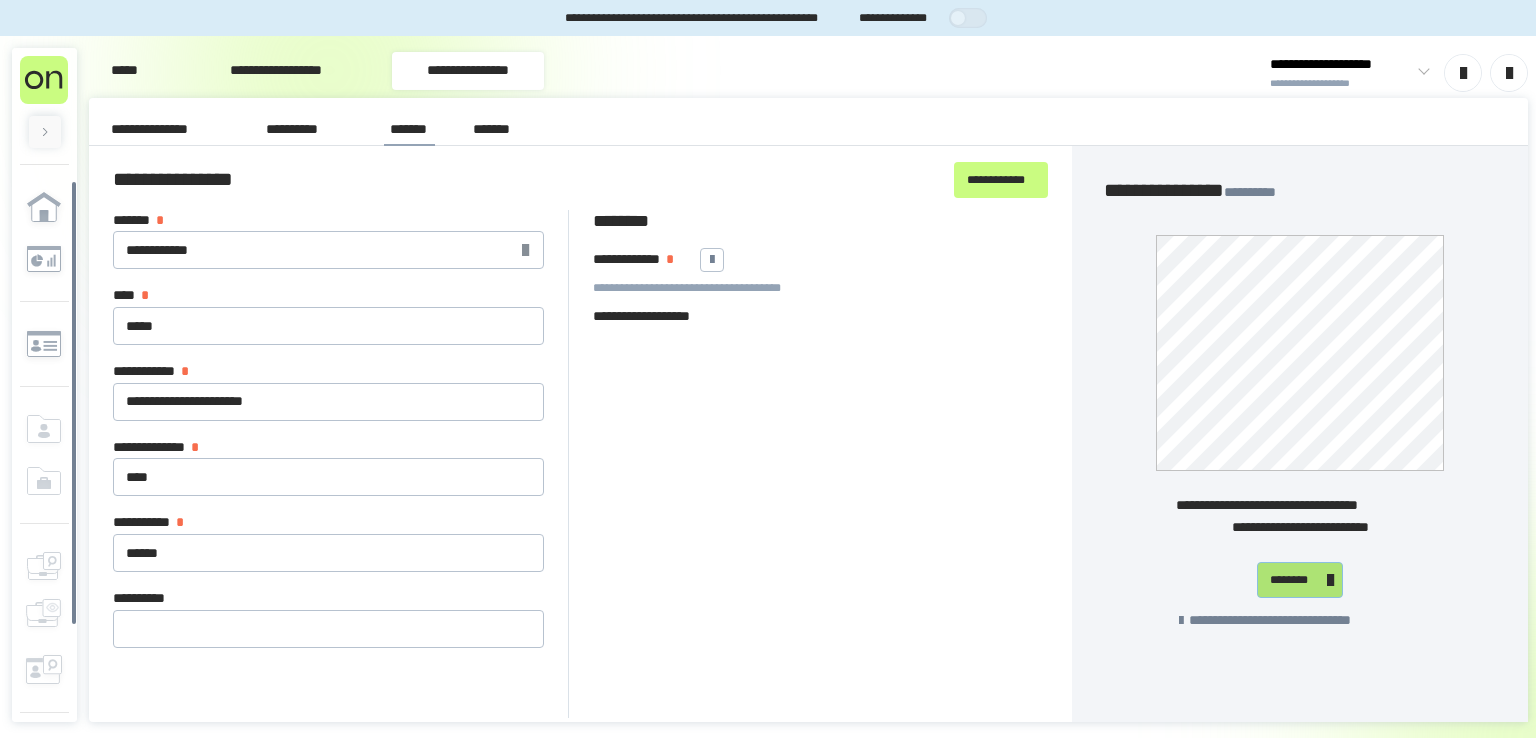 click on "********" at bounding box center [1296, 580] 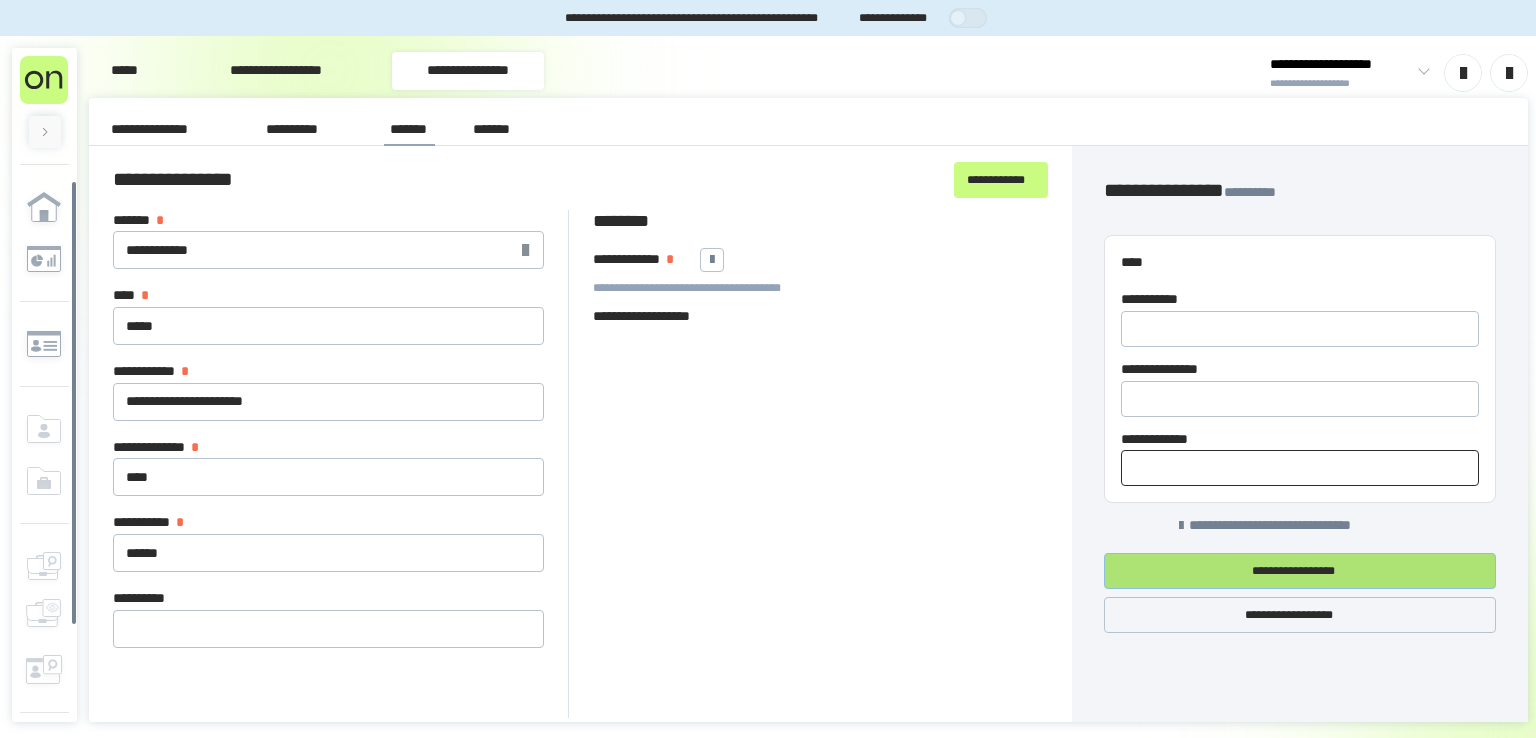 click on "**********" at bounding box center (1300, 571) 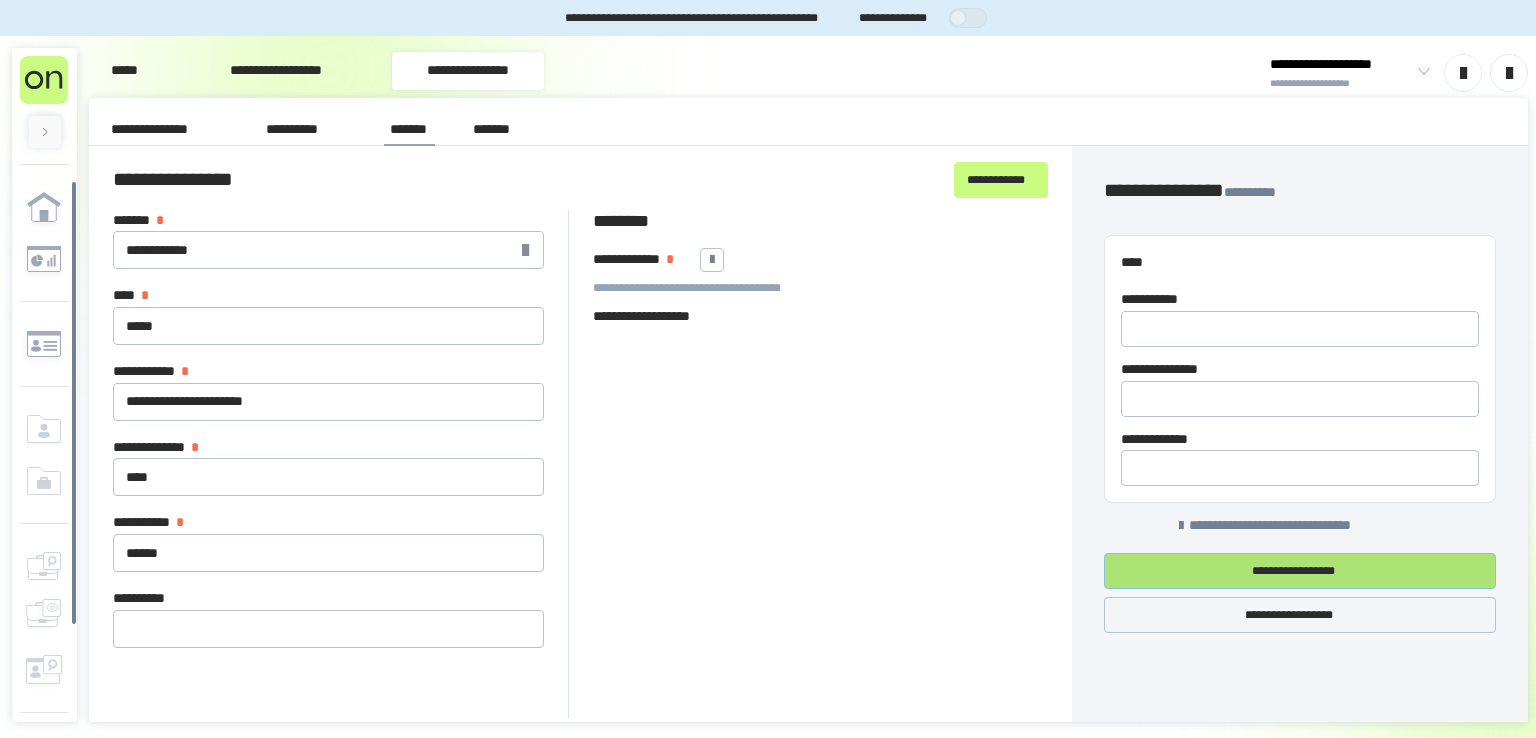 click on "**********" at bounding box center (1300, 571) 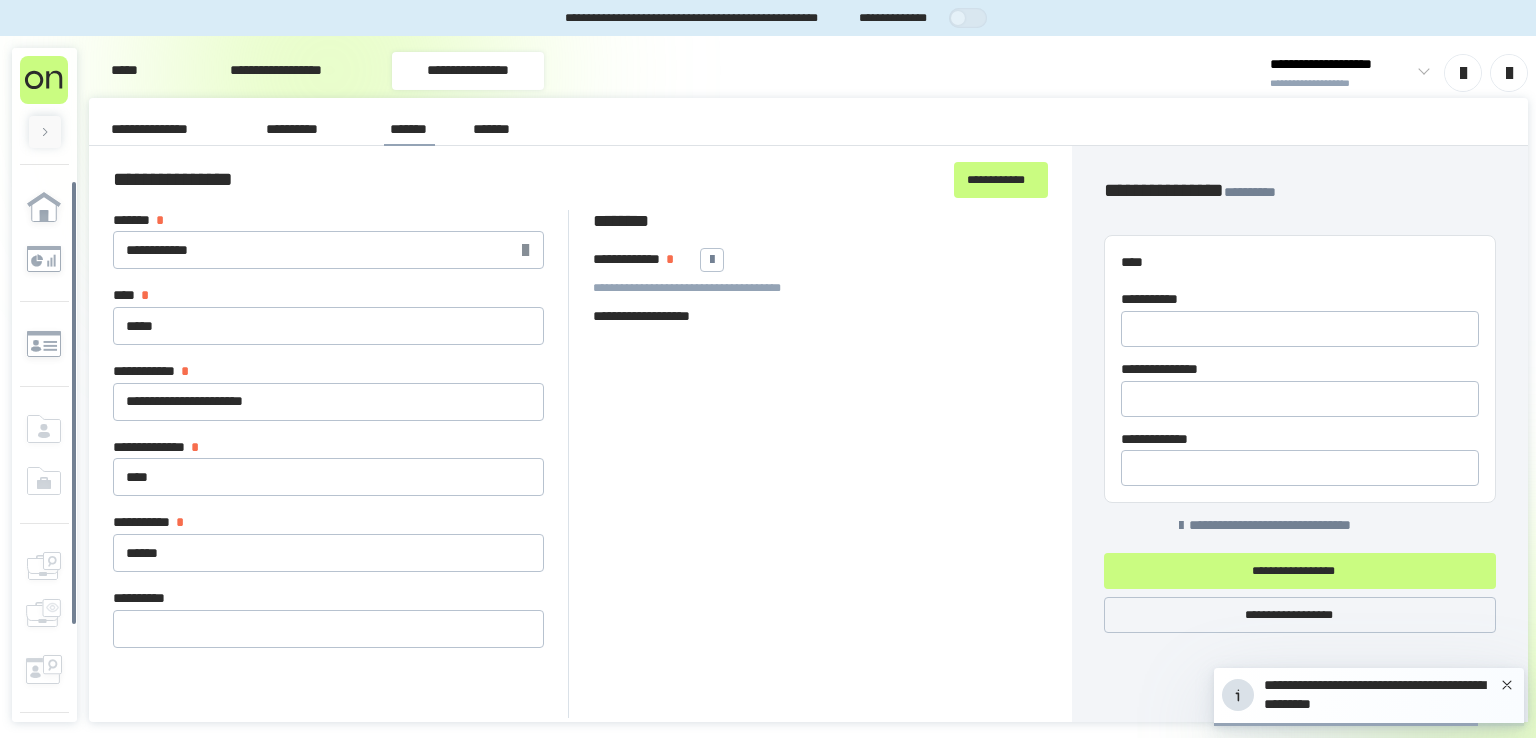 click 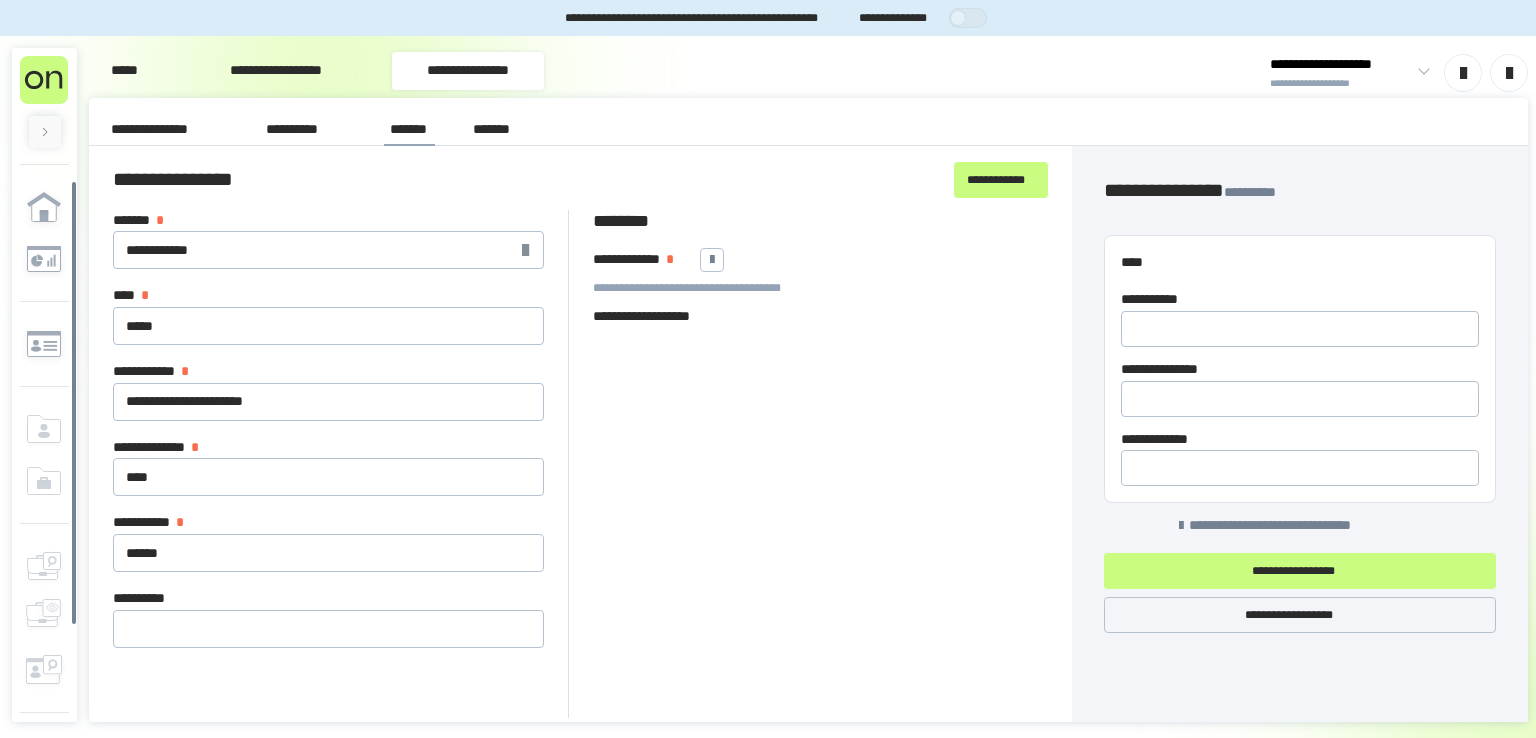 click 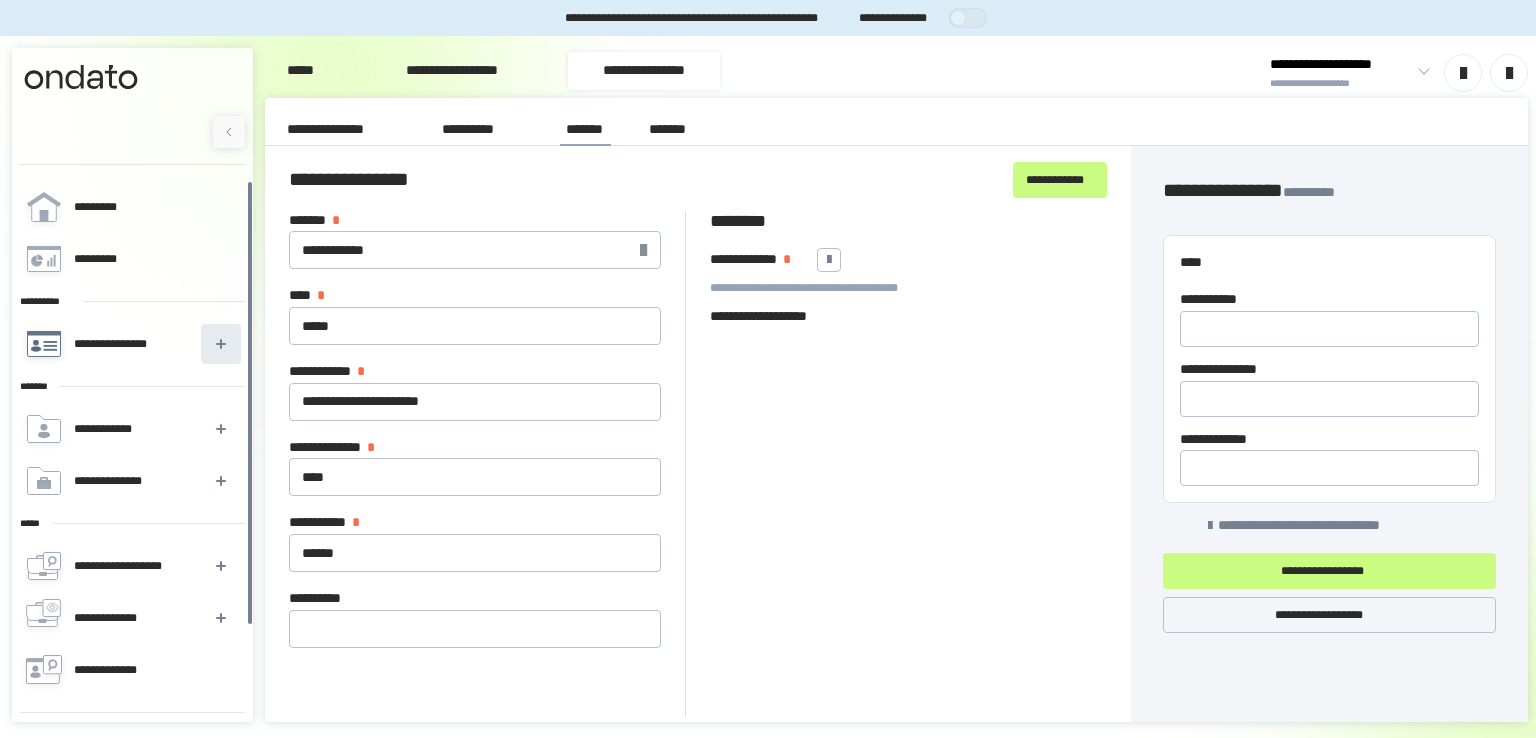 click at bounding box center (221, 344) 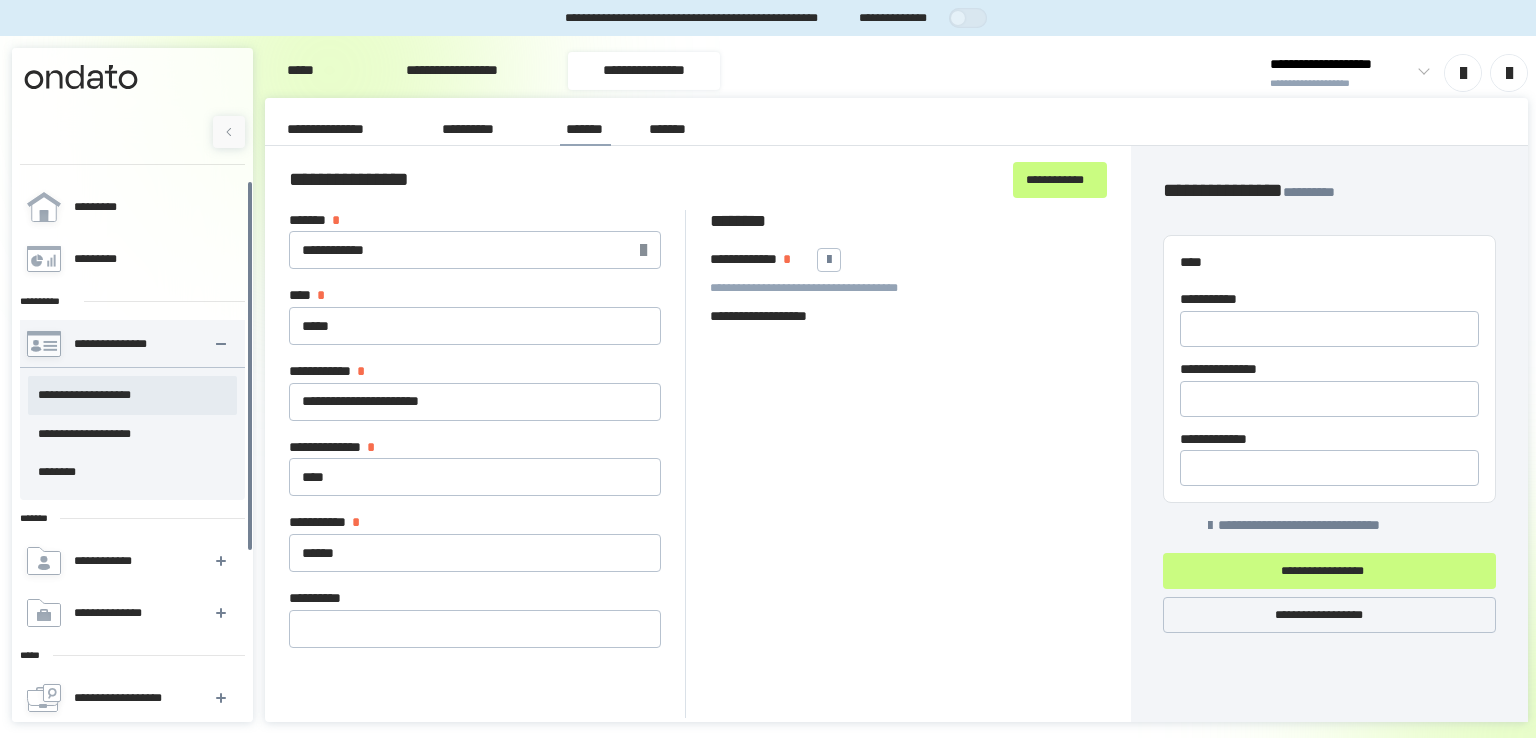click on "**********" at bounding box center [132, 395] 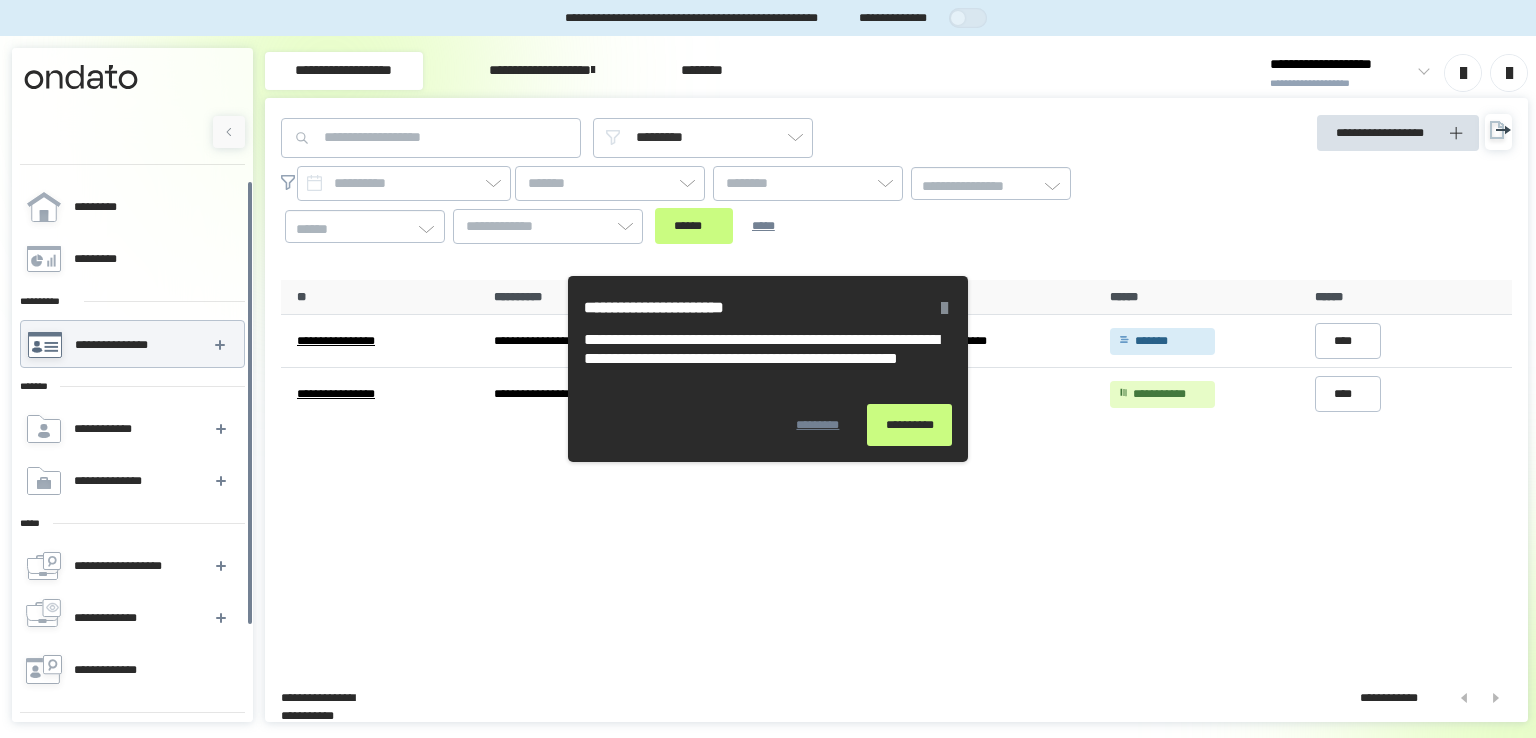 click on "**********" at bounding box center [909, 425] 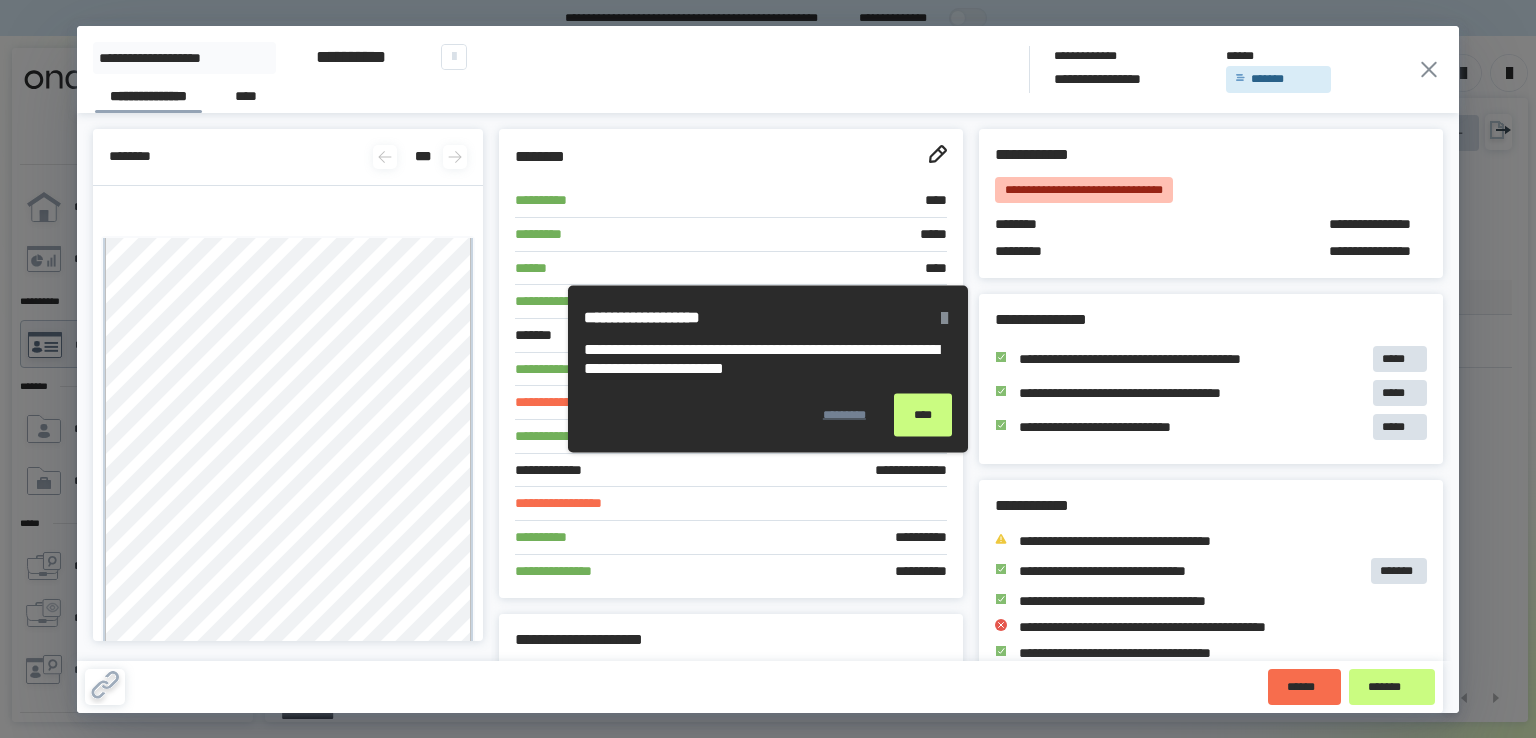 click on "****" at bounding box center (923, 415) 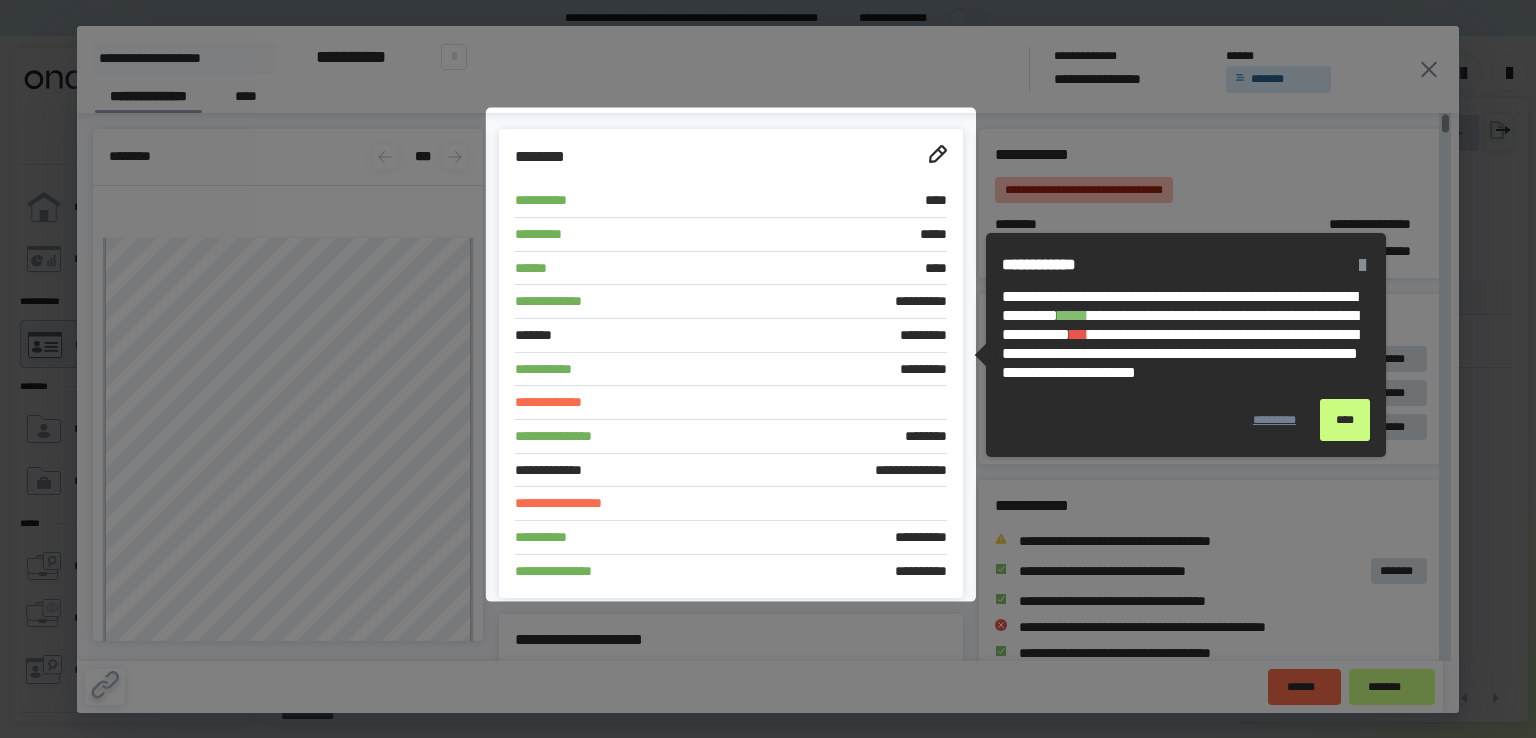 scroll, scrollTop: 16, scrollLeft: 0, axis: vertical 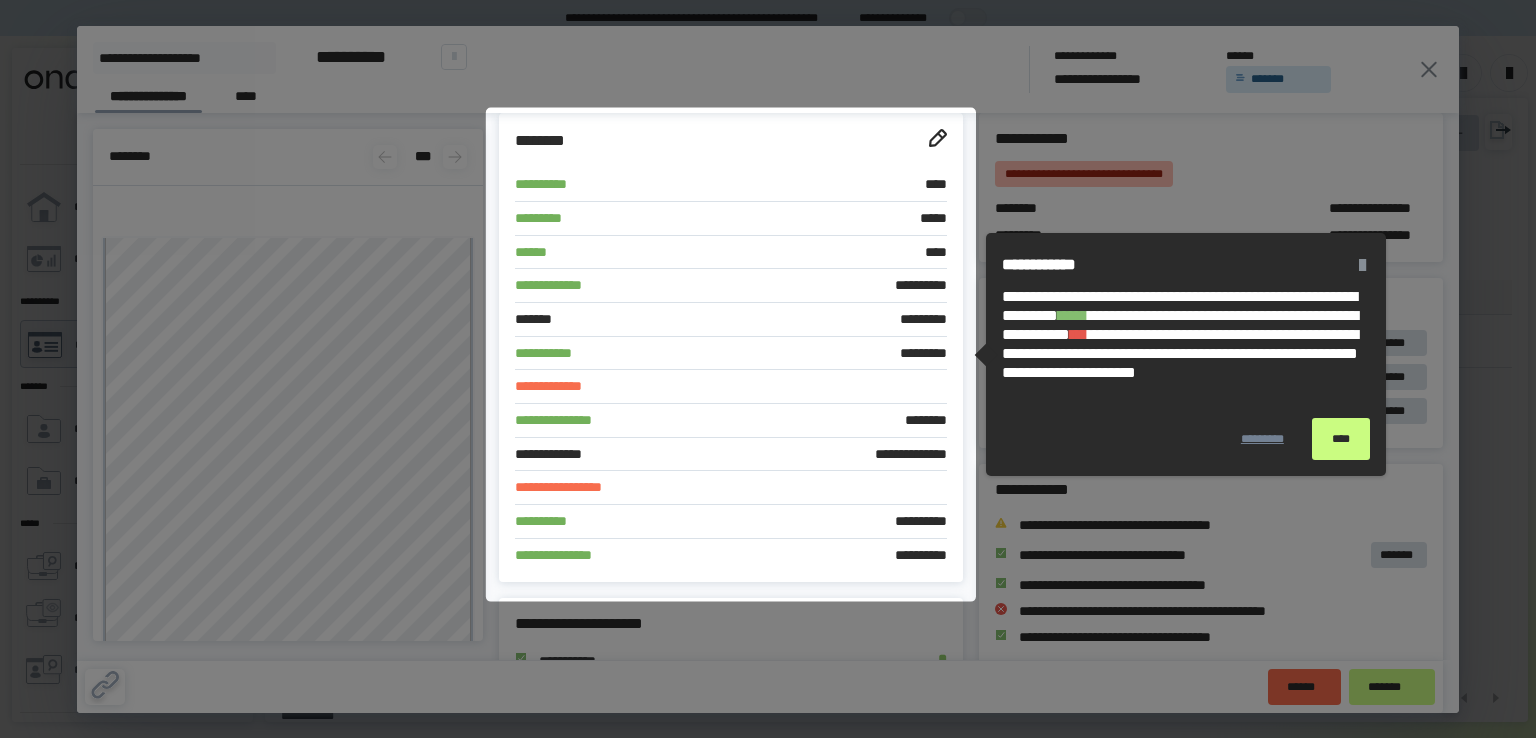 click on "****" at bounding box center (1341, 439) 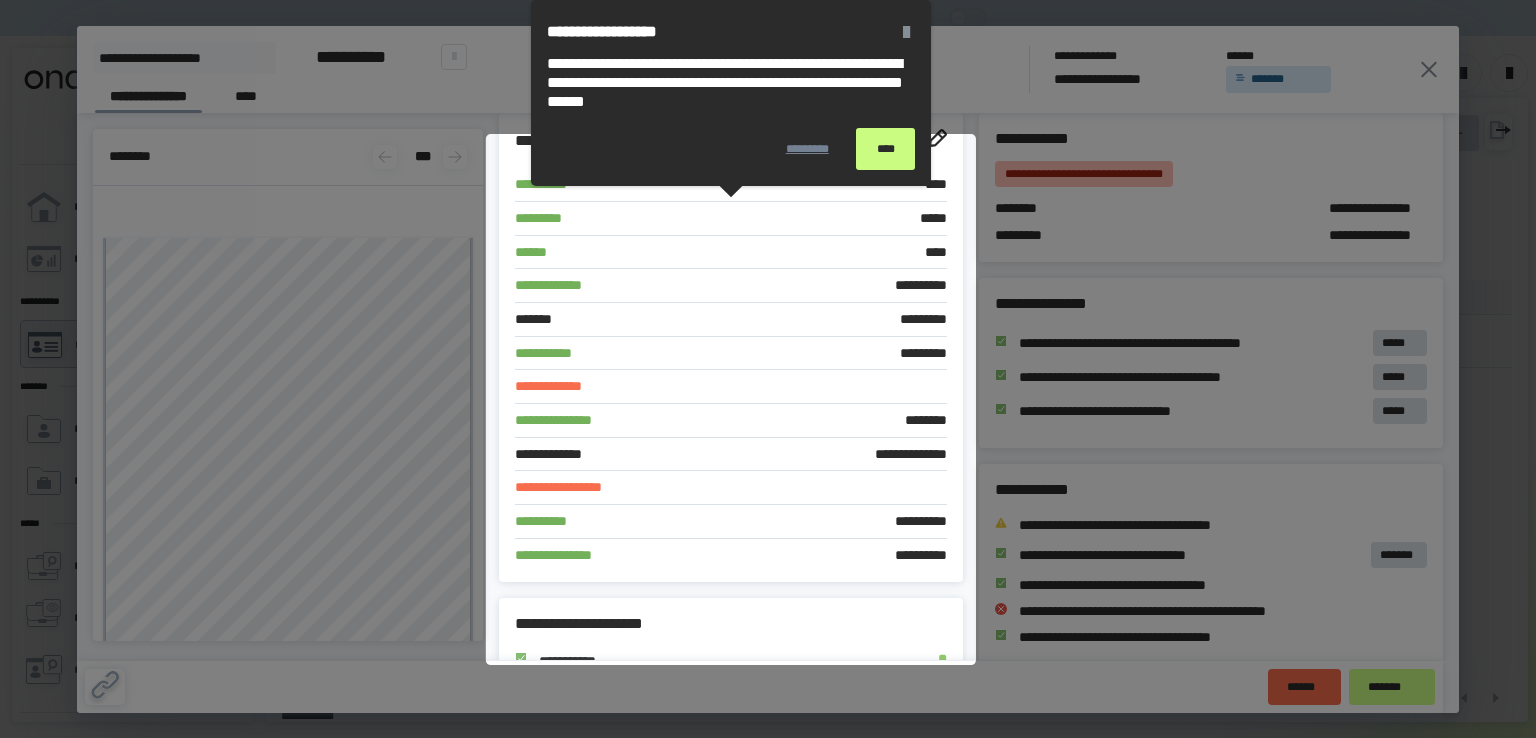 scroll, scrollTop: 579, scrollLeft: 0, axis: vertical 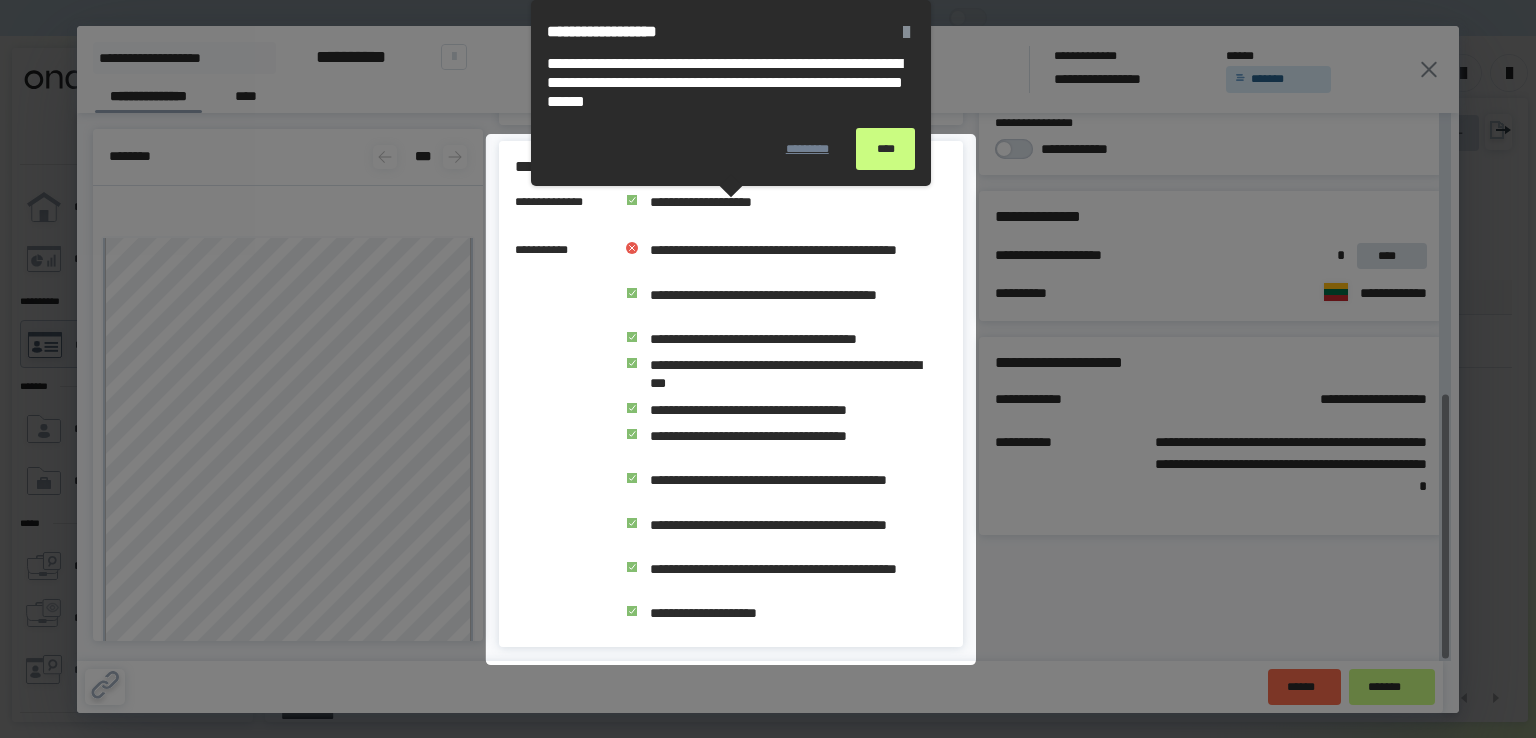 click on "****" at bounding box center [885, 149] 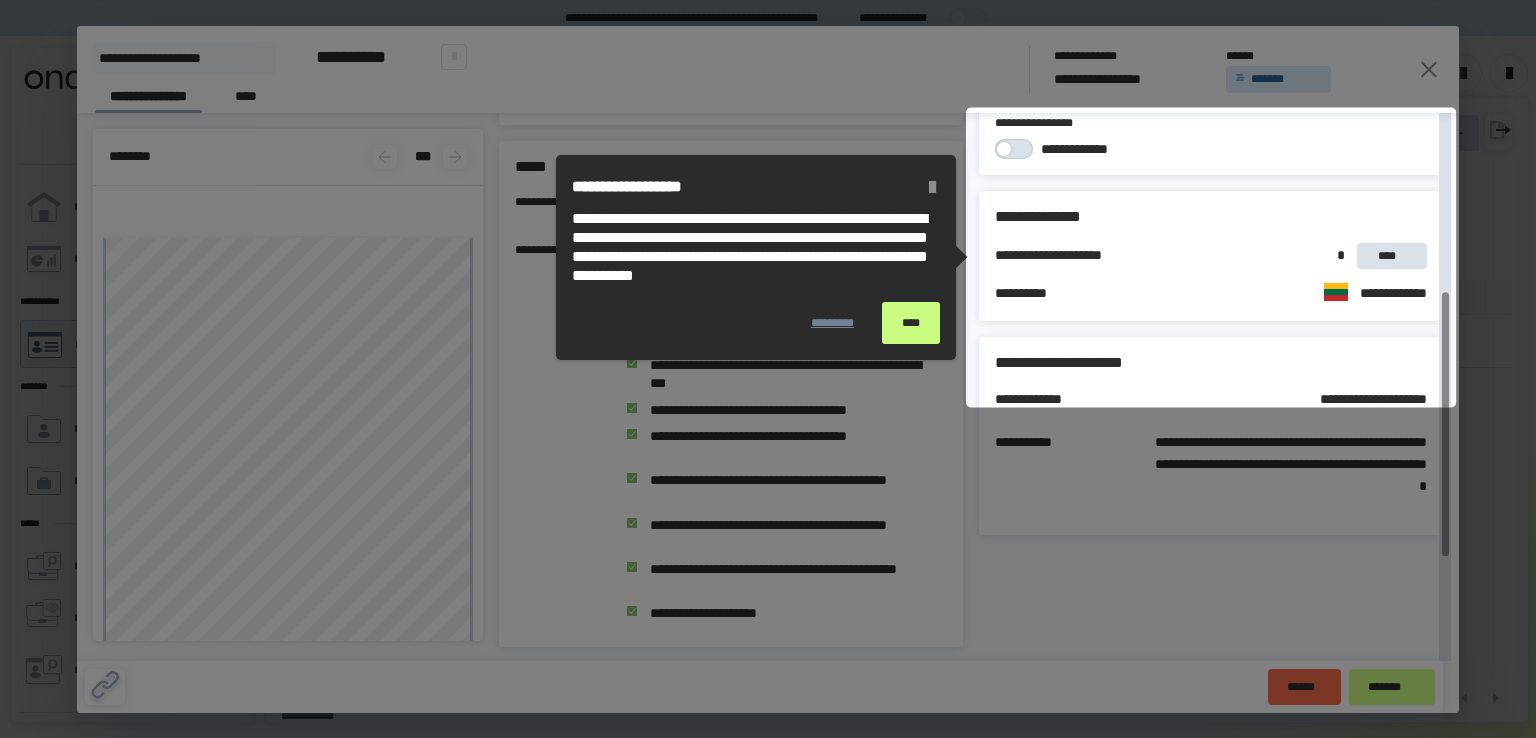 scroll, scrollTop: 367, scrollLeft: 0, axis: vertical 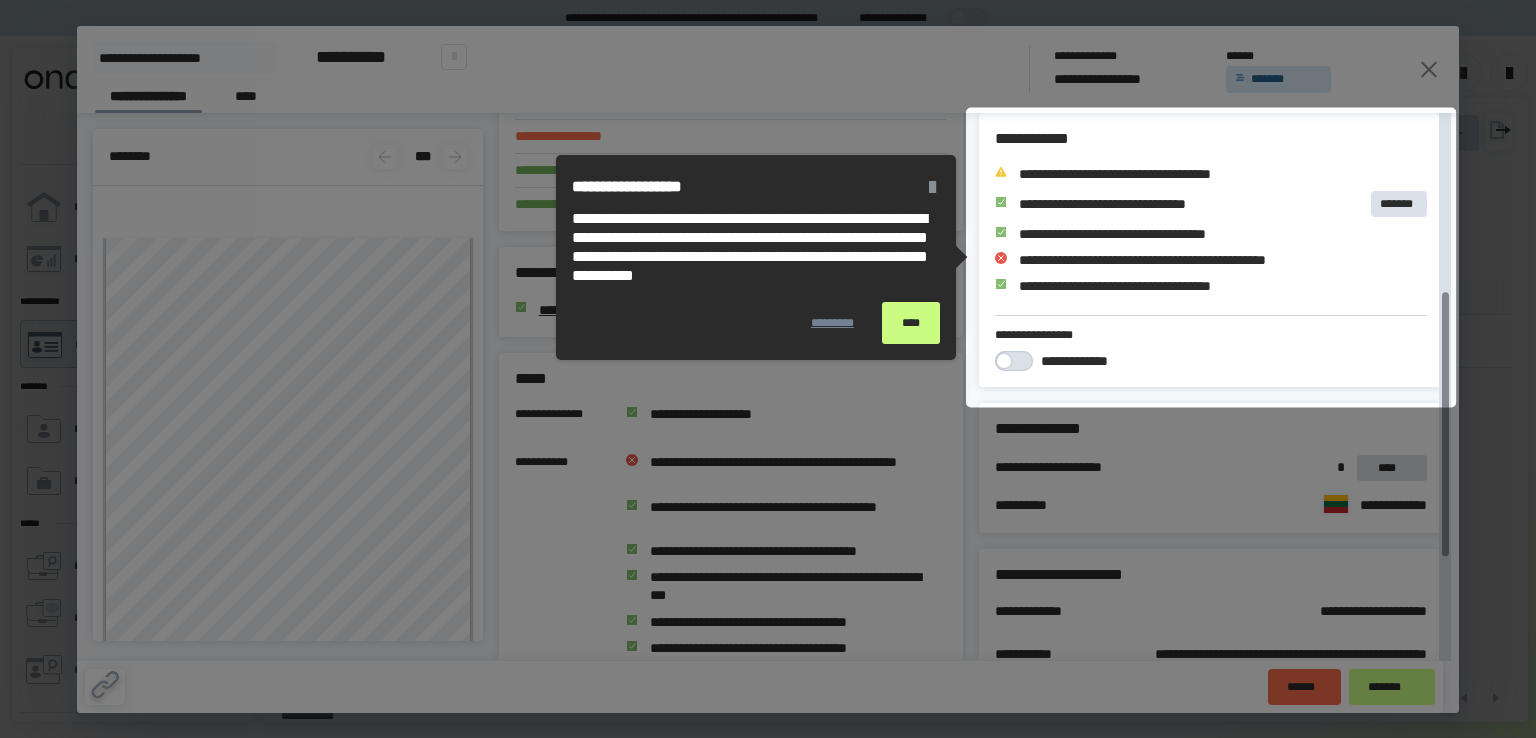 click on "****" at bounding box center [911, 323] 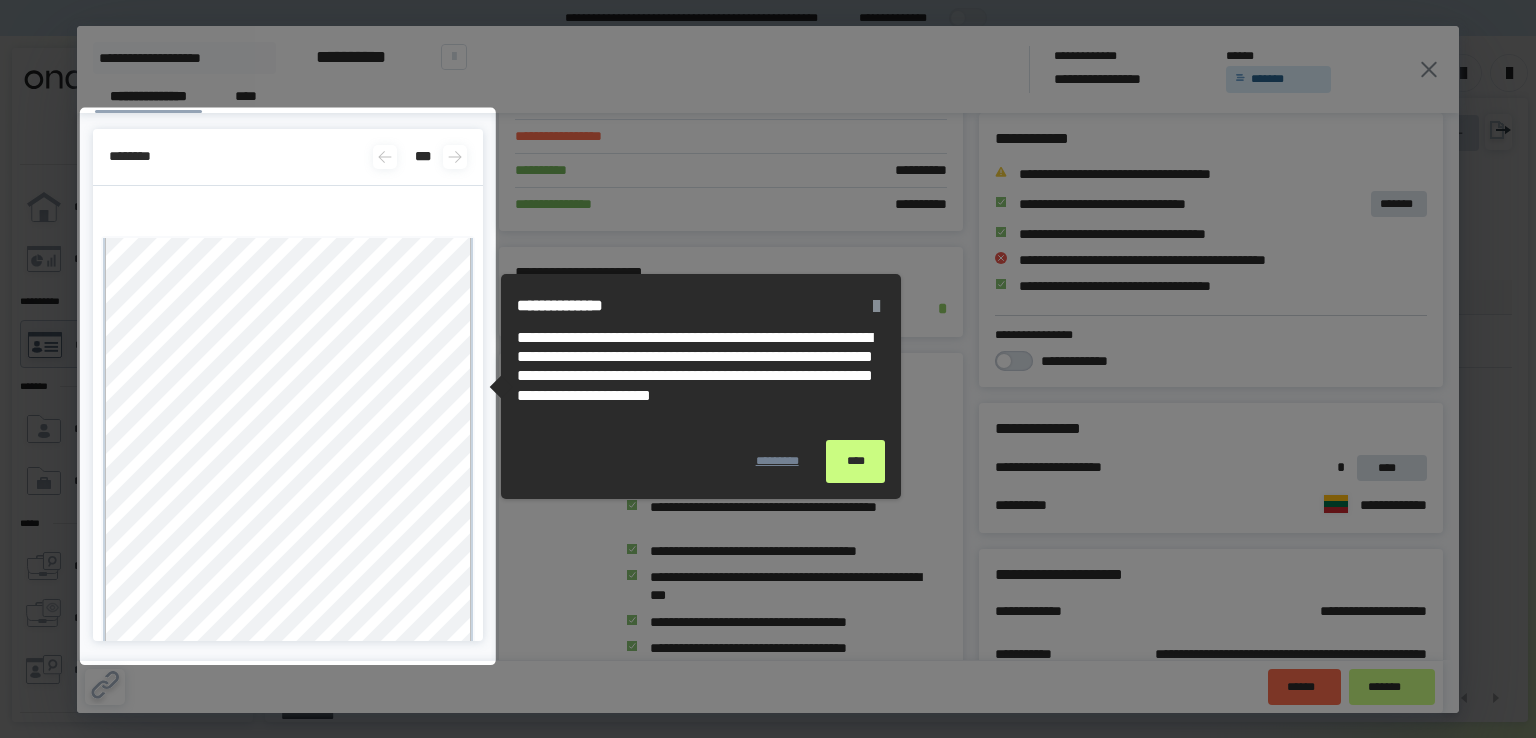 click on "****" at bounding box center (855, 461) 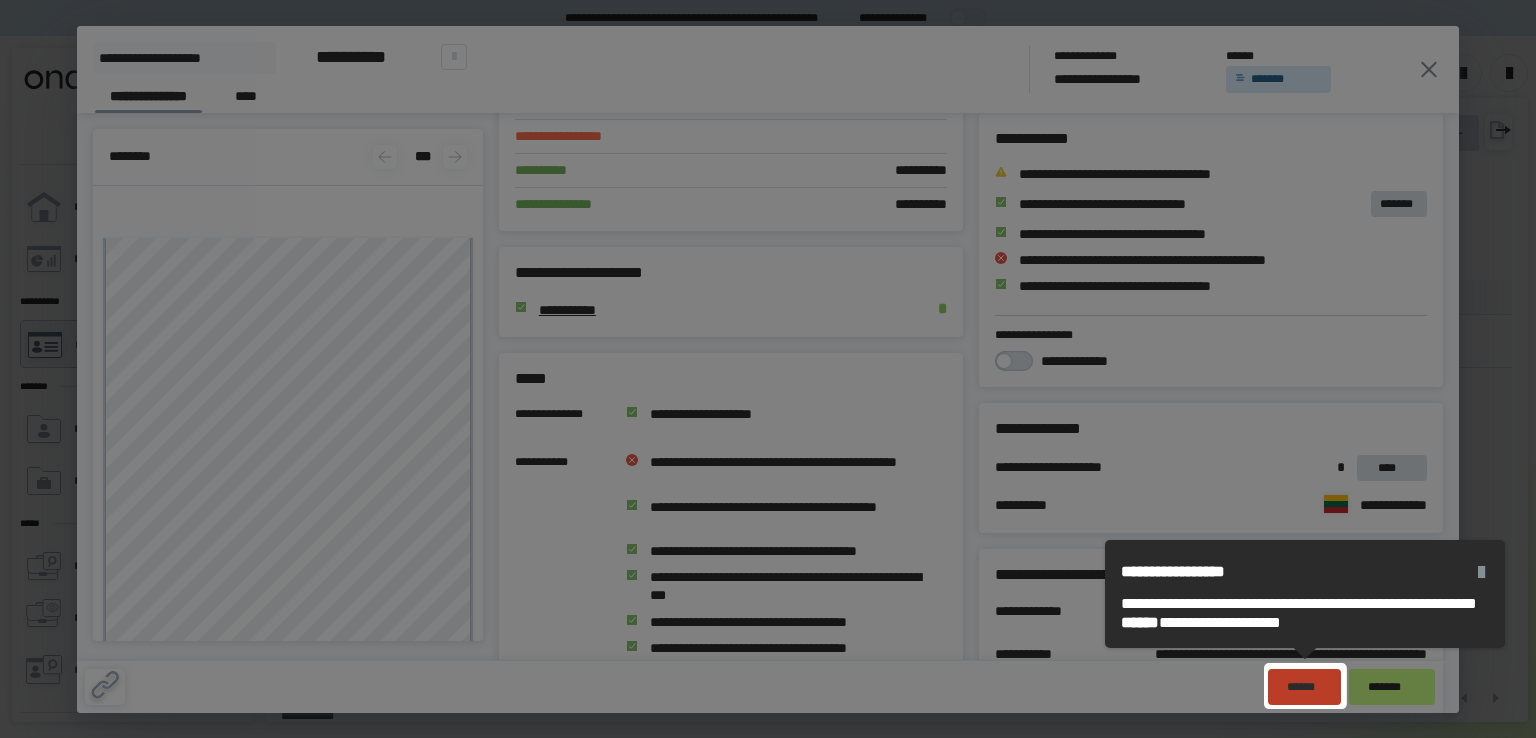click on "******" at bounding box center (1304, 687) 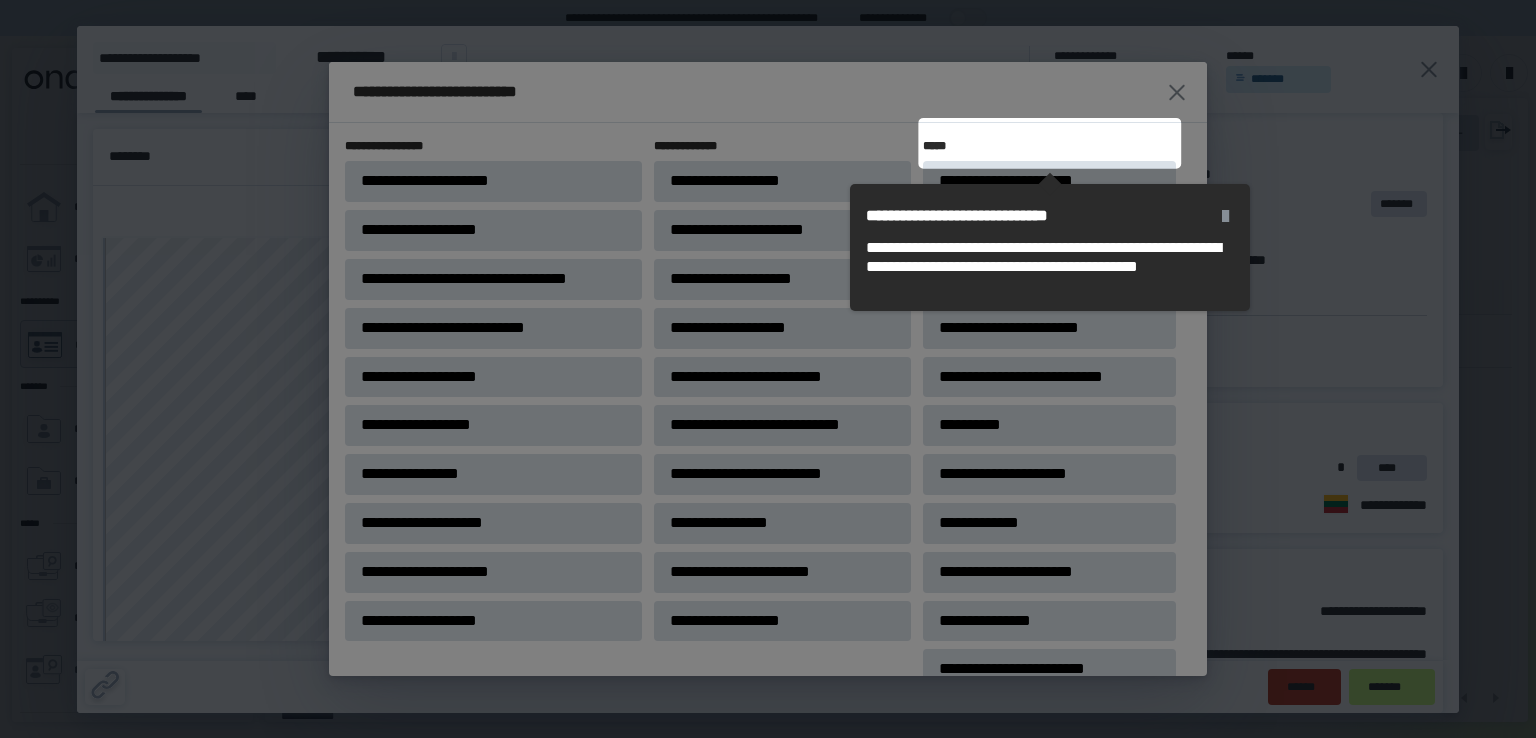 scroll, scrollTop: 38, scrollLeft: 0, axis: vertical 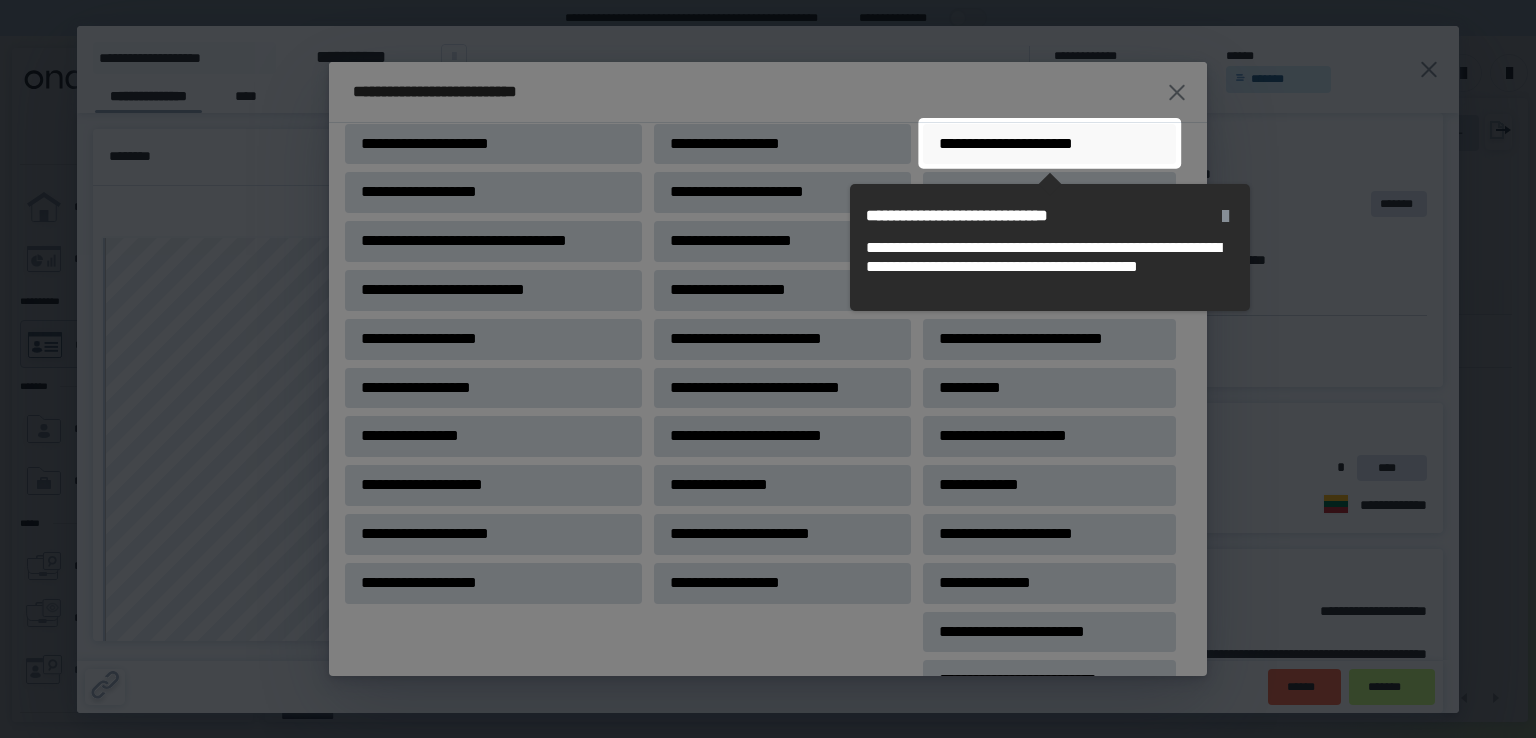 click on "**********" at bounding box center [1023, 144] 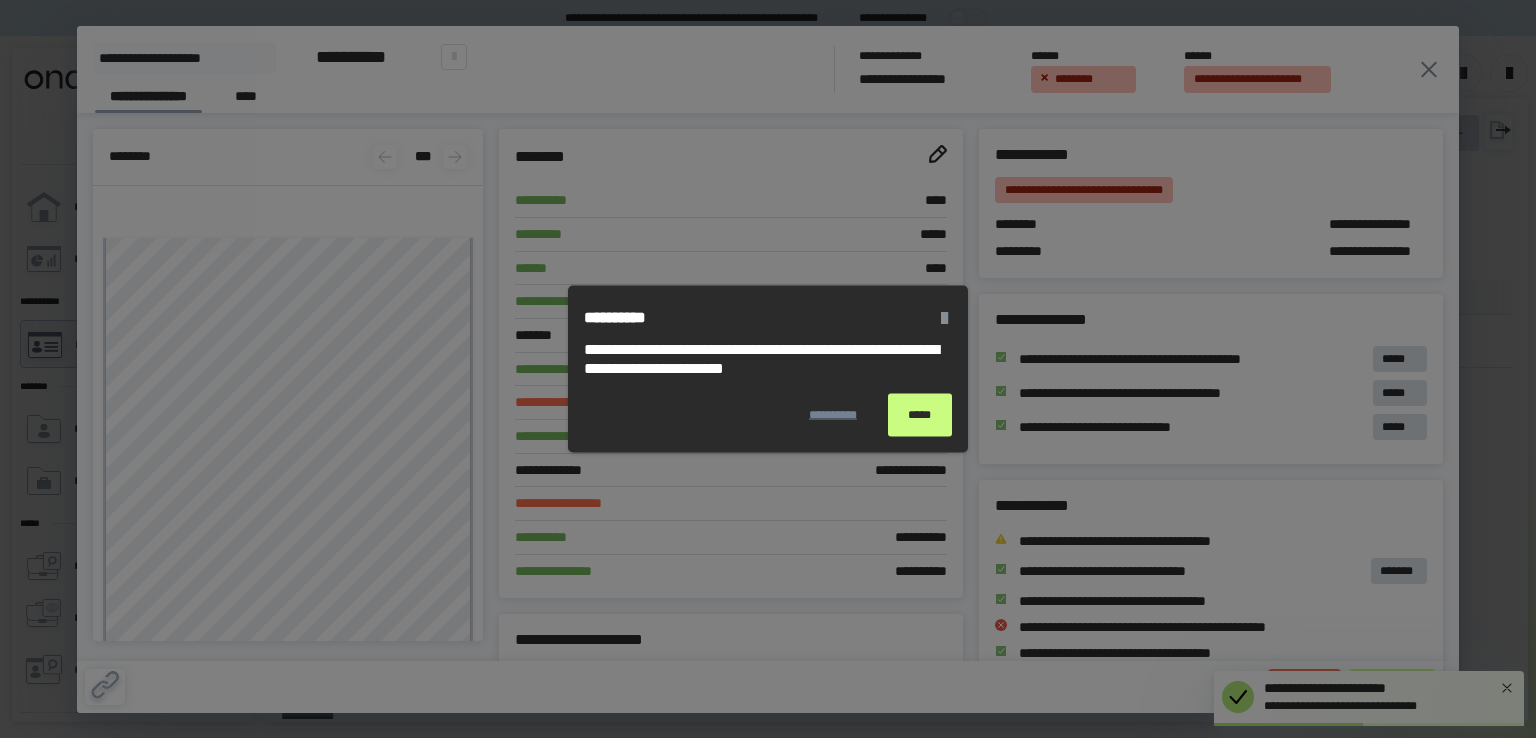 click on "*****" at bounding box center (920, 415) 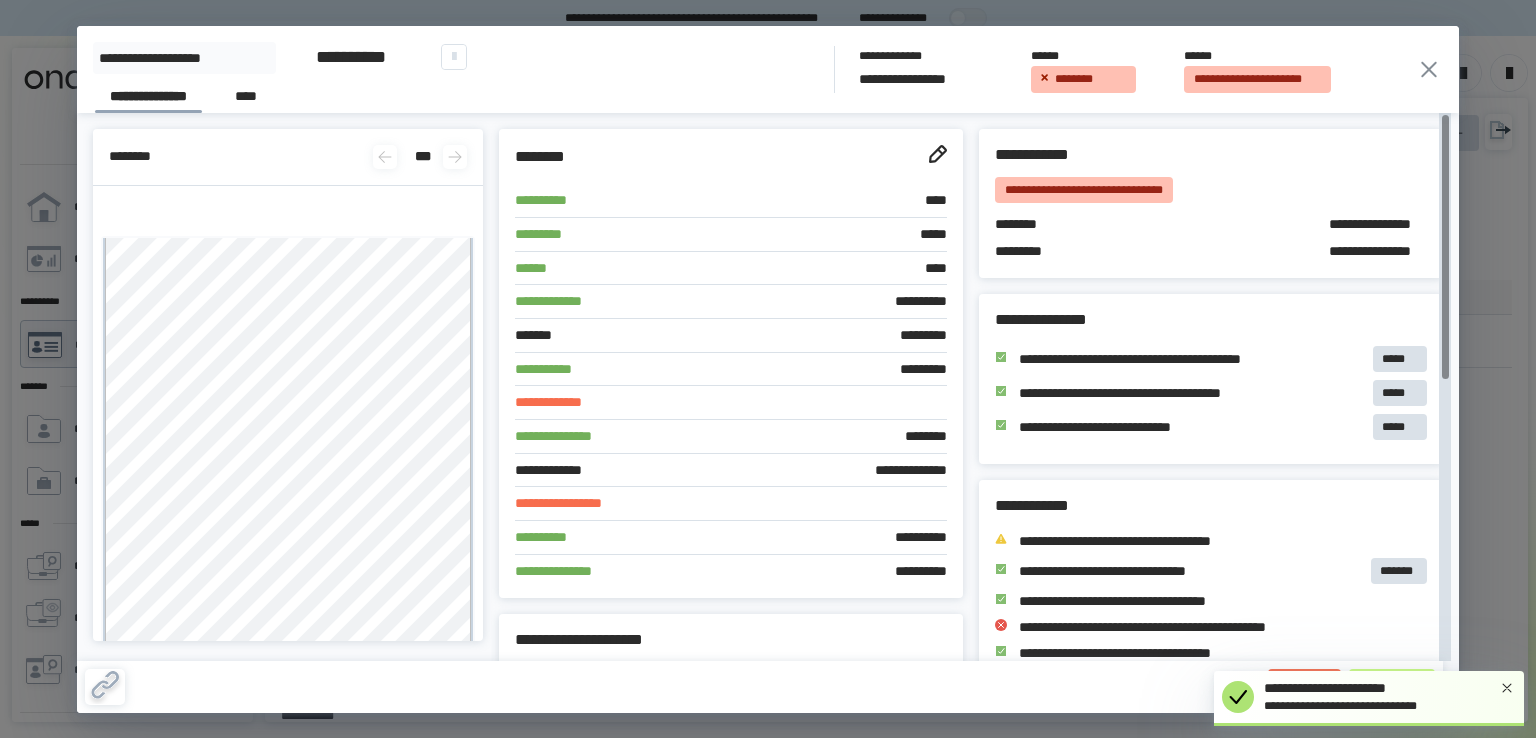click 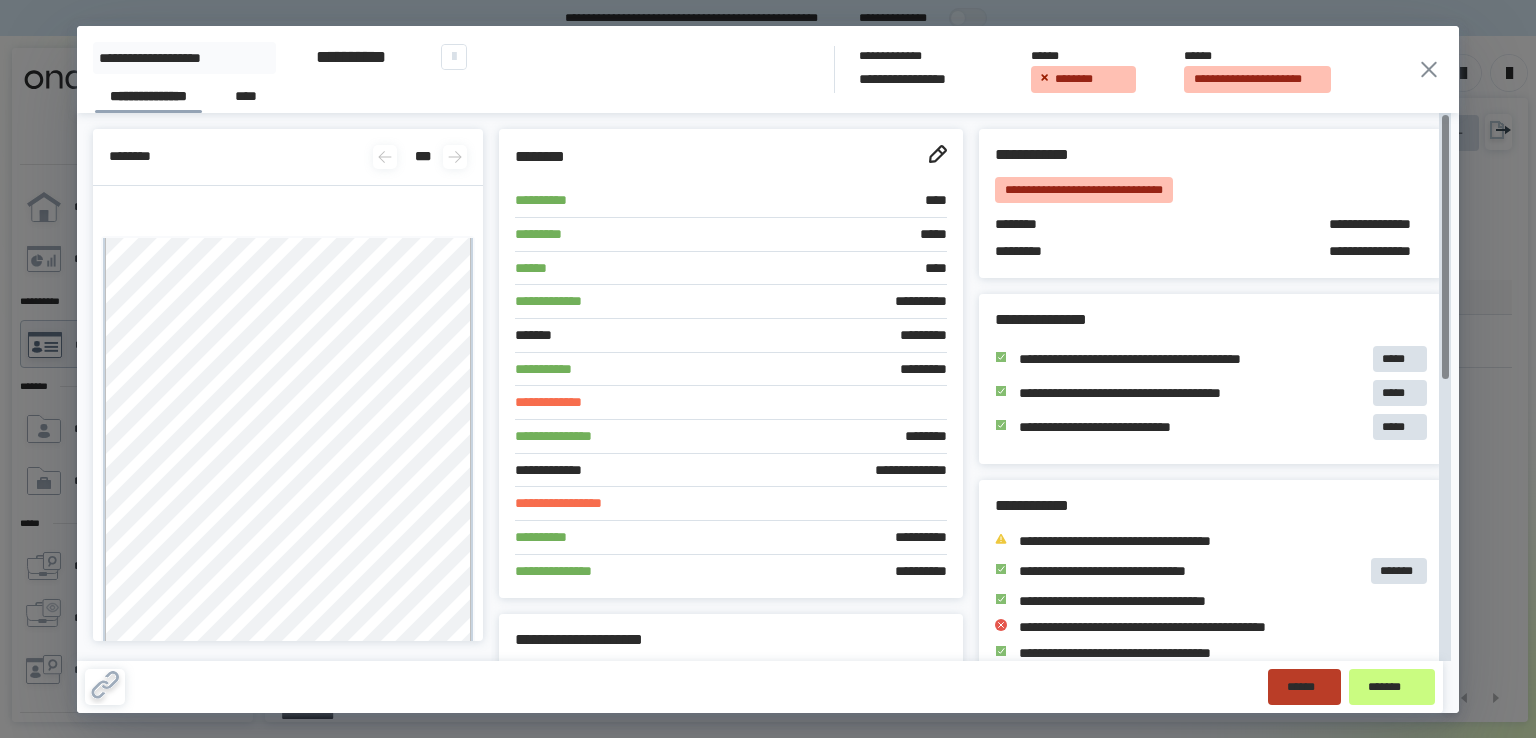 click on "******" at bounding box center [1304, 686] 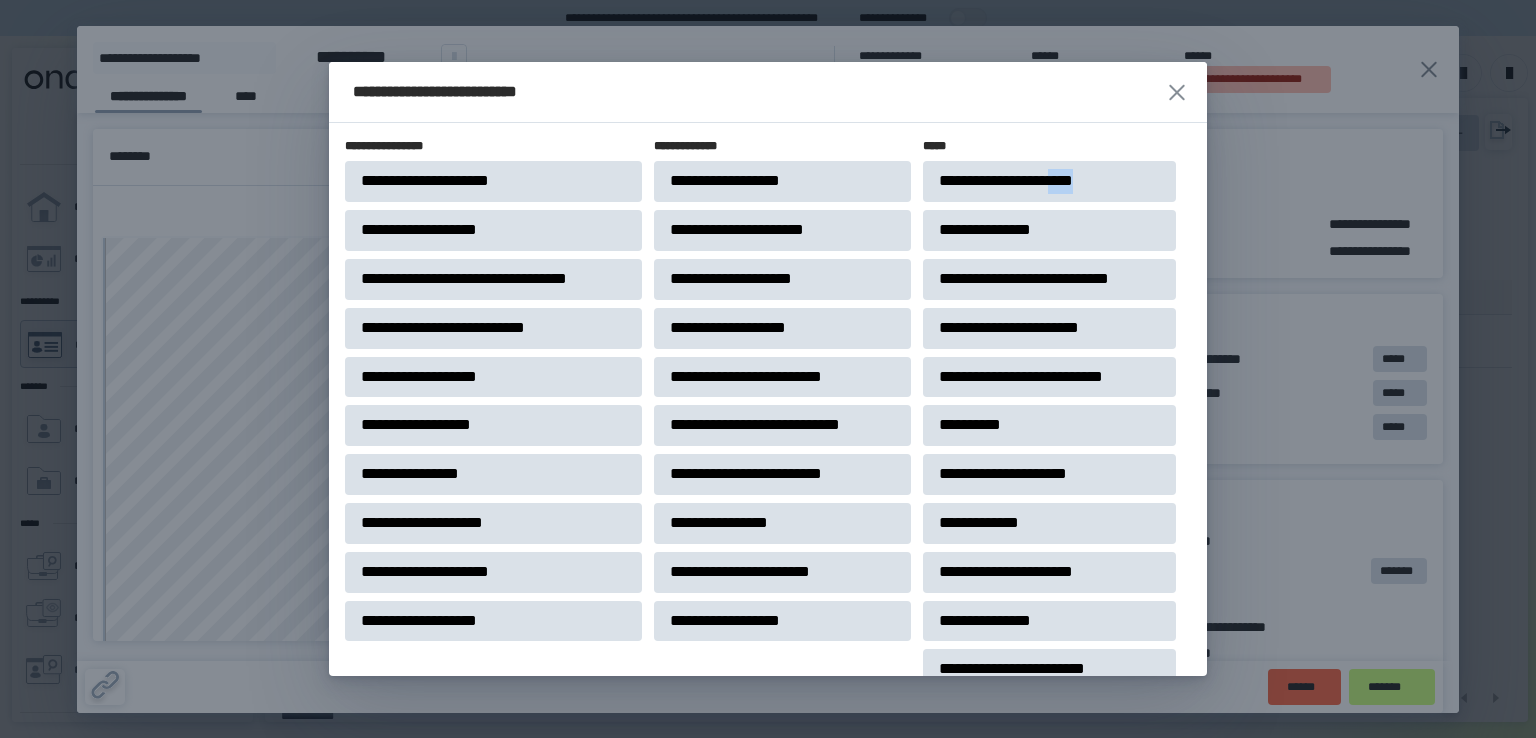 click on "**********" at bounding box center (1049, 181) 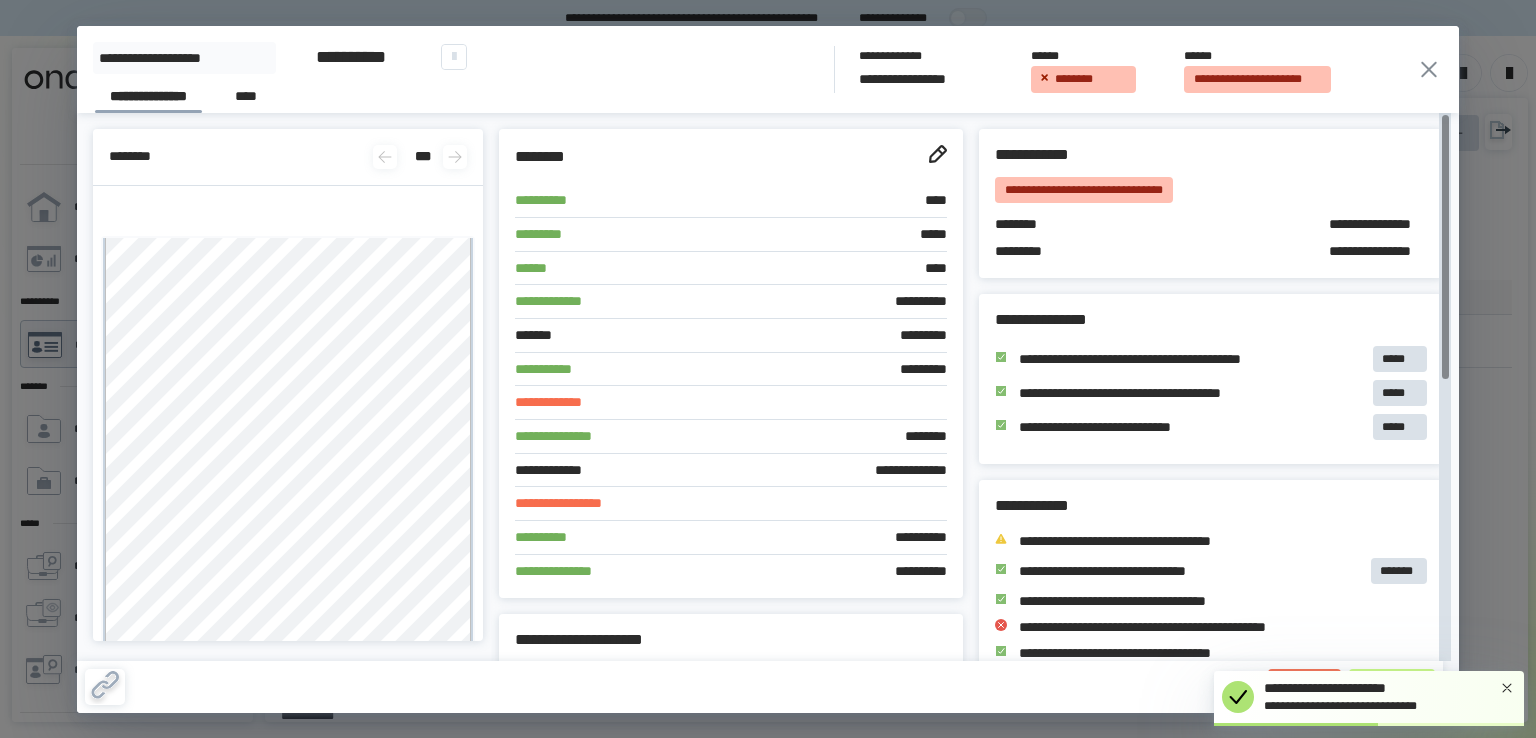 click 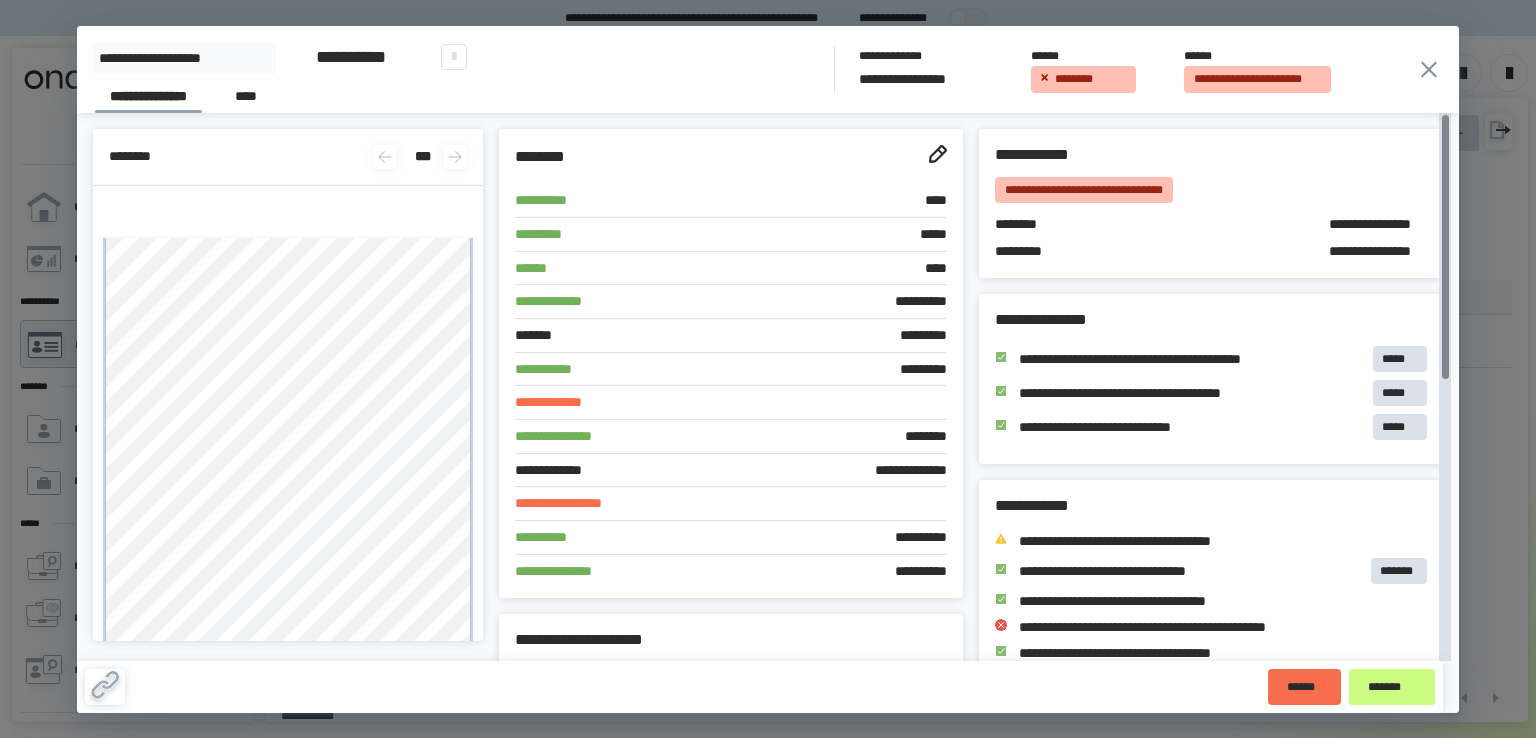 click 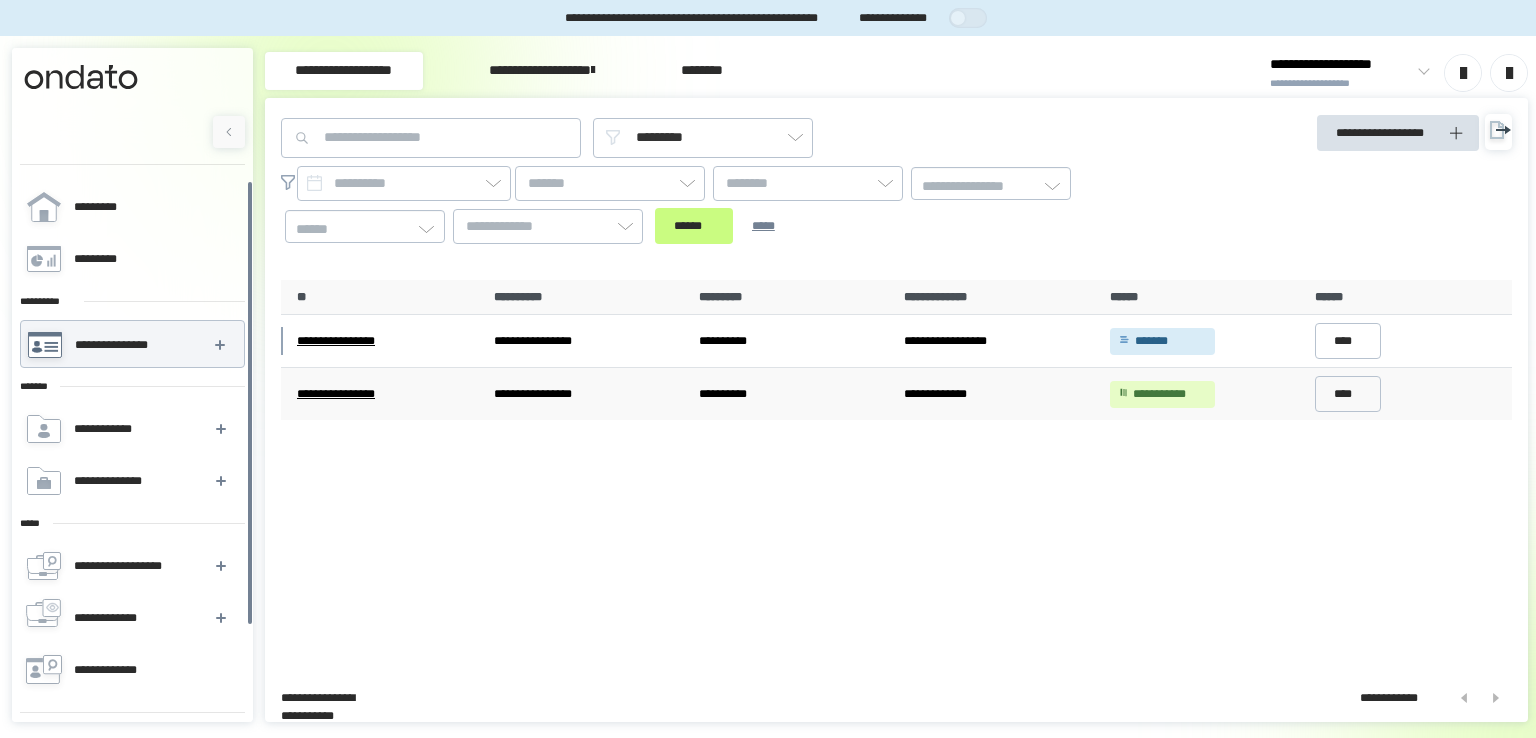 click on "**********" at bounding box center [588, 394] 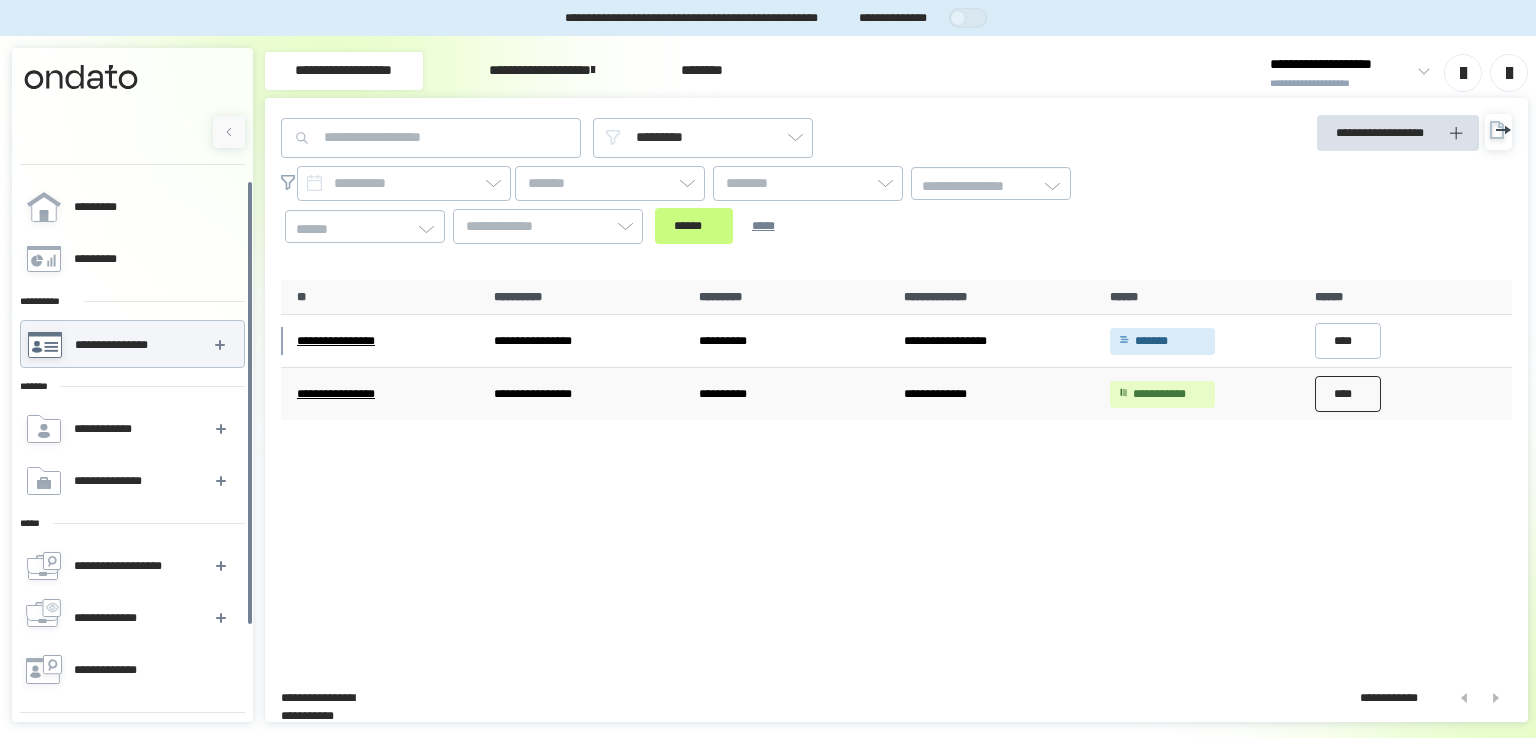 click on "****" at bounding box center (1348, 394) 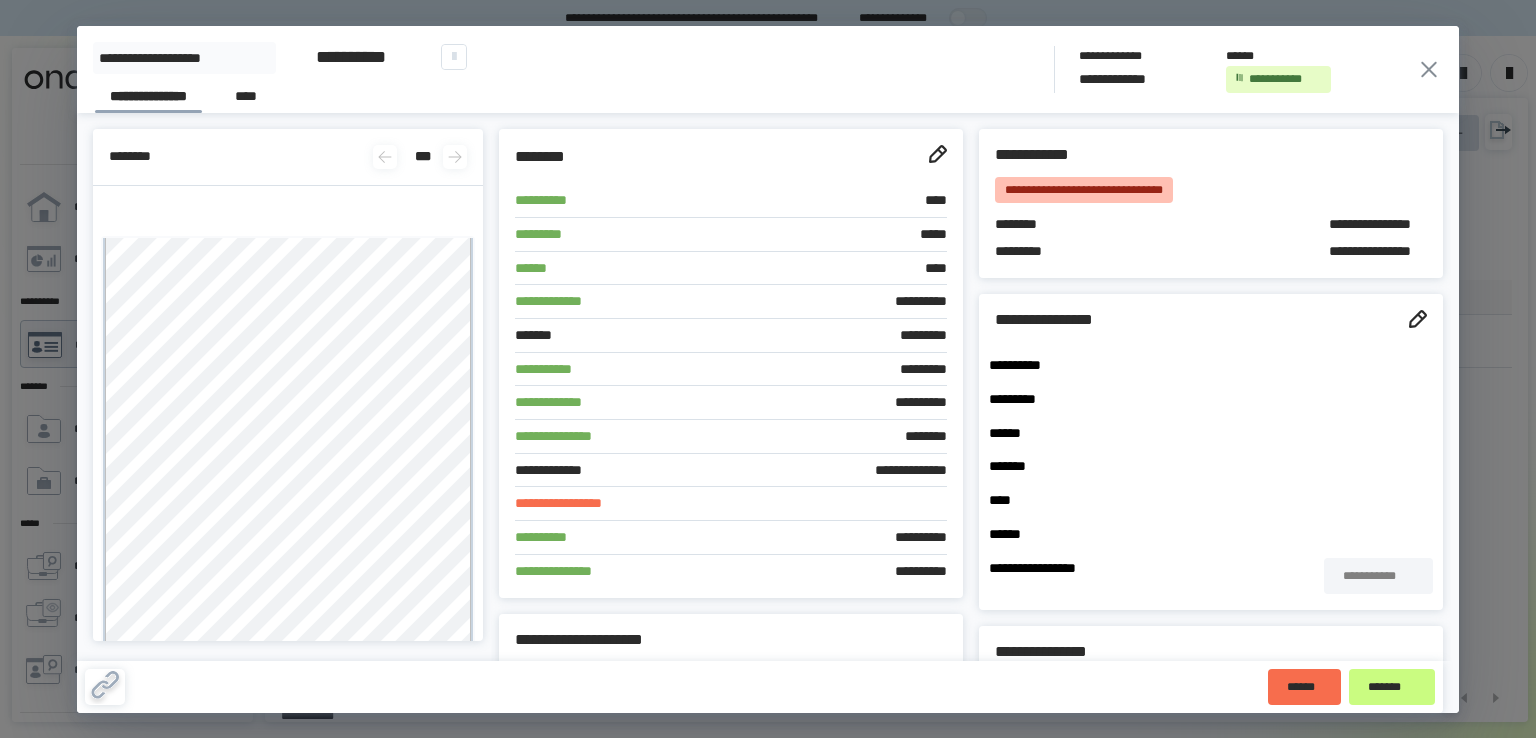 click 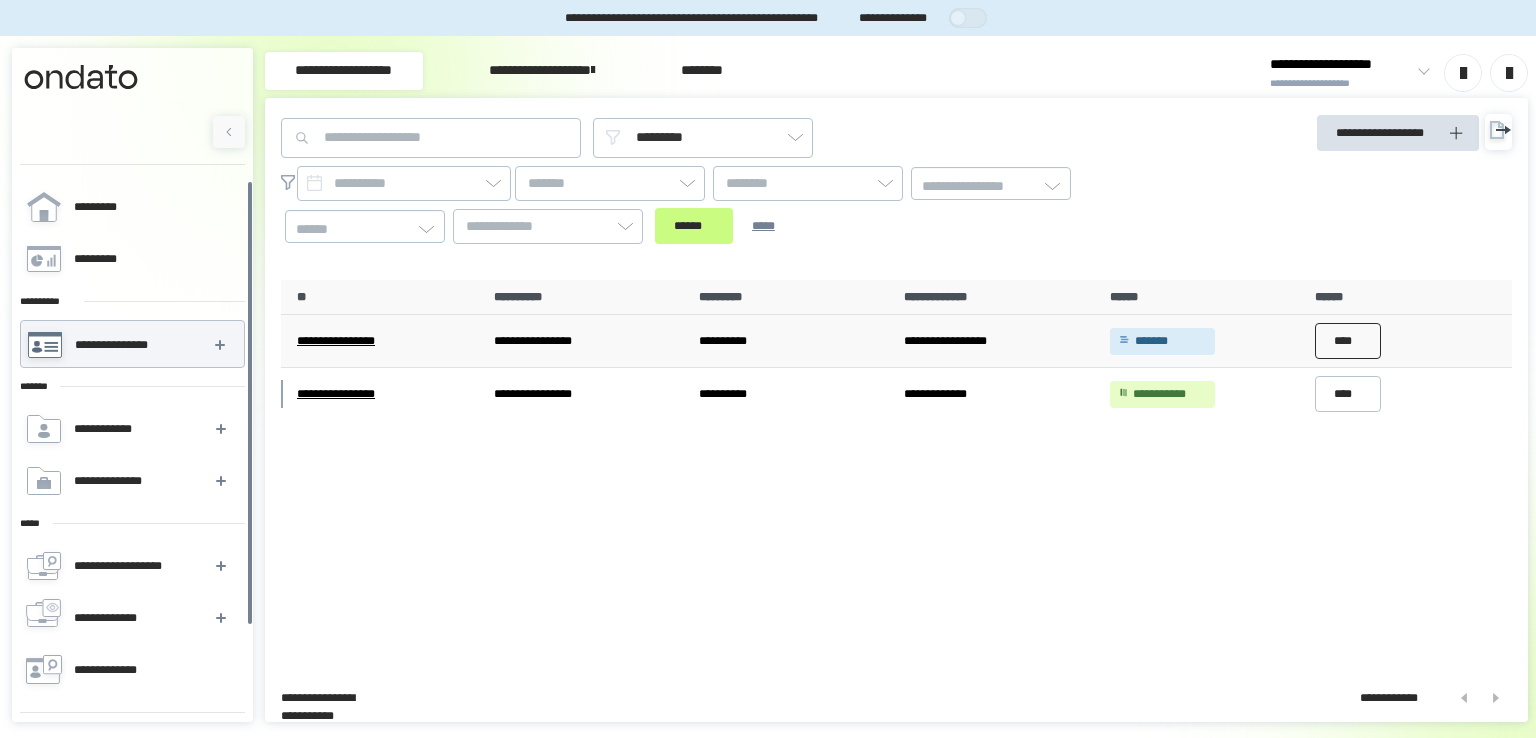 click on "****" at bounding box center [1348, 341] 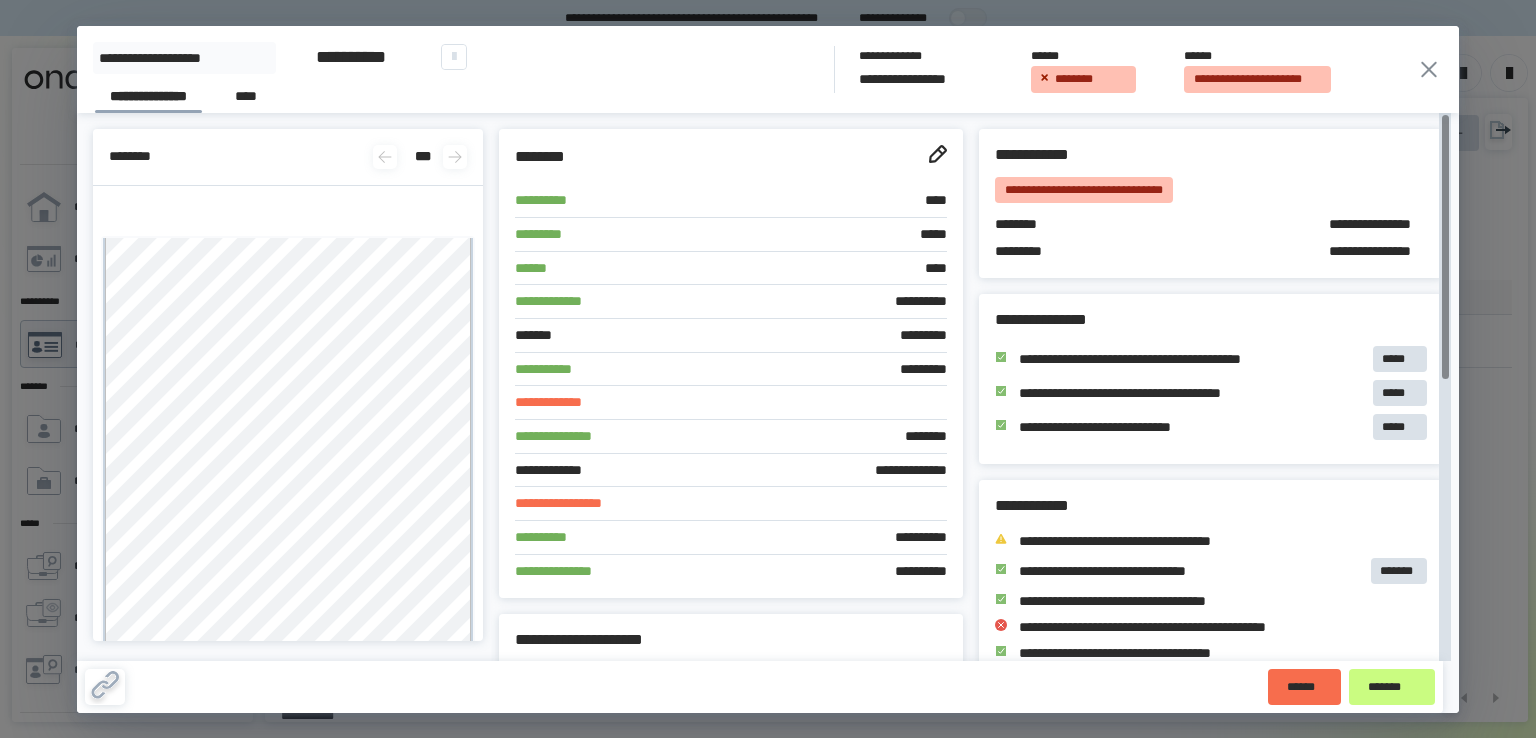 click 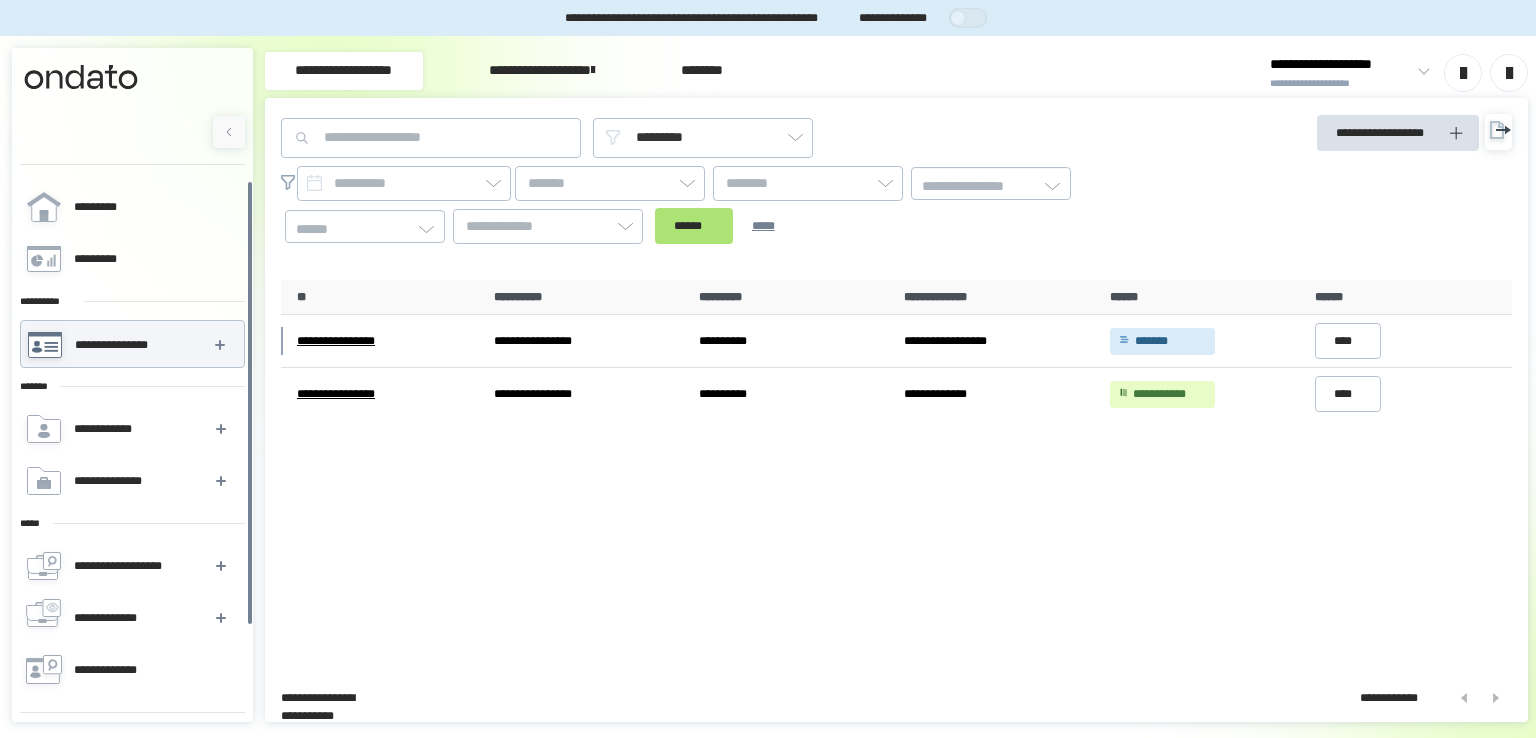 click on "******" at bounding box center (694, 226) 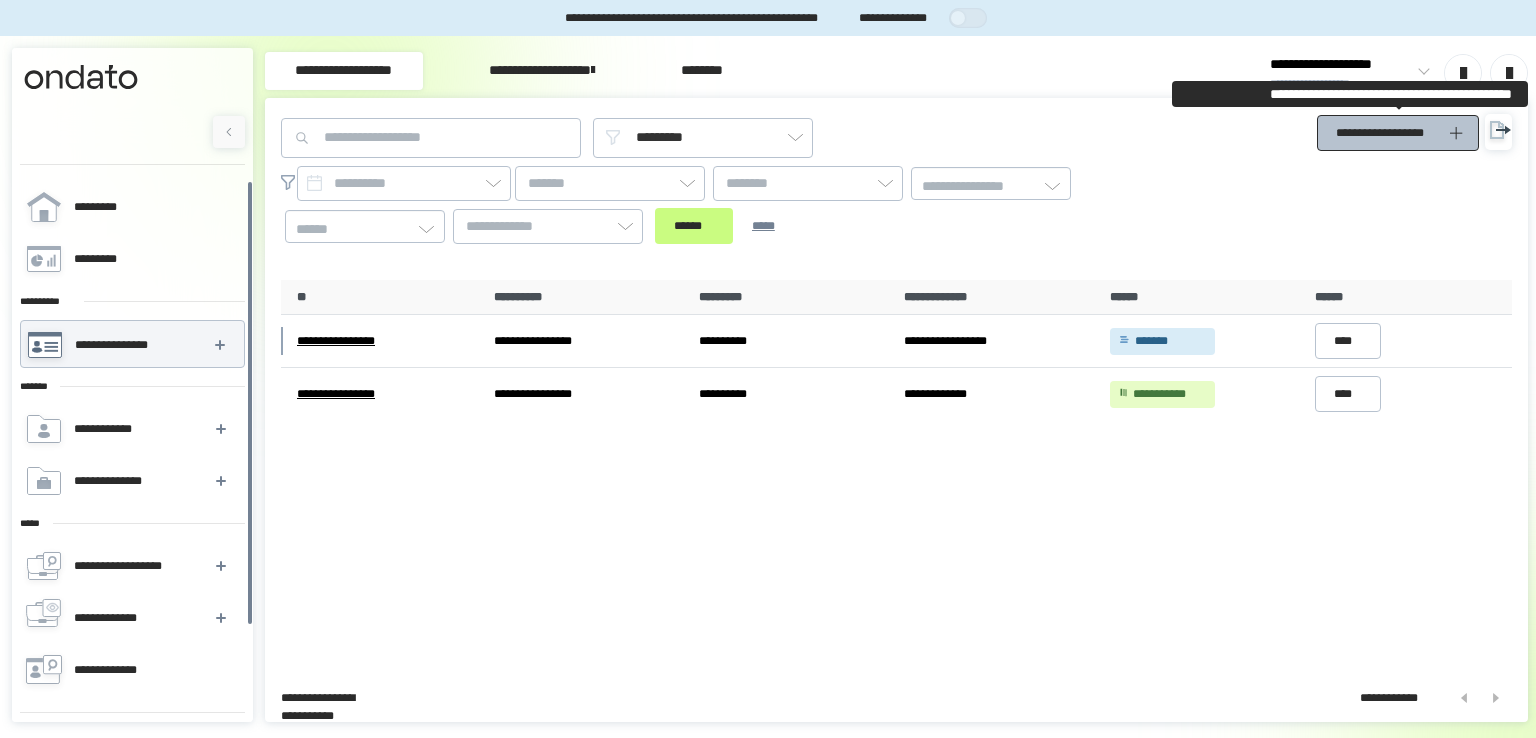 click on "**********" at bounding box center (1386, 133) 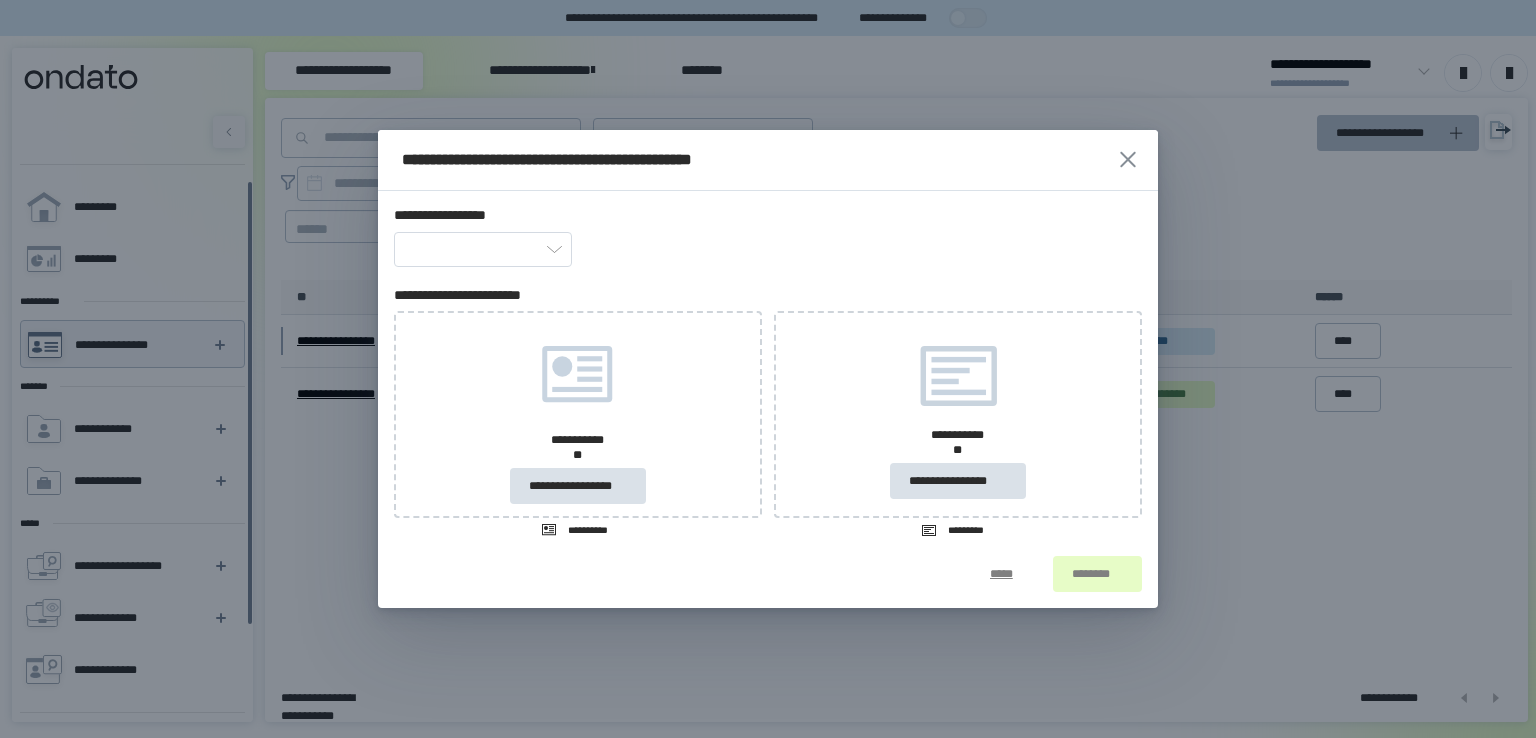 type on "**********" 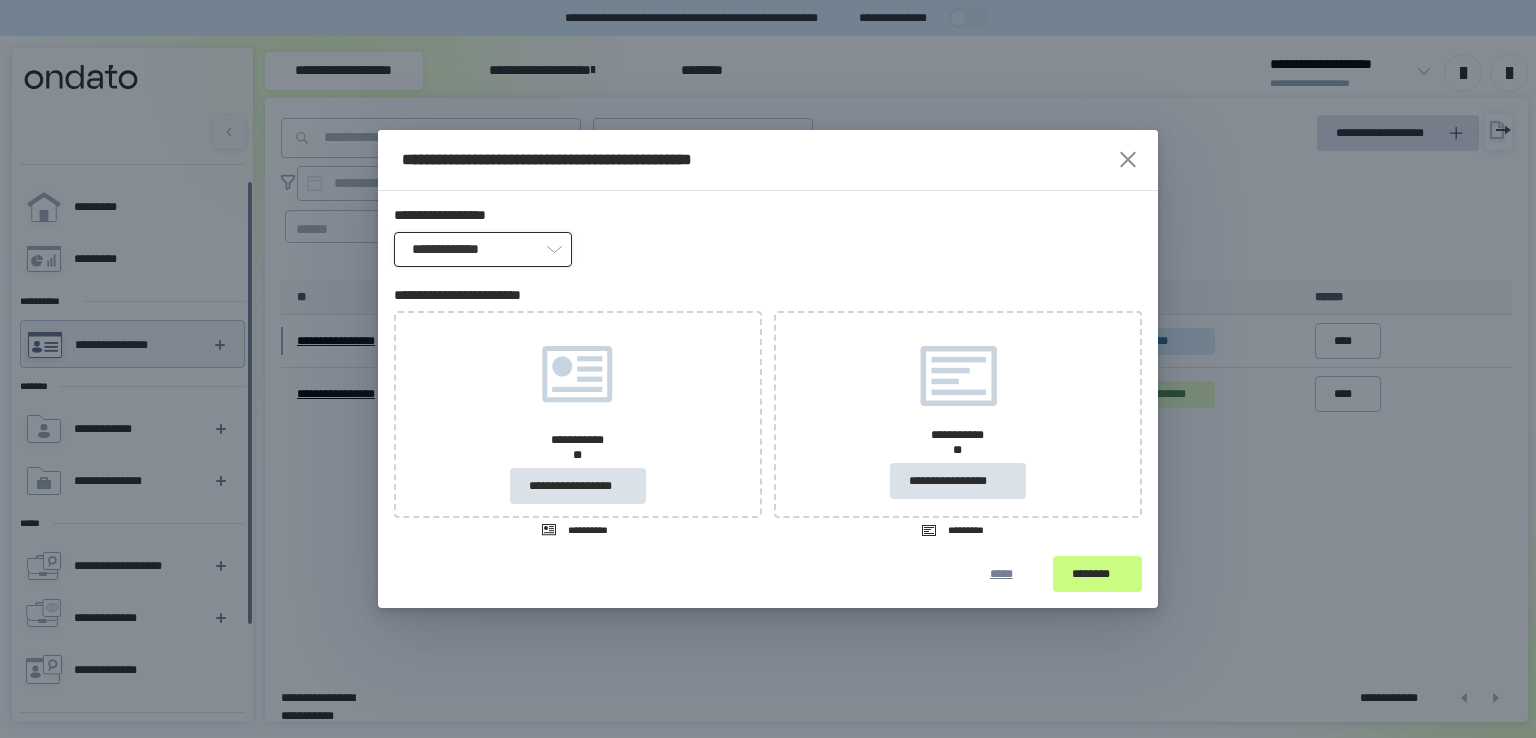 click on "**********" at bounding box center [483, 249] 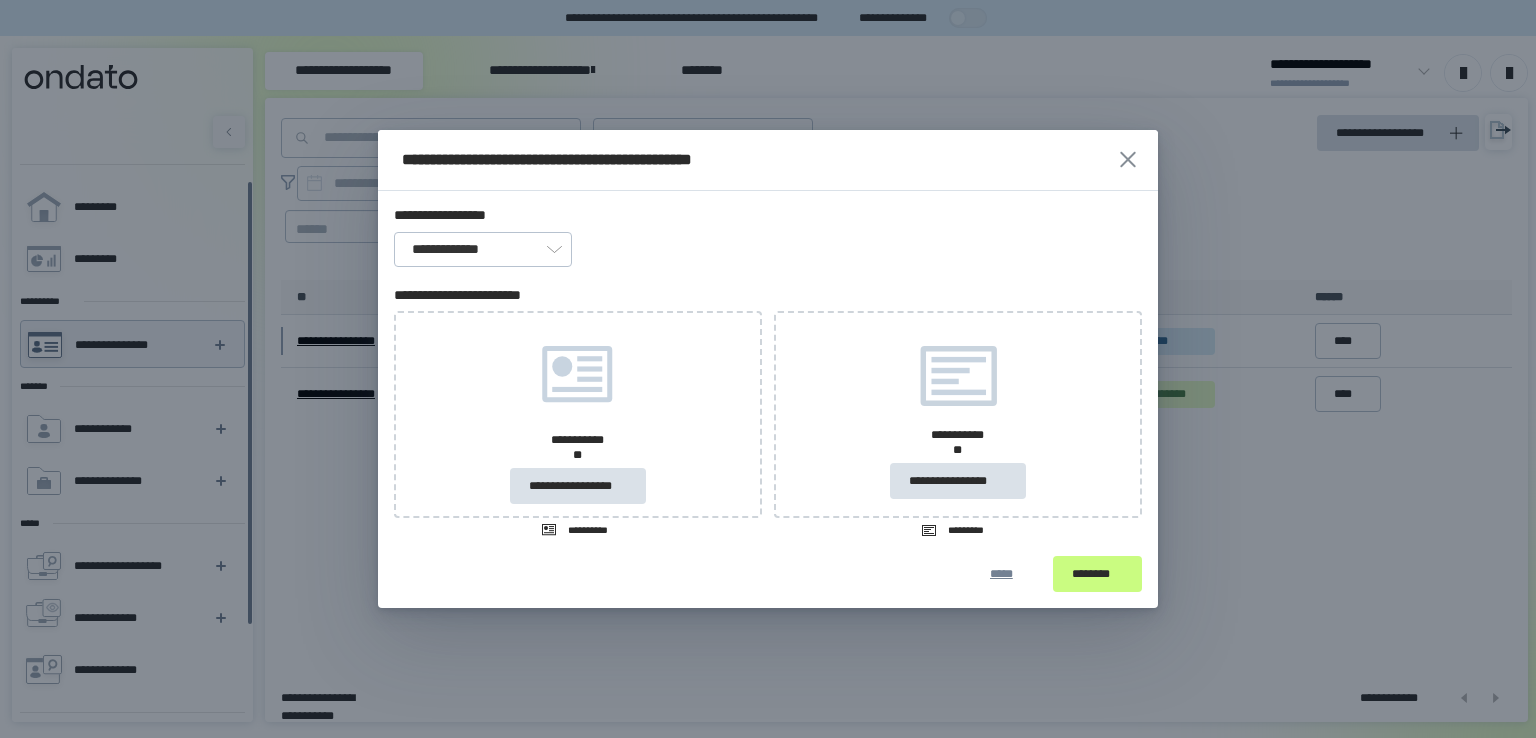 click on "**********" at bounding box center (768, 160) 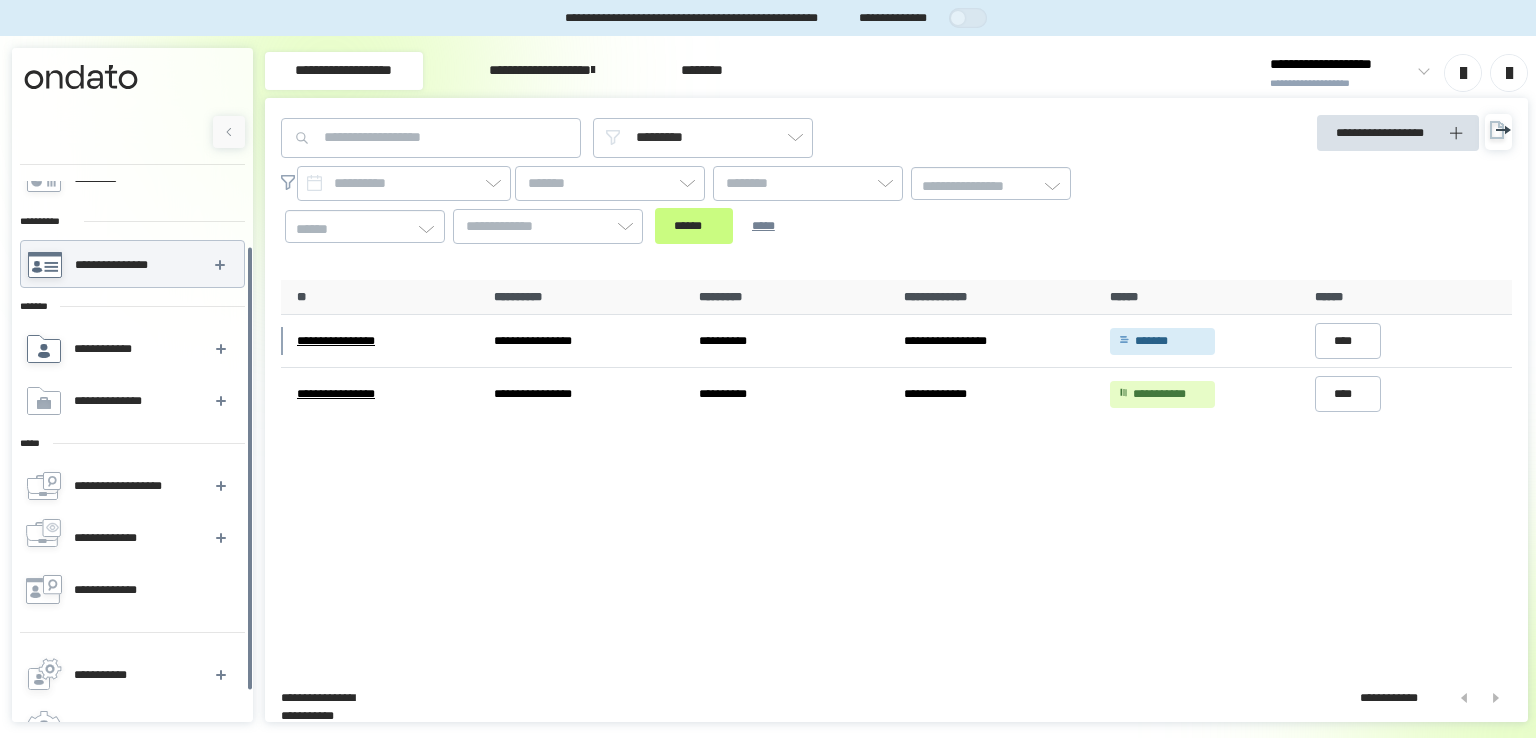scroll, scrollTop: 111, scrollLeft: 0, axis: vertical 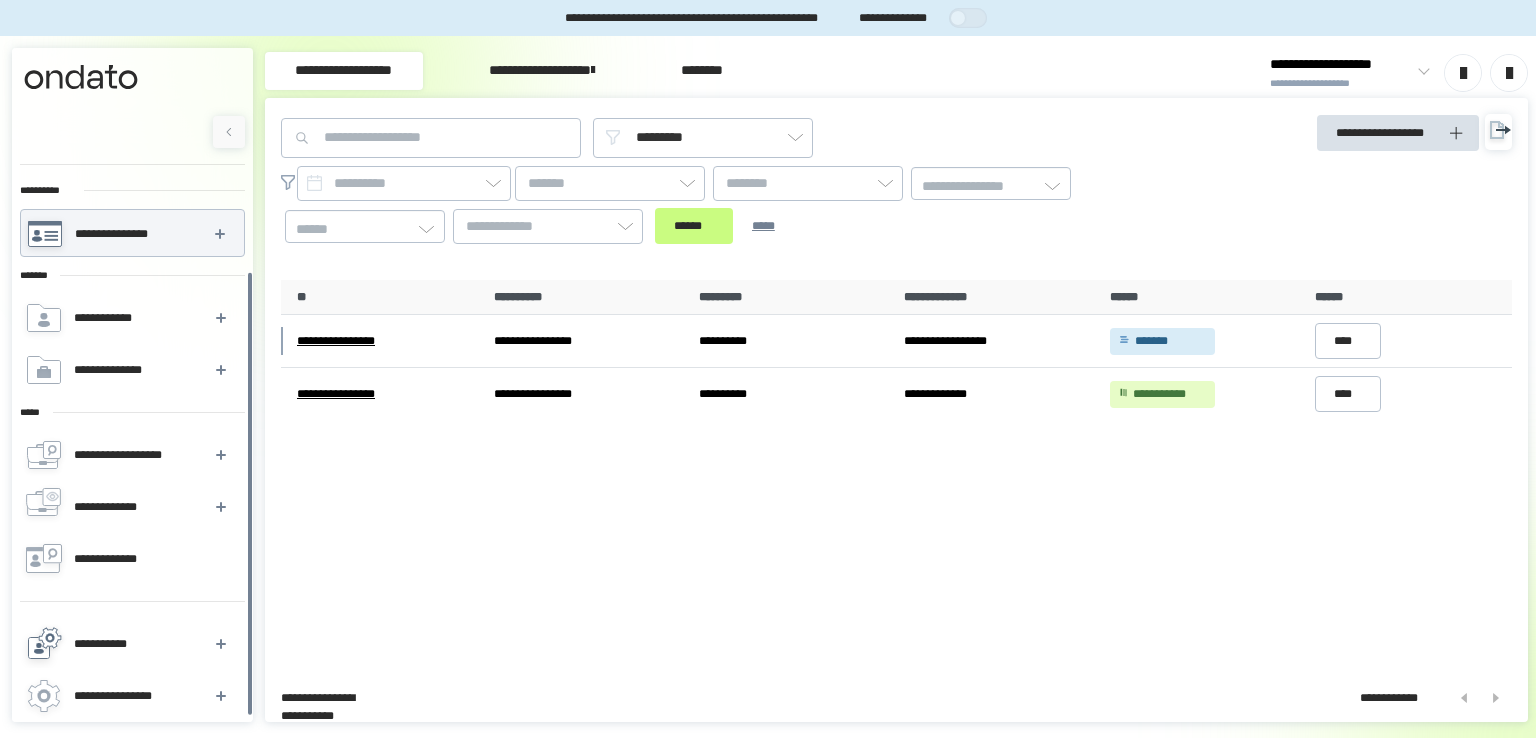 click on "**********" at bounding box center [109, 644] 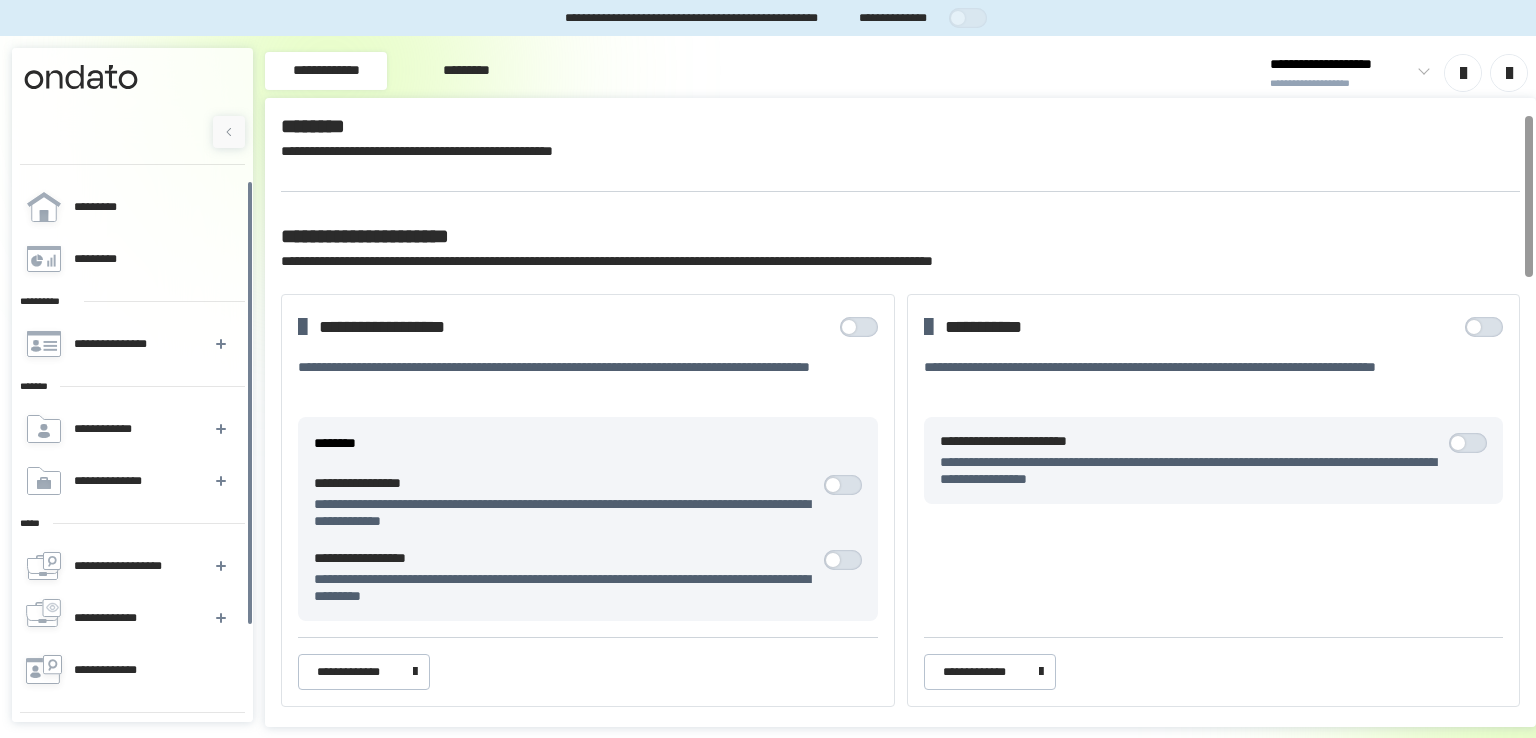 click at bounding box center (843, 560) 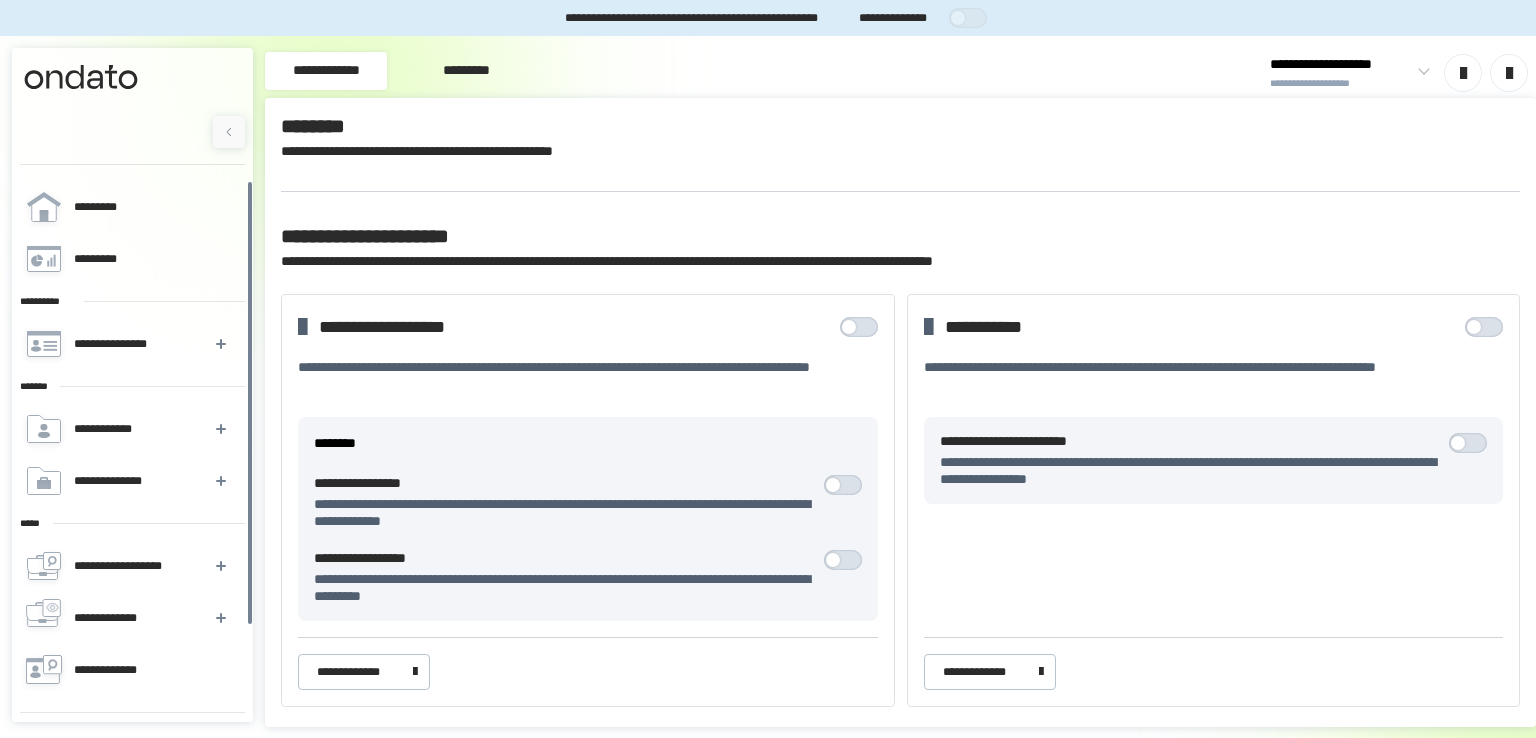 click on "*********" at bounding box center (466, 71) 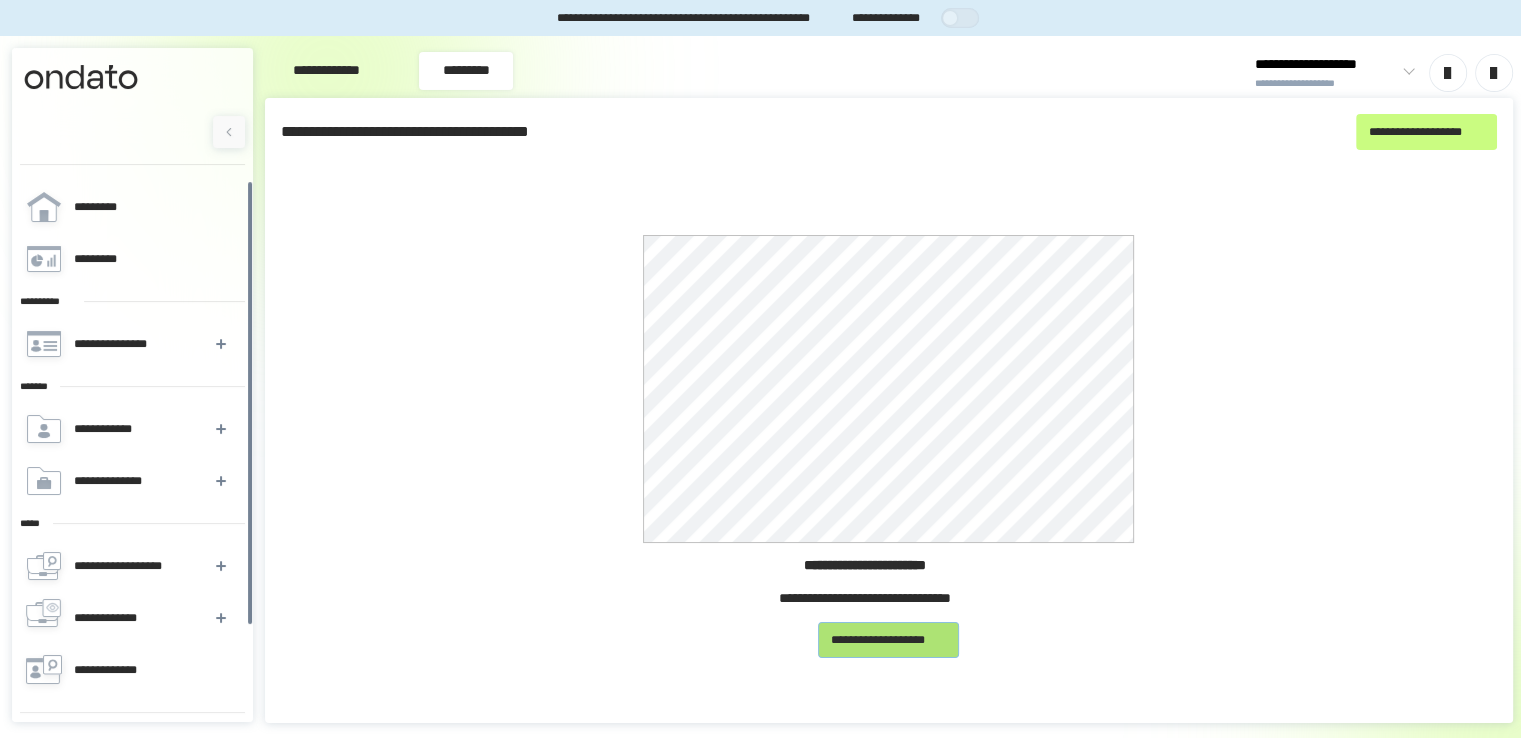 click on "**********" at bounding box center (888, 640) 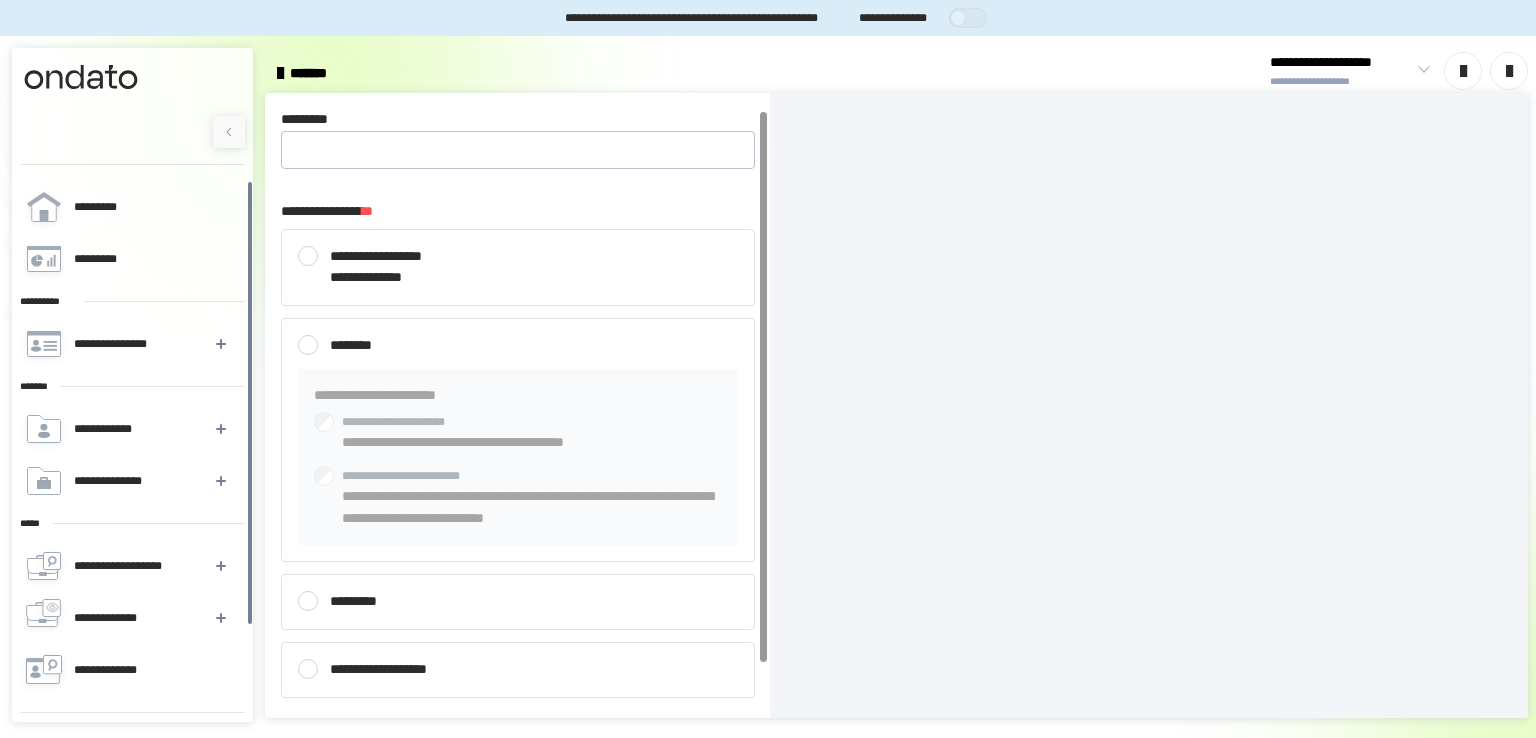 click at bounding box center (308, 256) 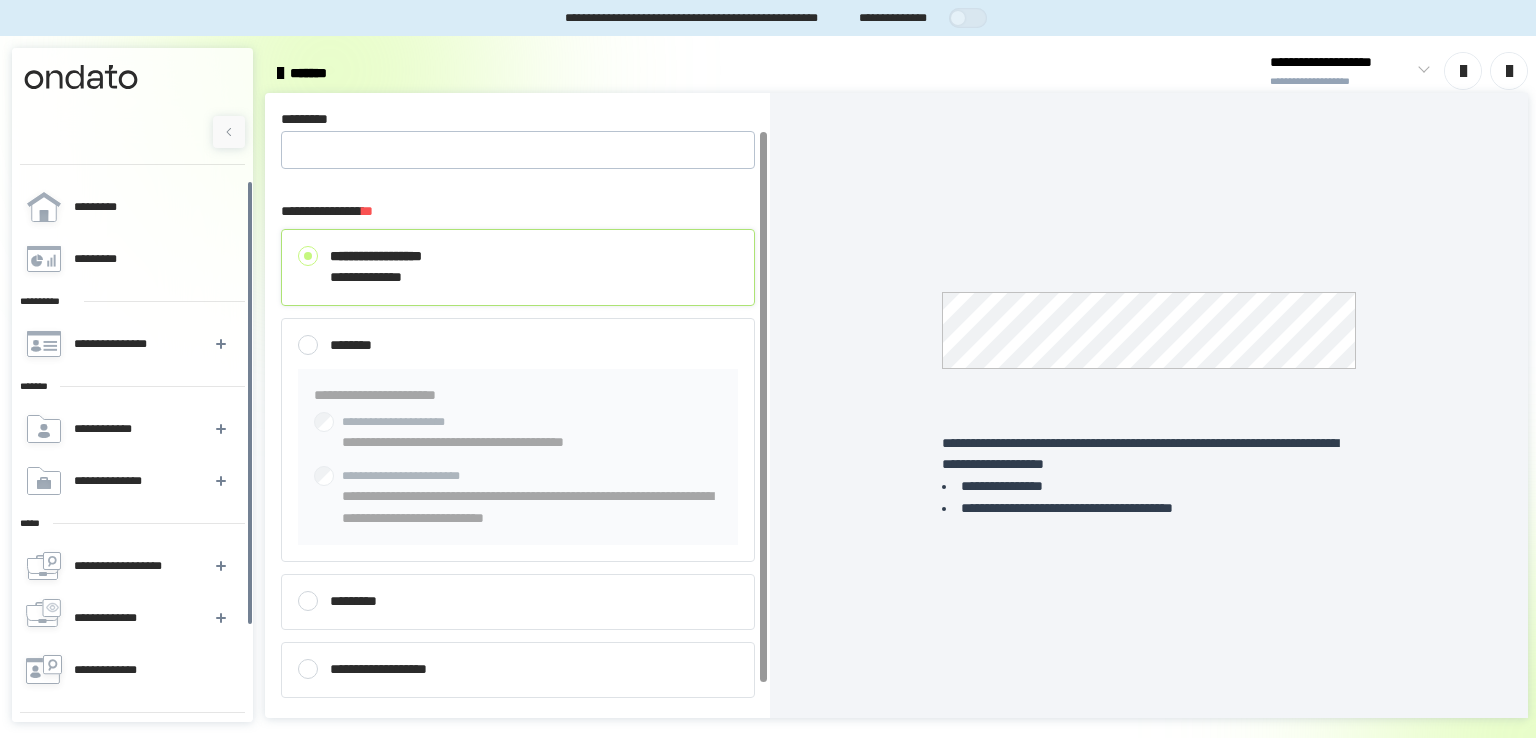 scroll, scrollTop: 42, scrollLeft: 0, axis: vertical 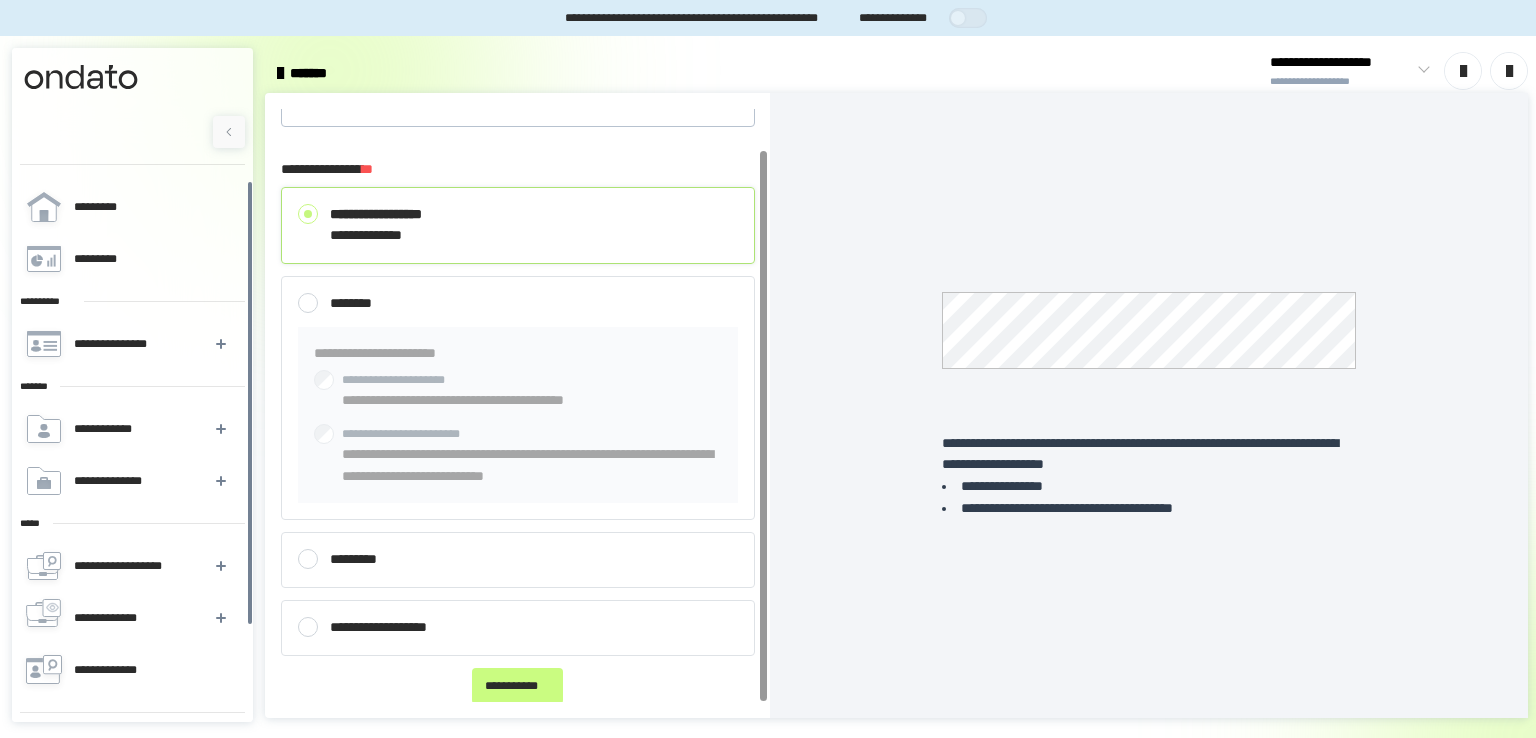 click on "**********" at bounding box center (518, 628) 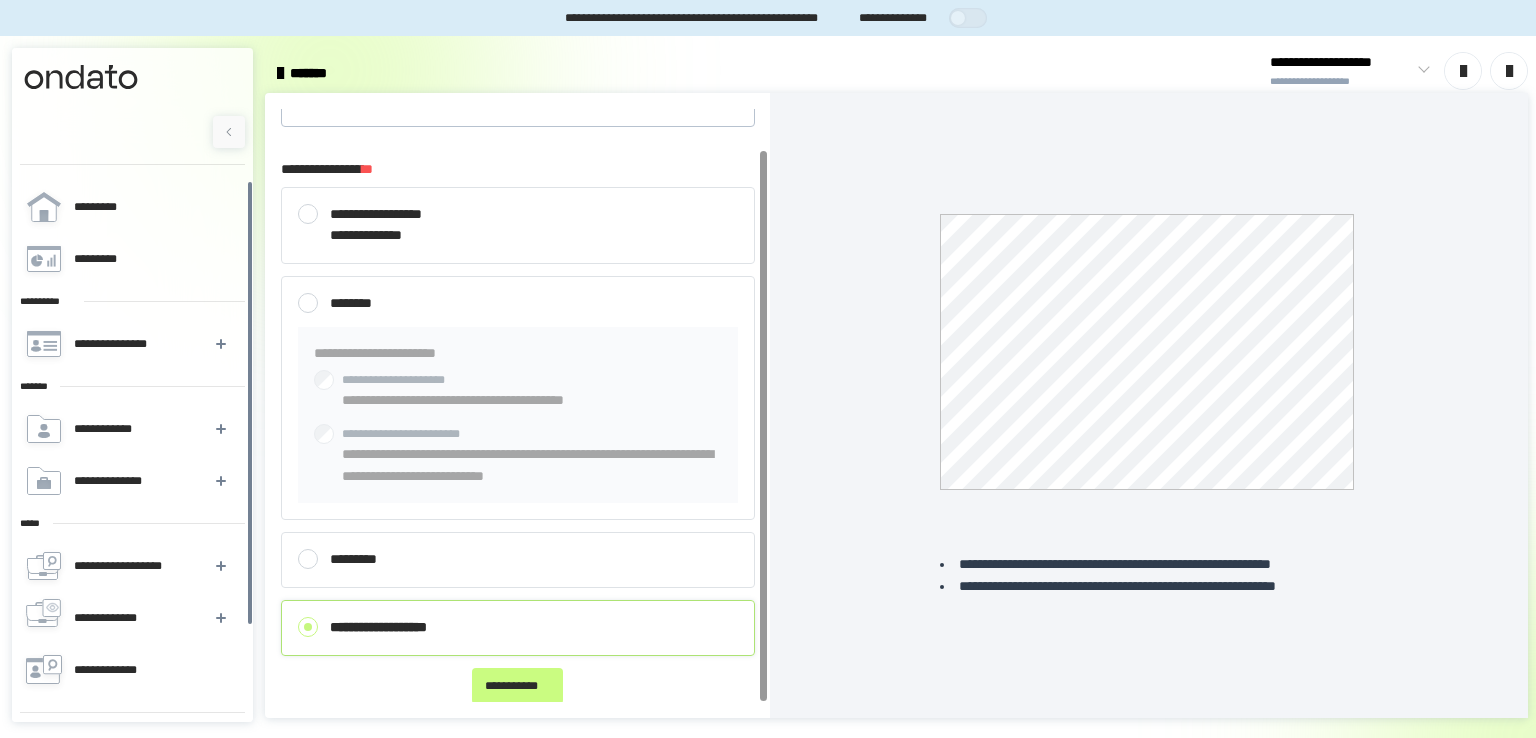 click at bounding box center (308, 559) 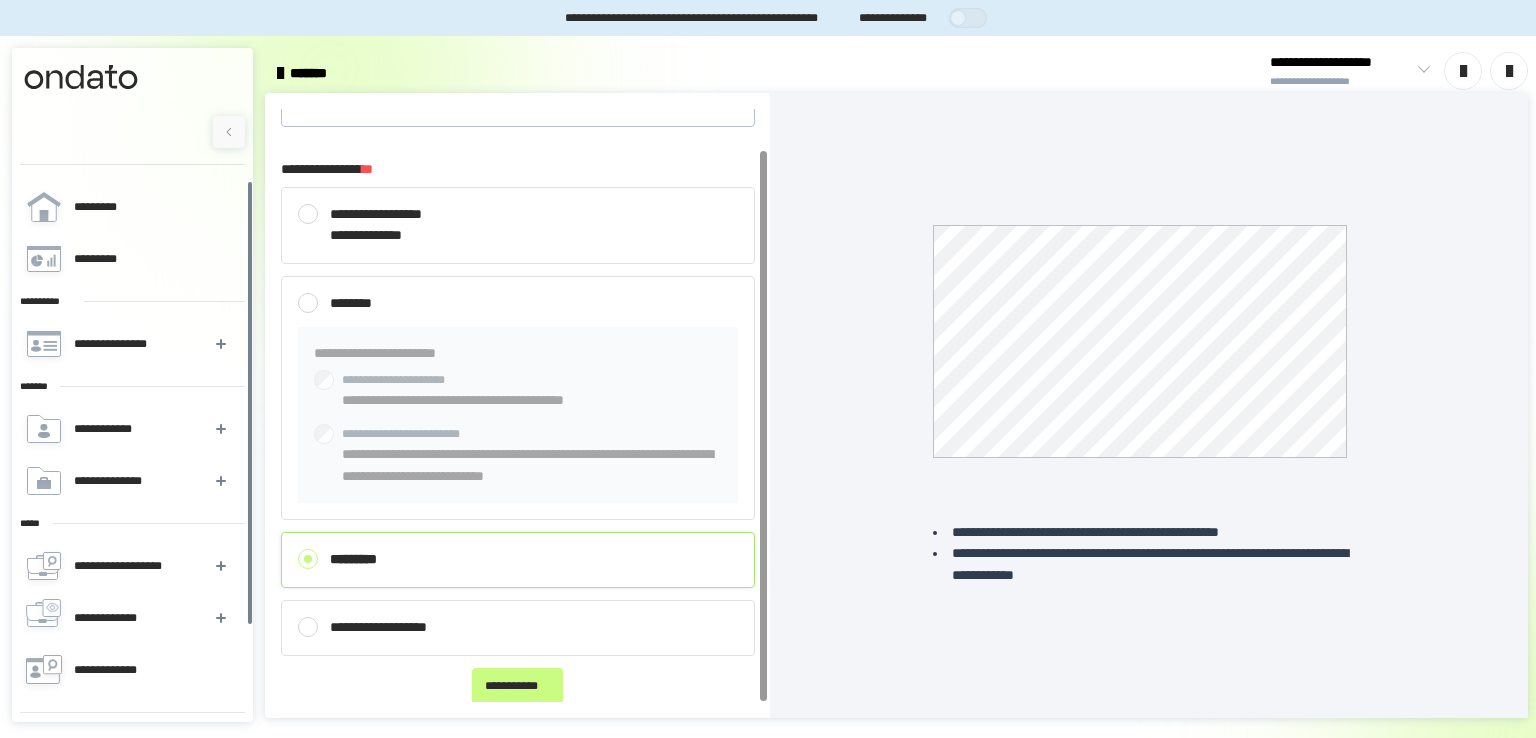 click at bounding box center (308, 627) 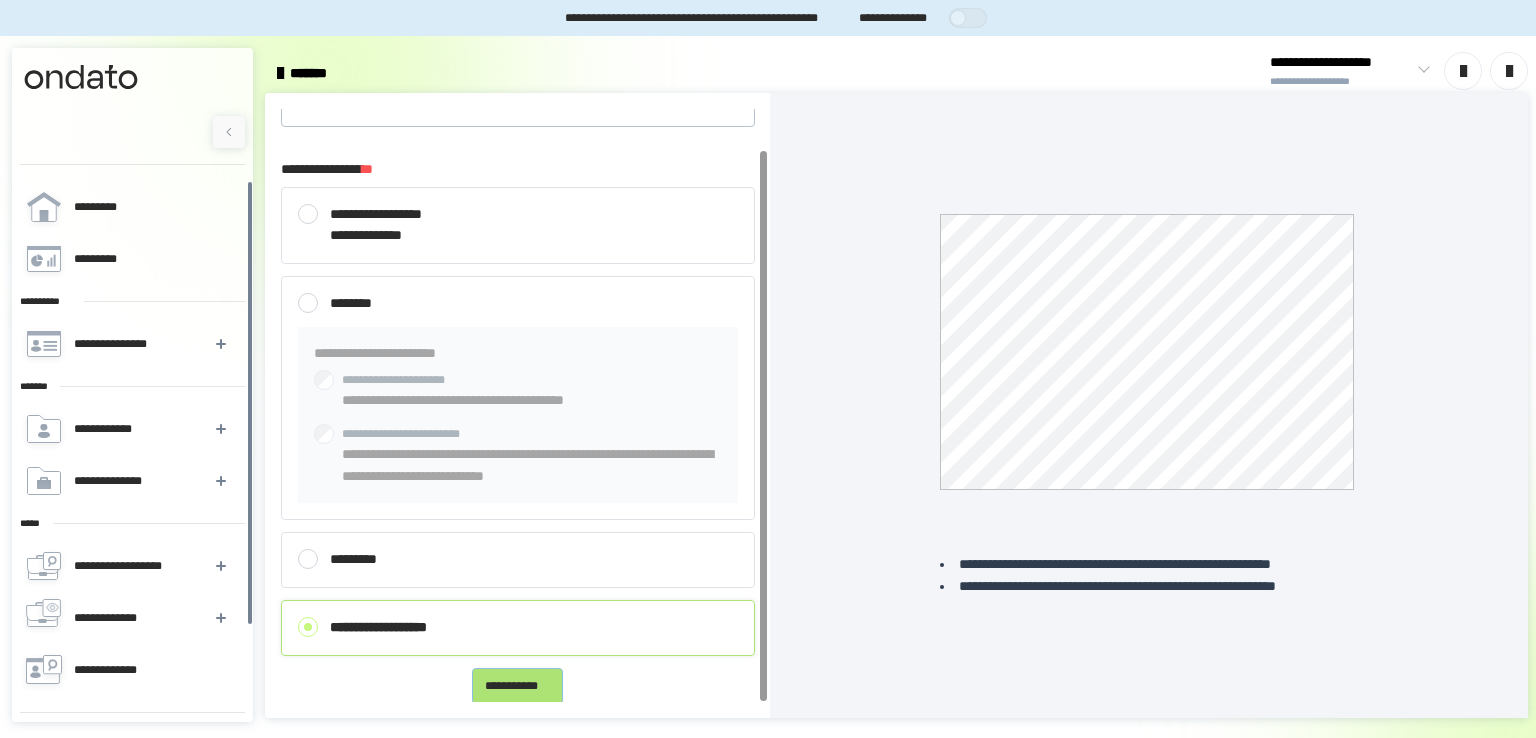 click on "**********" at bounding box center [517, 686] 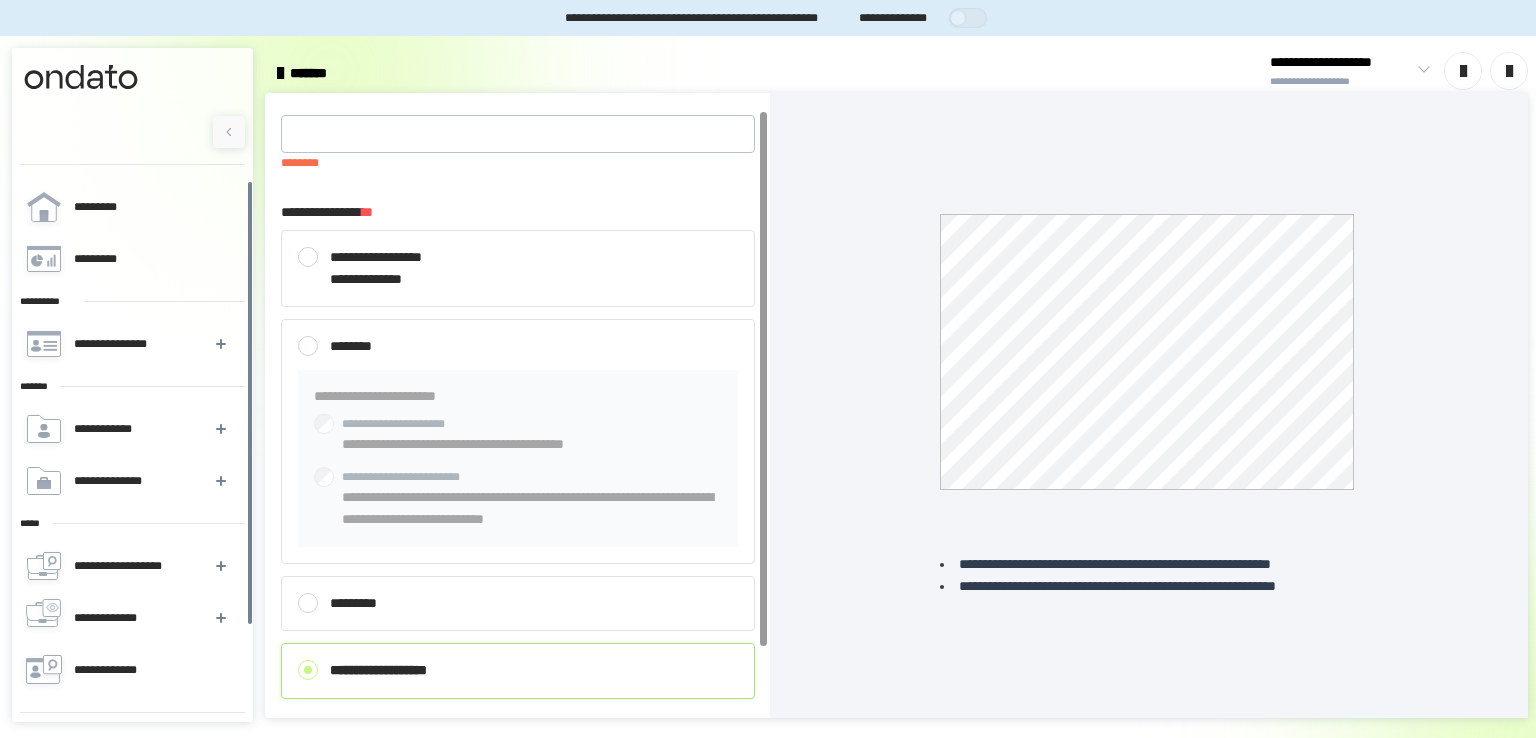 scroll, scrollTop: 0, scrollLeft: 0, axis: both 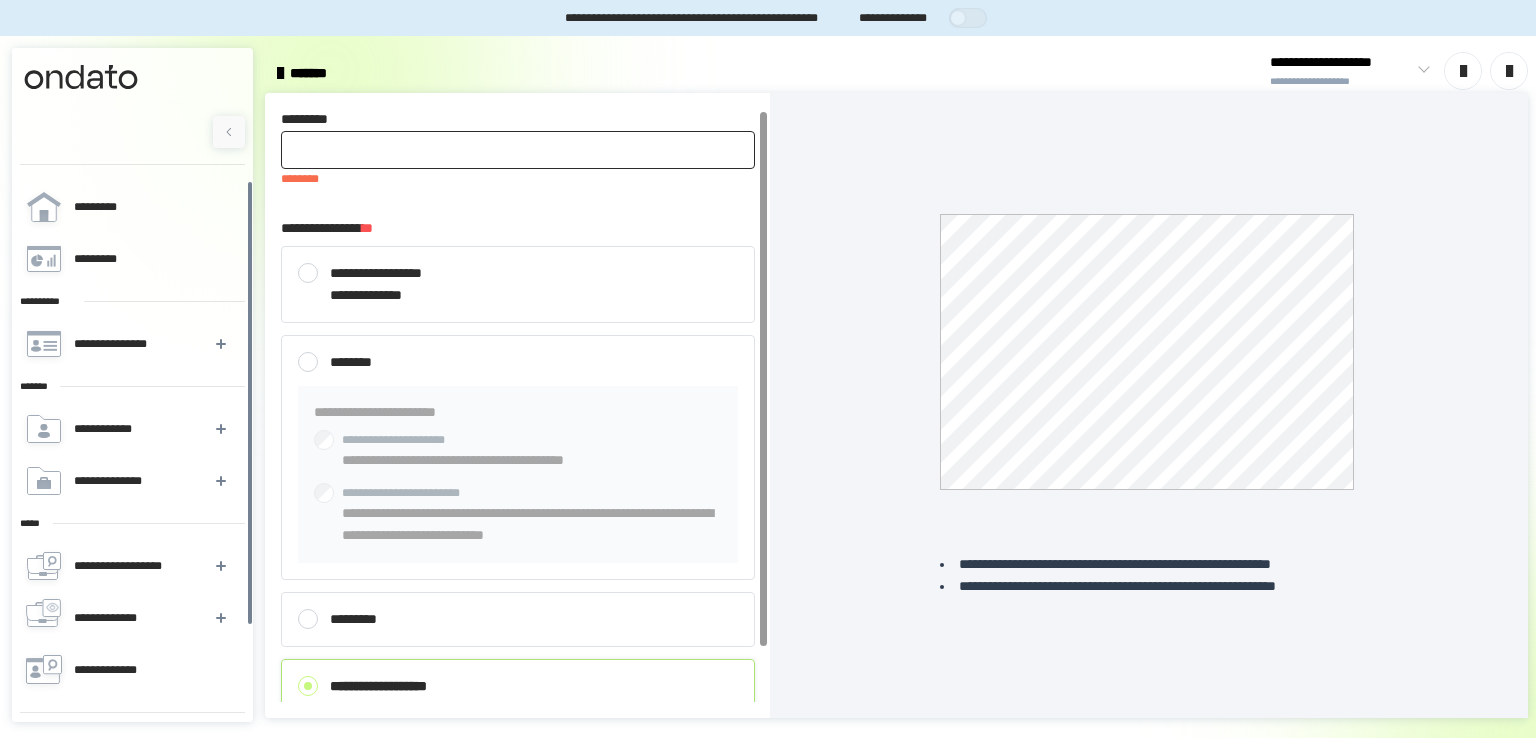 click on "*********" at bounding box center [518, 150] 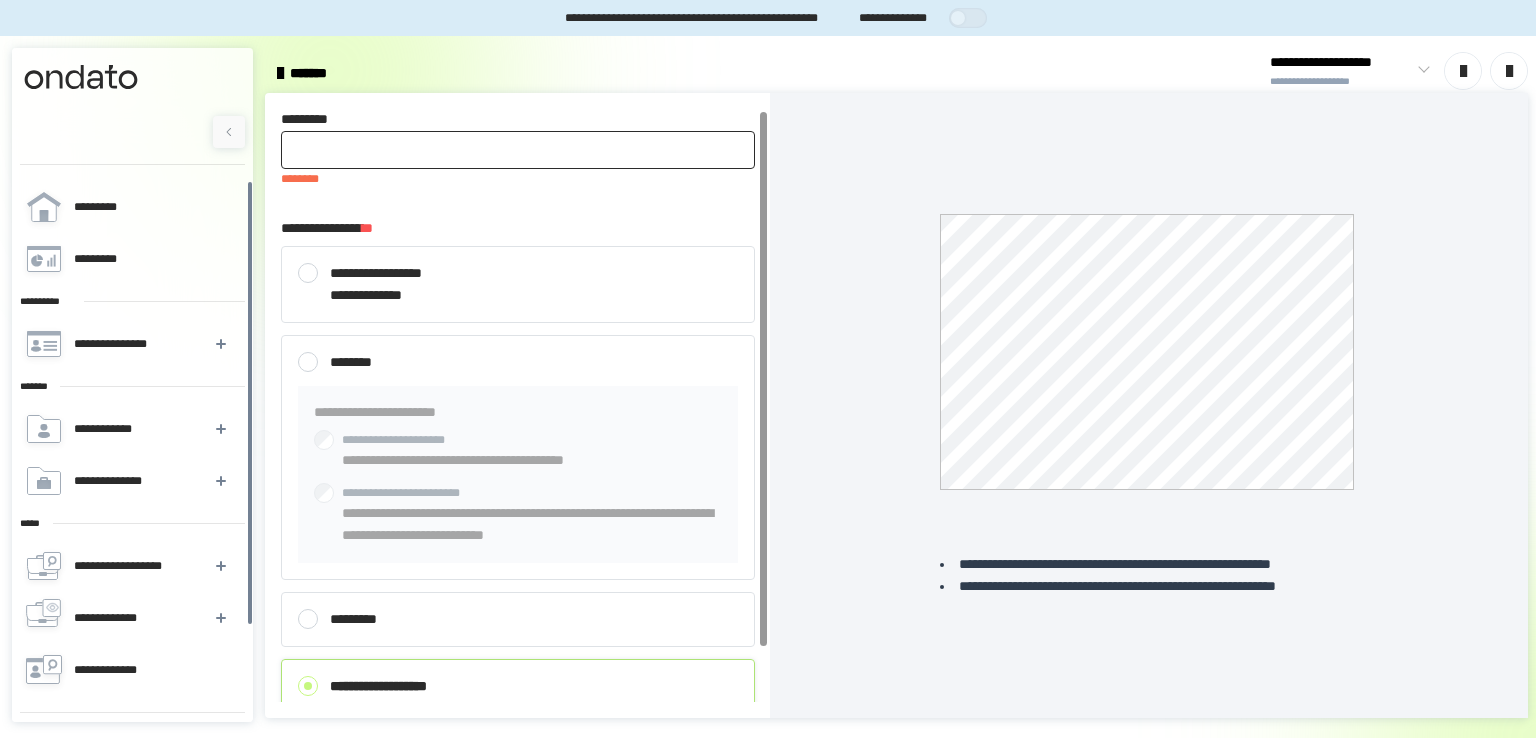 drag, startPoint x: 372, startPoint y: 157, endPoint x: 564, endPoint y: -87, distance: 310.4835 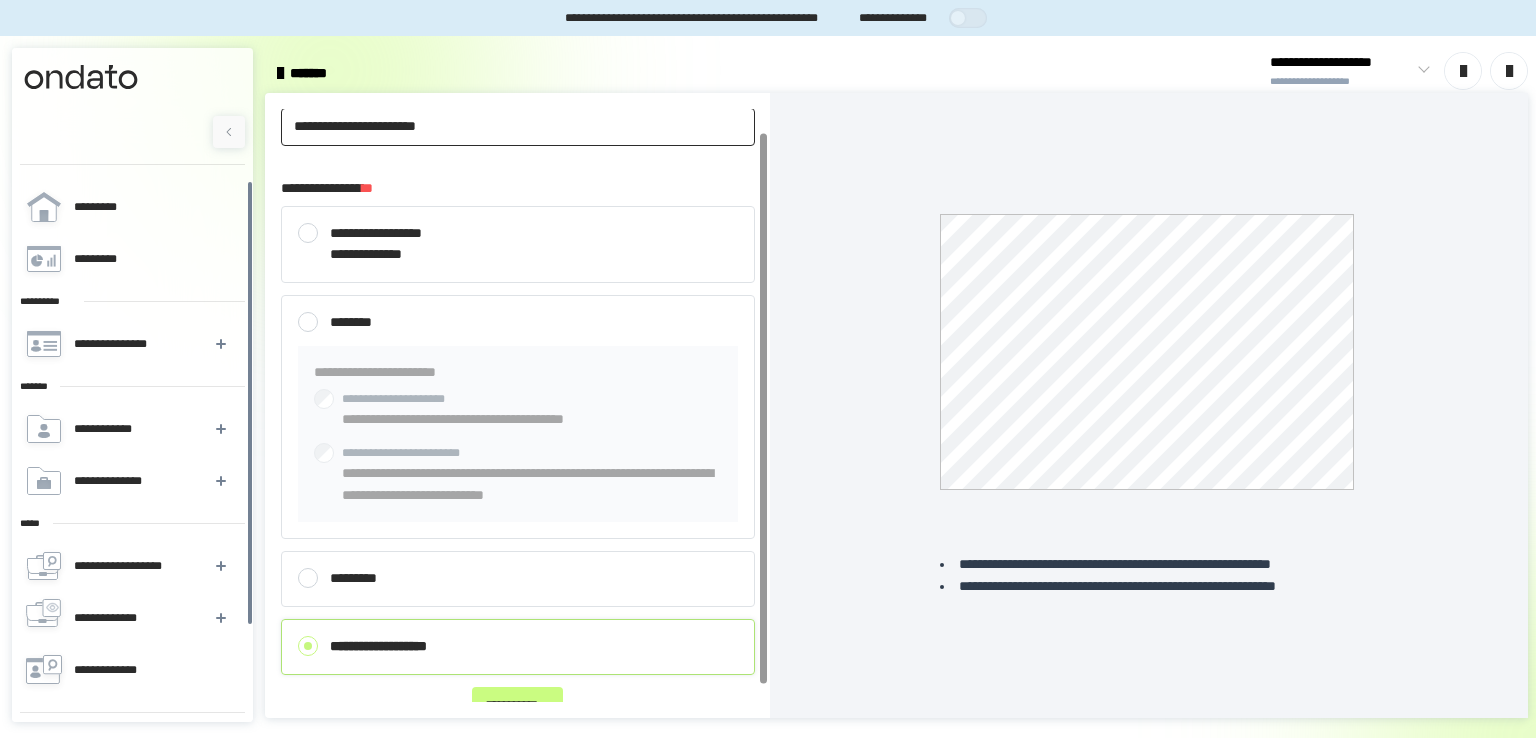 scroll, scrollTop: 42, scrollLeft: 0, axis: vertical 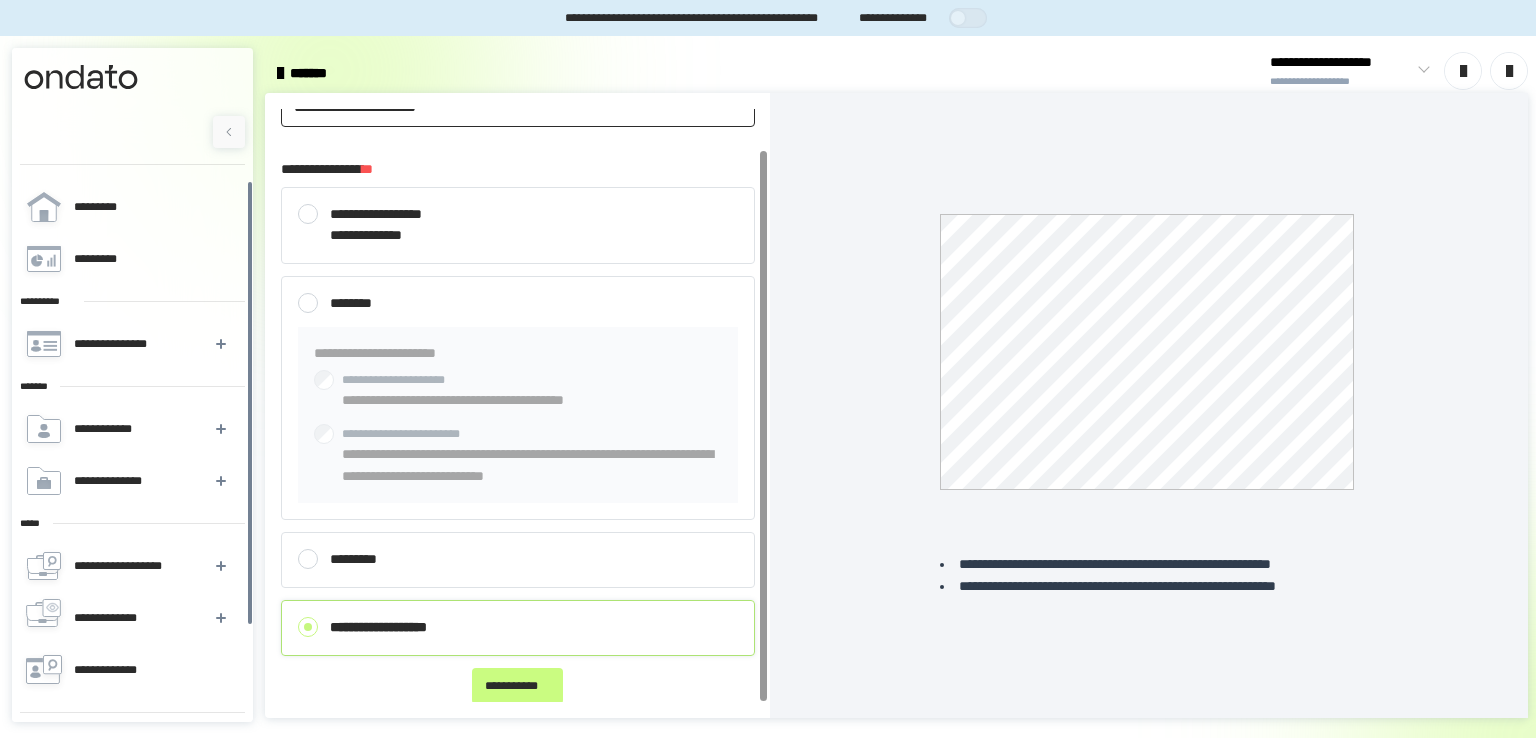 type on "**********" 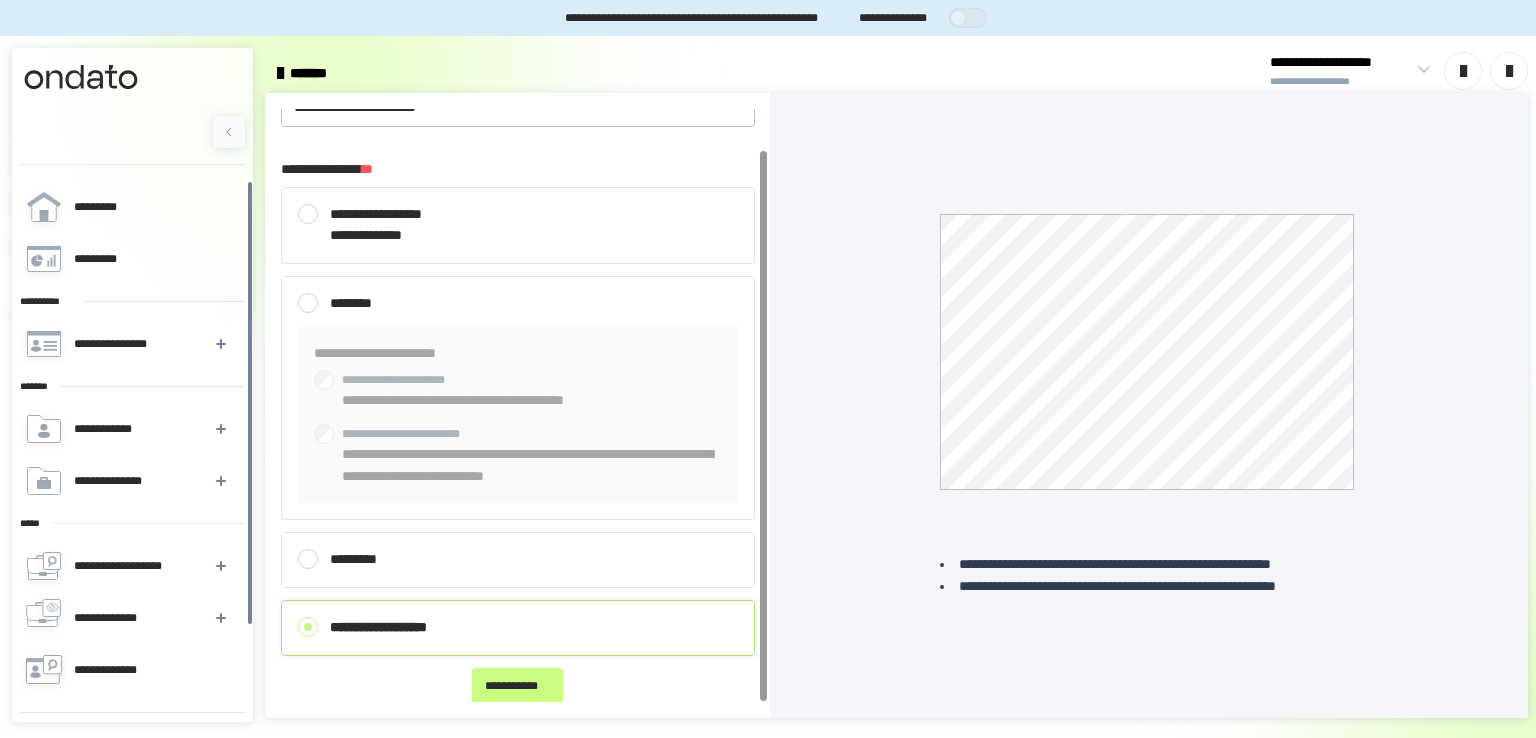 click on "**********" at bounding box center [518, 225] 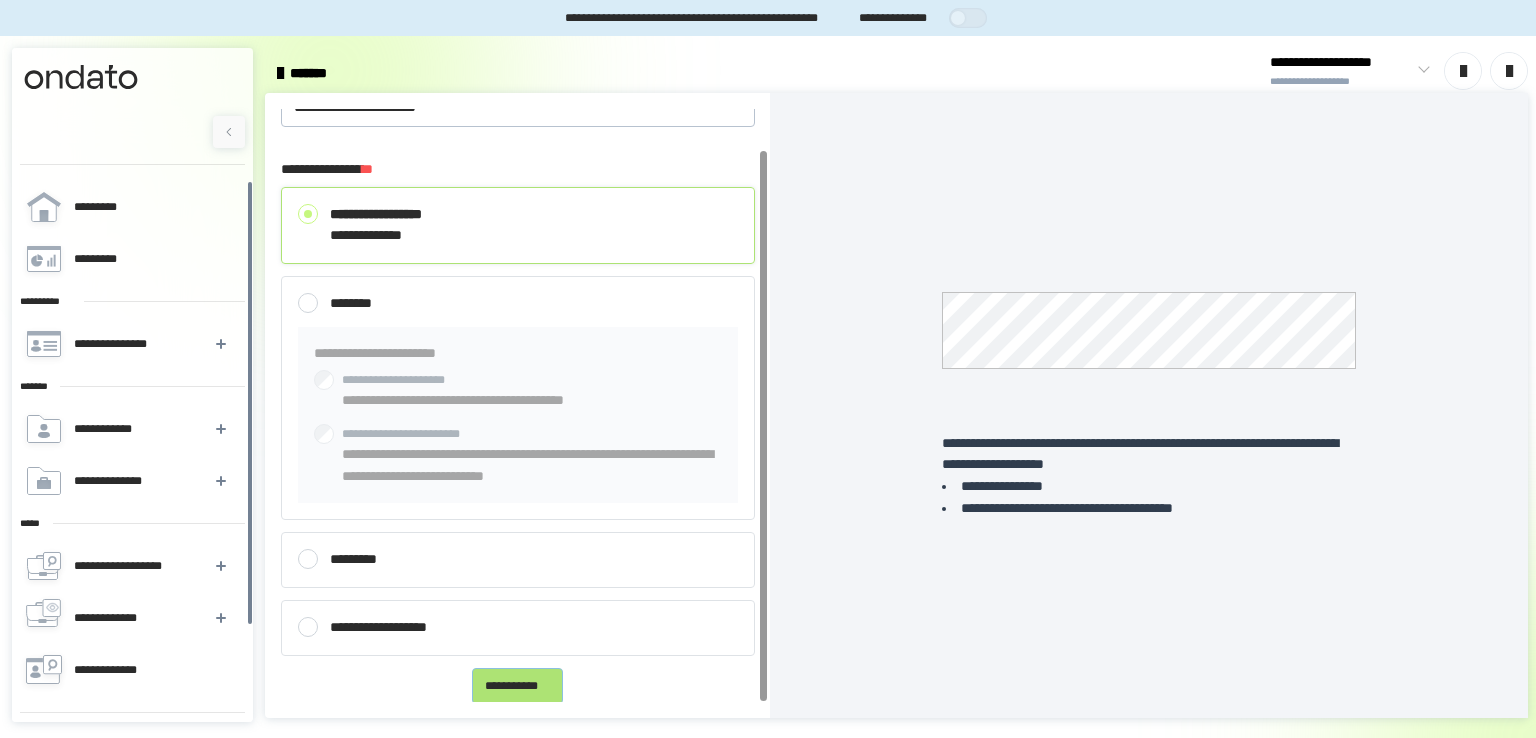 click on "**********" at bounding box center [517, 686] 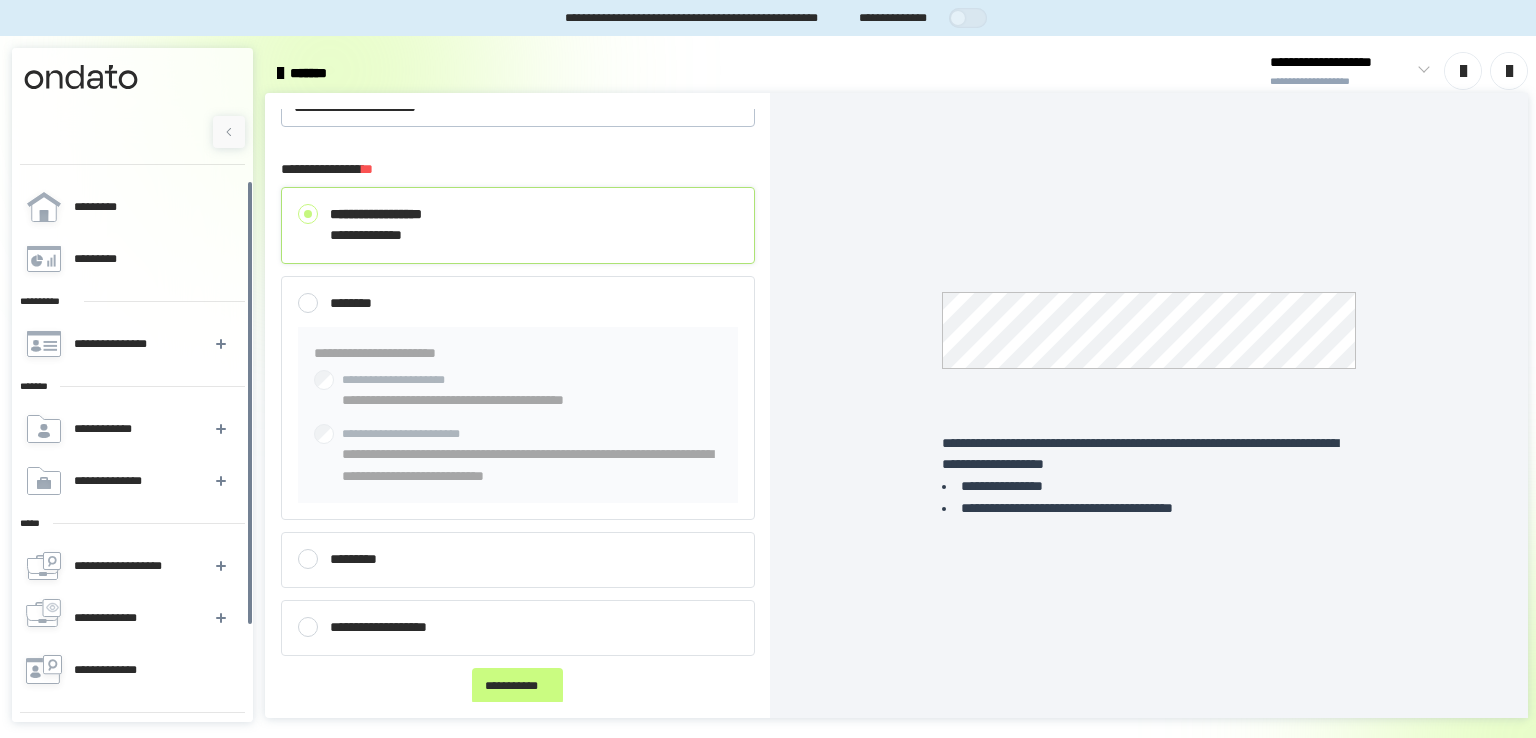 click at bounding box center [1420, 71] 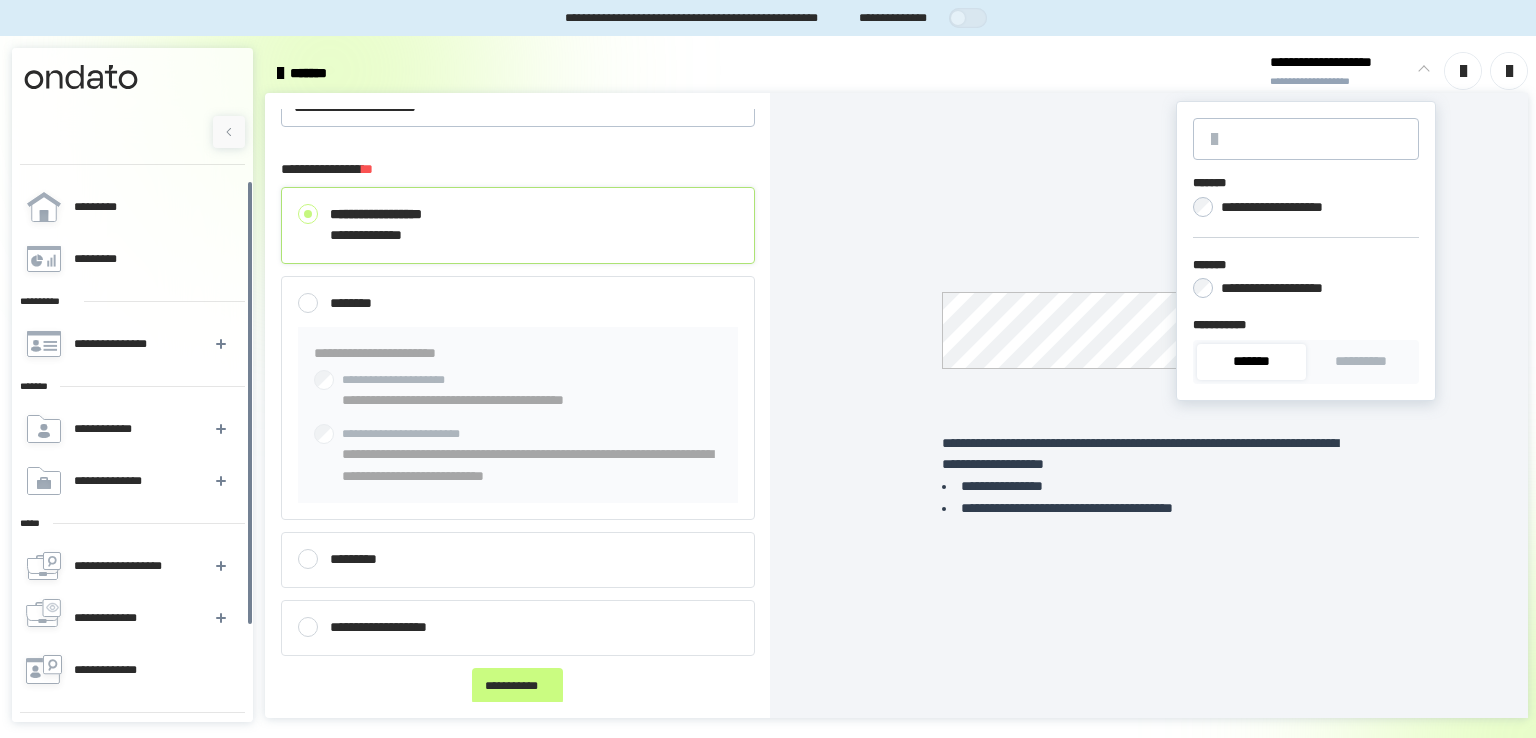 click on "**********" at bounding box center [1149, 405] 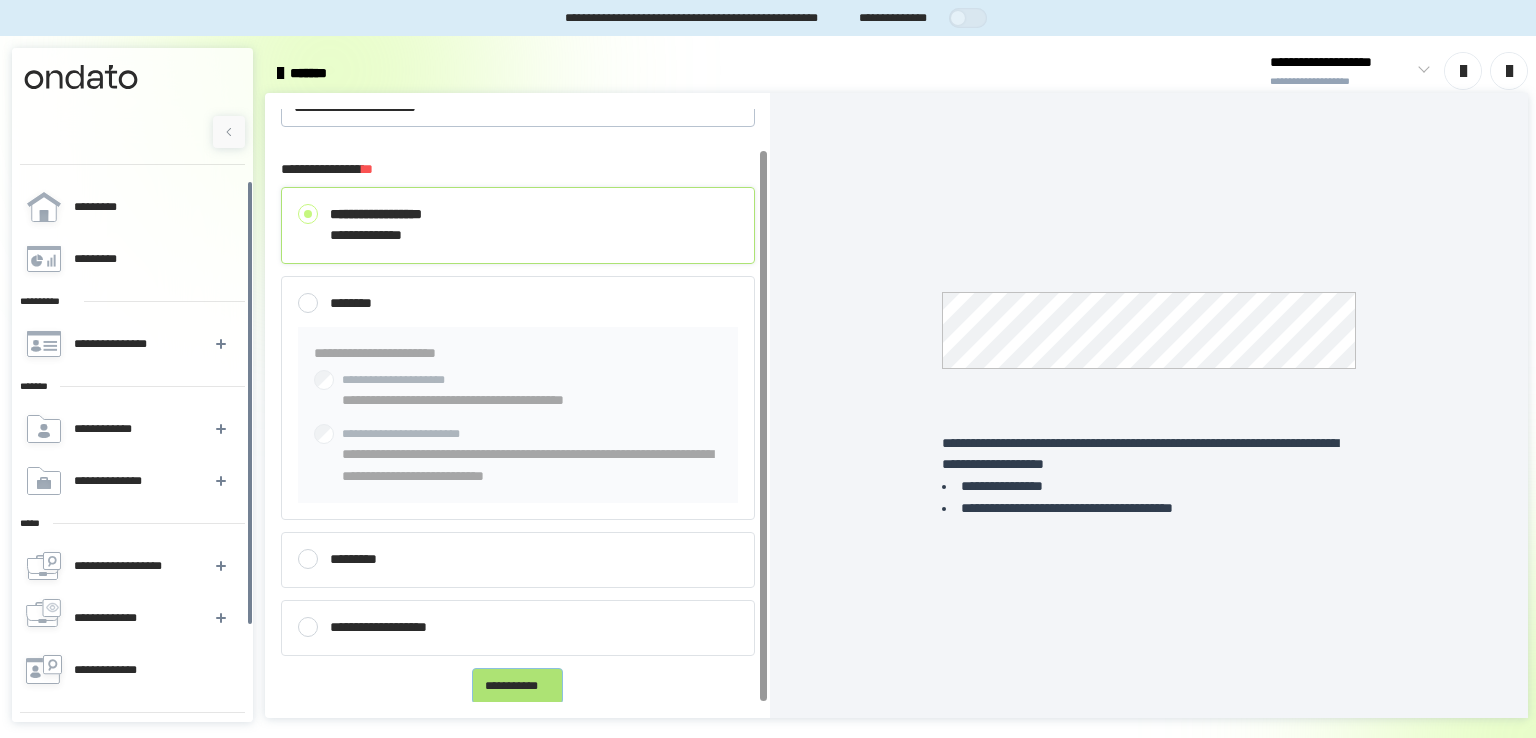 click on "**********" at bounding box center (517, 686) 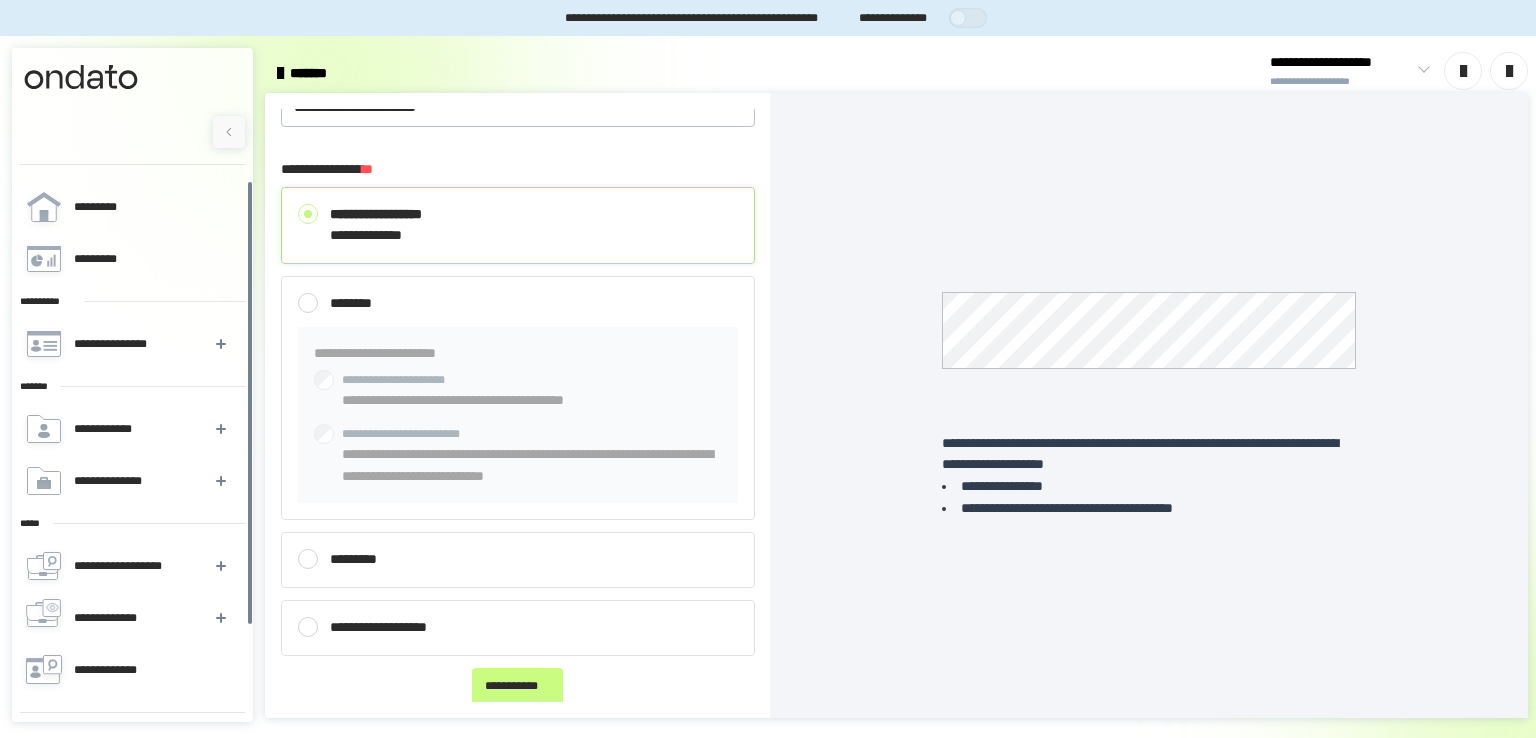 click at bounding box center [1509, 71] 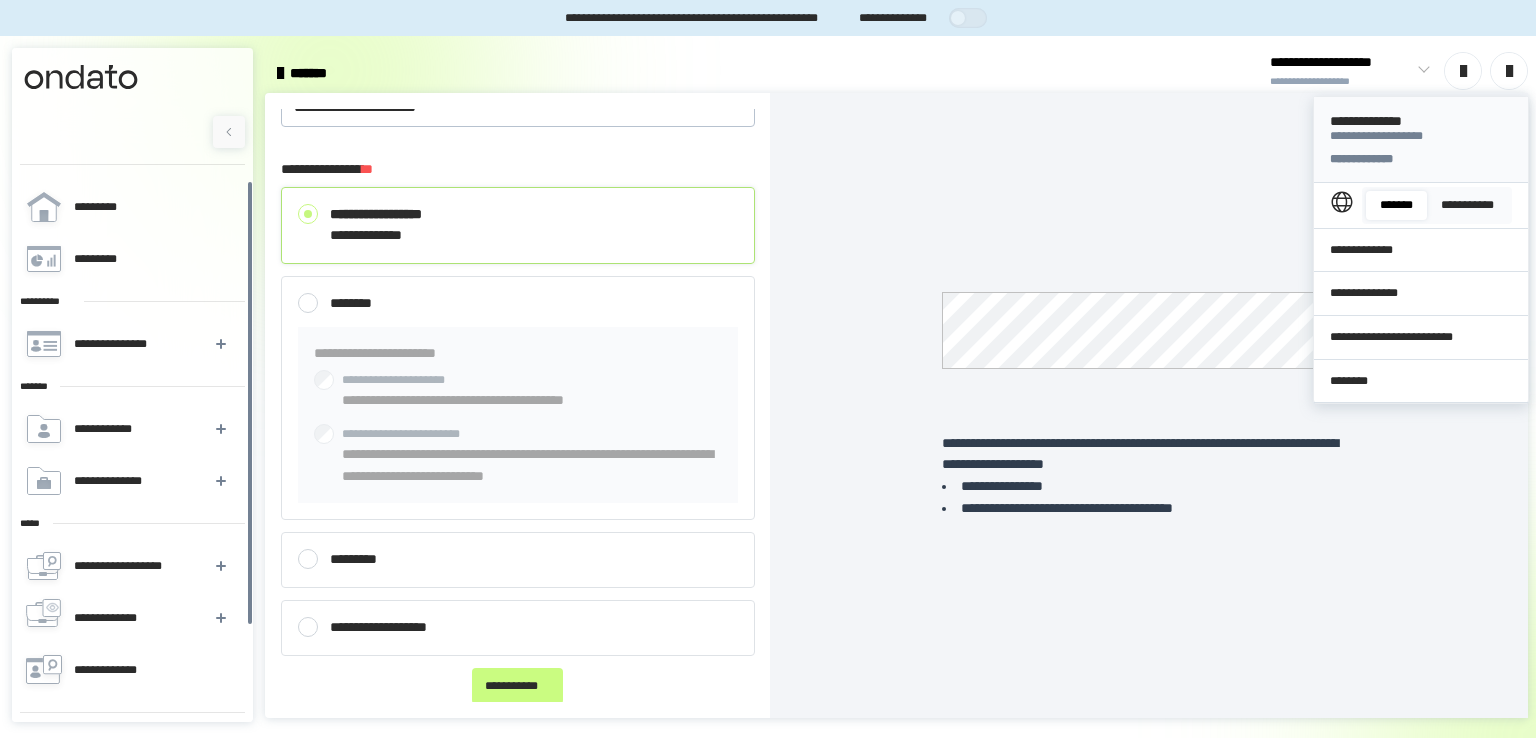 click 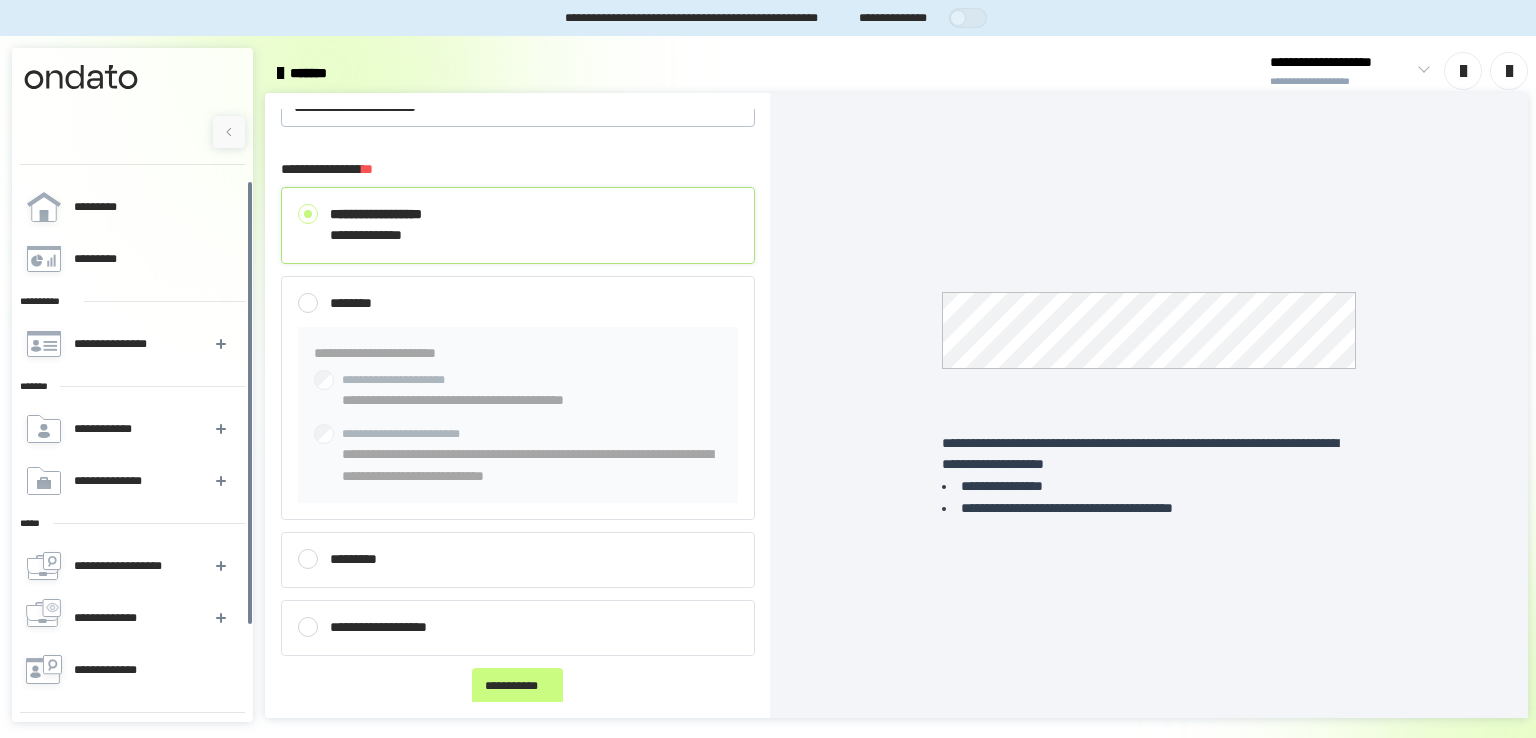 click on "**********" at bounding box center [1149, 405] 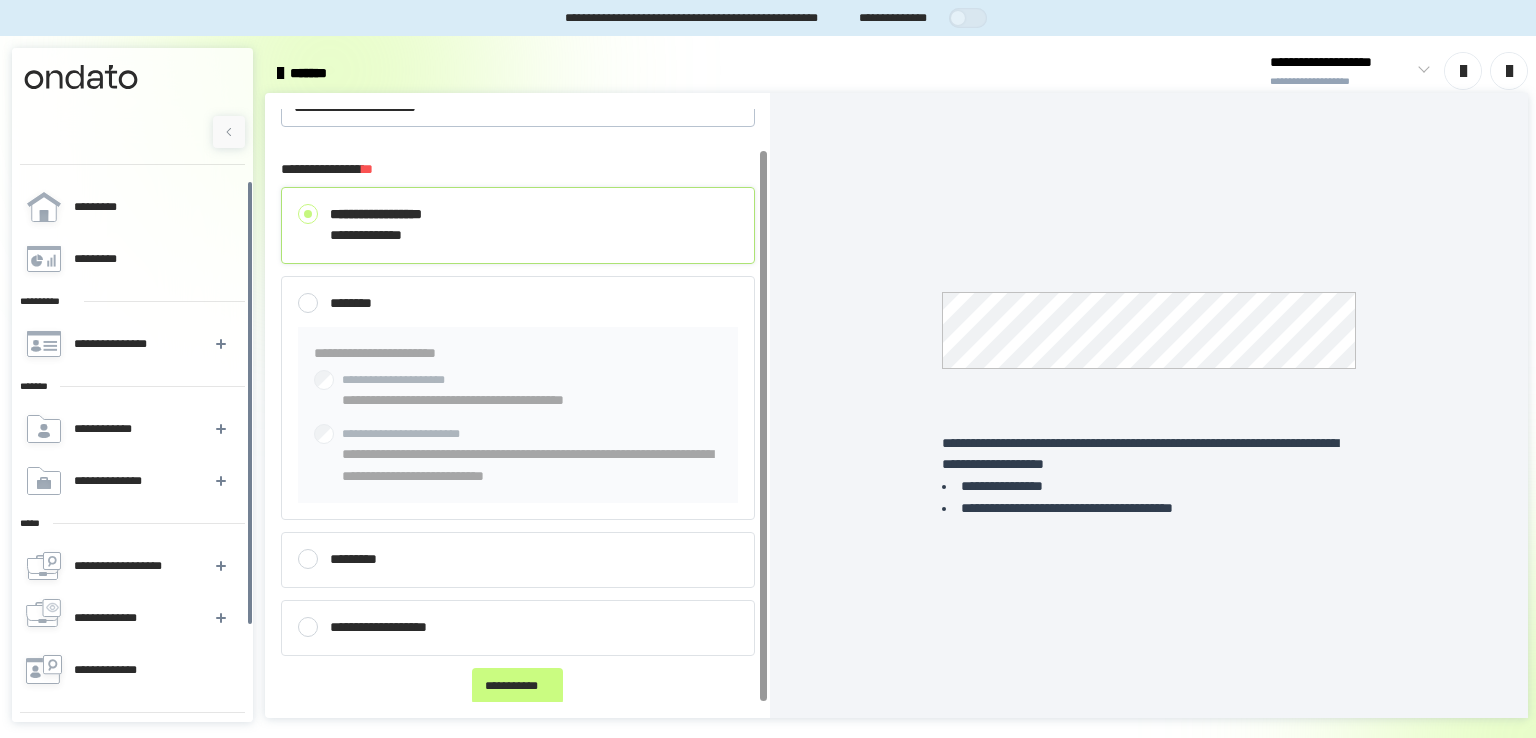 click on "**********" at bounding box center [518, 391] 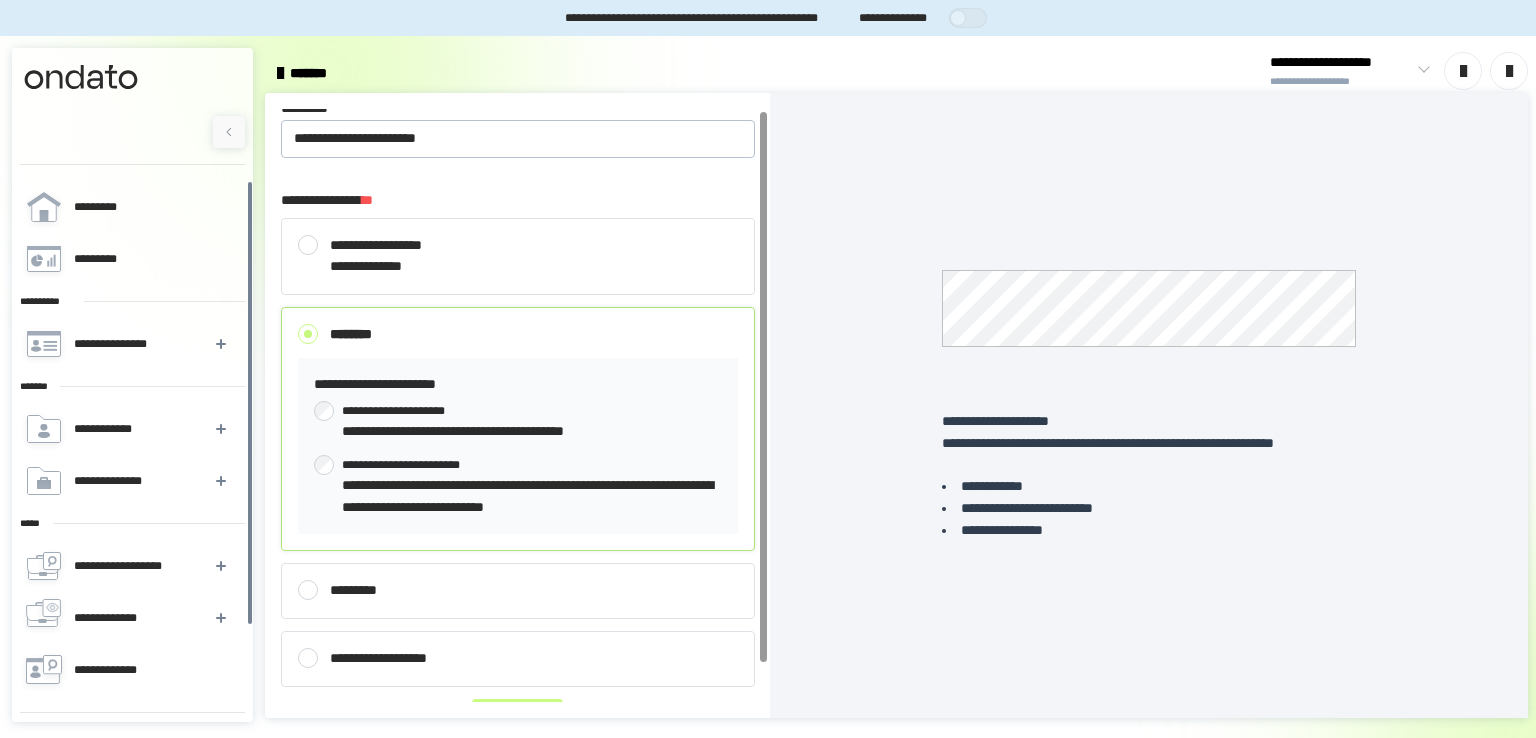 scroll, scrollTop: 0, scrollLeft: 0, axis: both 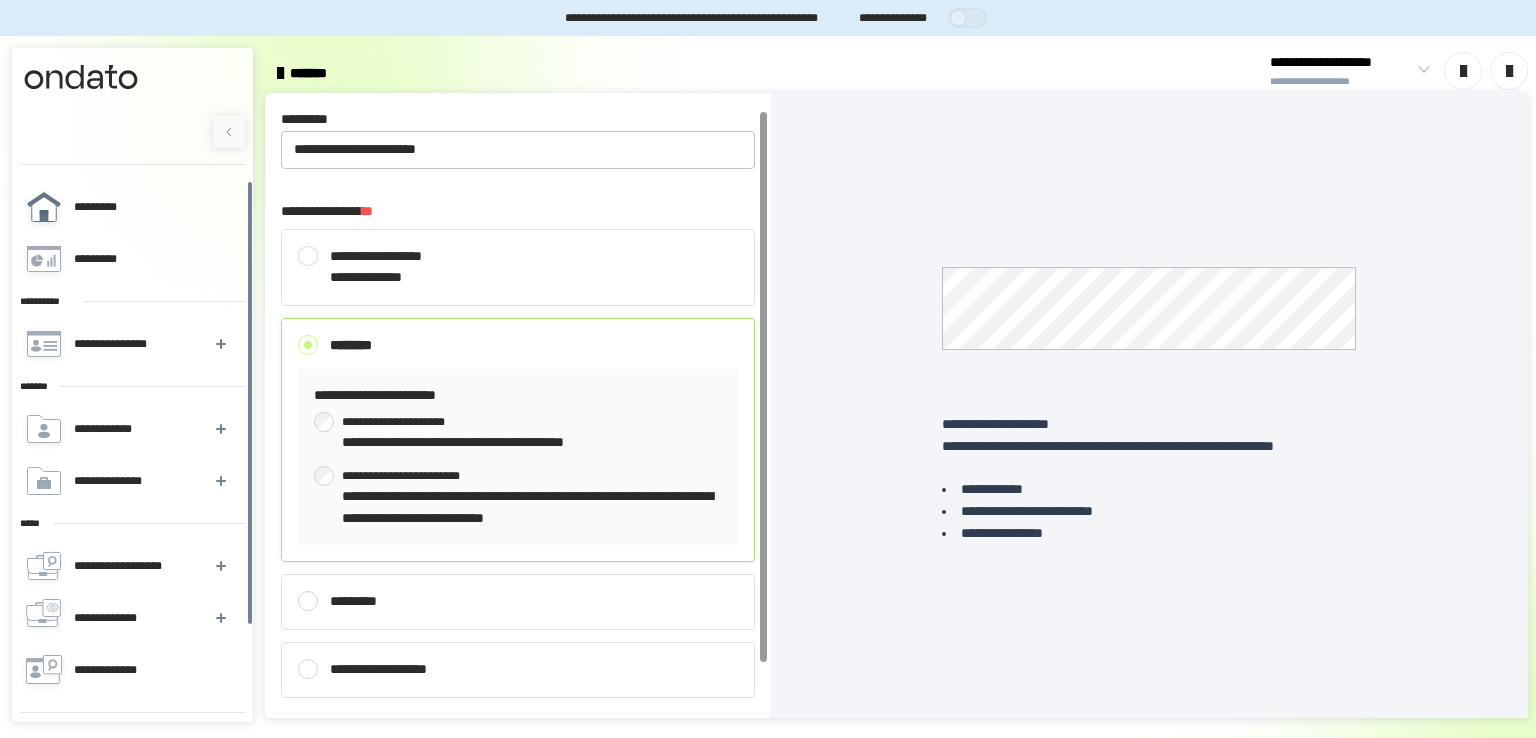 click on "*********" at bounding box center (107, 207) 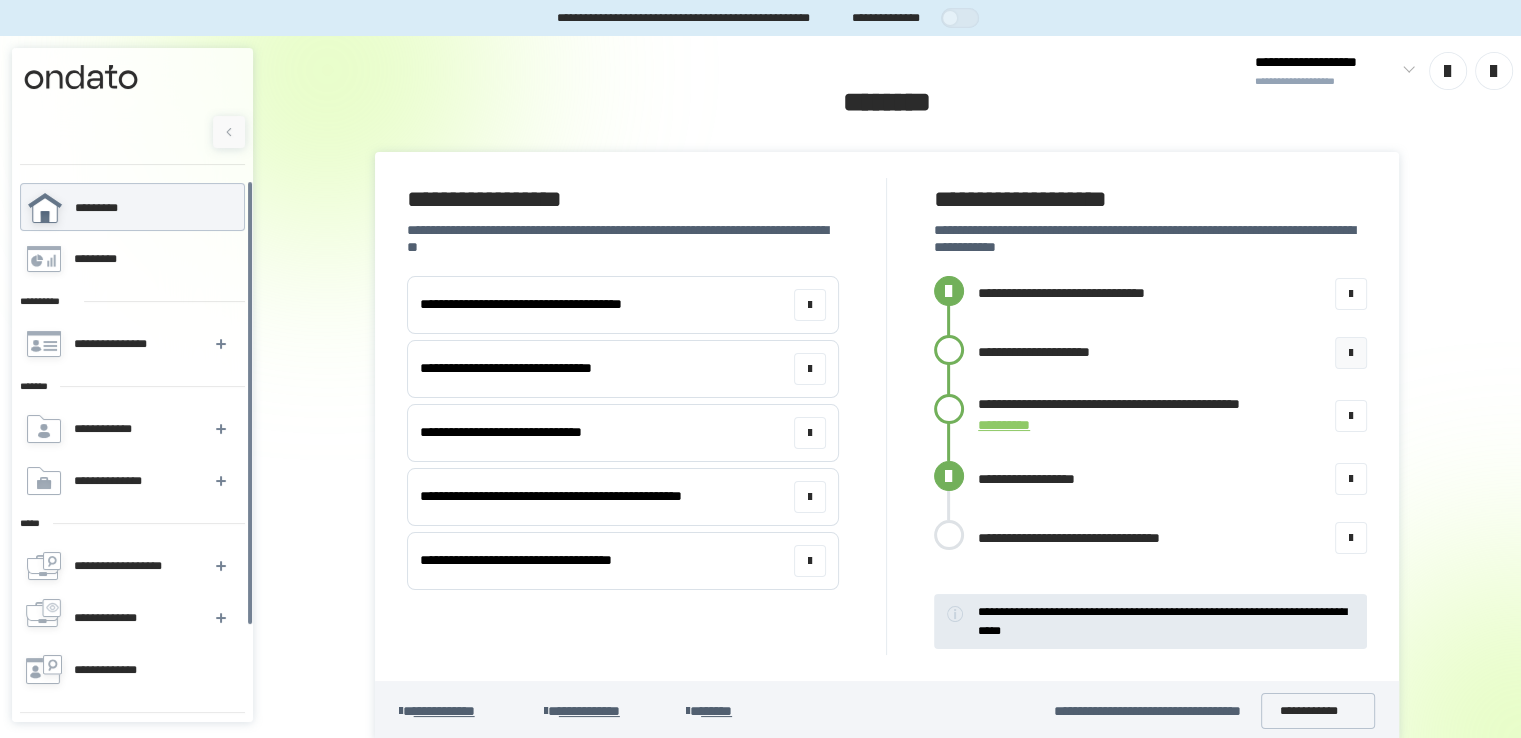 click at bounding box center (1351, 353) 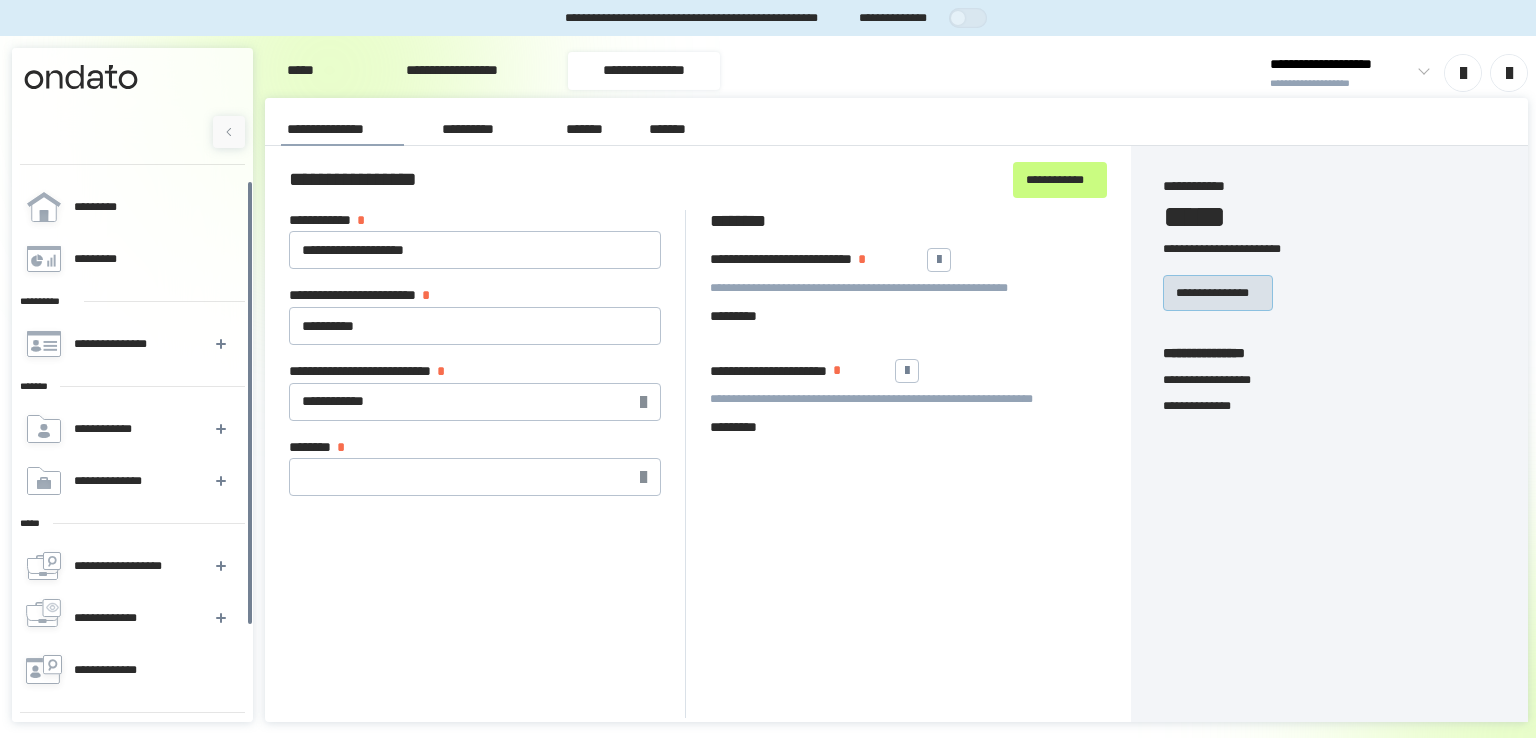 click on "**********" at bounding box center (1218, 292) 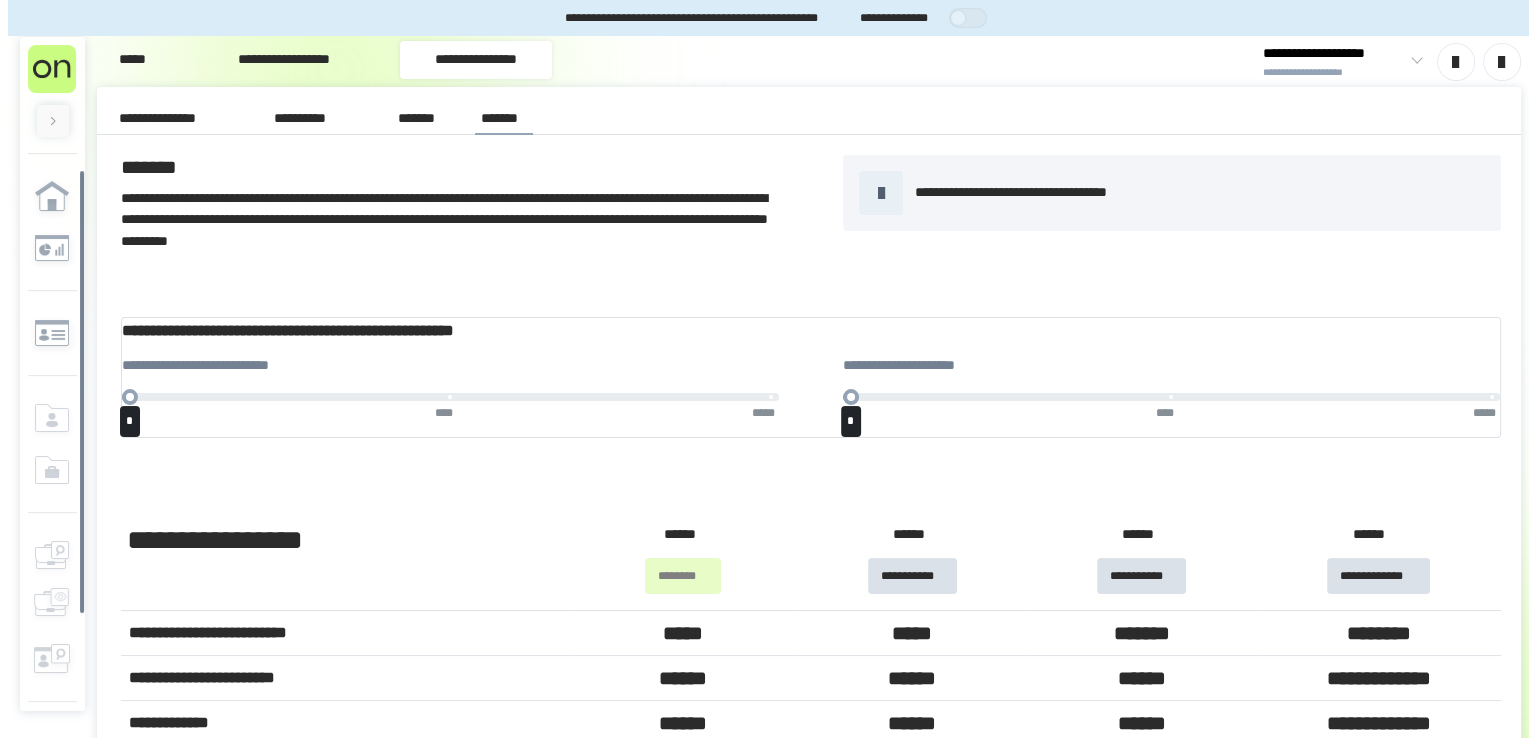 scroll, scrollTop: 0, scrollLeft: 0, axis: both 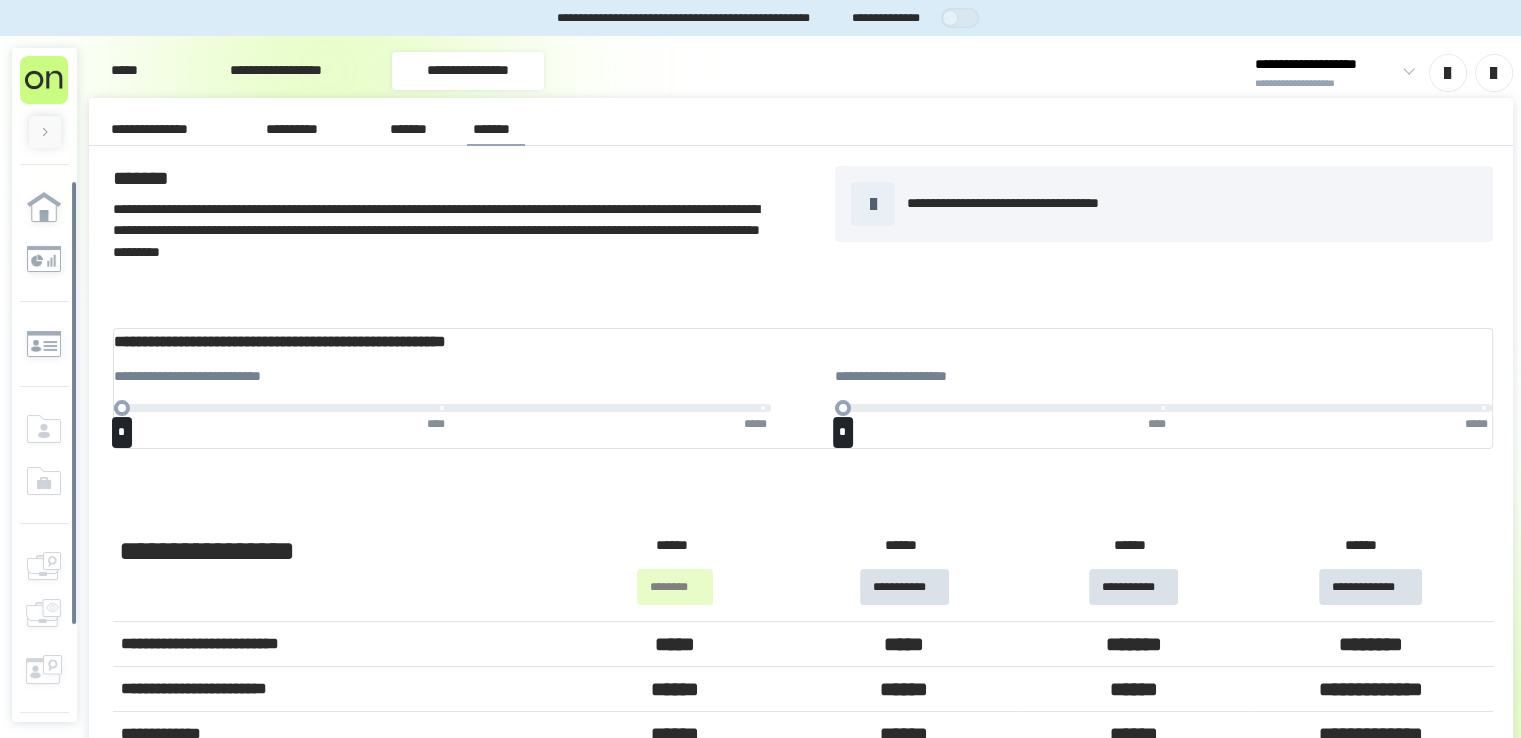 click on "**********" at bounding box center (276, 71) 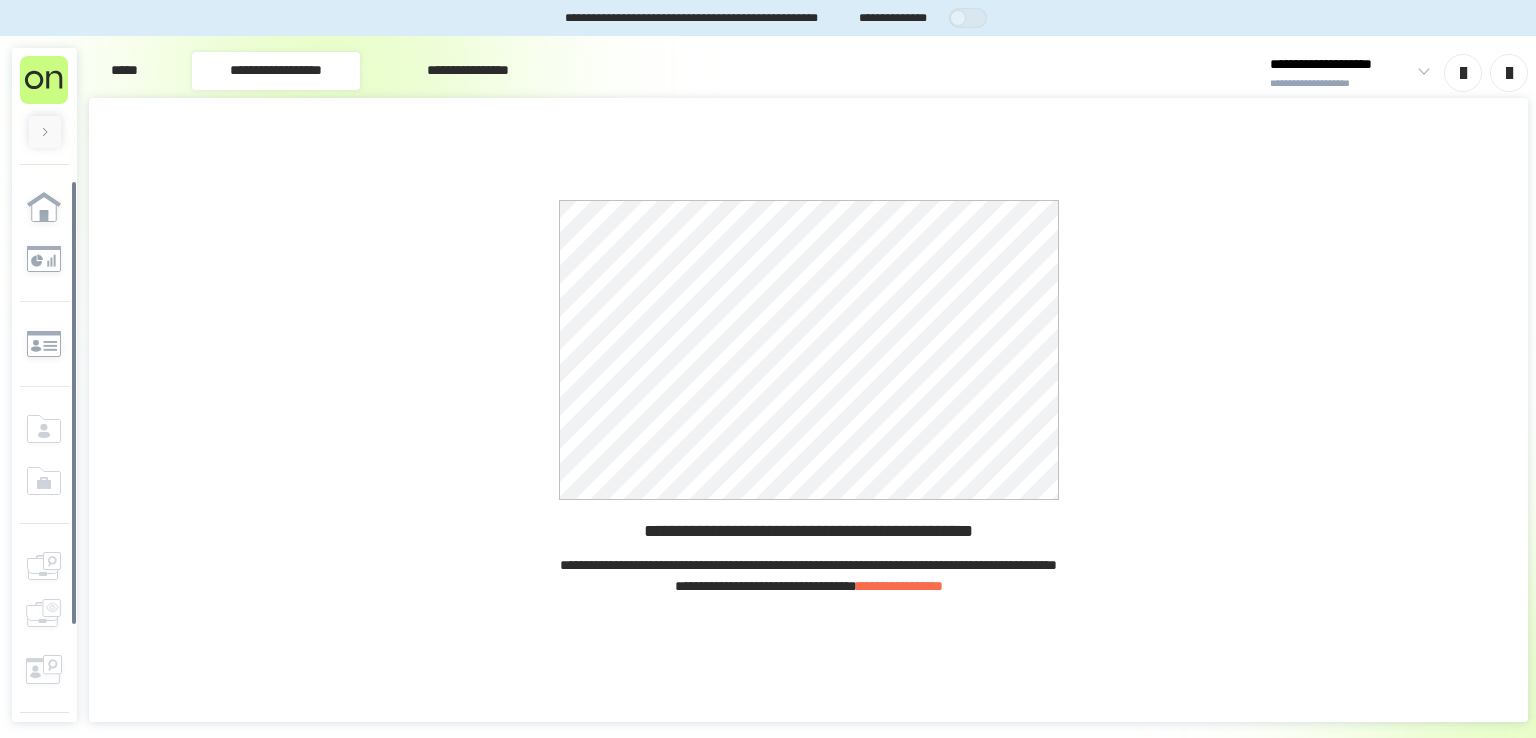 click on "*****" at bounding box center (124, 71) 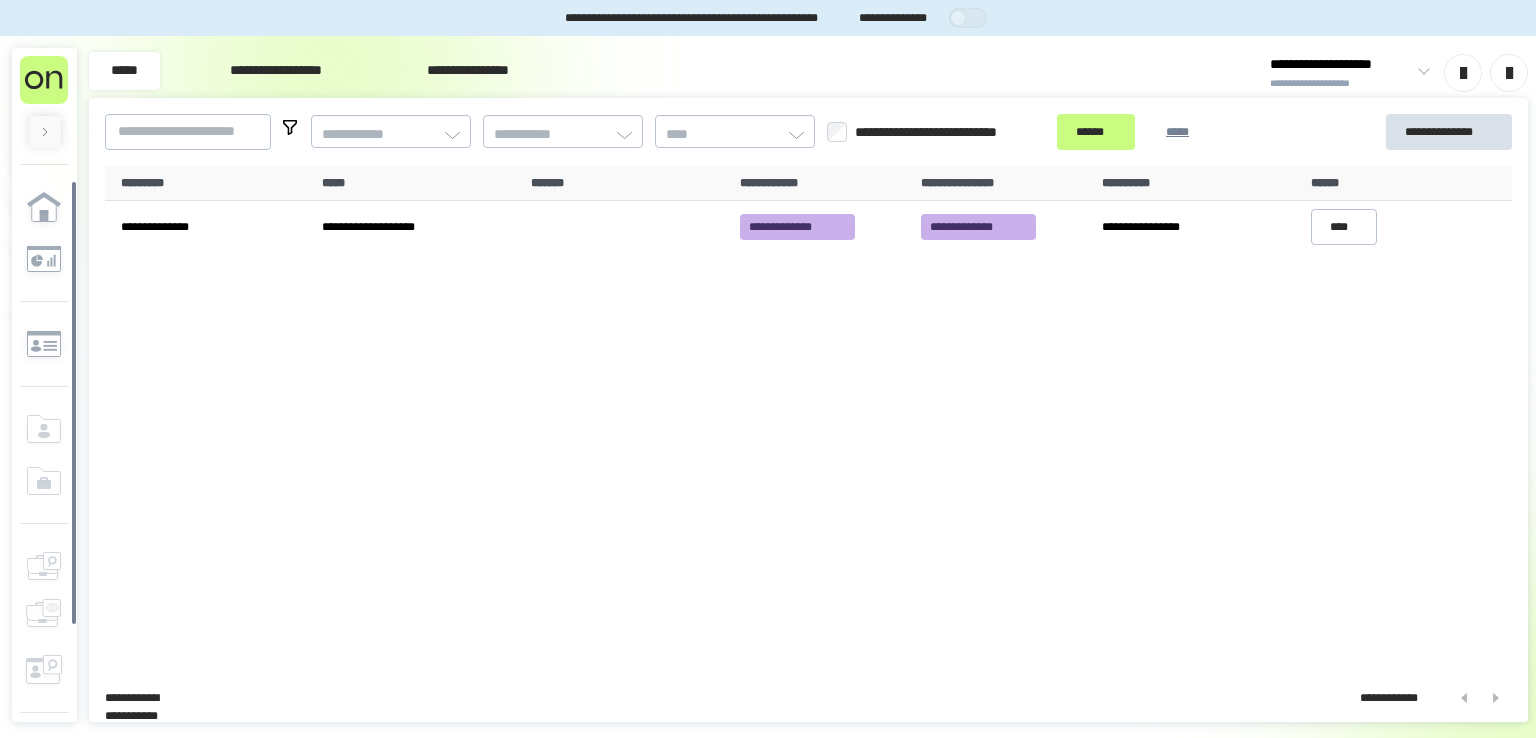 click at bounding box center (45, 132) 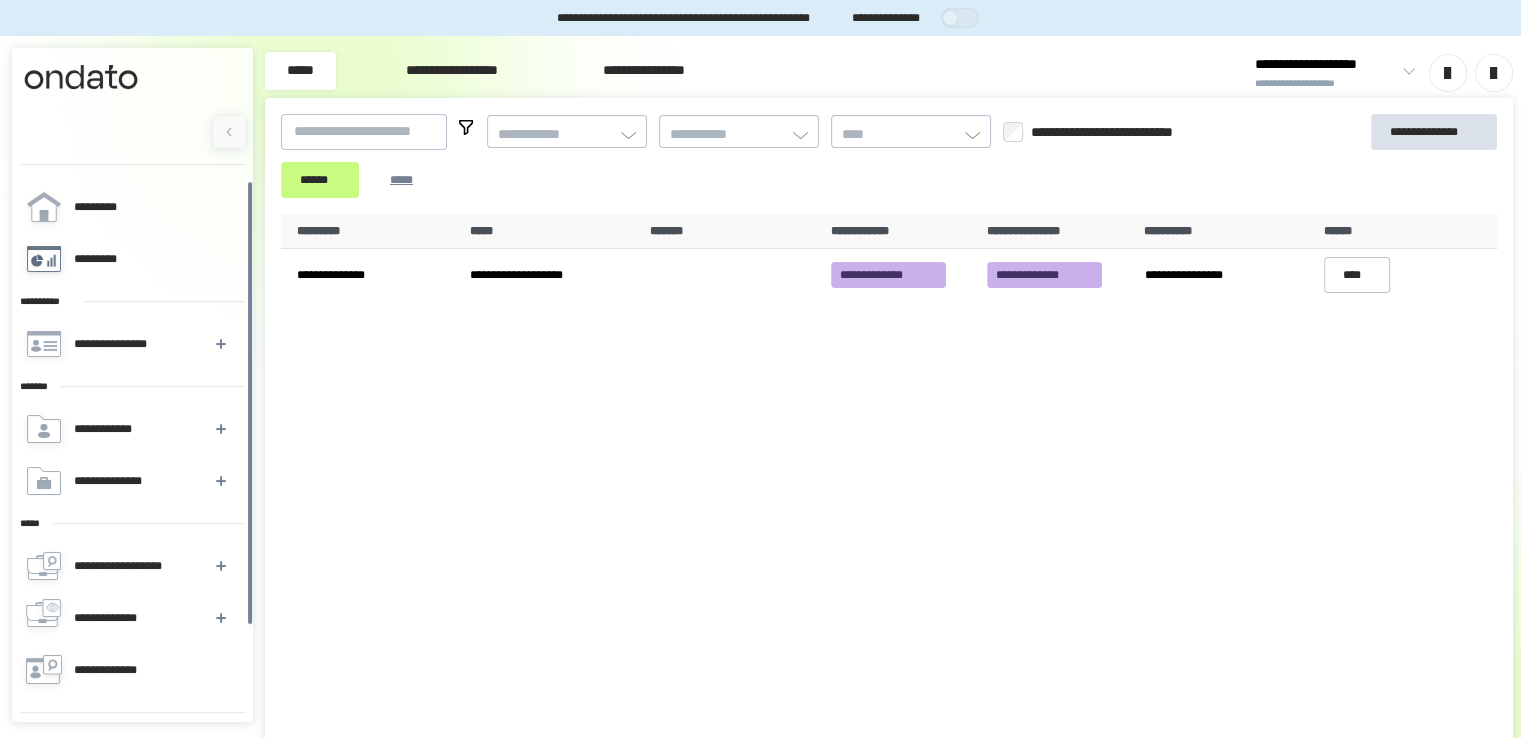 click on "*********" at bounding box center (131, 259) 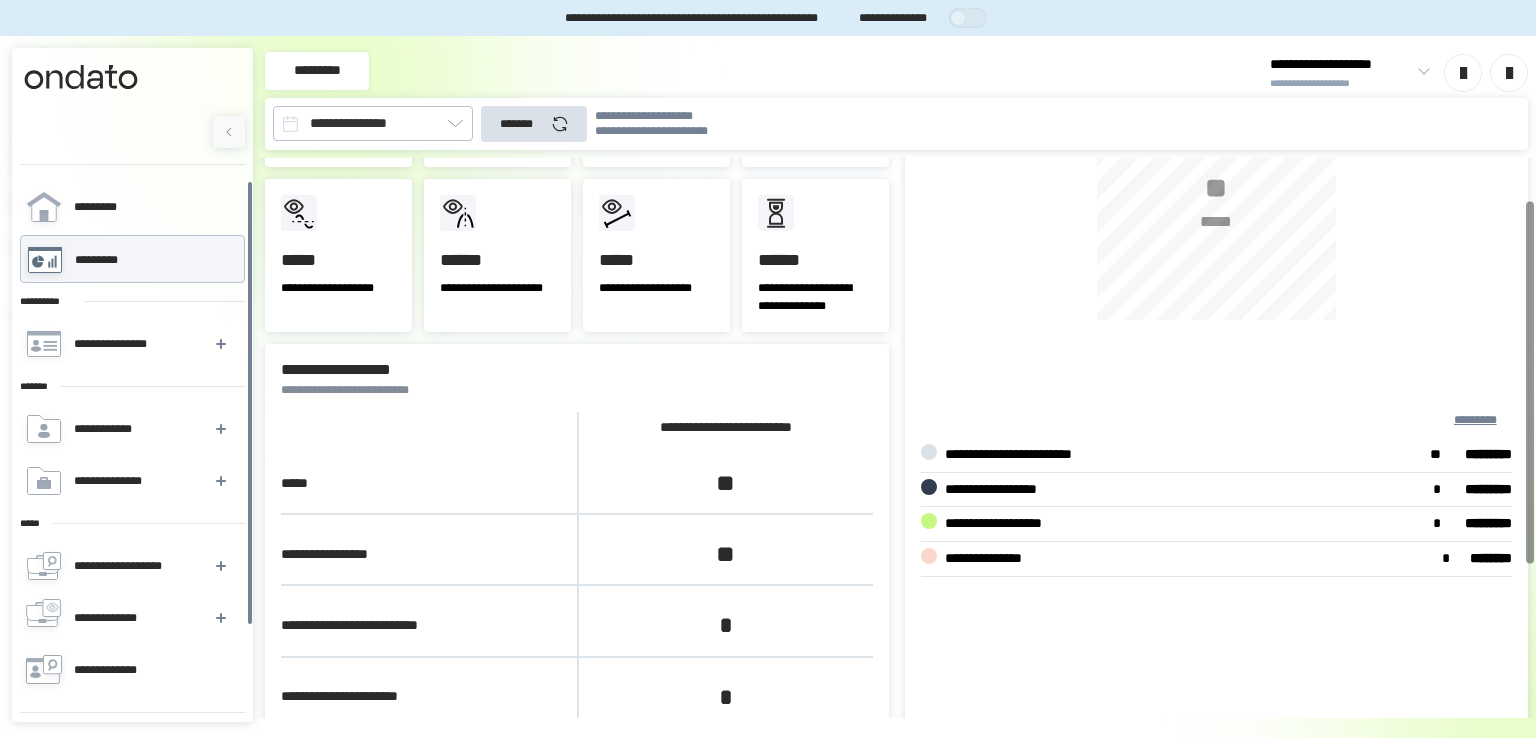 scroll, scrollTop: 276, scrollLeft: 0, axis: vertical 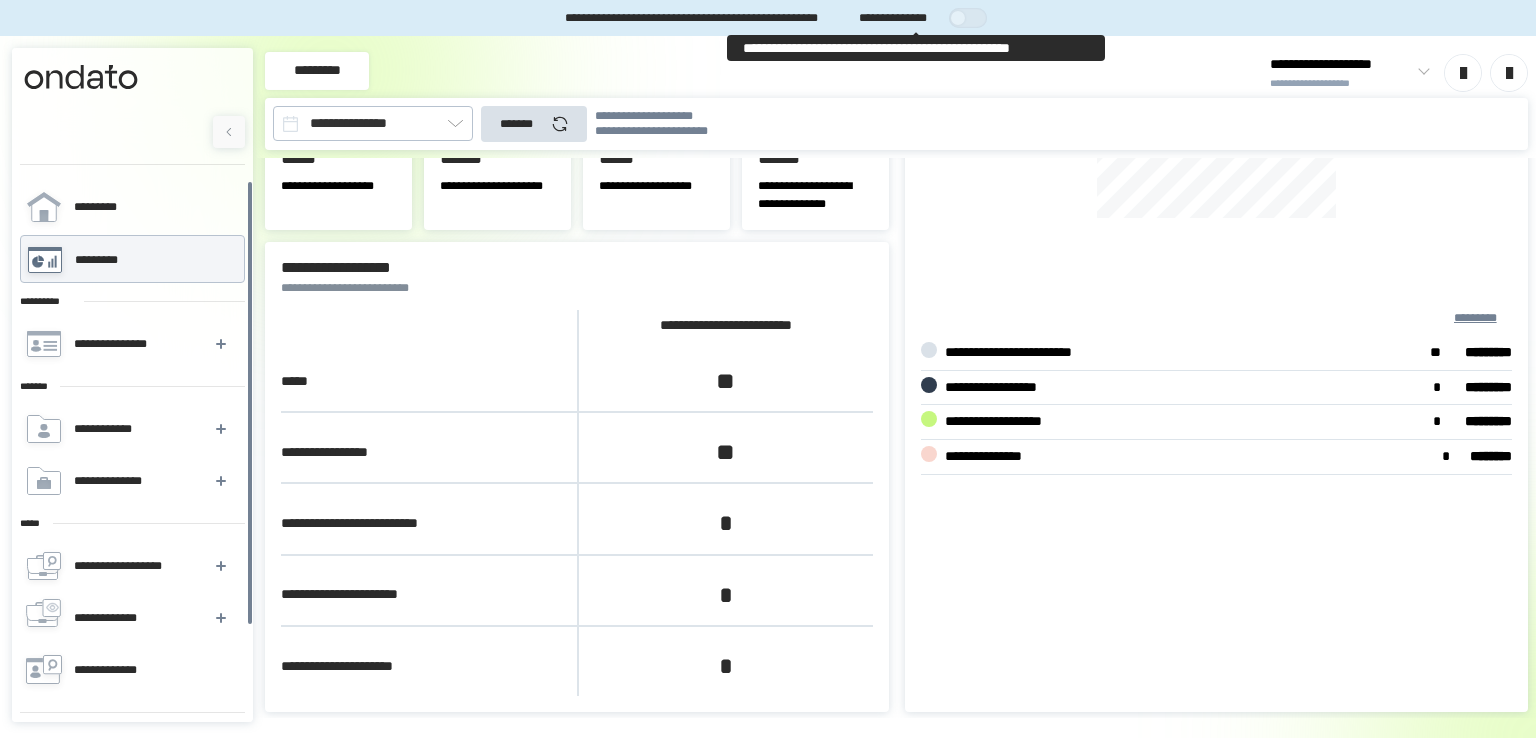 click at bounding box center (973, 18) 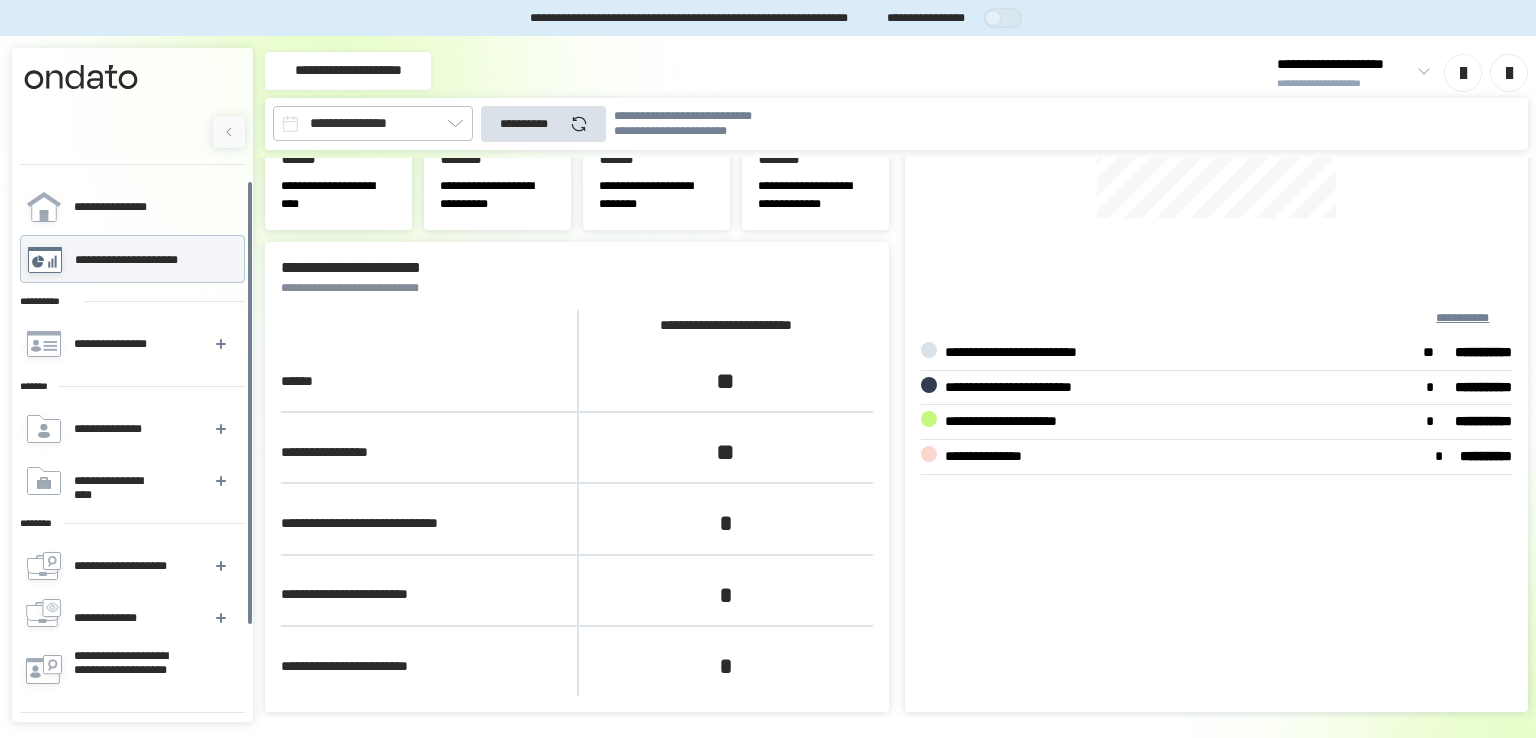 click on "**********" at bounding box center (896, 73) 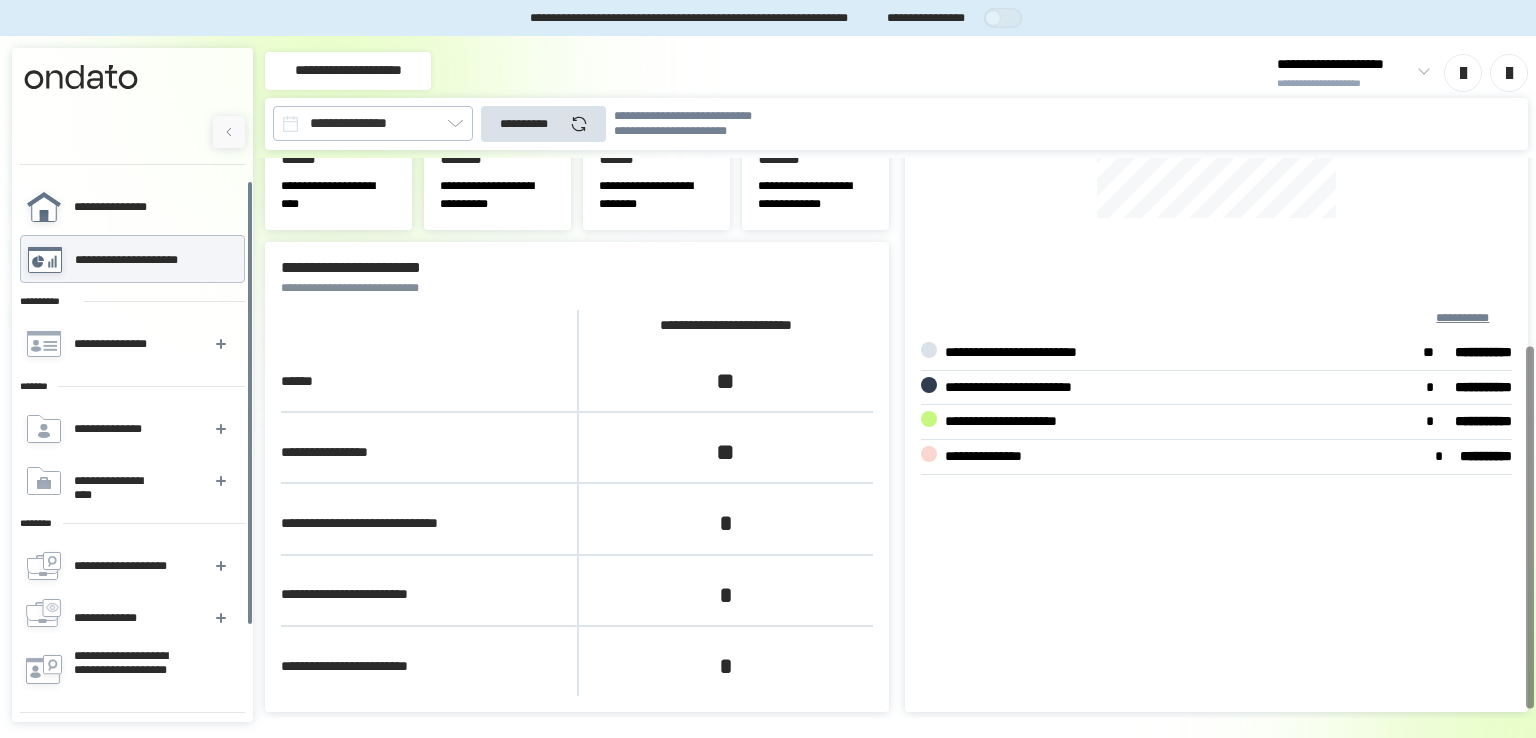 click on "**********" at bounding box center (110, 207) 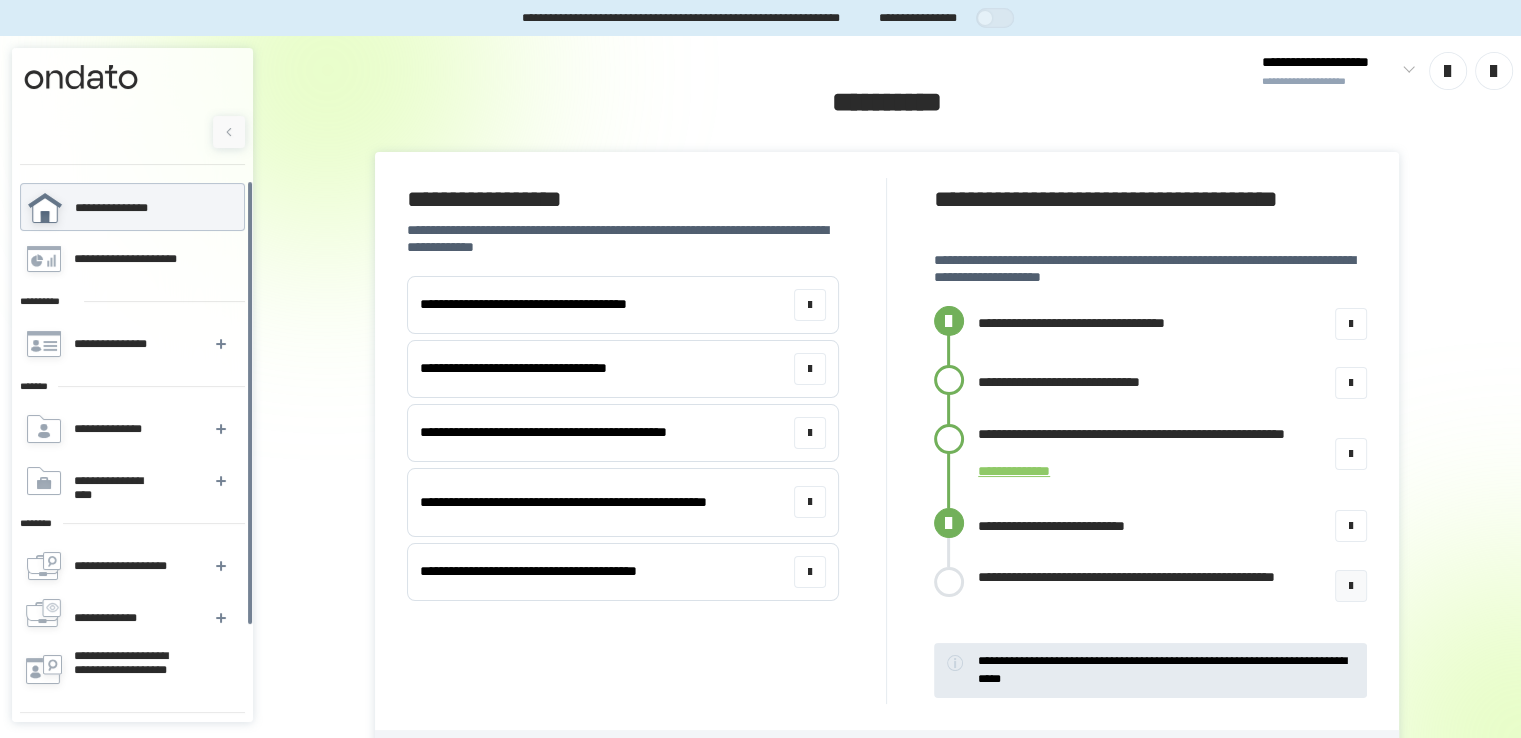click on "**********" at bounding box center [1126, 577] 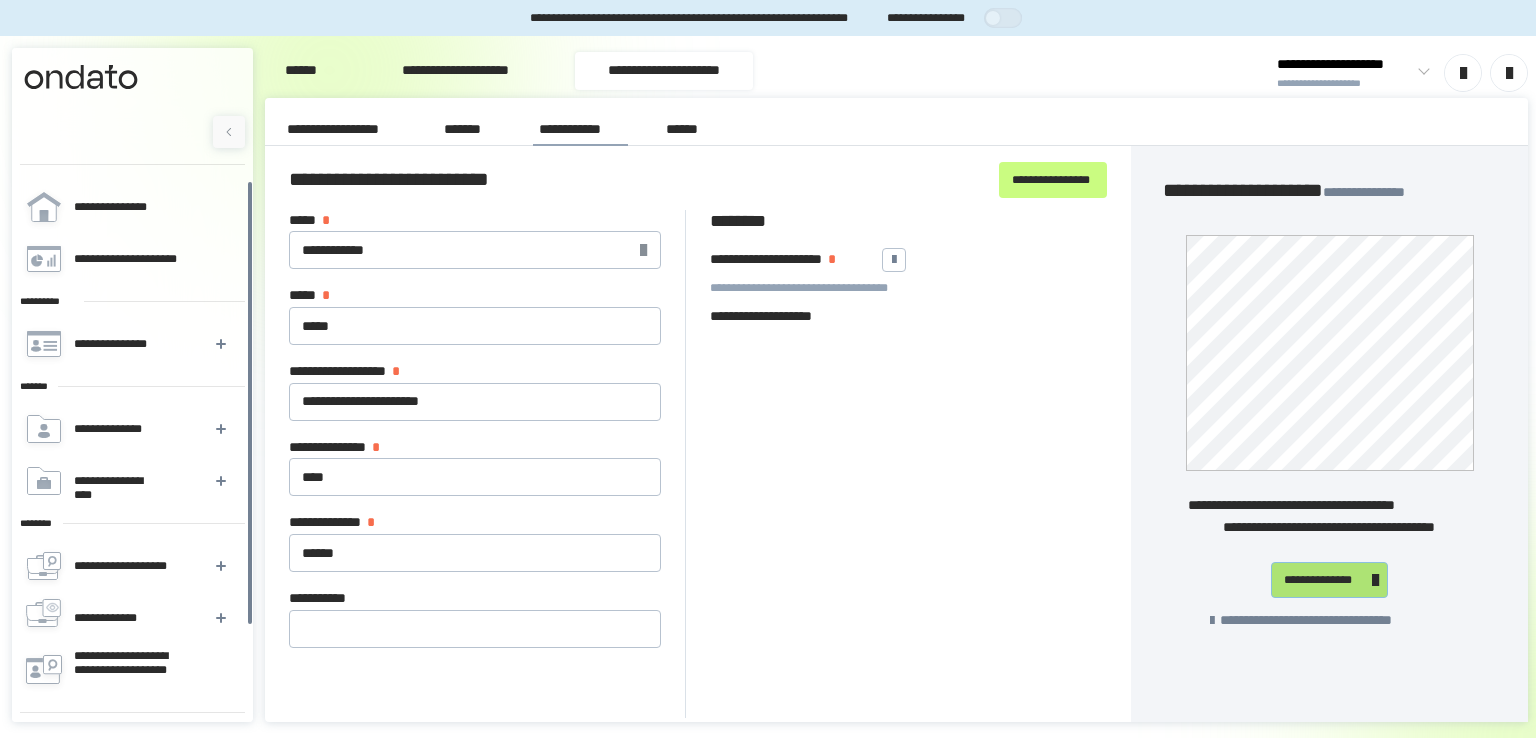 click on "**********" at bounding box center (1325, 580) 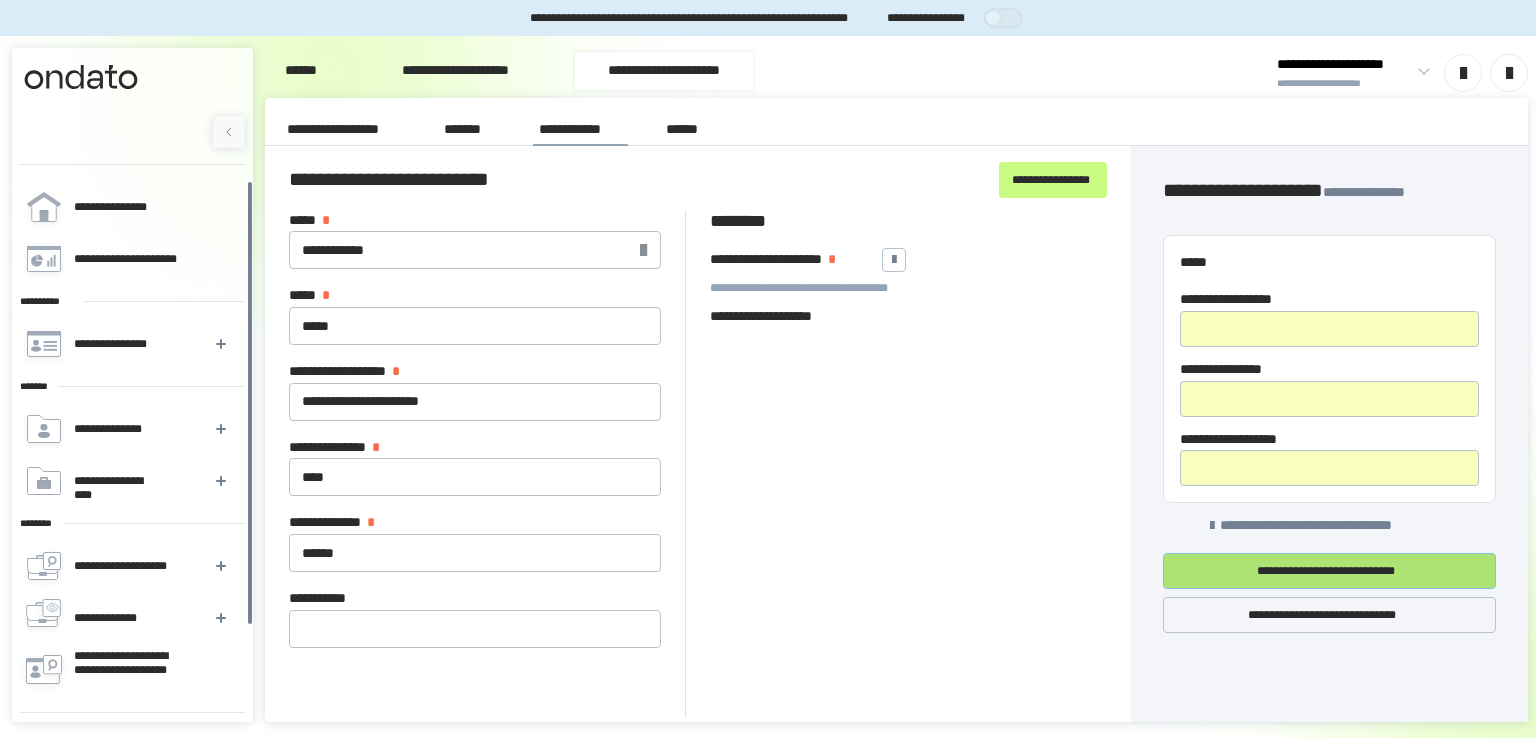 click on "**********" at bounding box center (1329, 571) 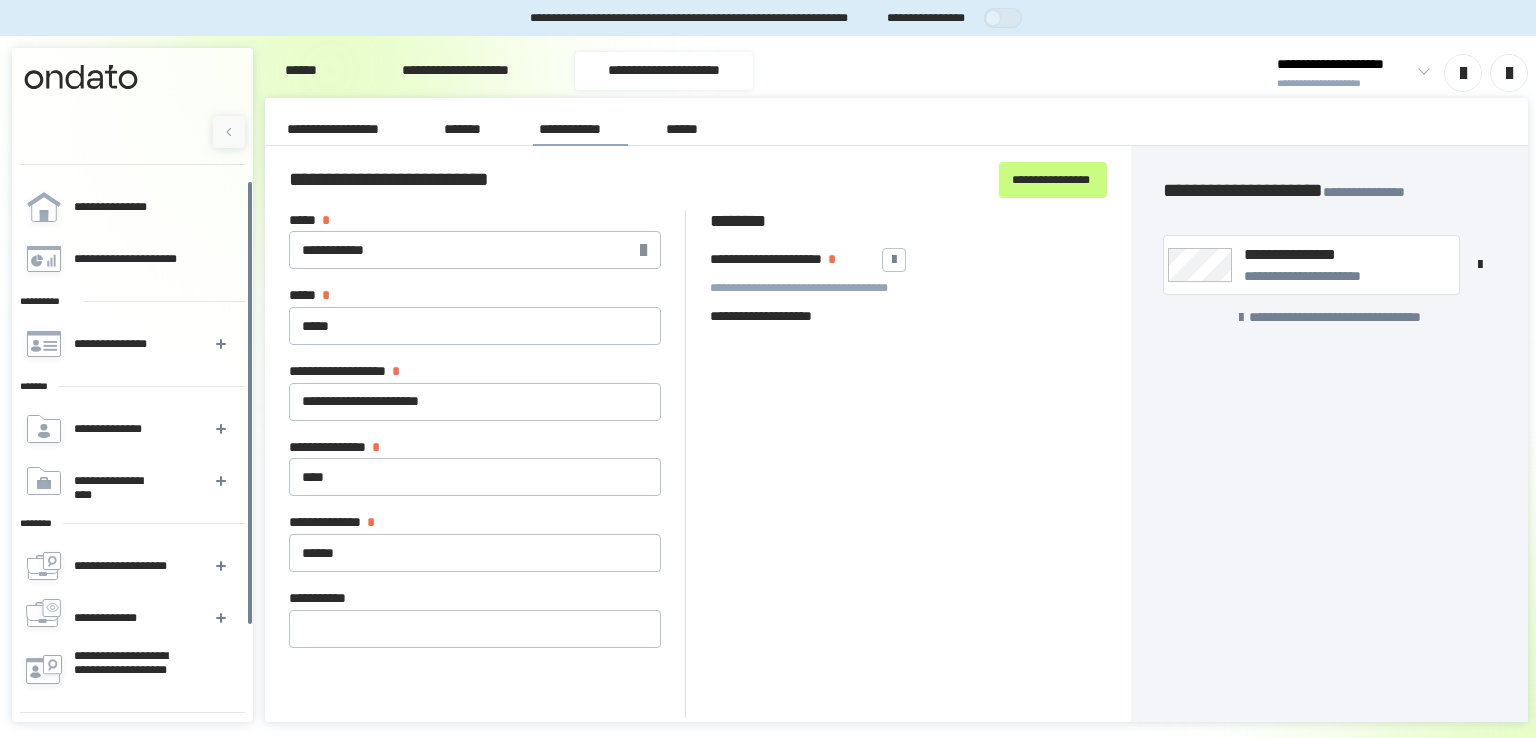 click 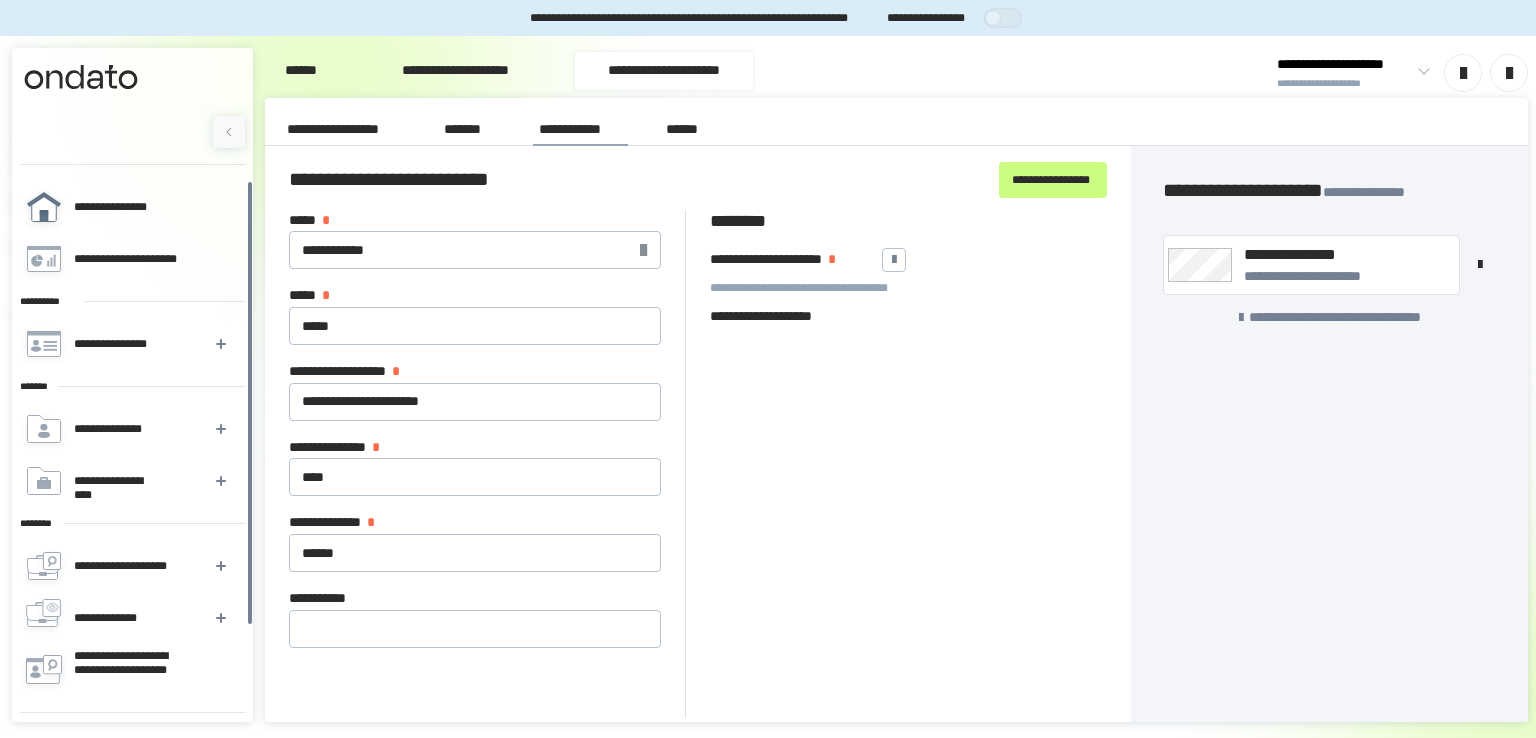click 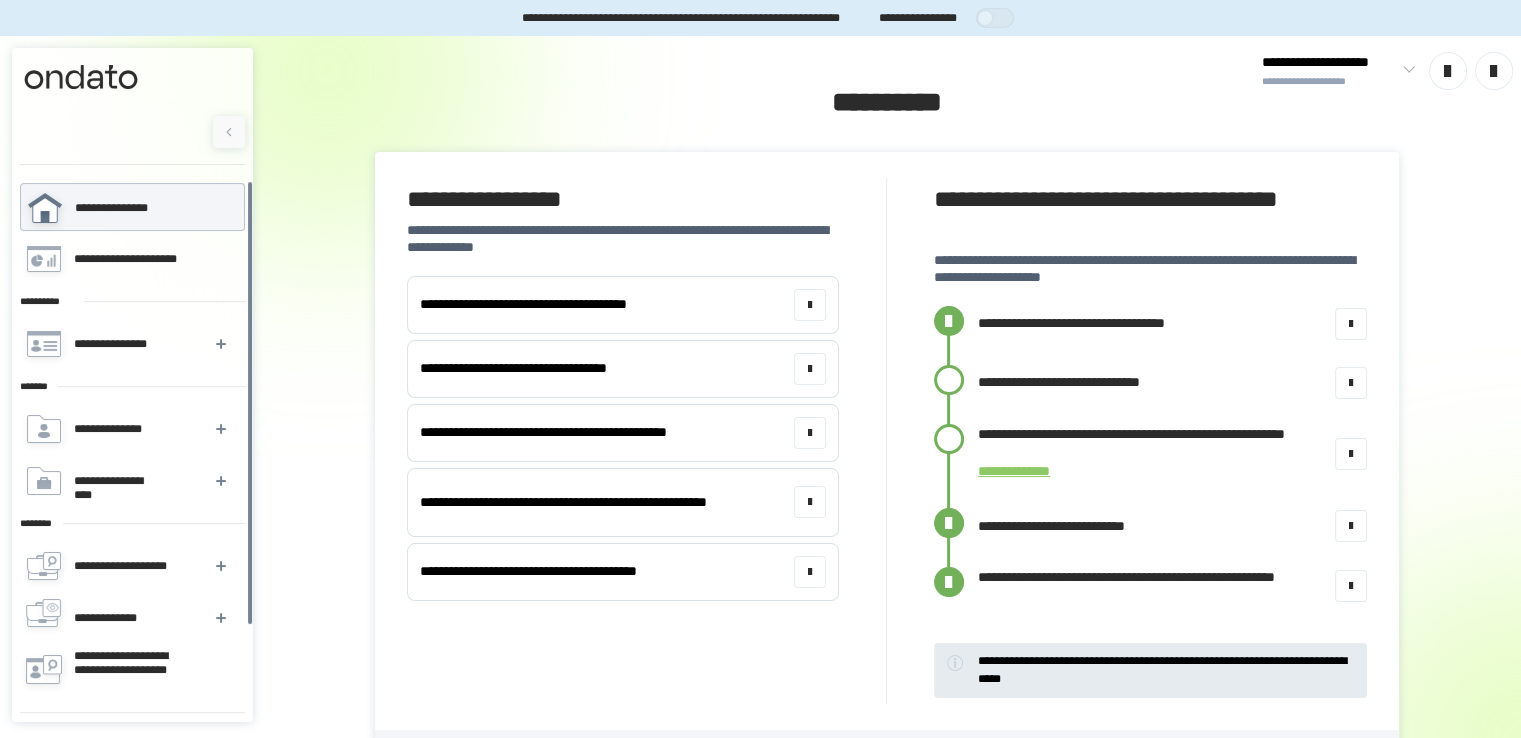 click at bounding box center (949, 439) 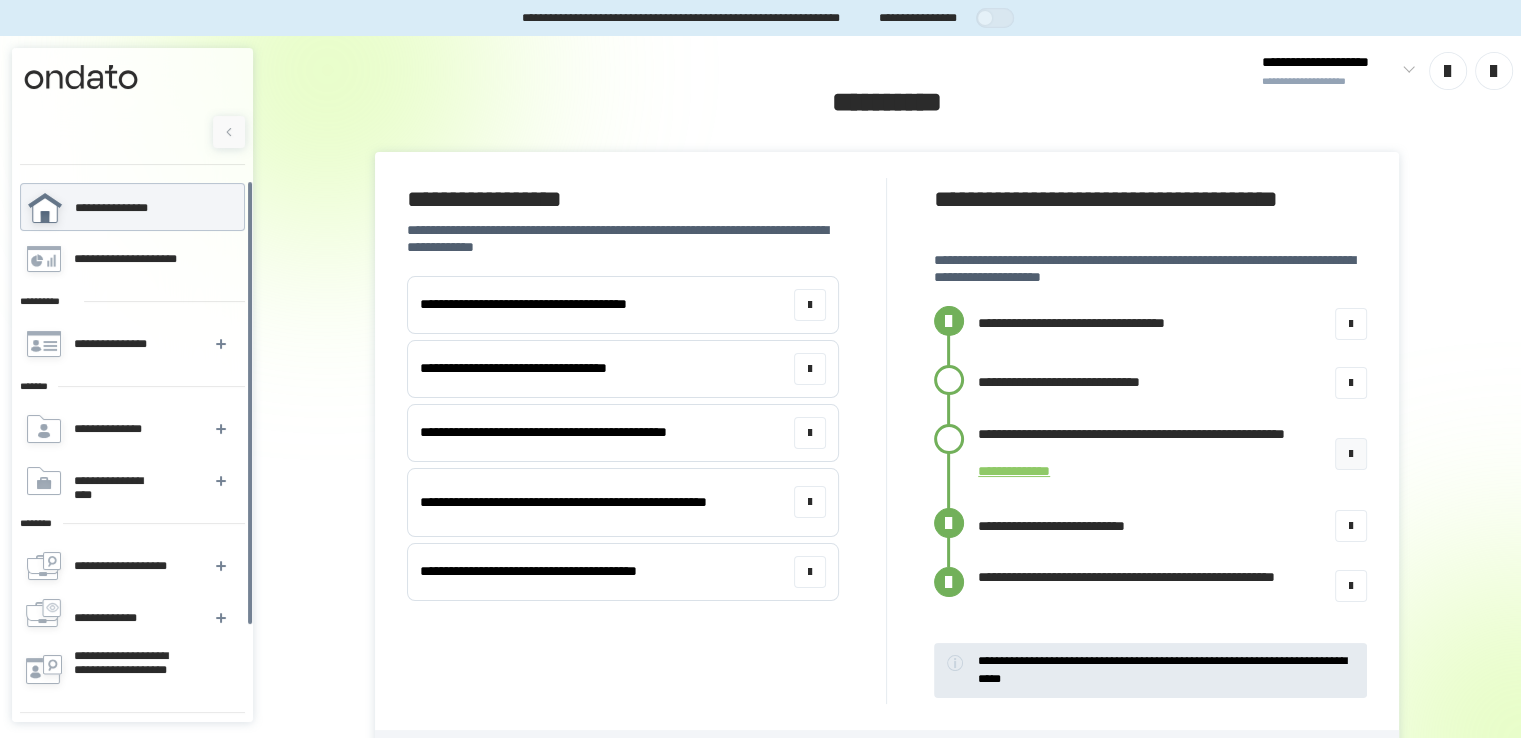 click at bounding box center (1351, 454) 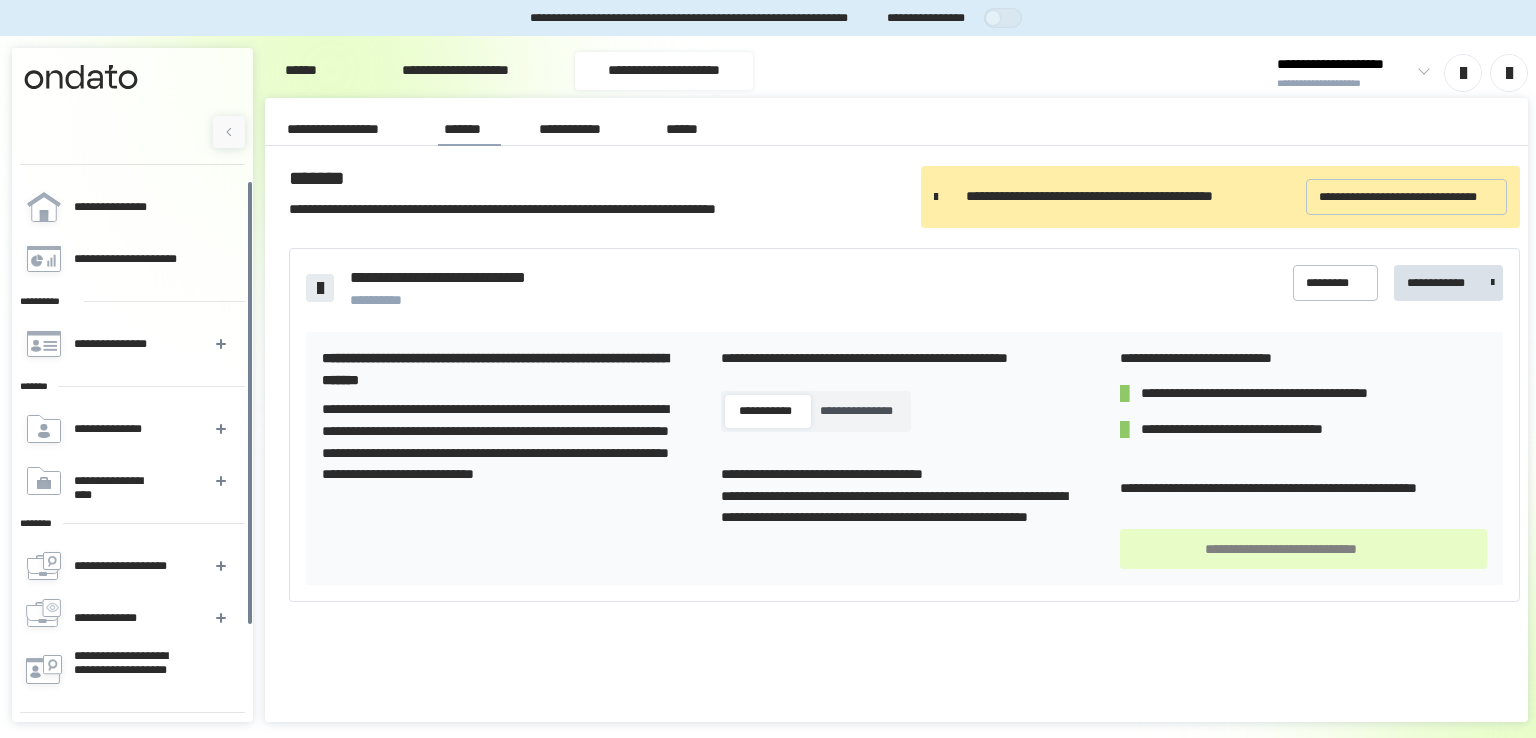 click on "**********" at bounding box center [765, 411] 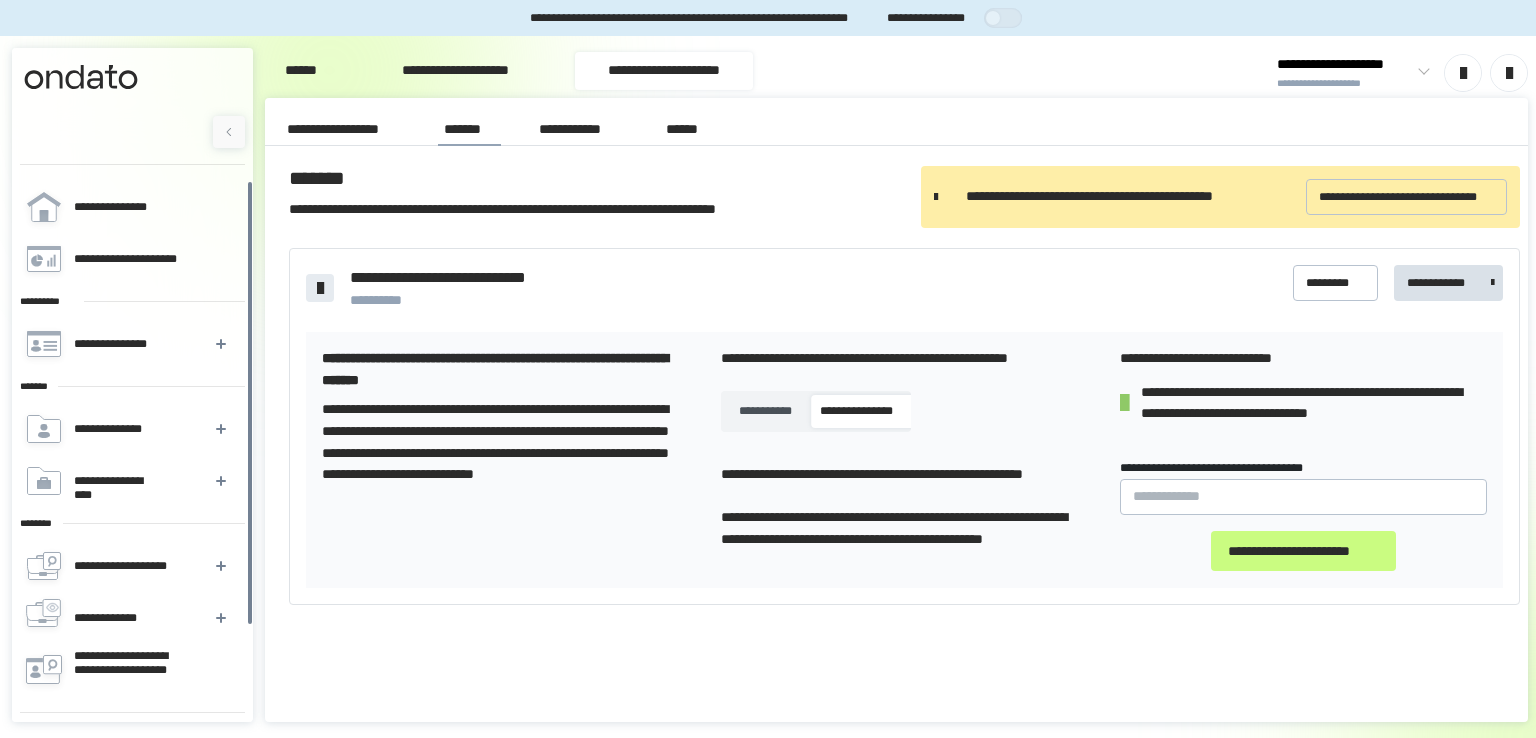 click on "**********" at bounding box center (765, 411) 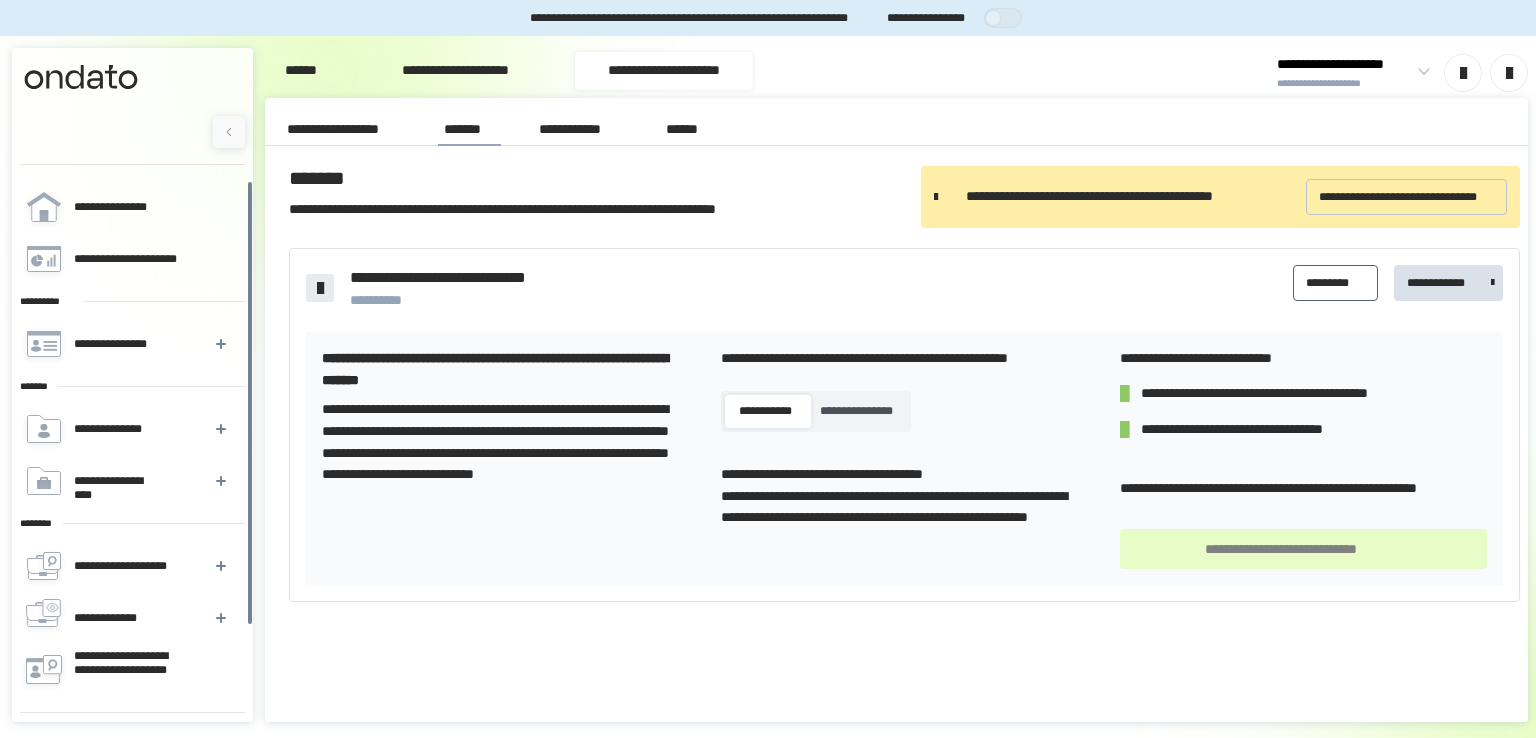 click on "*********" at bounding box center (1327, 283) 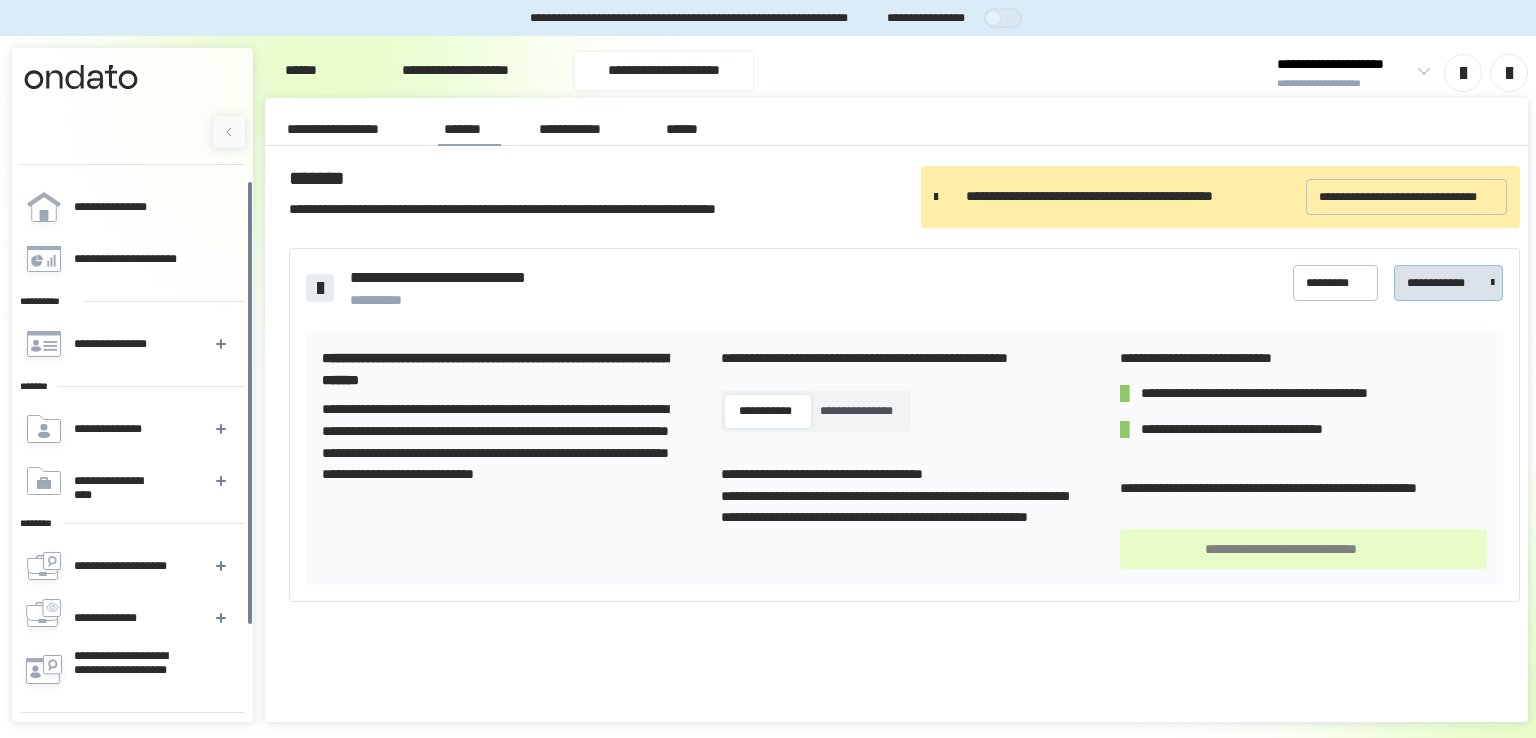 click on "**********" at bounding box center [1436, 283] 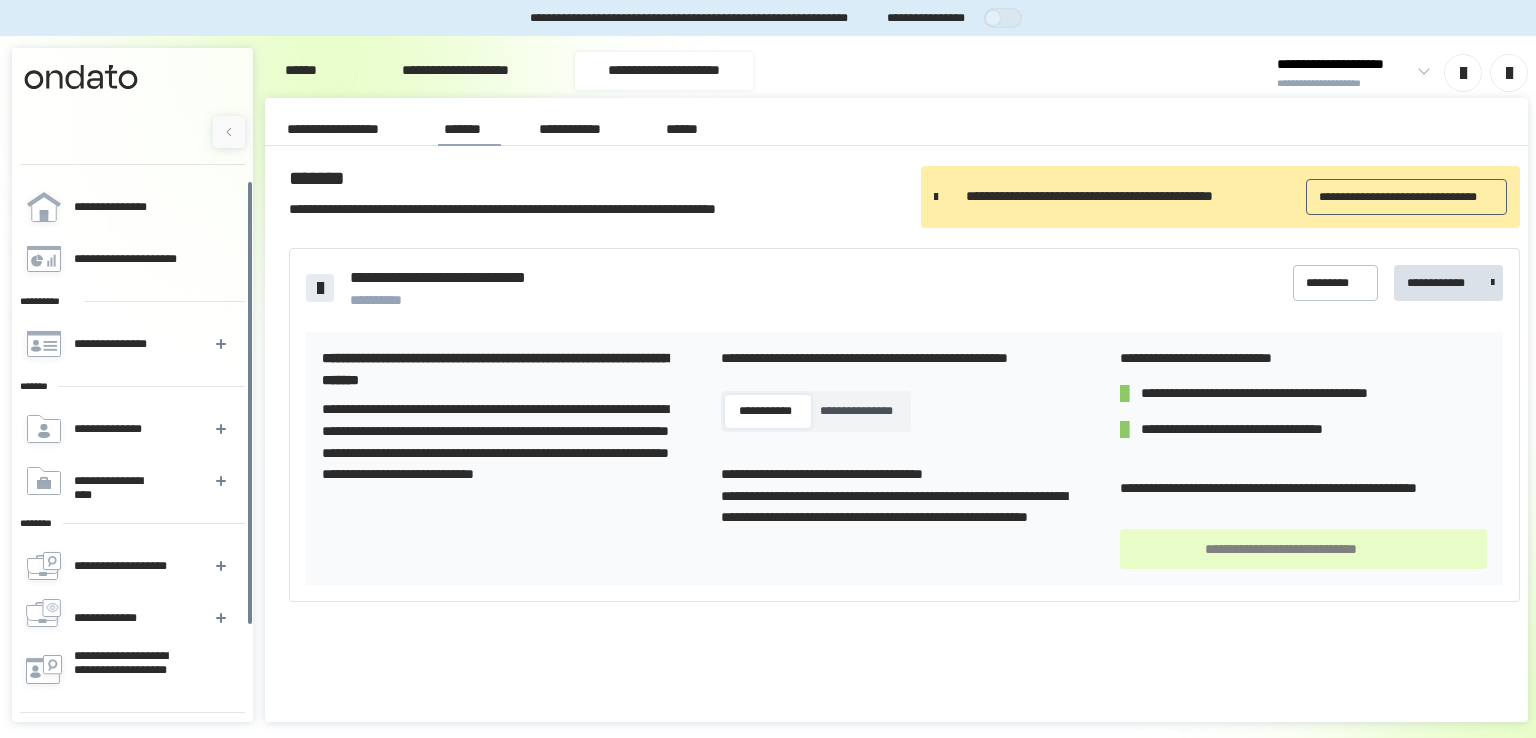 click on "**********" at bounding box center (1398, 197) 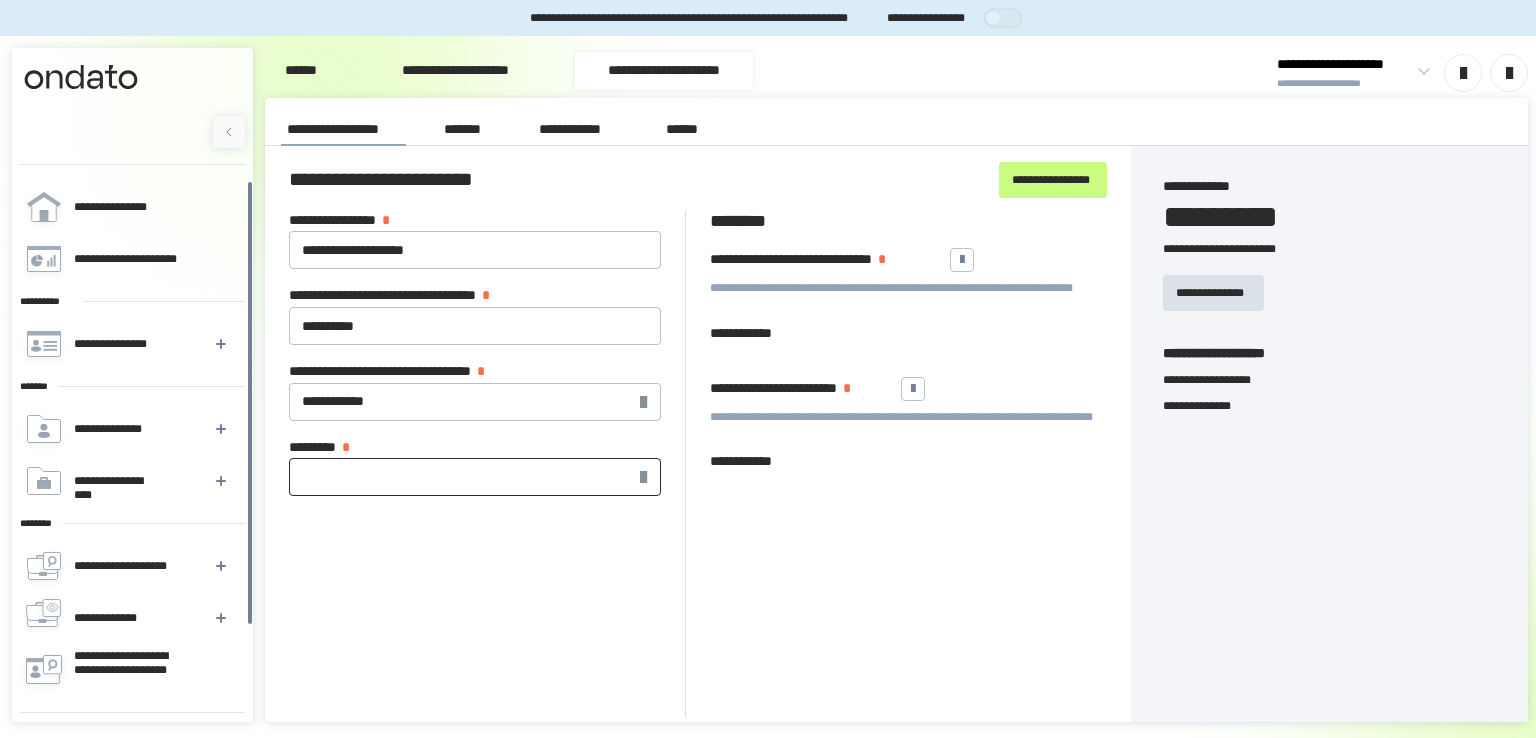 click on "********* *" at bounding box center (475, 477) 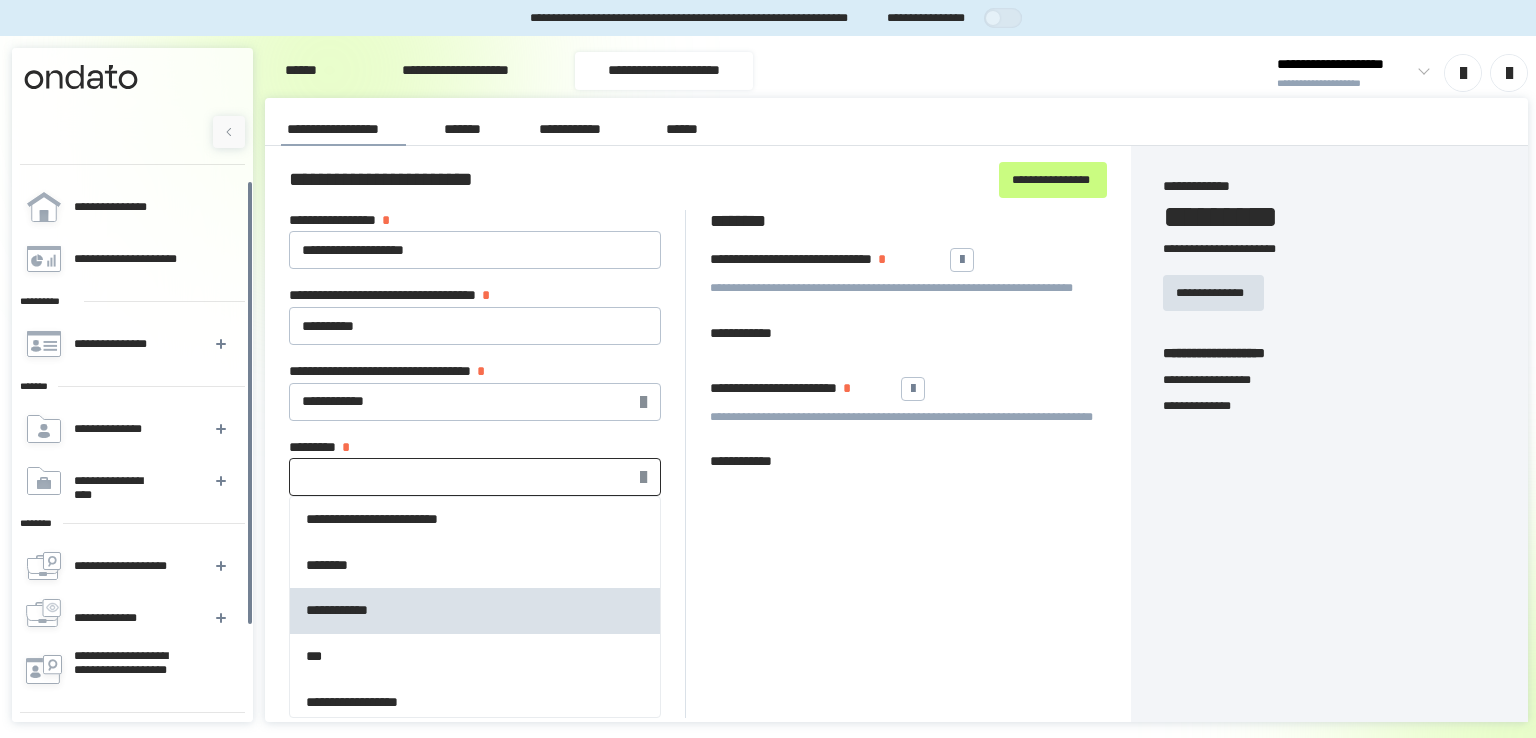 click on "**********" at bounding box center (475, 611) 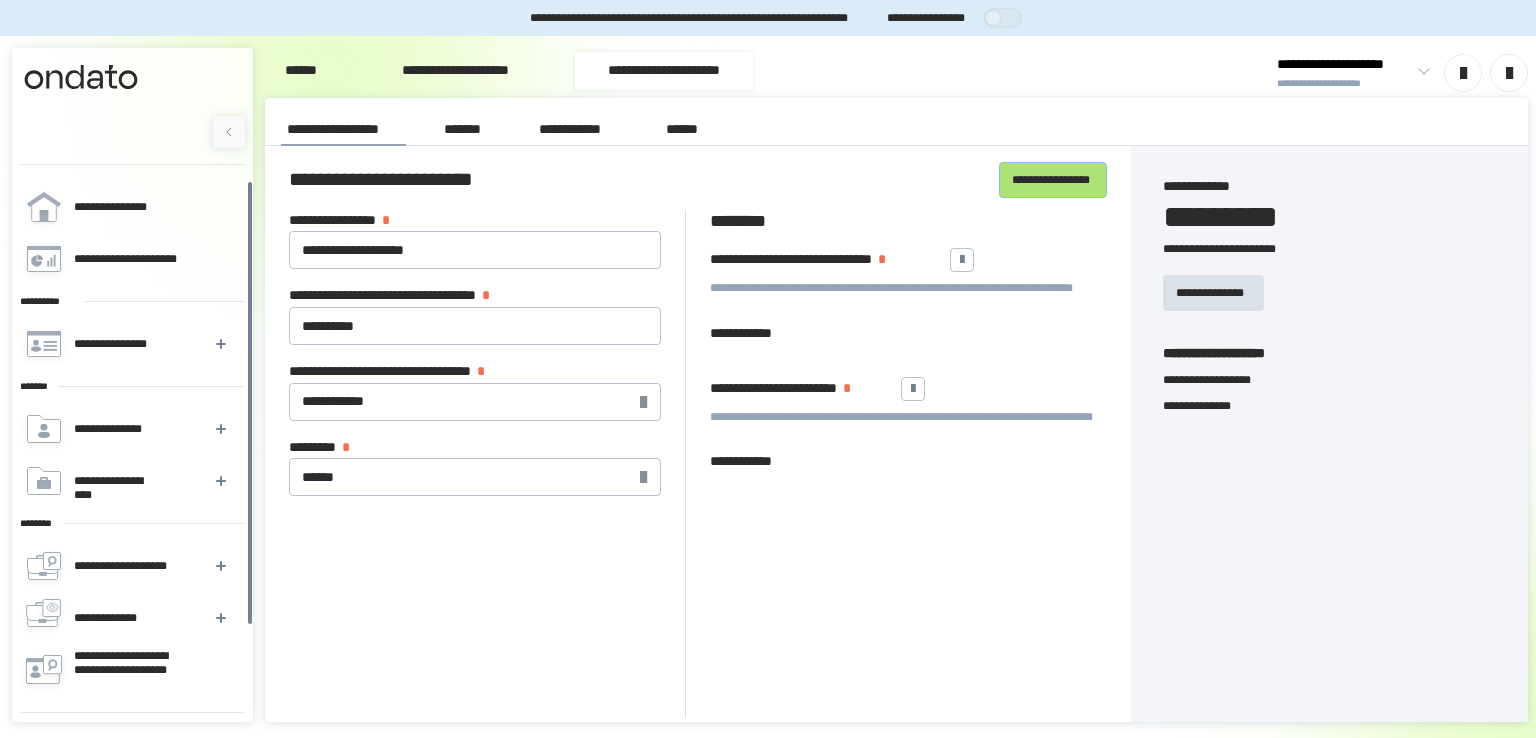 click on "**********" at bounding box center (1051, 180) 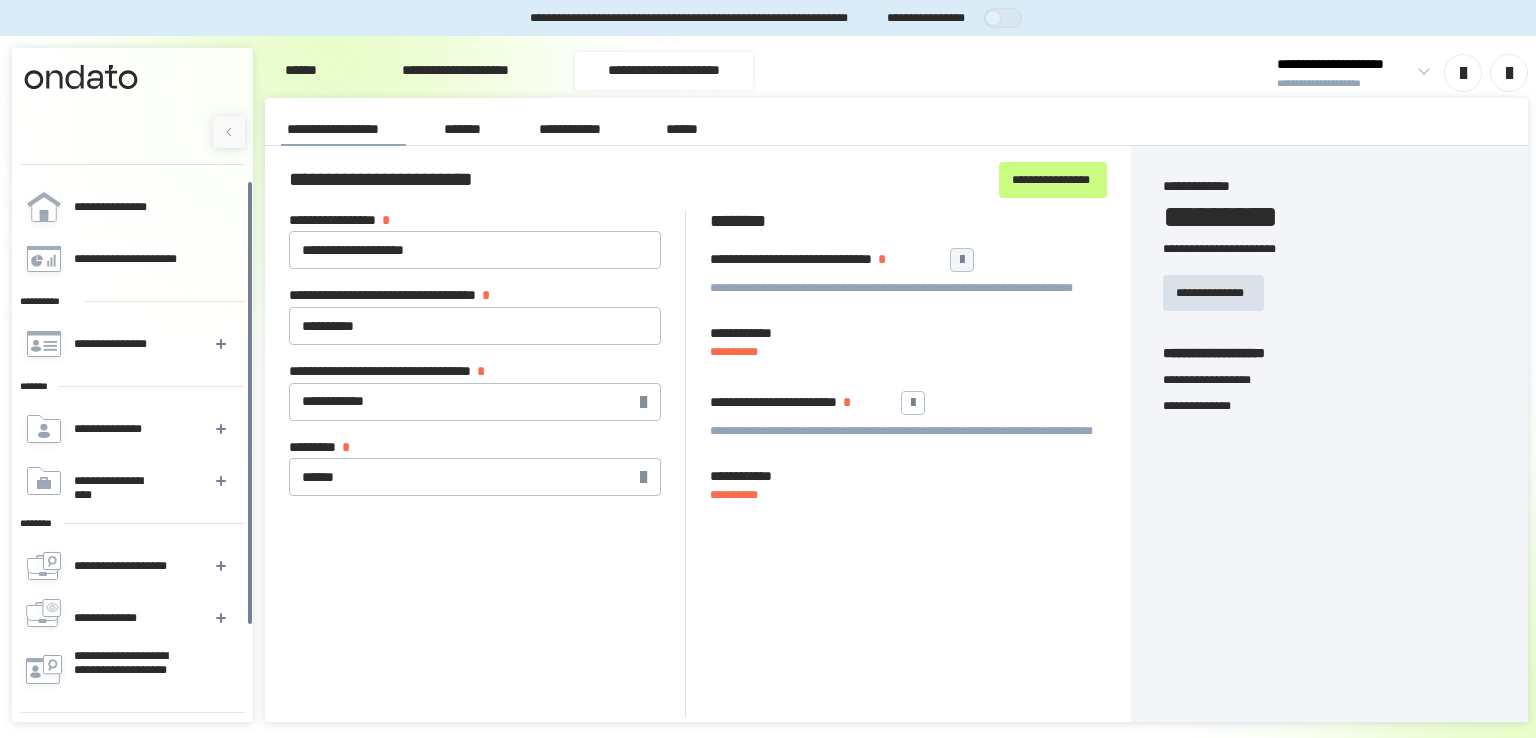 click on "**********" at bounding box center [908, 260] 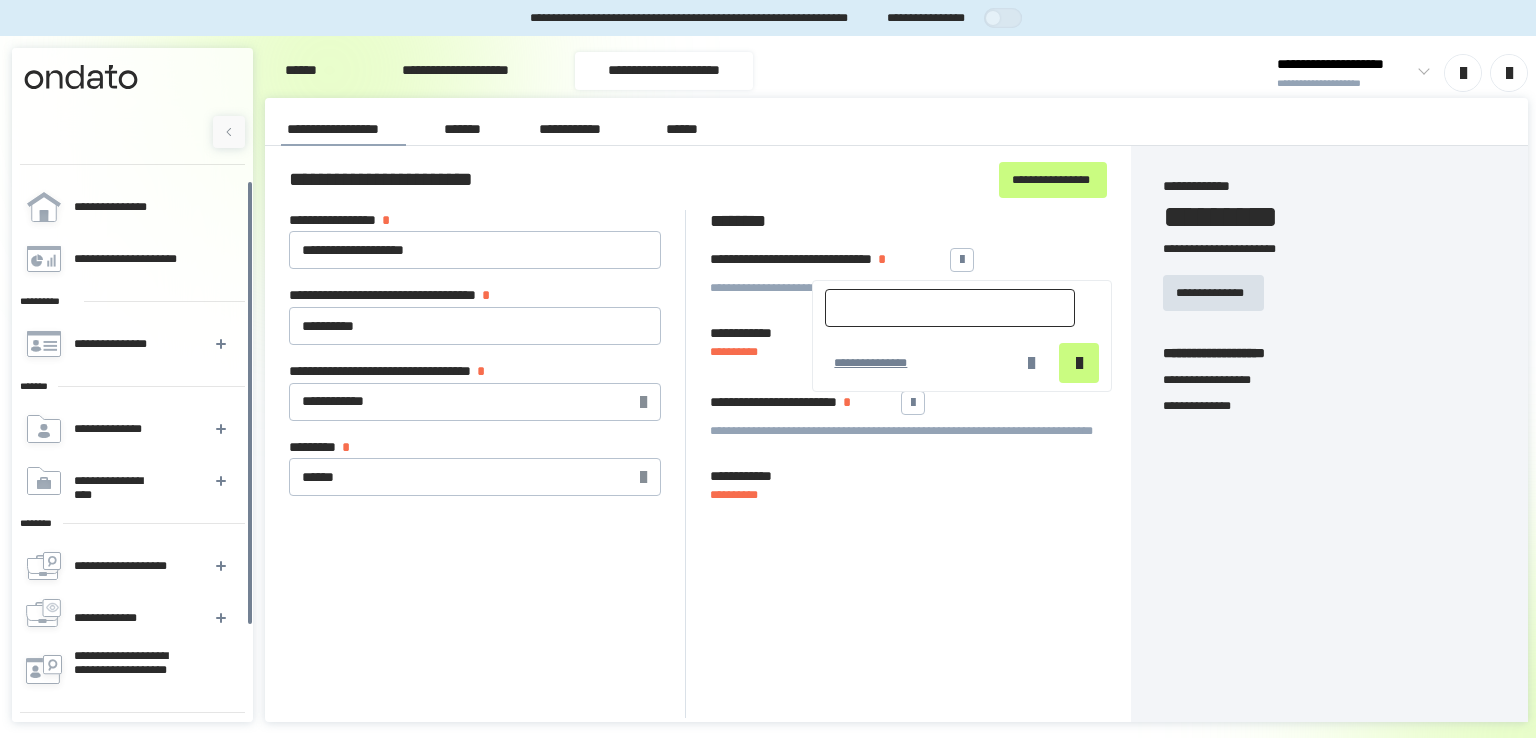 click at bounding box center [950, 308] 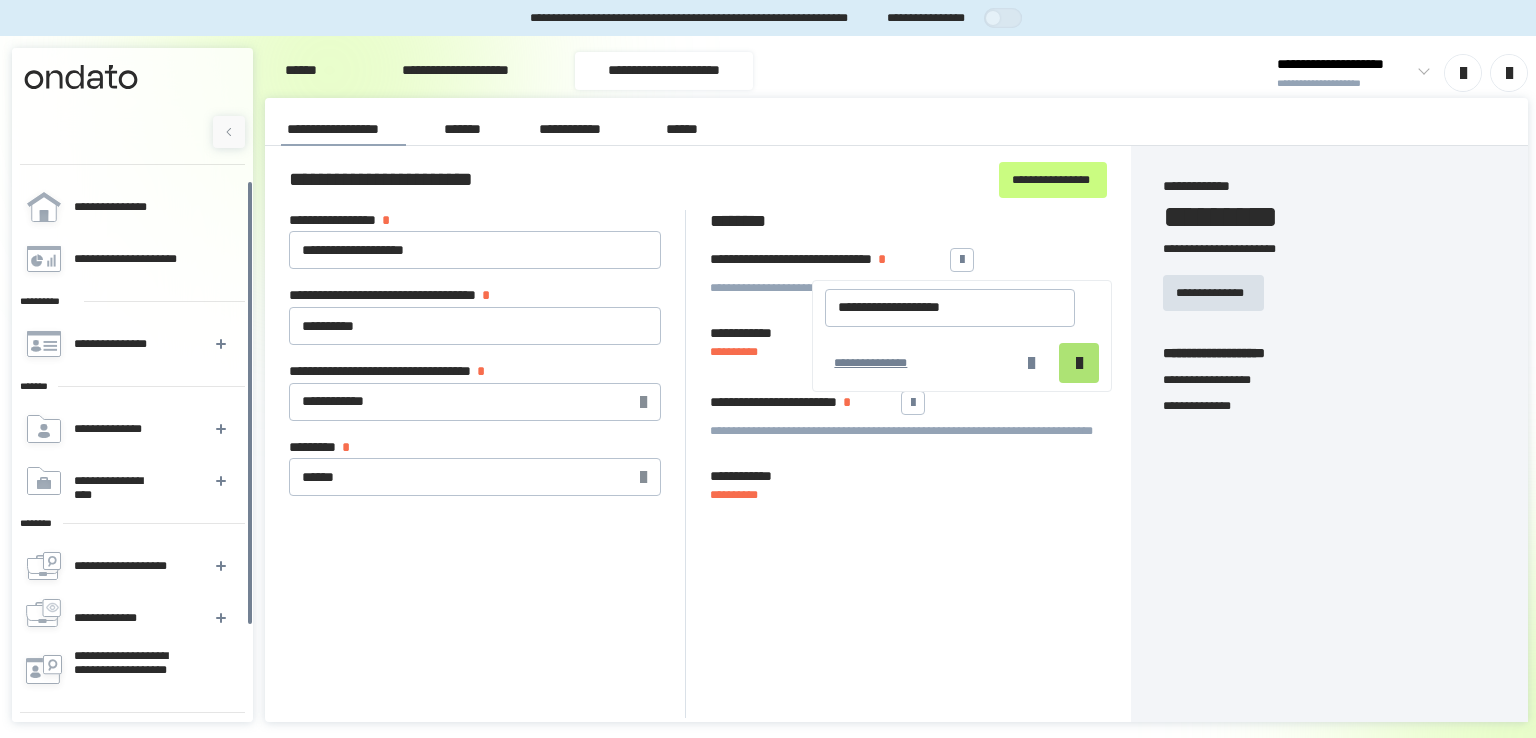 click at bounding box center (1079, 363) 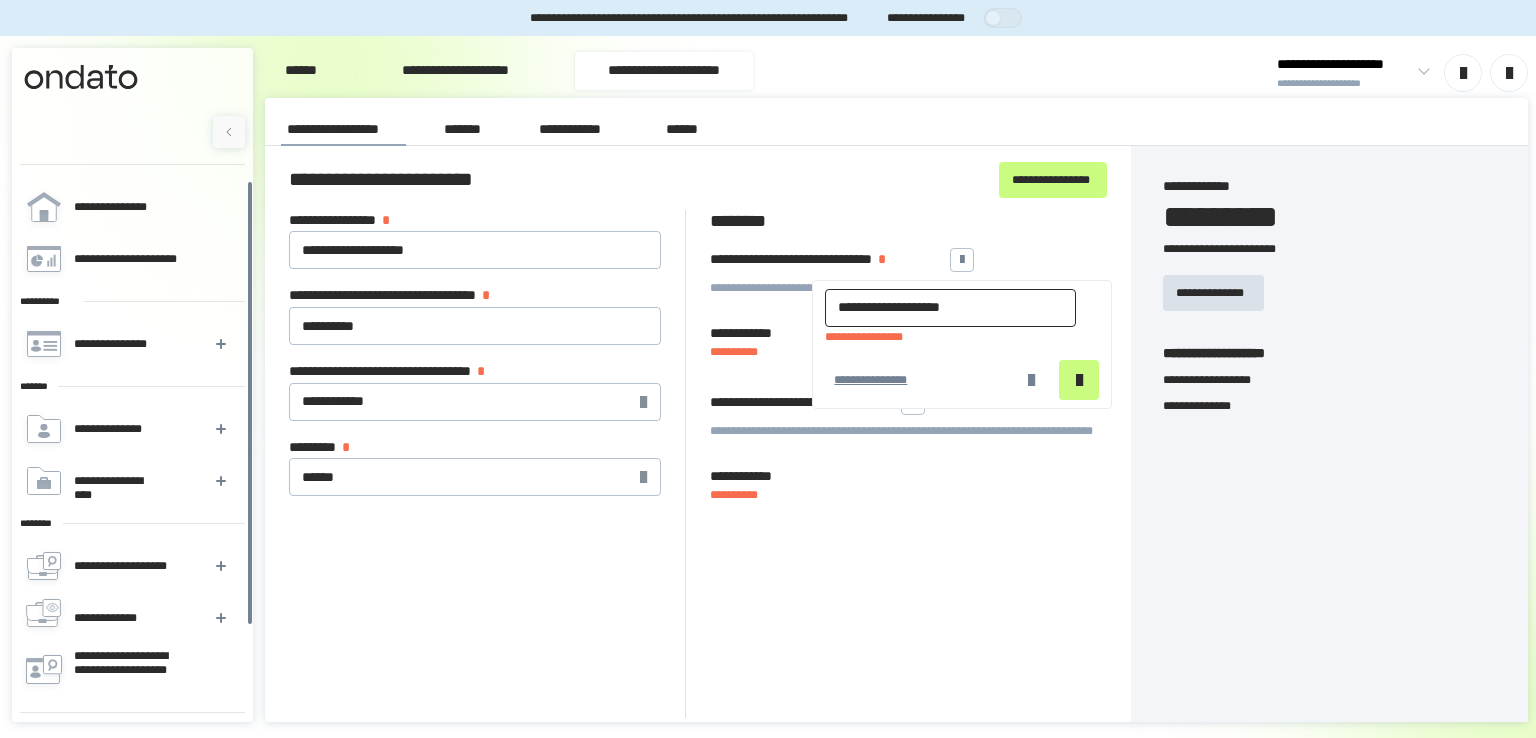click on "**********" at bounding box center [950, 308] 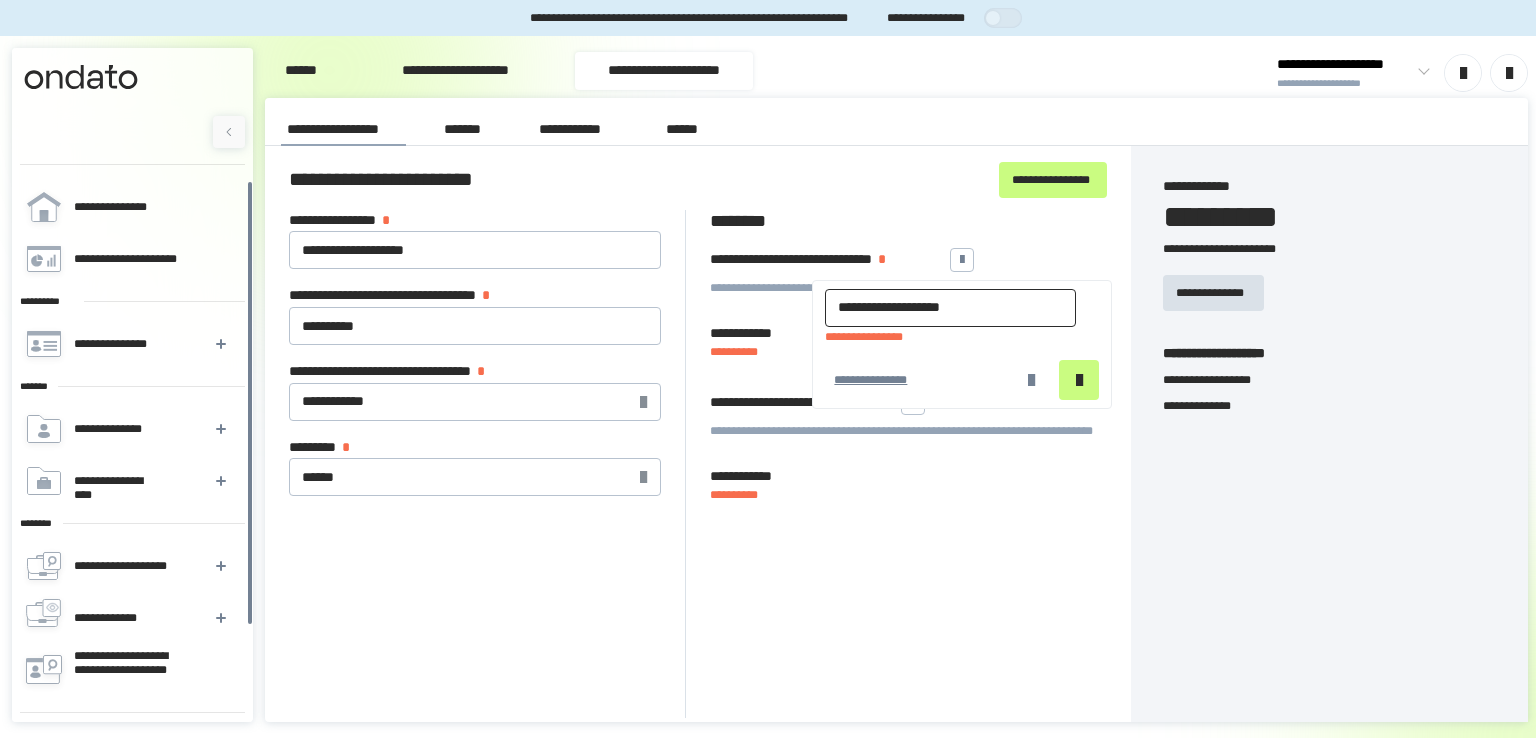 click on "**********" at bounding box center [950, 308] 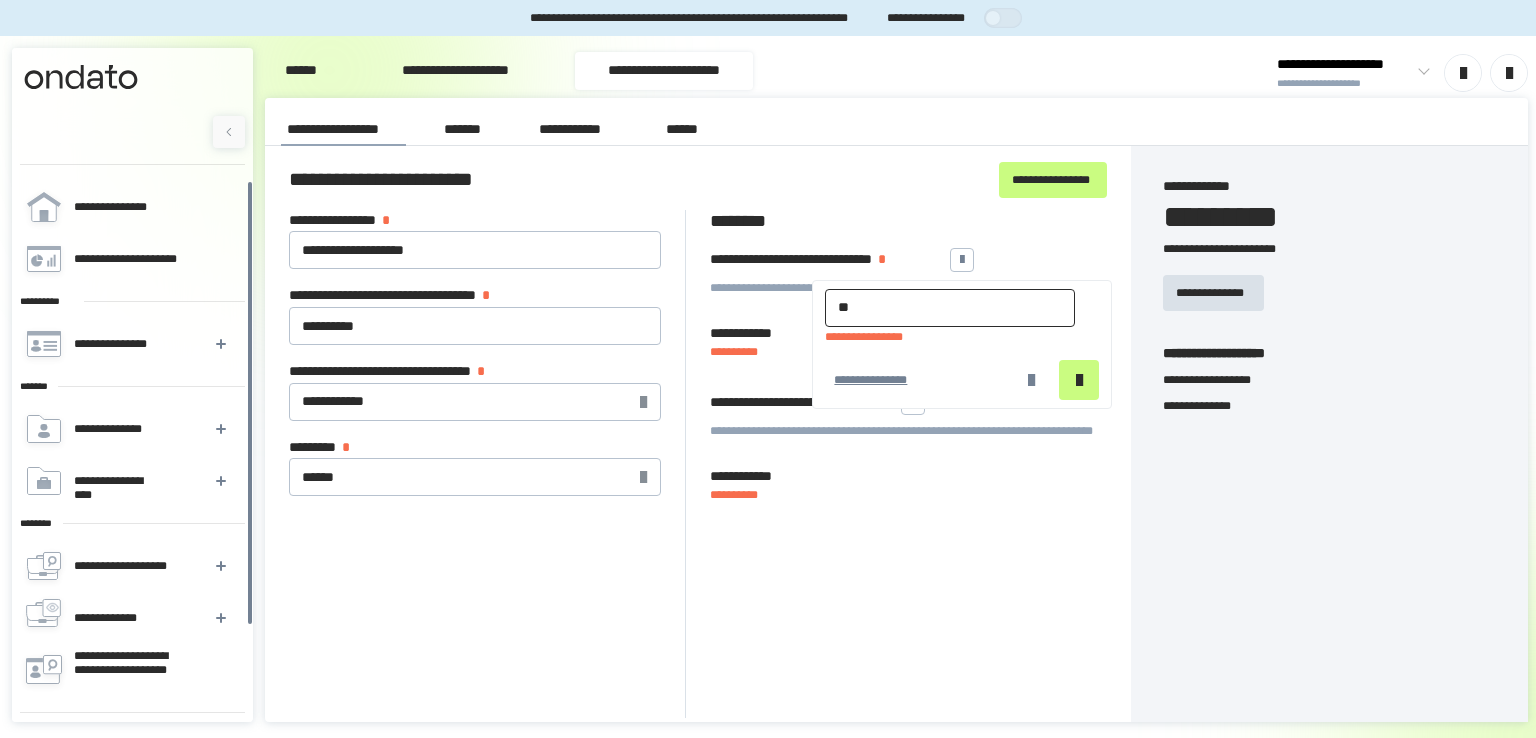 type on "*" 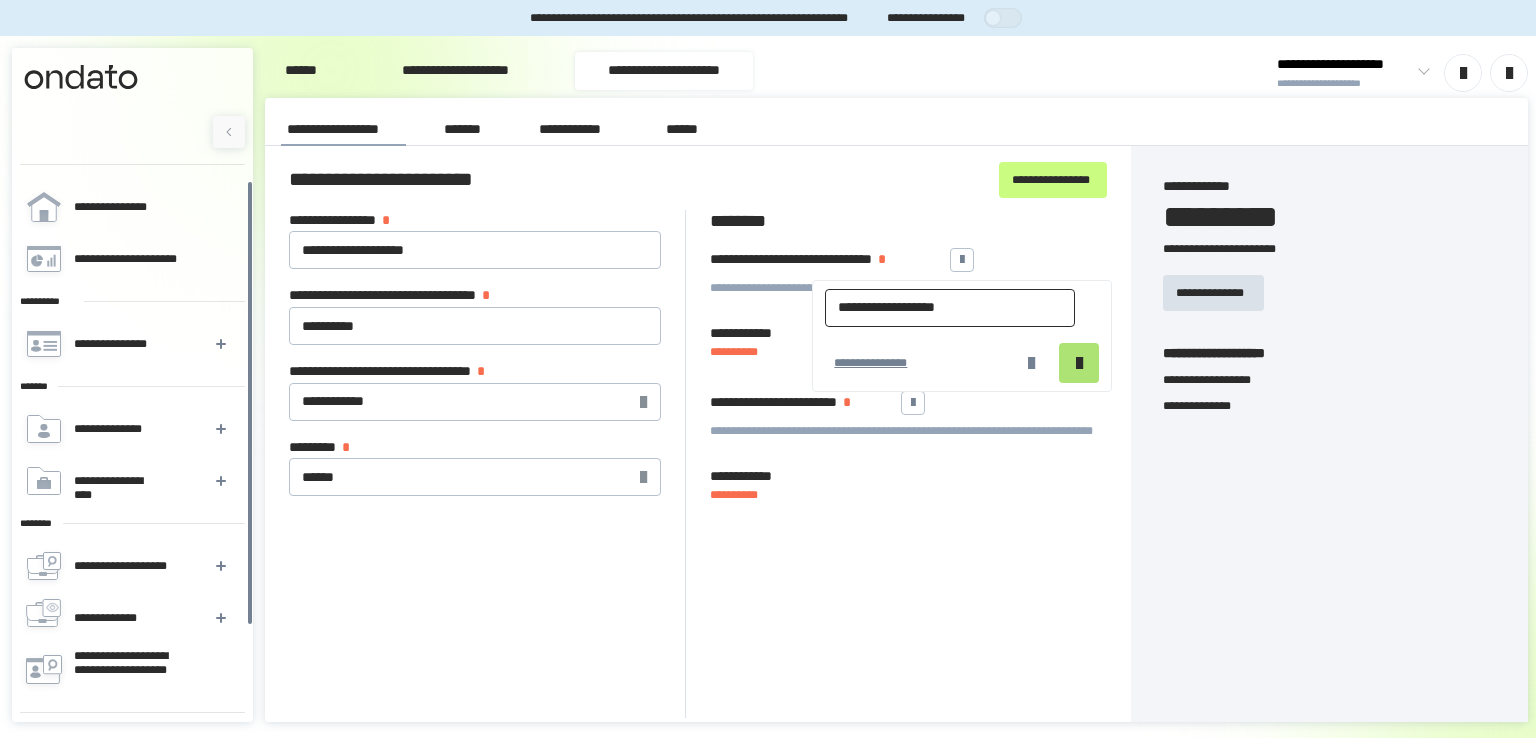 type on "**********" 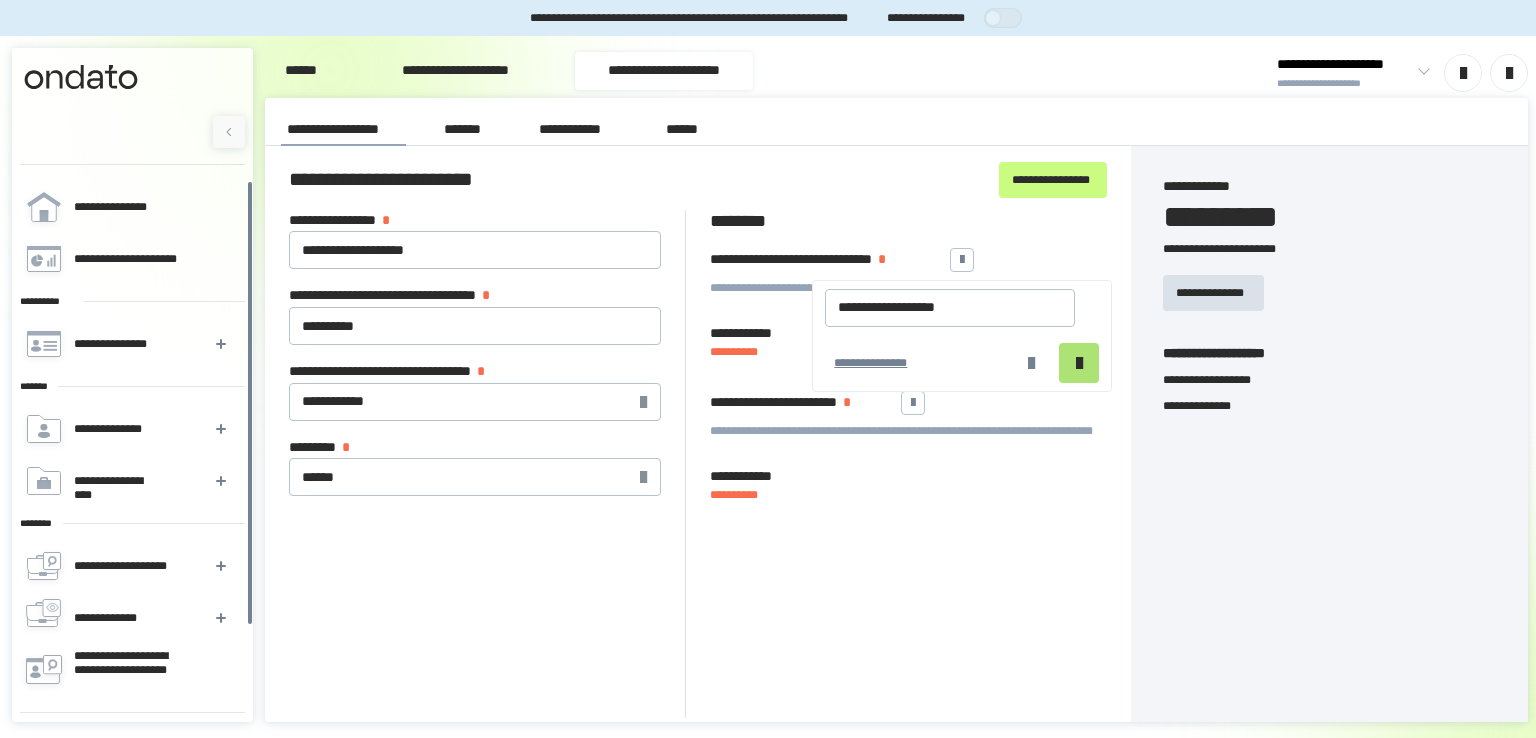 click at bounding box center [1079, 363] 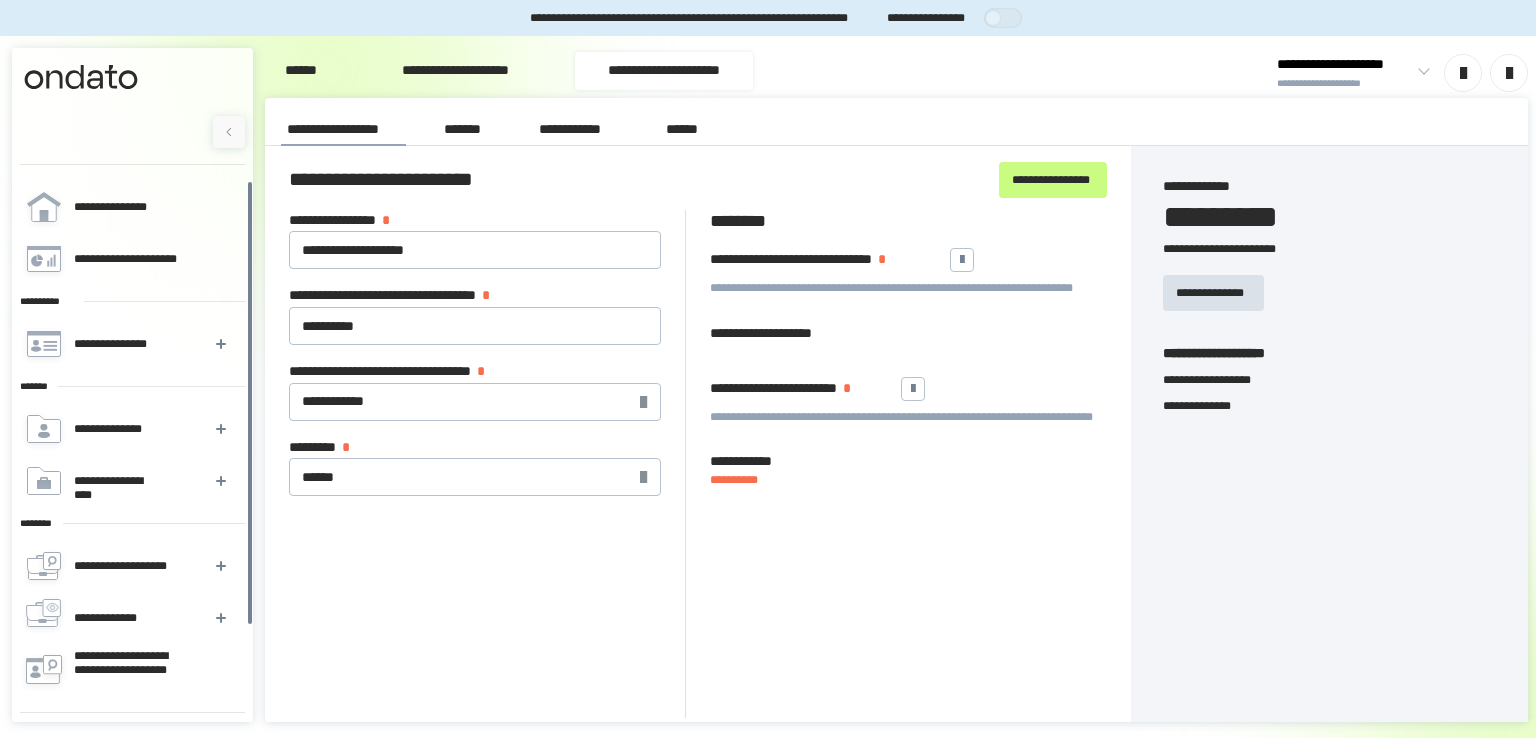 click on "**********" at bounding box center (734, 480) 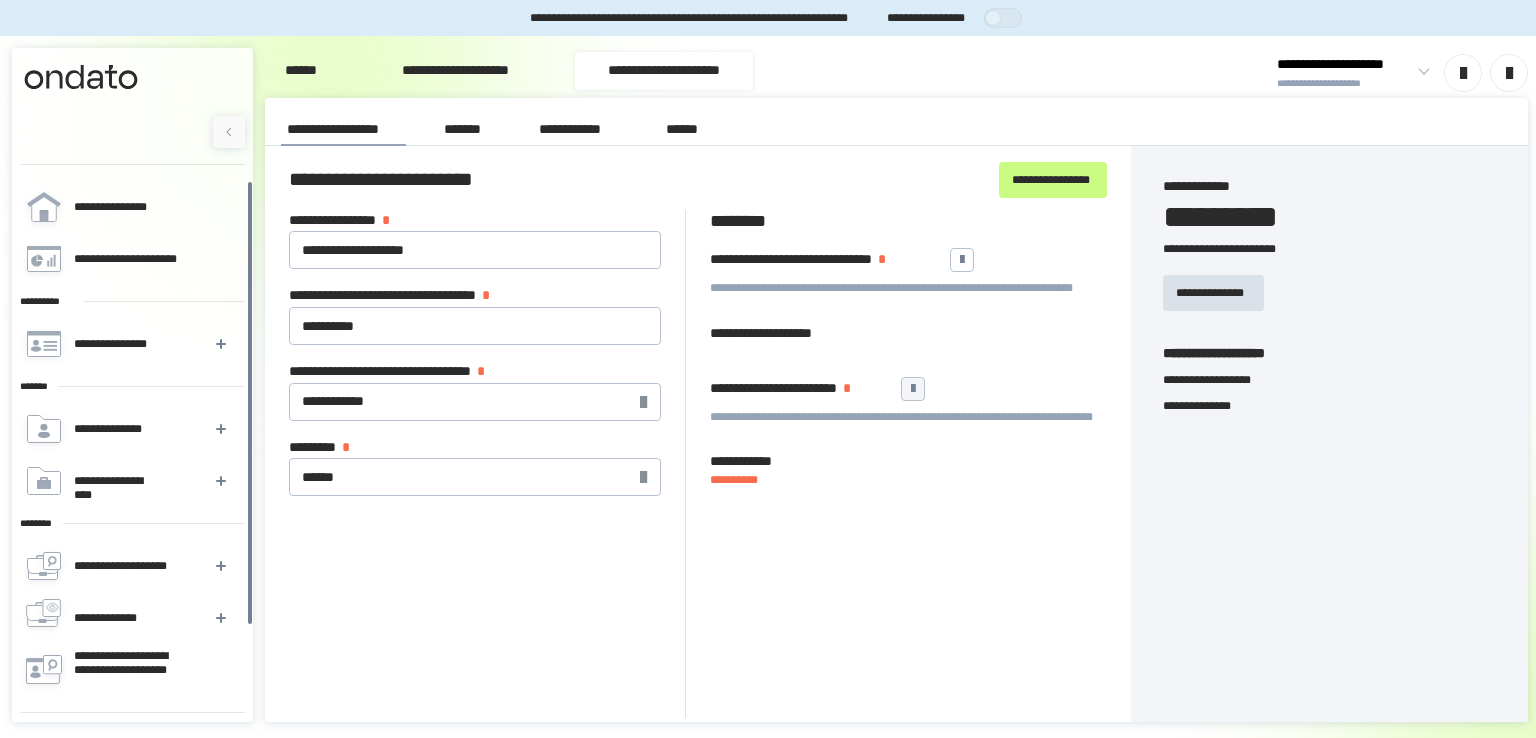 click at bounding box center (913, 389) 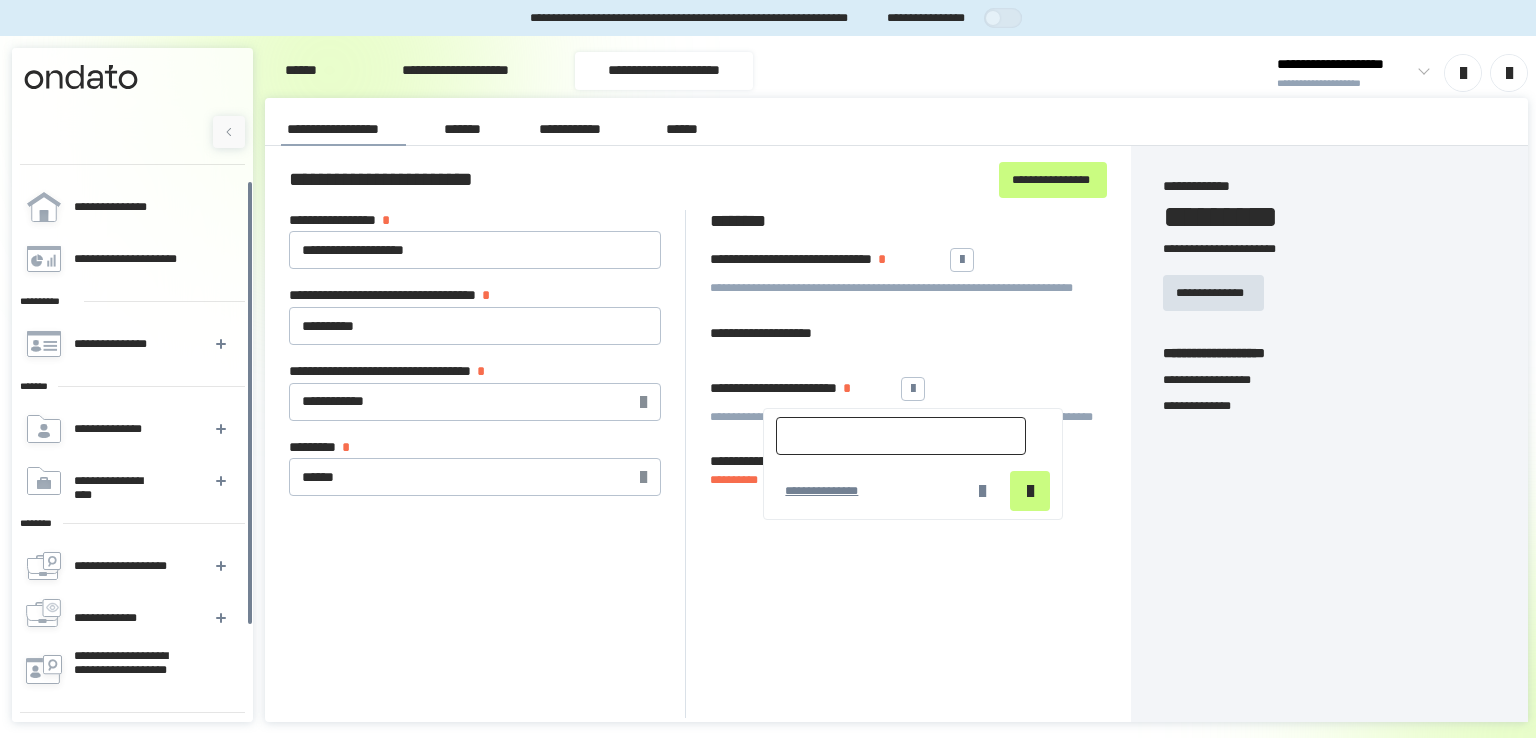 click at bounding box center [901, 436] 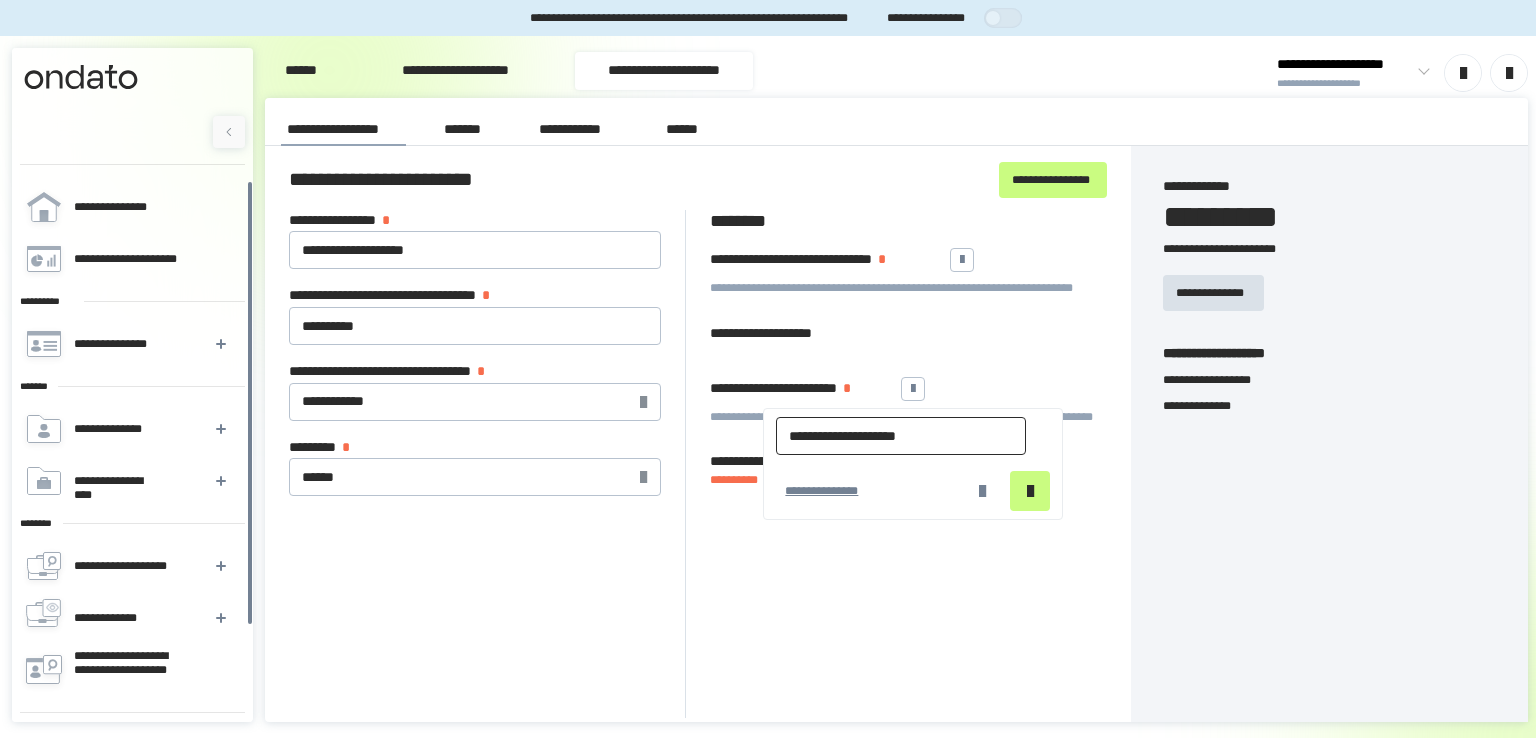 click on "**********" at bounding box center [901, 436] 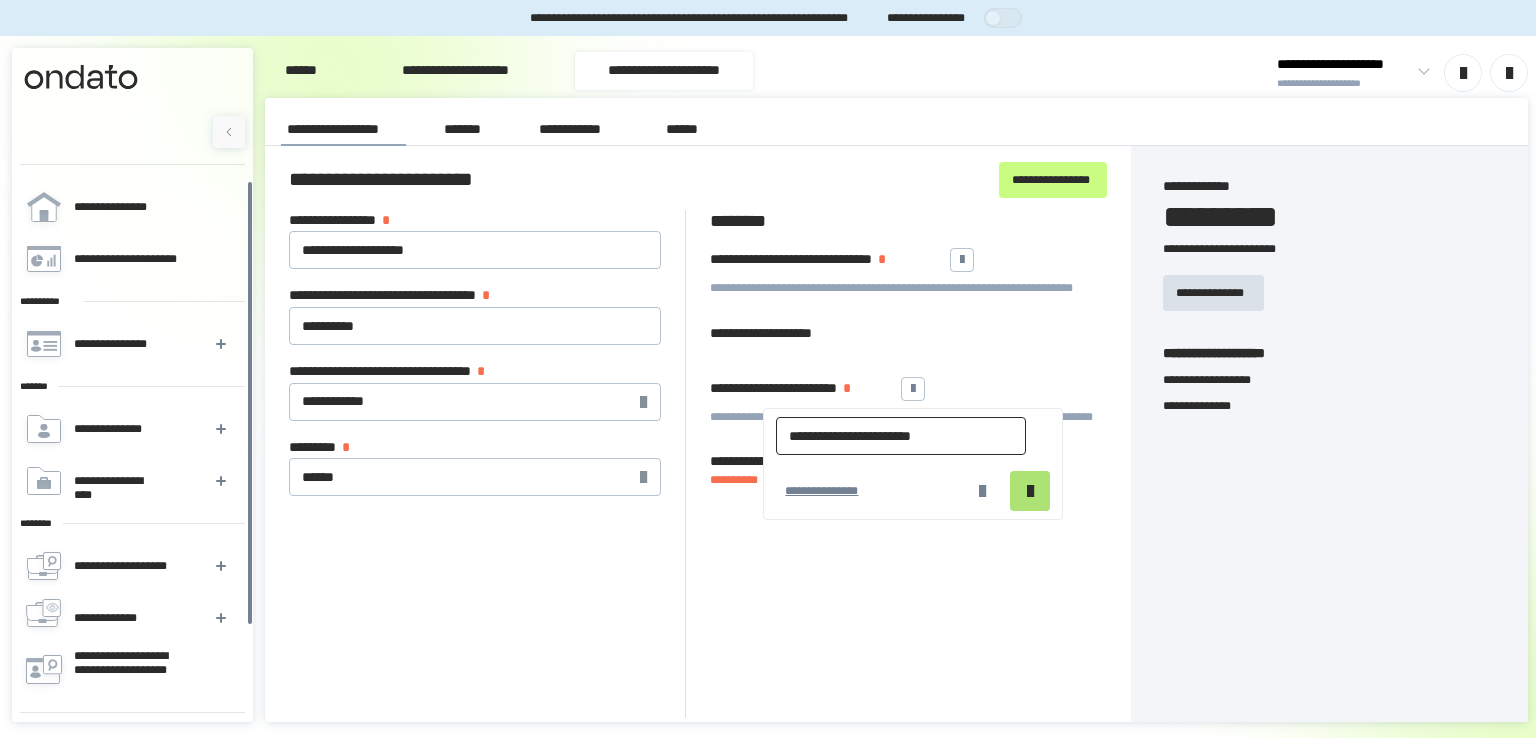 type on "**********" 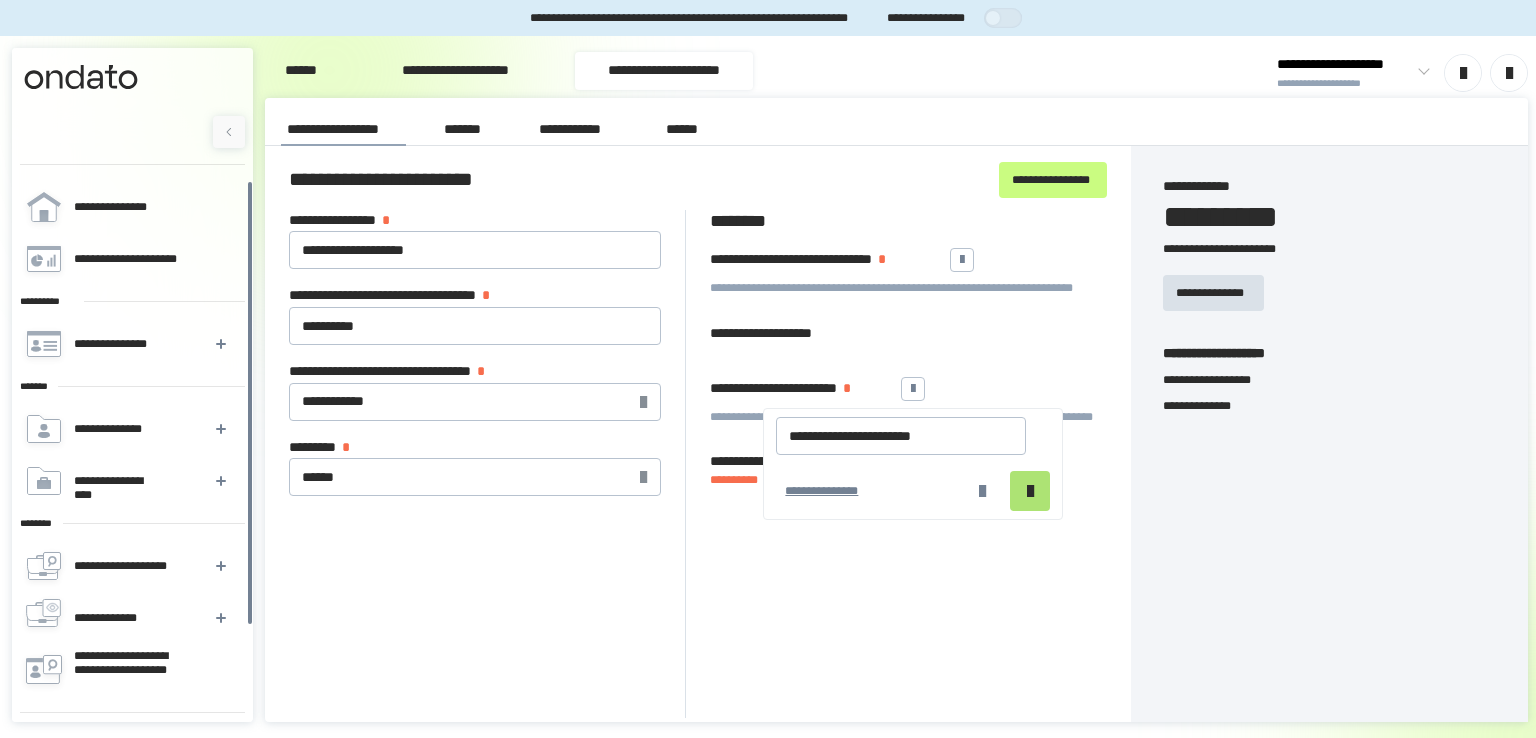 click at bounding box center [1030, 491] 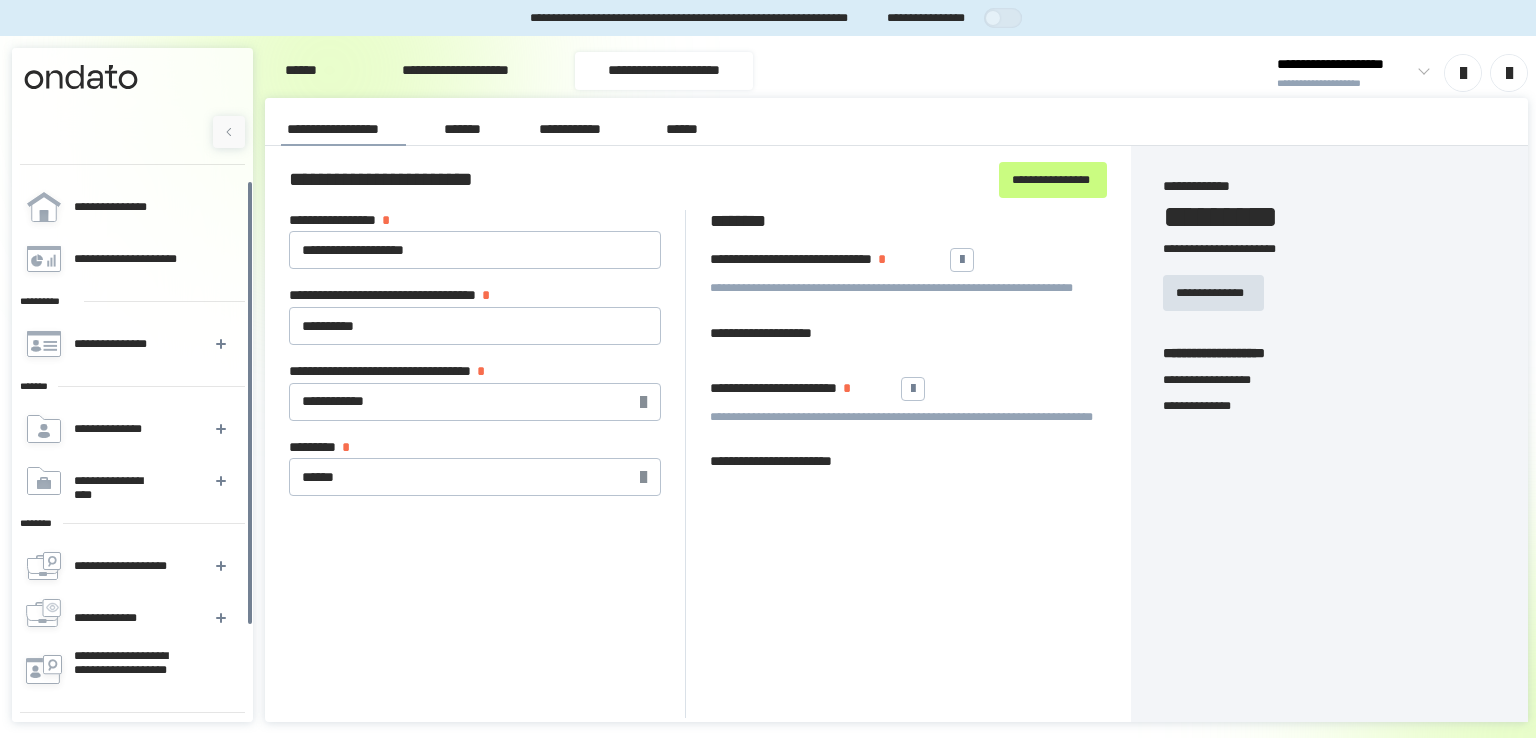 click on "**********" at bounding box center (698, 434) 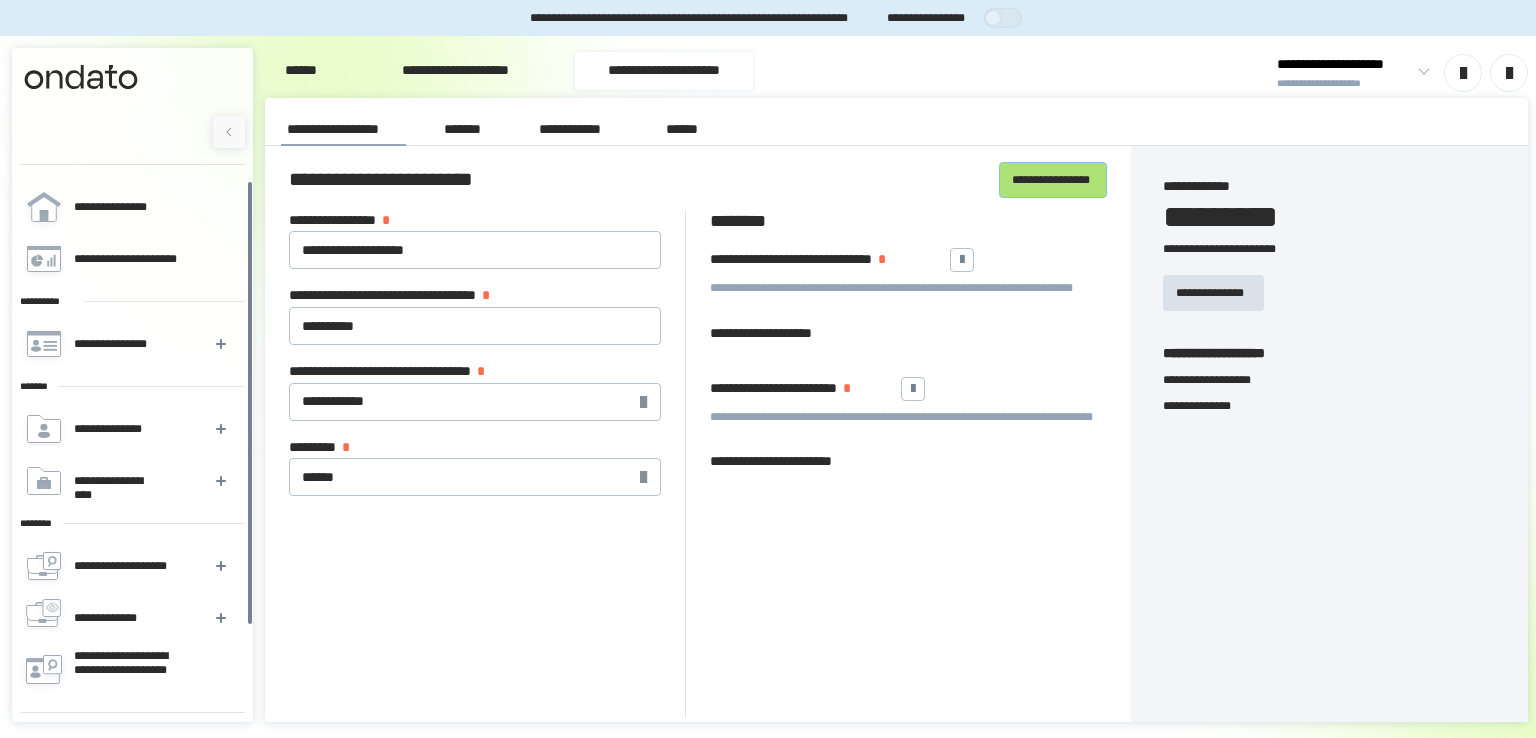 click on "**********" at bounding box center [1051, 180] 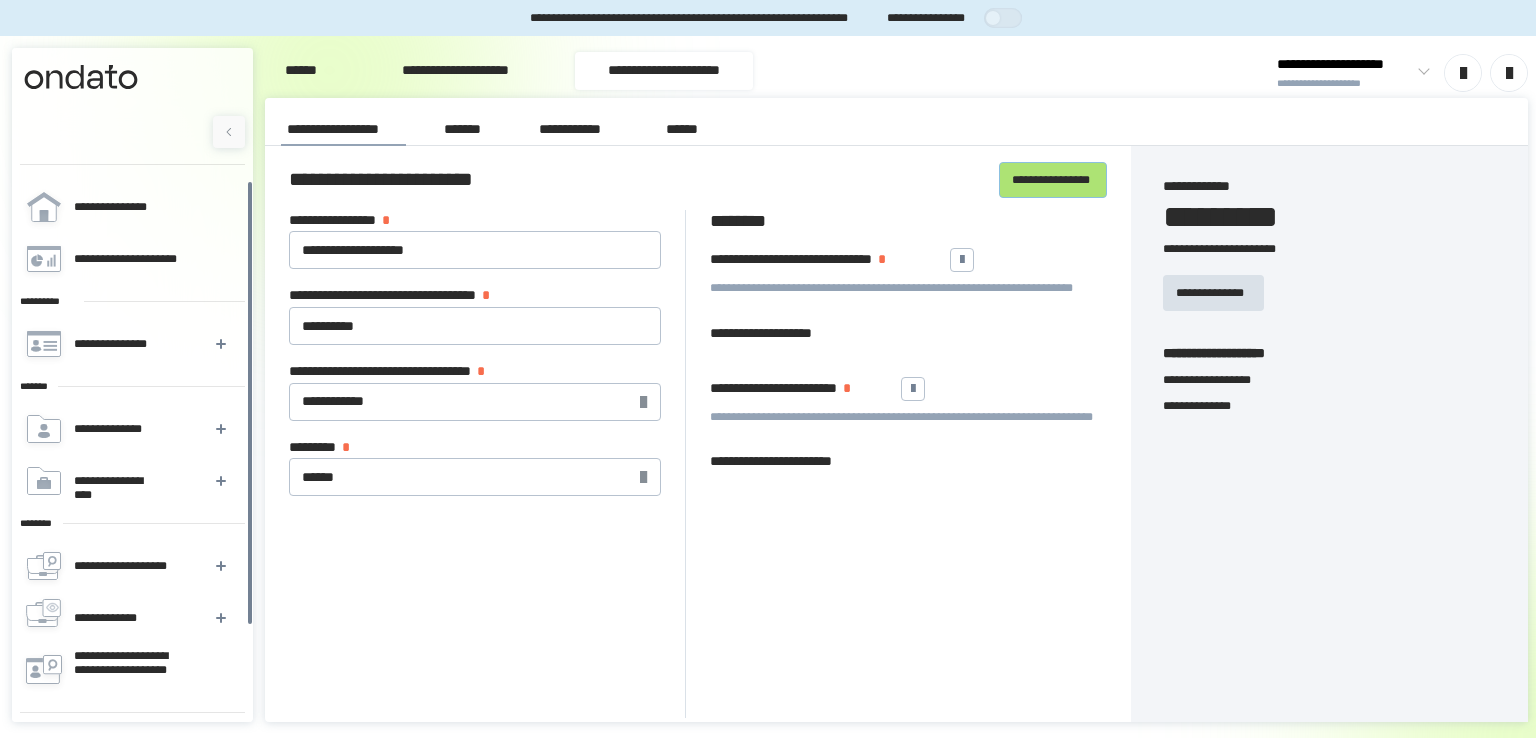 click on "**********" at bounding box center (1051, 180) 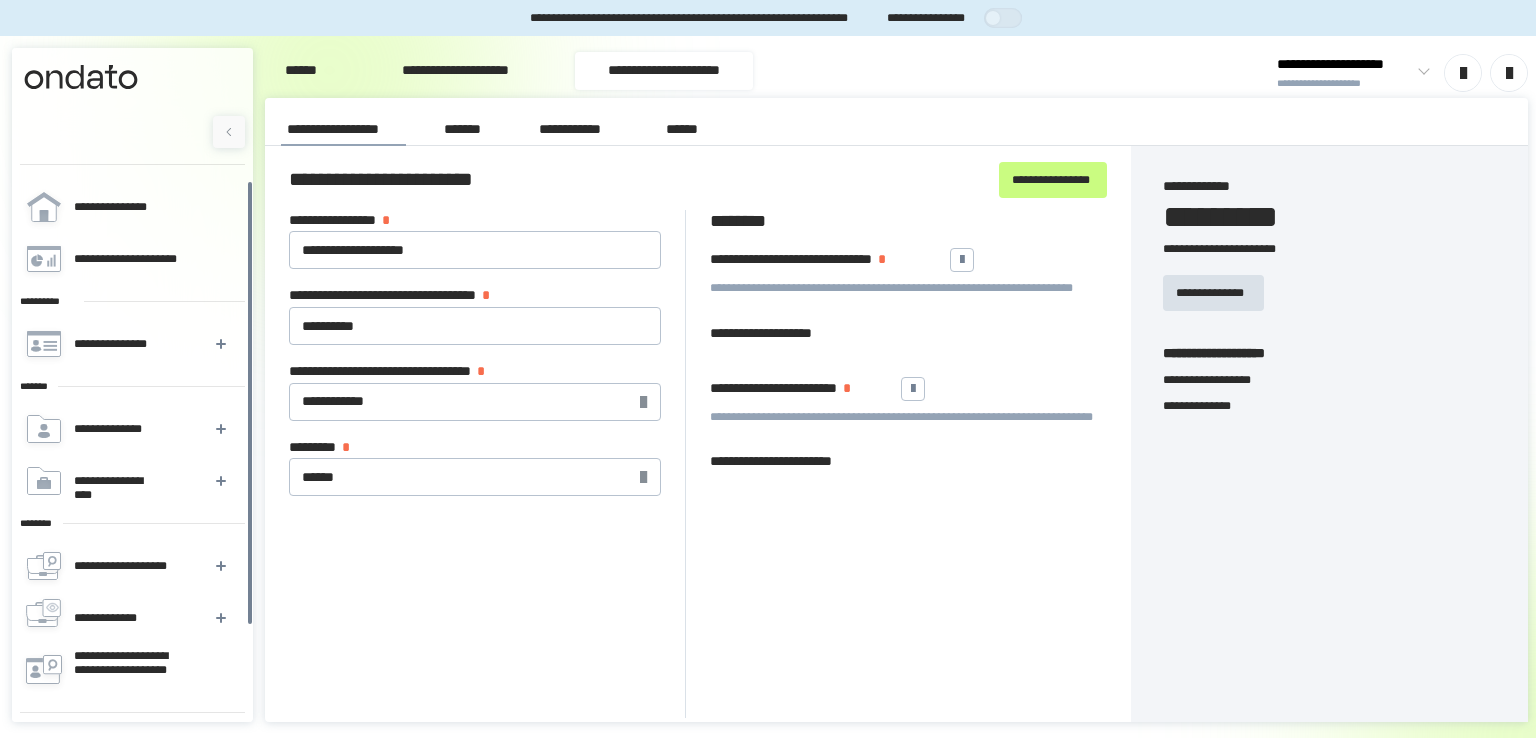 click on "*******" at bounding box center [462, 129] 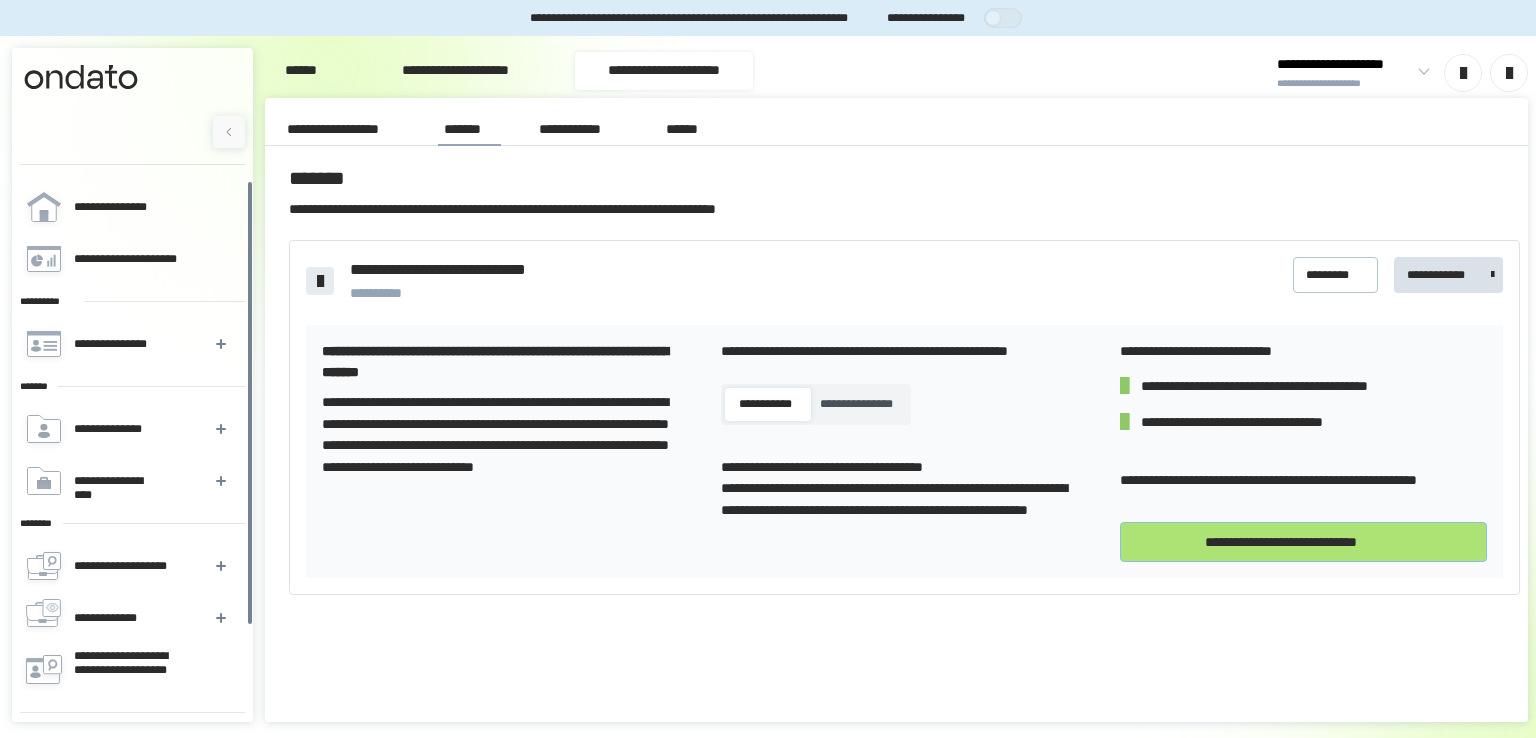 click on "**********" at bounding box center [1303, 542] 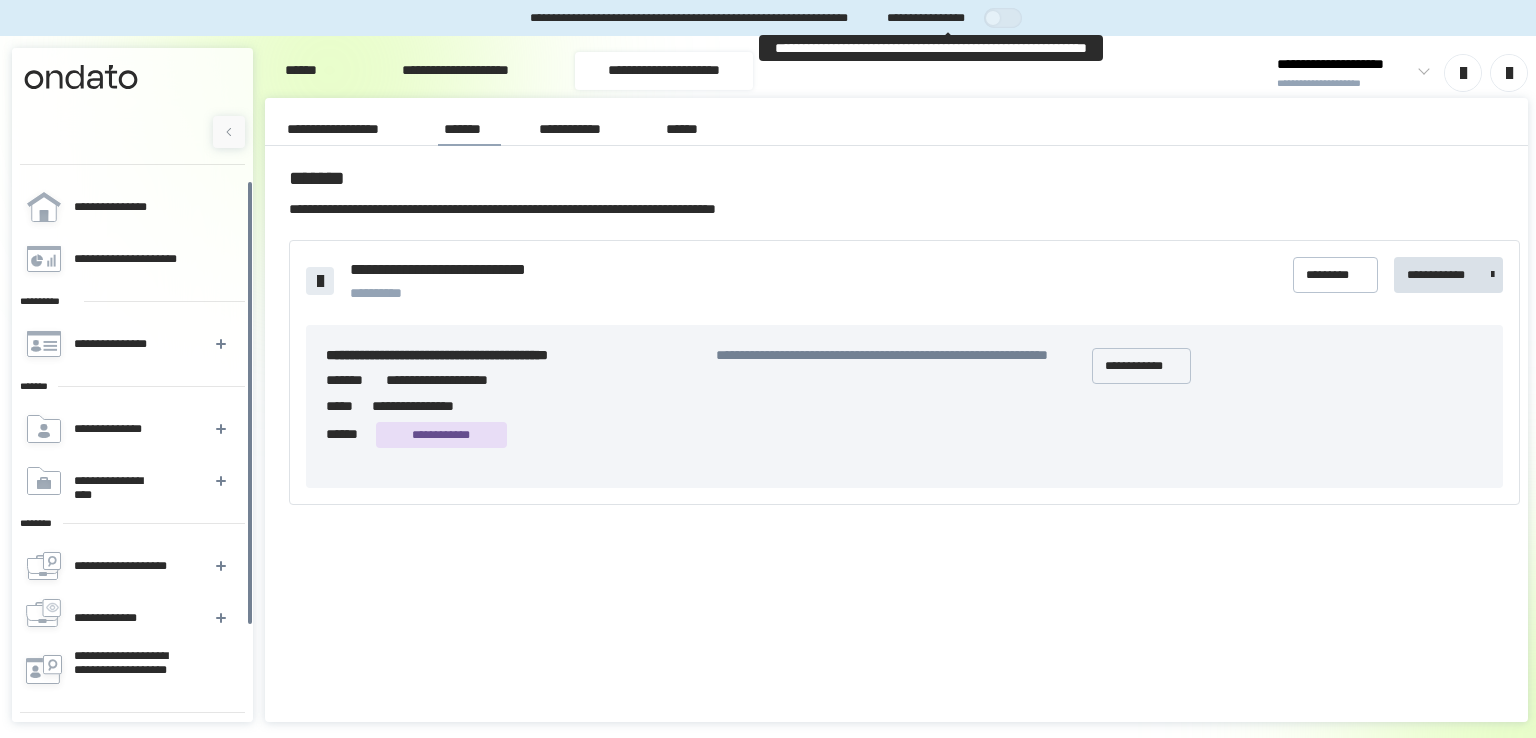 click at bounding box center [1008, 18] 